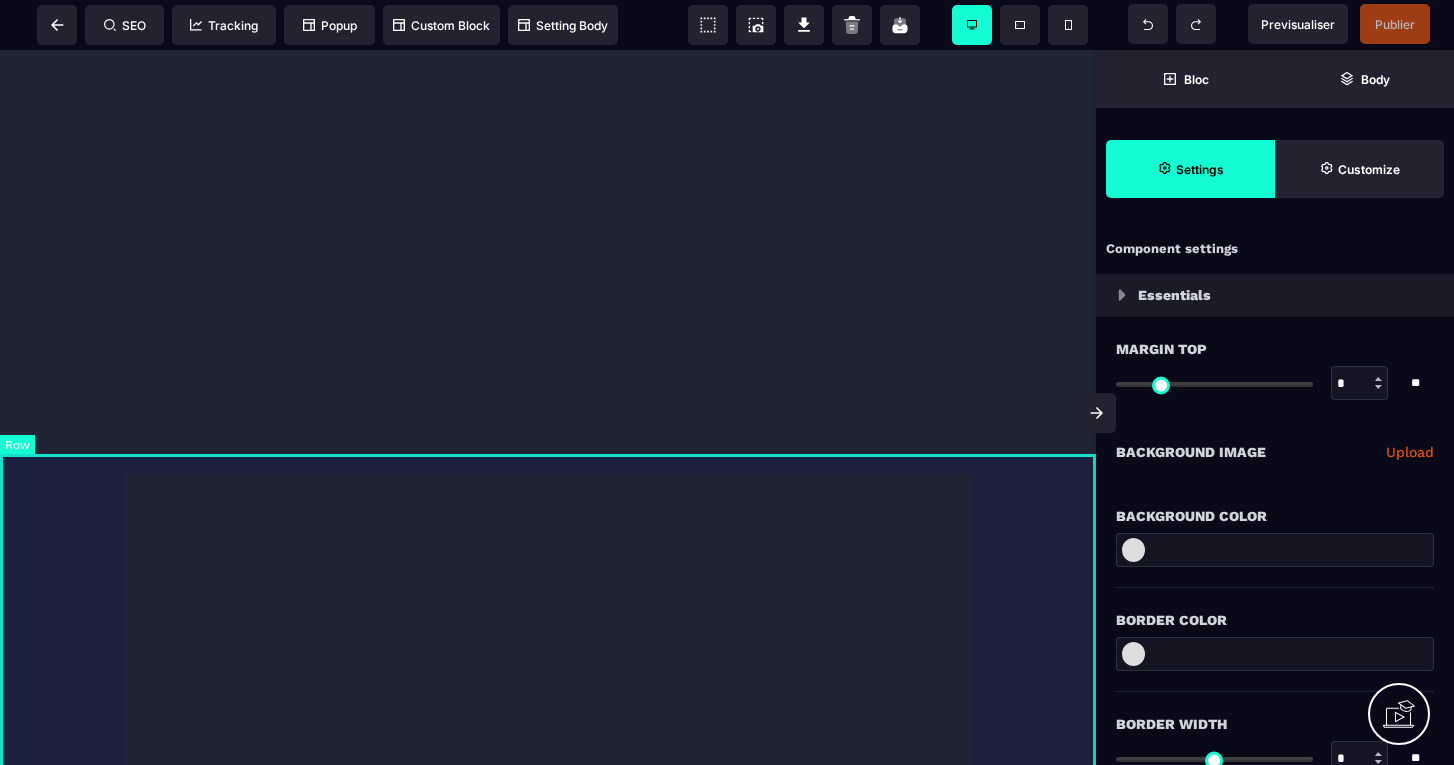 select on "**" 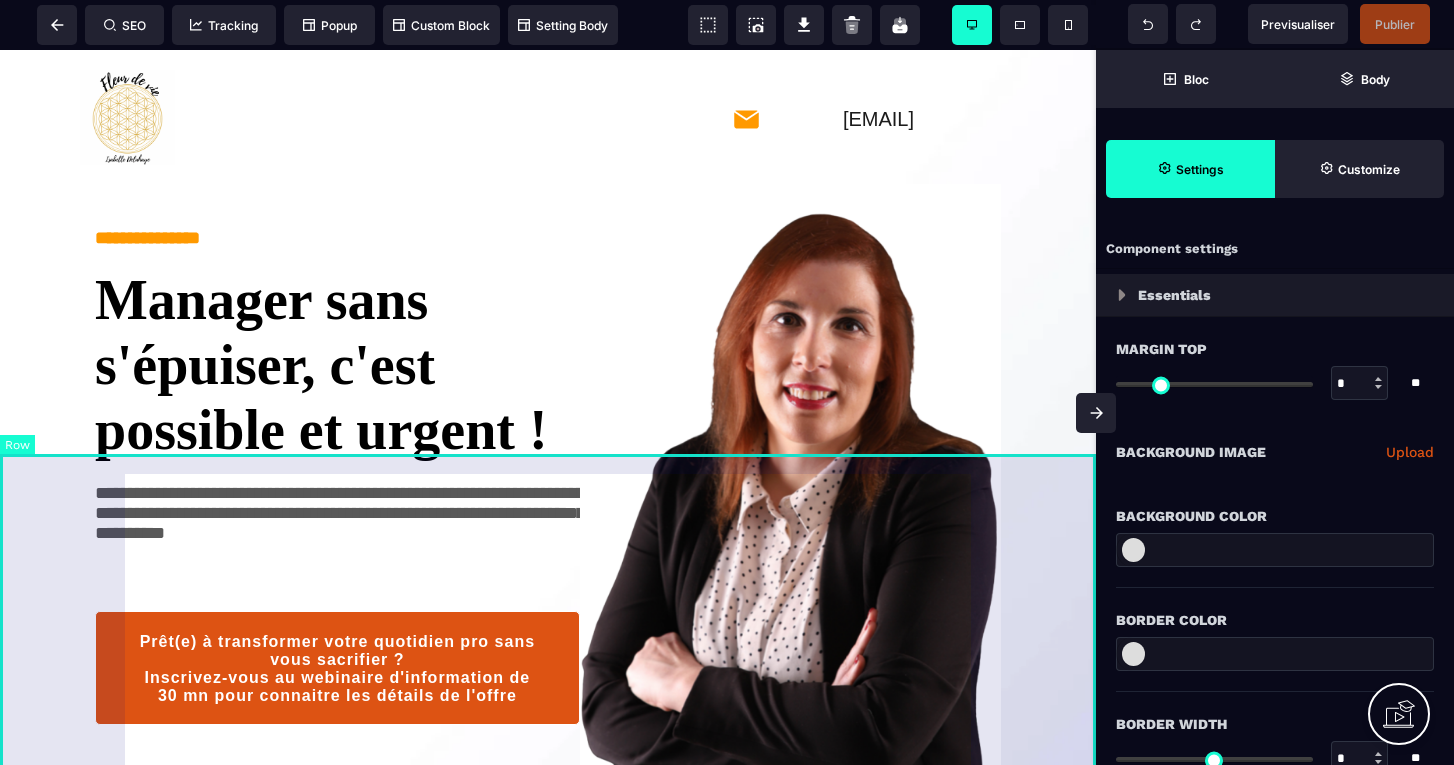 scroll, scrollTop: 0, scrollLeft: 0, axis: both 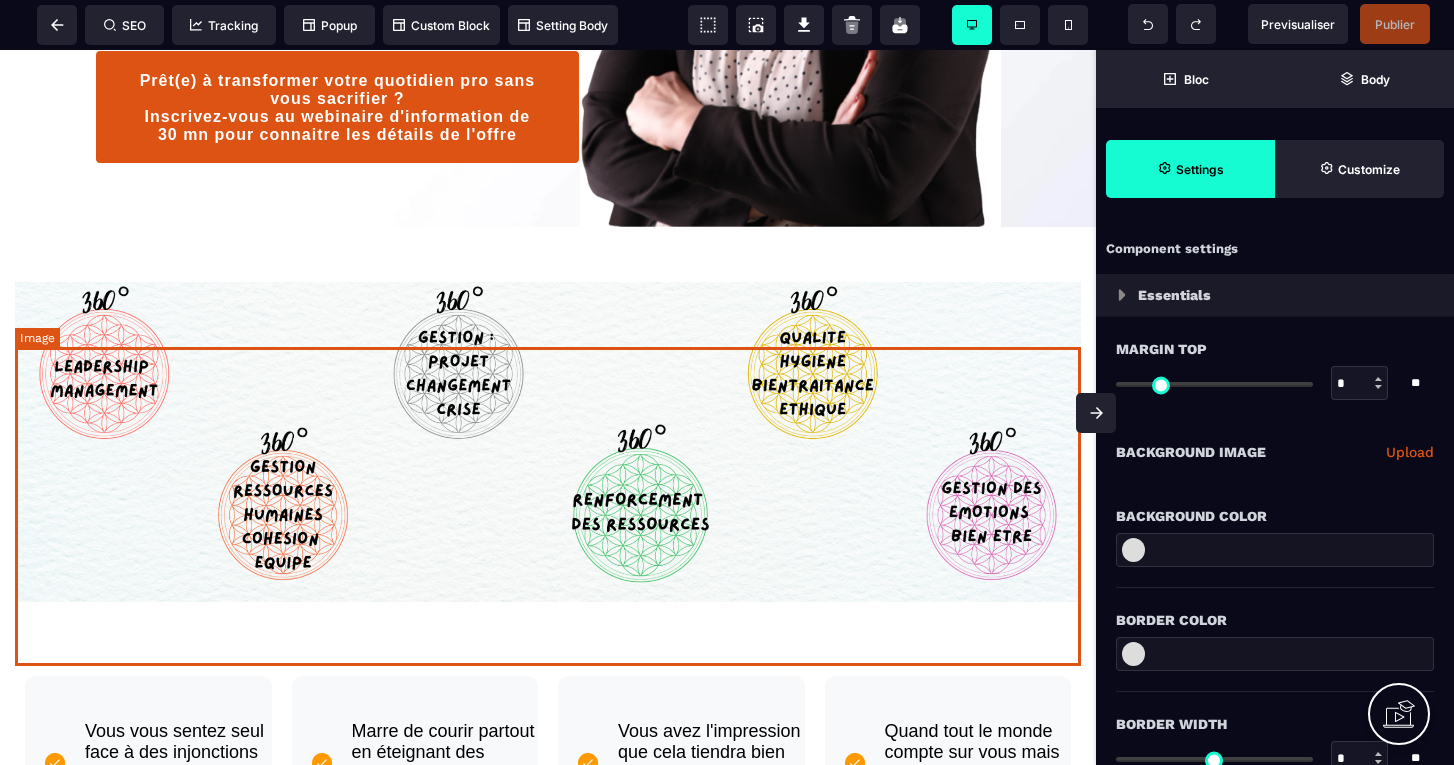 click at bounding box center [548, 442] 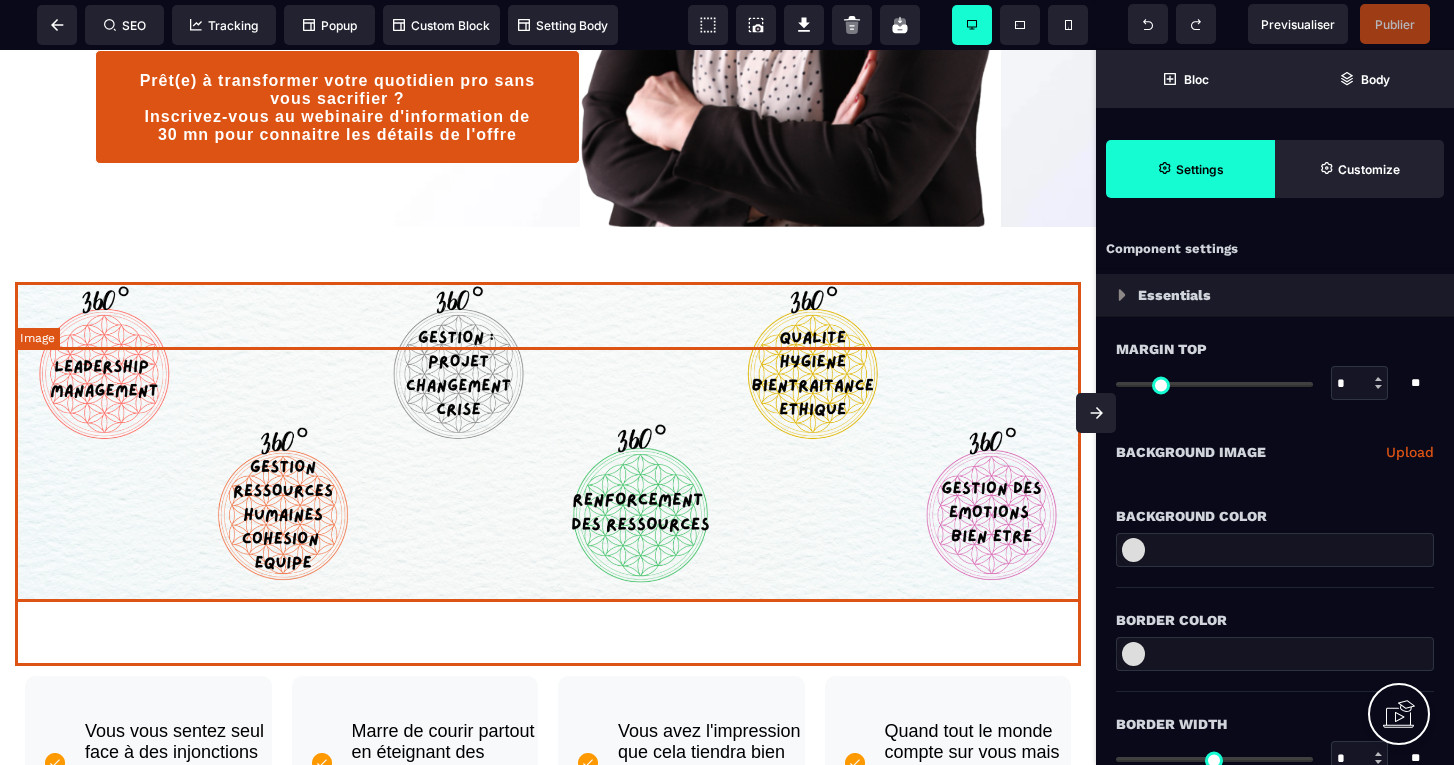 select 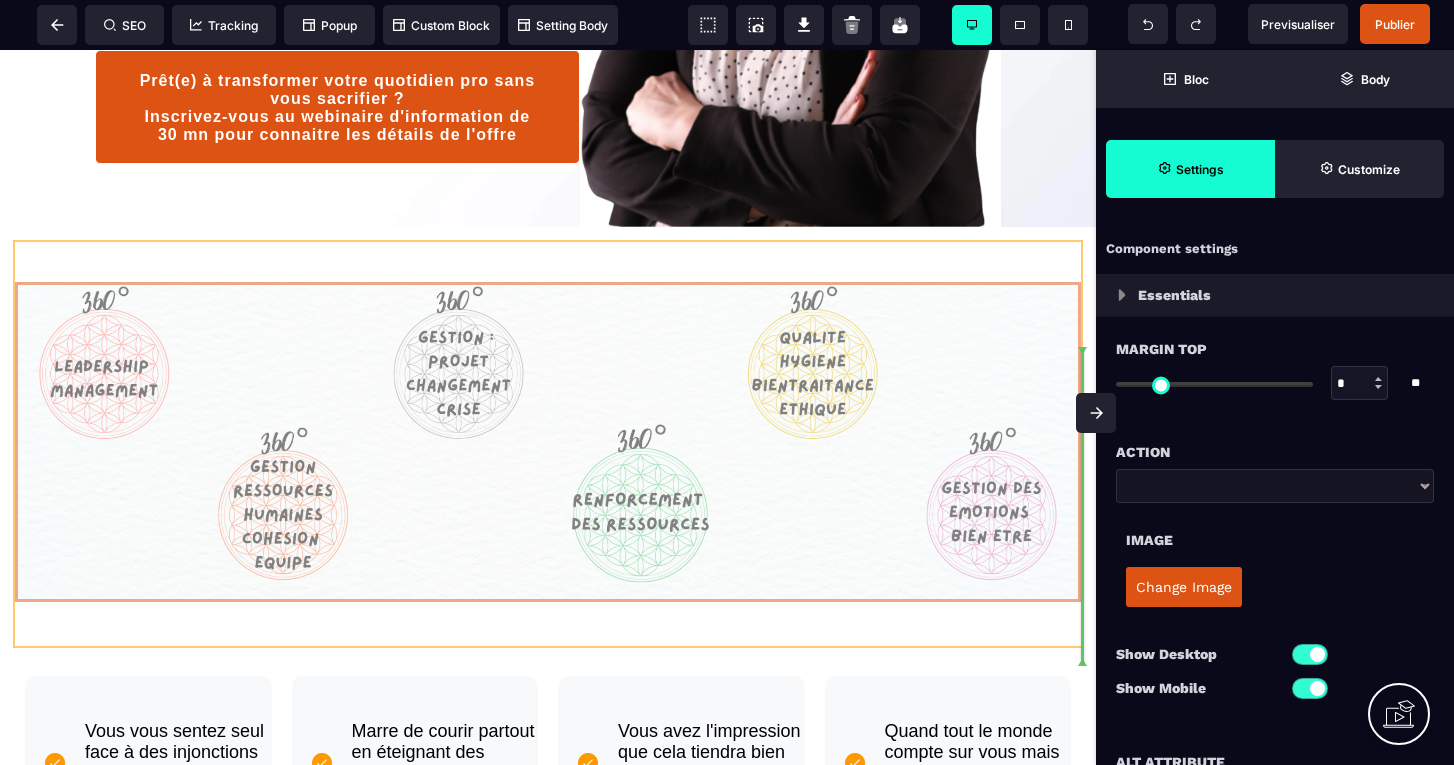 drag, startPoint x: 1016, startPoint y: 380, endPoint x: 1028, endPoint y: 303, distance: 77.92946 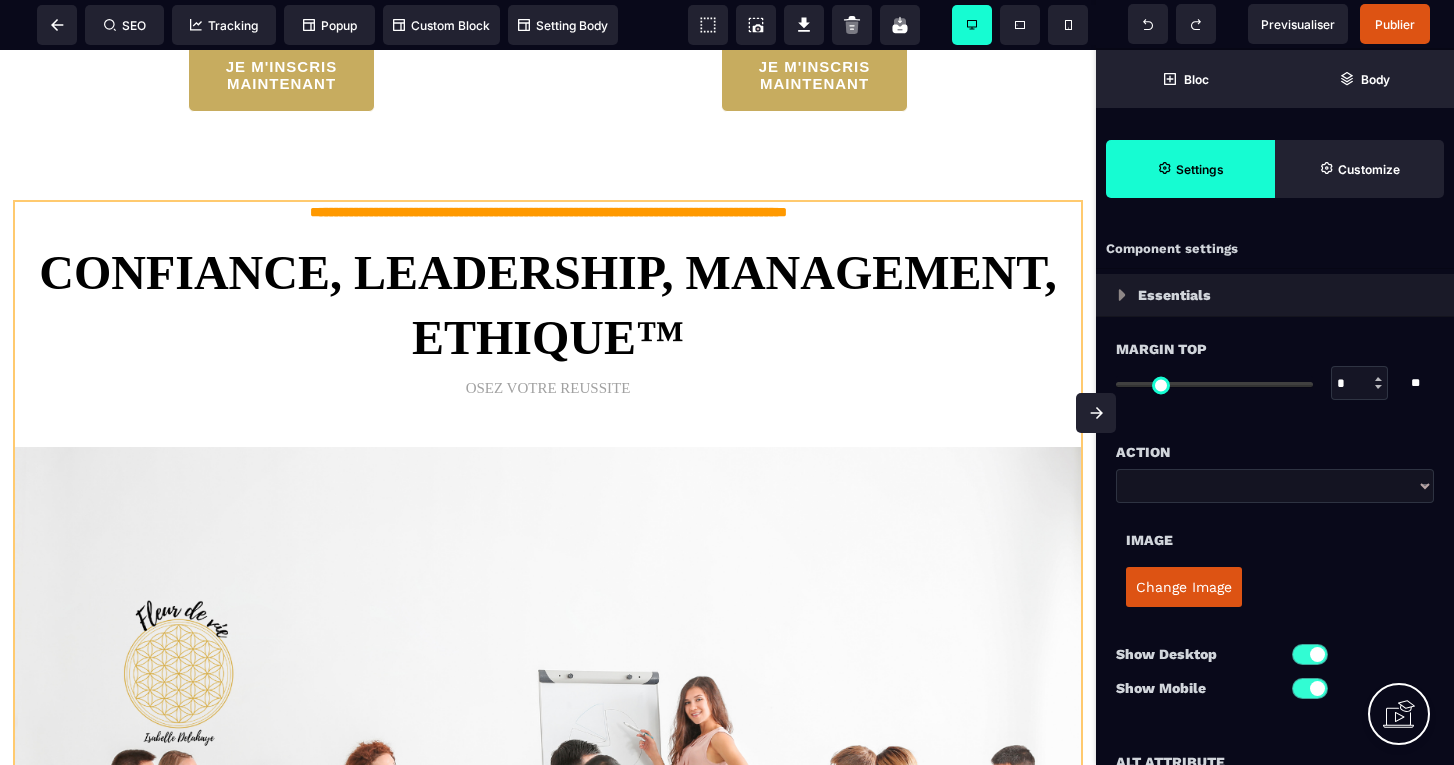 scroll, scrollTop: 4379, scrollLeft: 0, axis: vertical 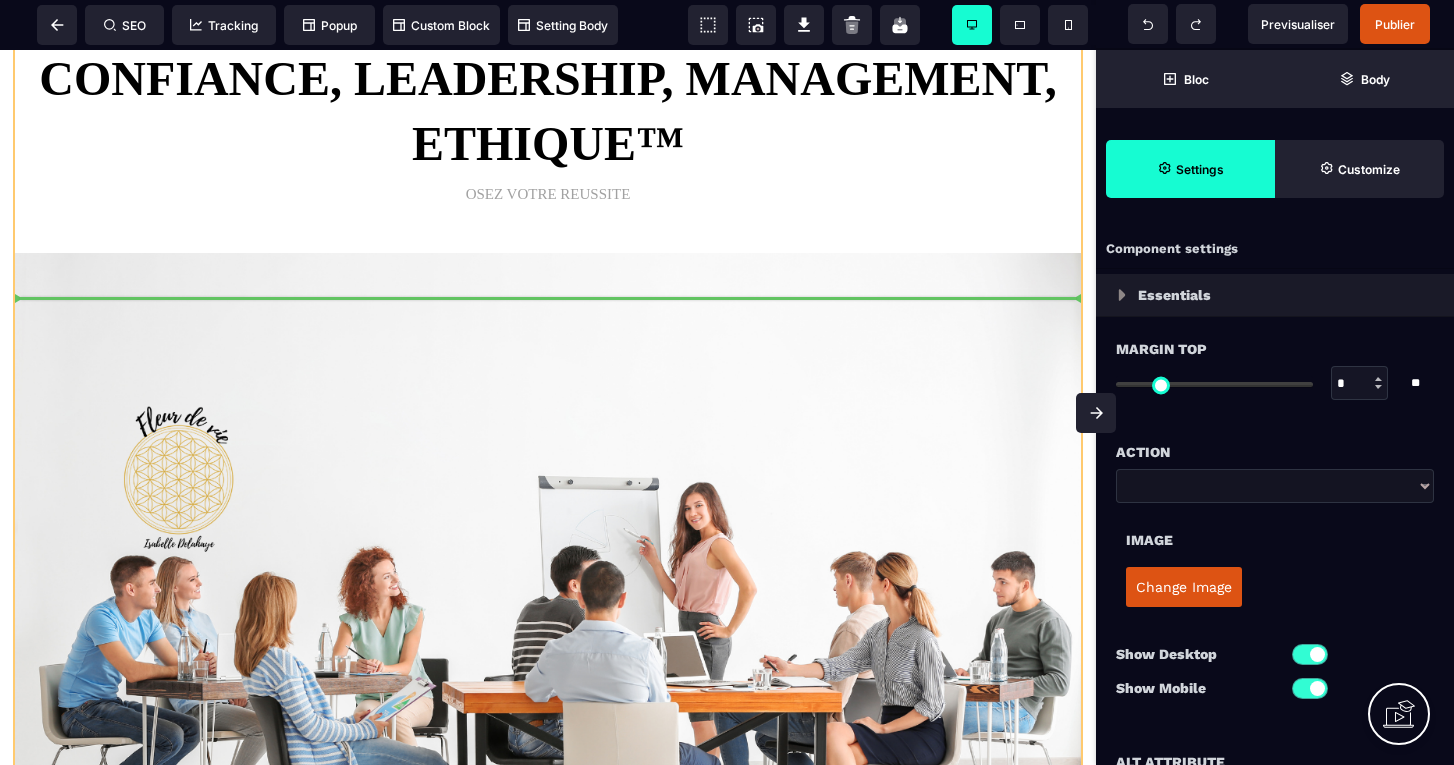 drag, startPoint x: 1012, startPoint y: 381, endPoint x: 556, endPoint y: 337, distance: 458.1179 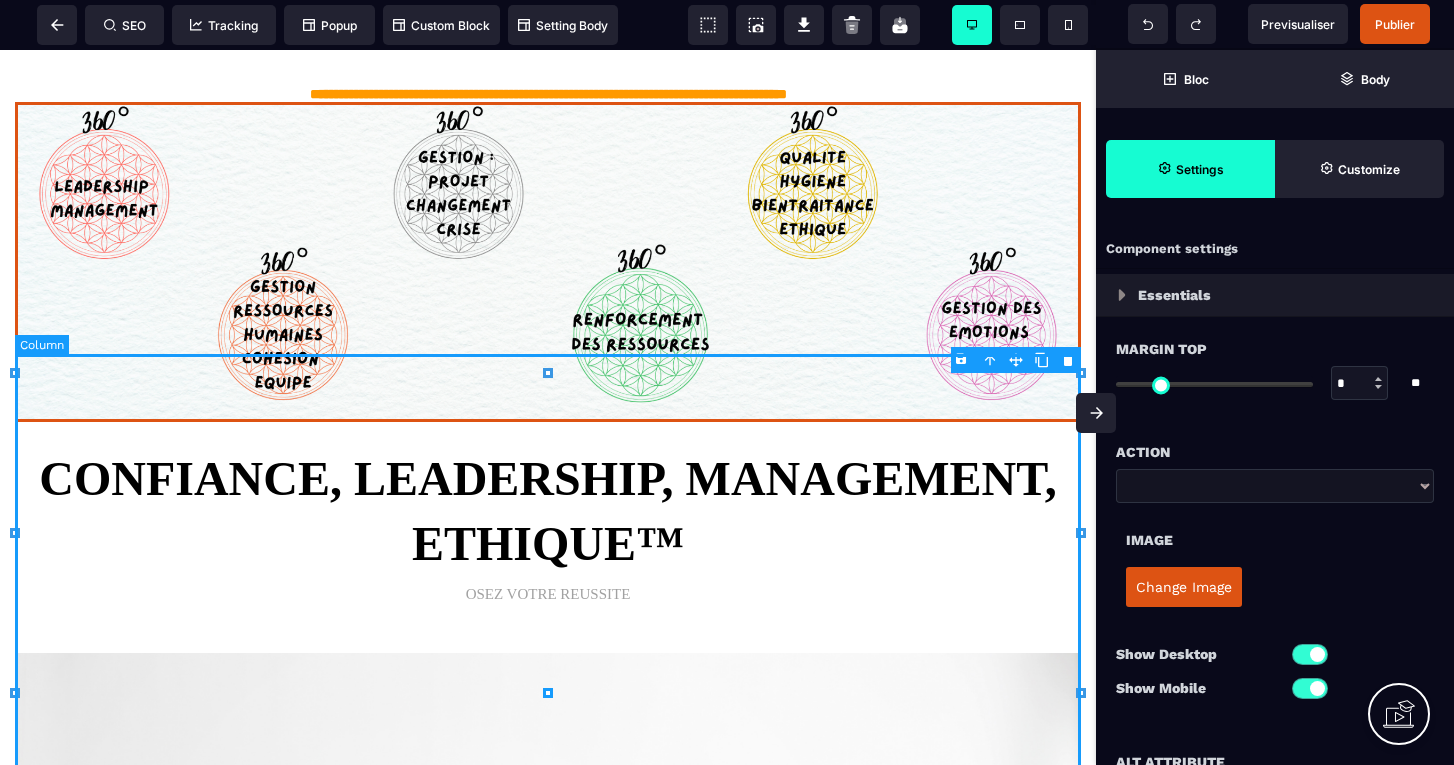 scroll, scrollTop: 0, scrollLeft: 0, axis: both 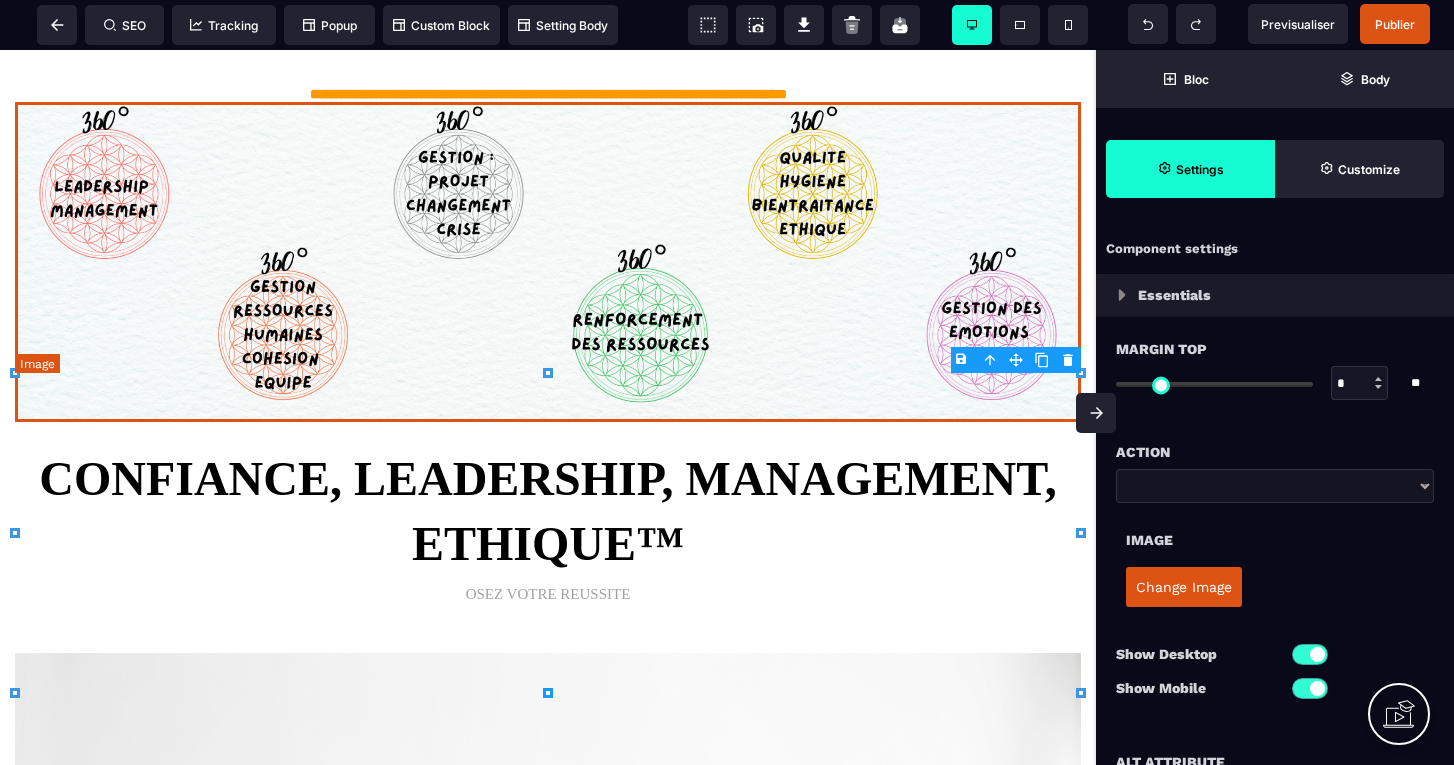 click at bounding box center (548, 262) 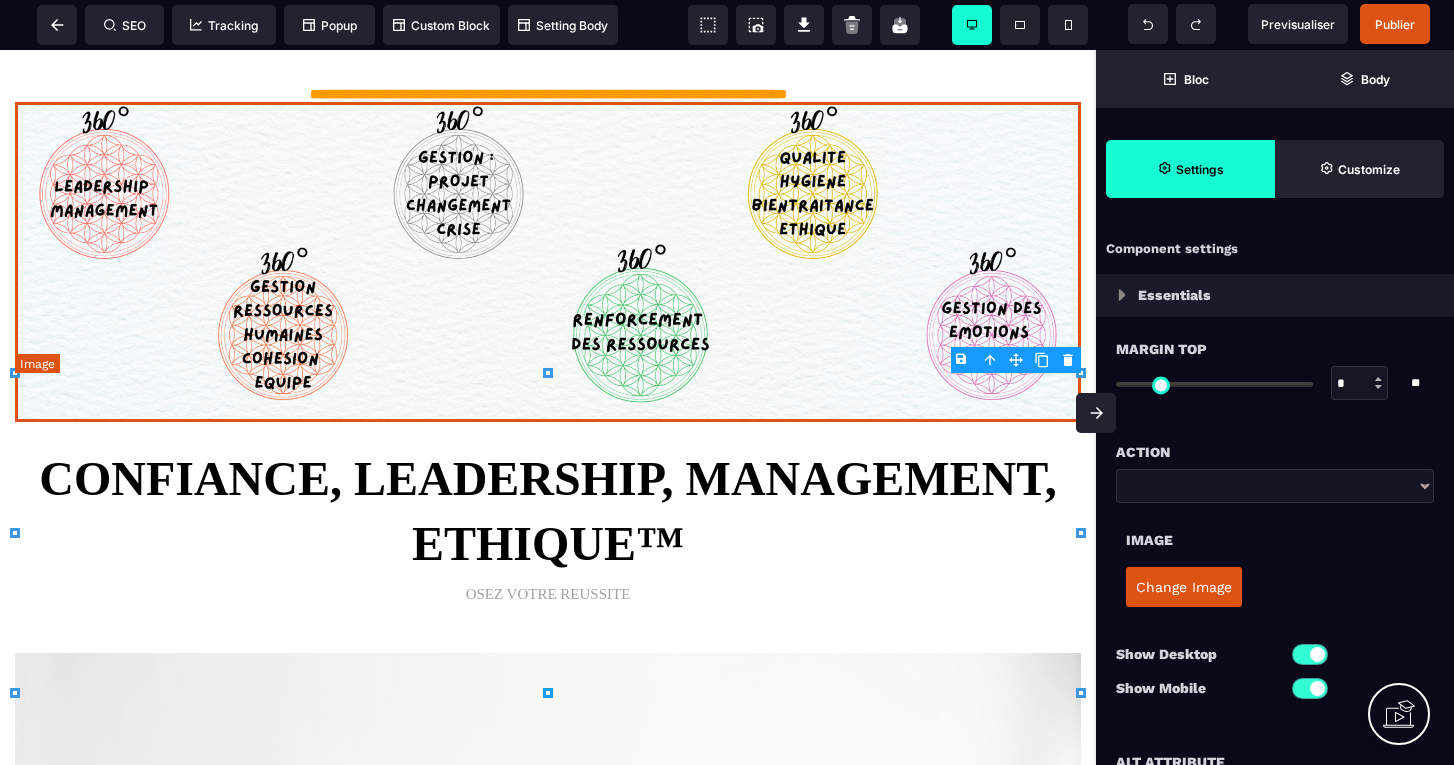 click on "B I U S
A *******
Image
SEO
Tracking
Popup" at bounding box center (727, 382) 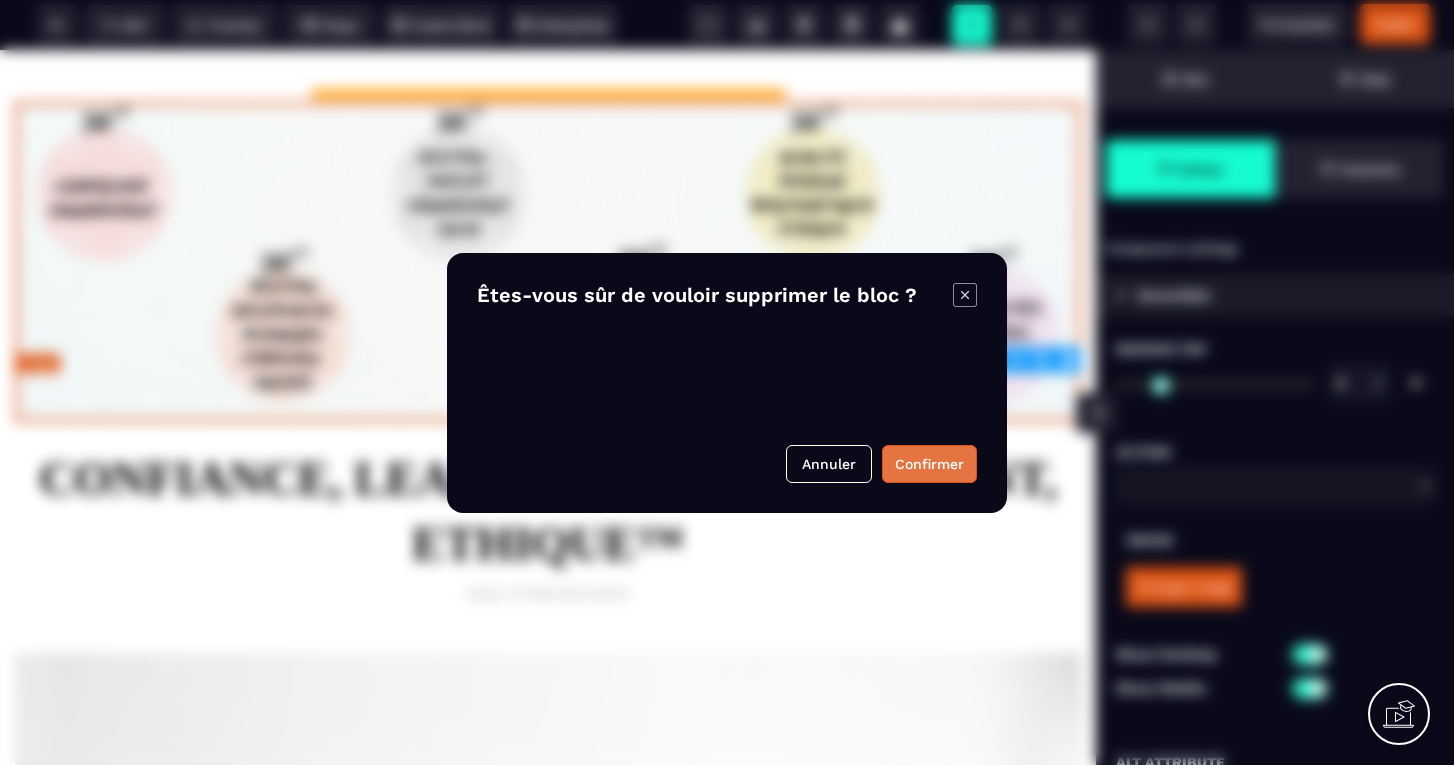 click on "Confirmer" at bounding box center (929, 464) 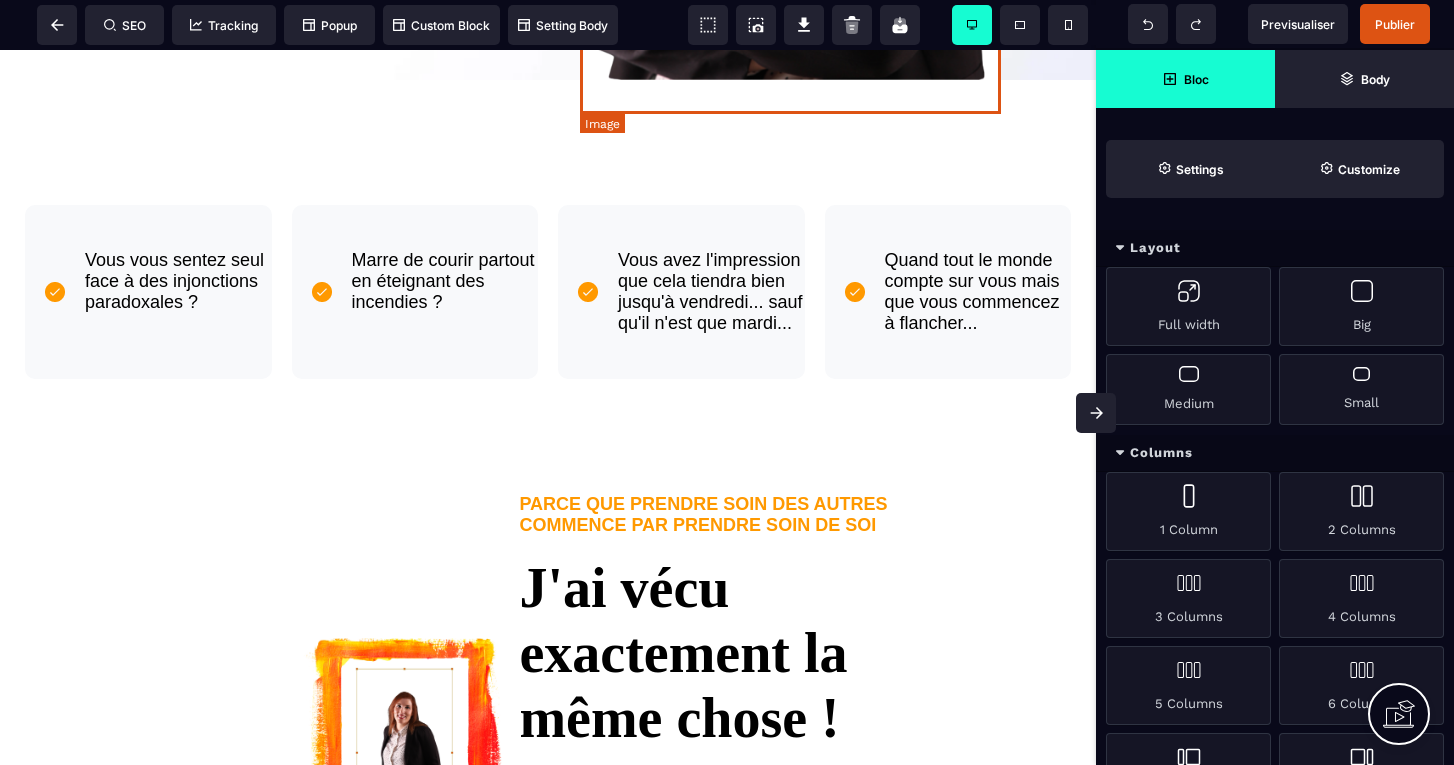 scroll, scrollTop: 710, scrollLeft: 0, axis: vertical 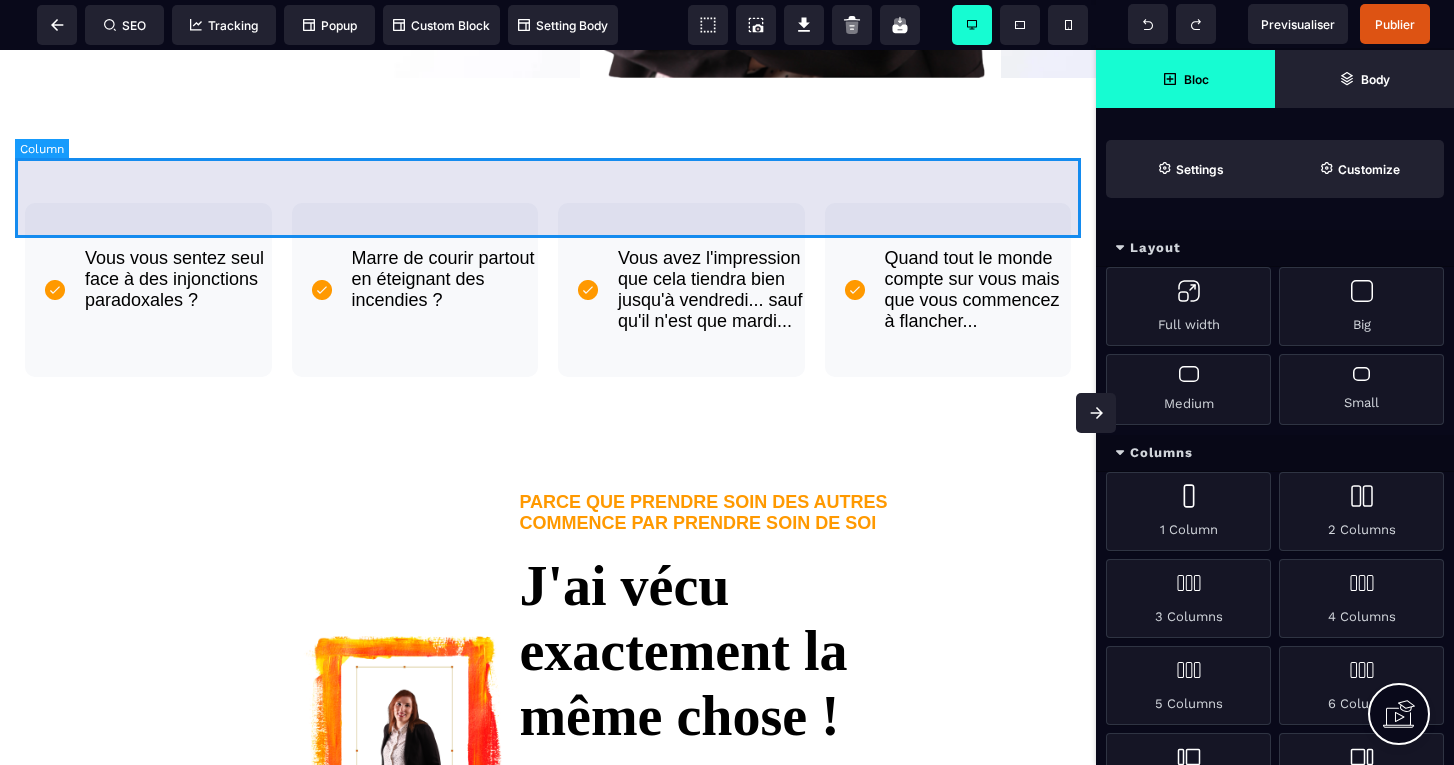 click at bounding box center (548, 133) 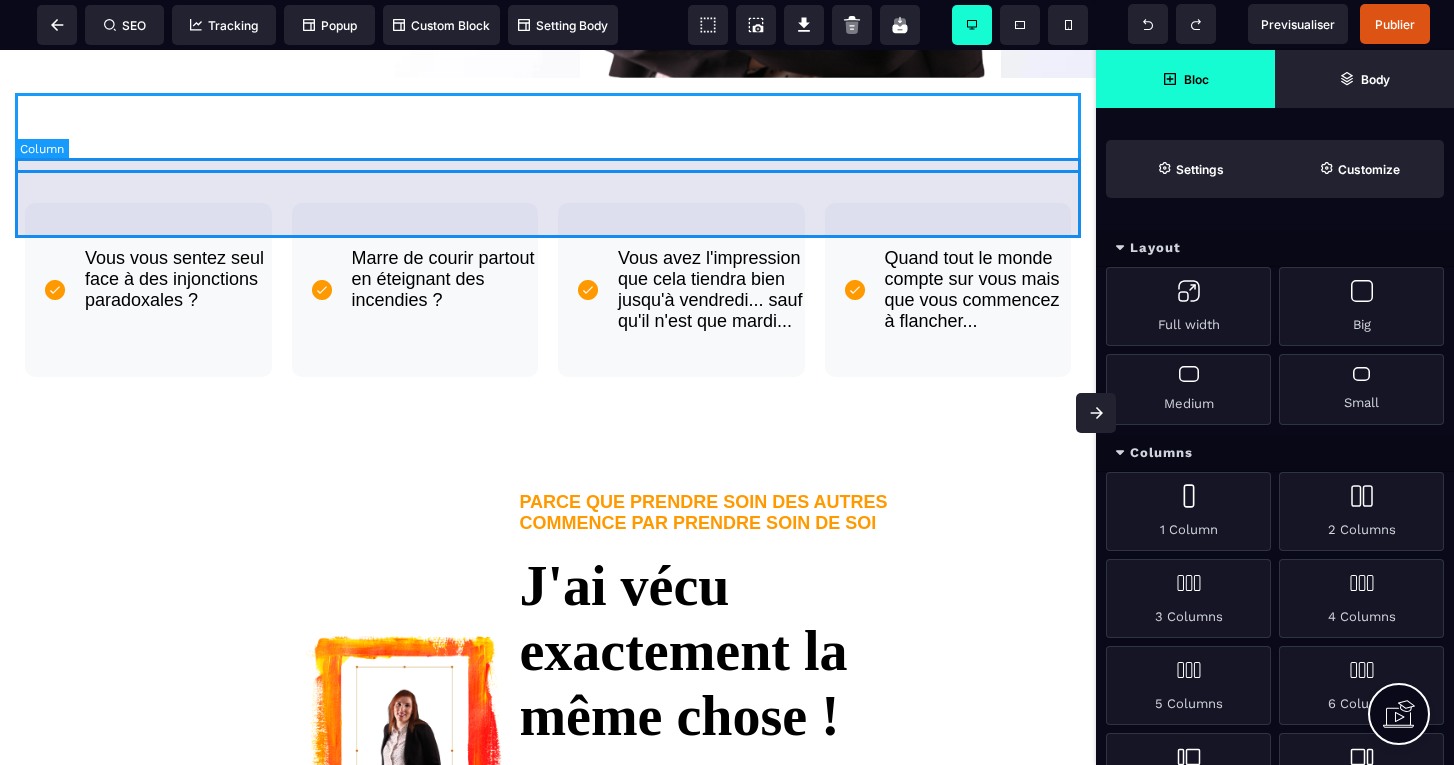 select on "**" 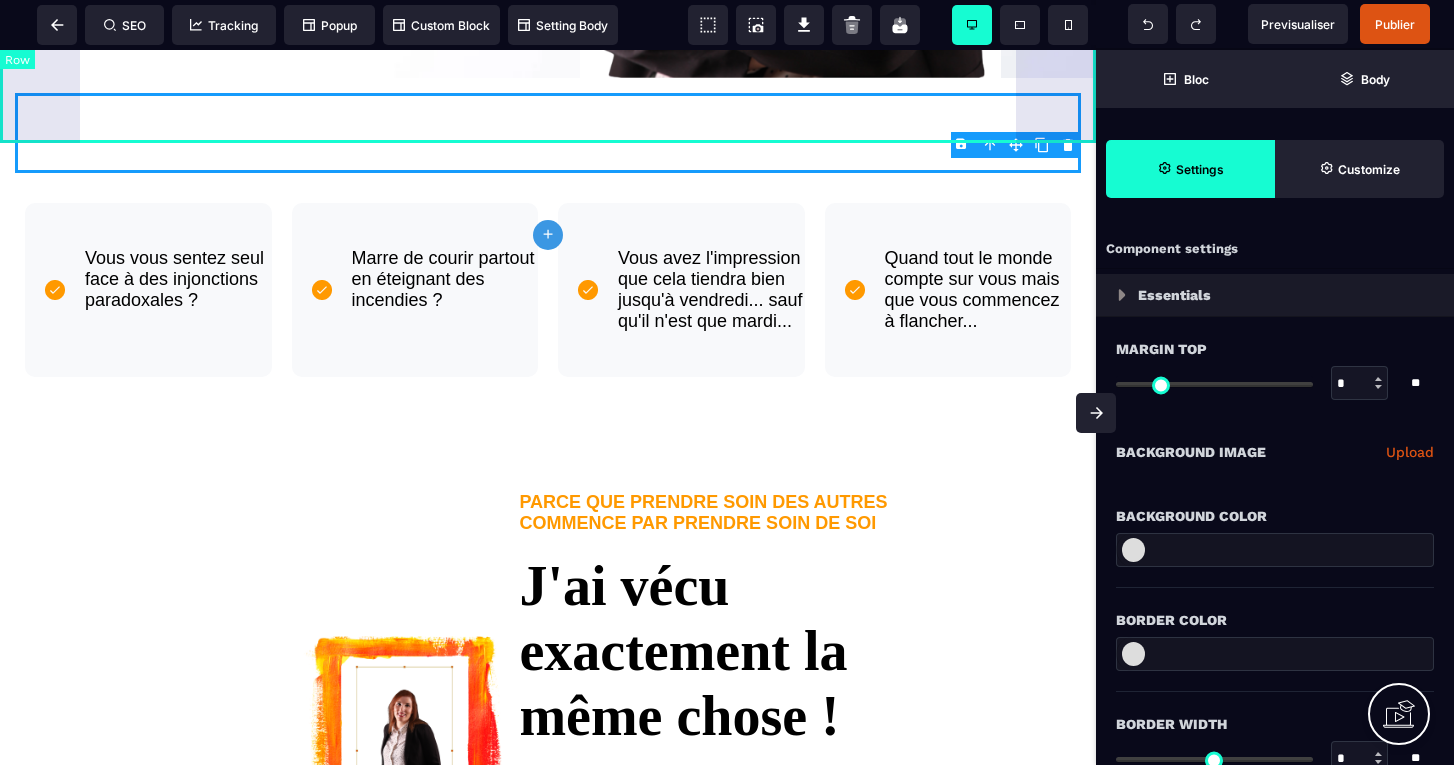 click on "B I U S
A *******
plus
Row
SEO
Big" at bounding box center [727, 382] 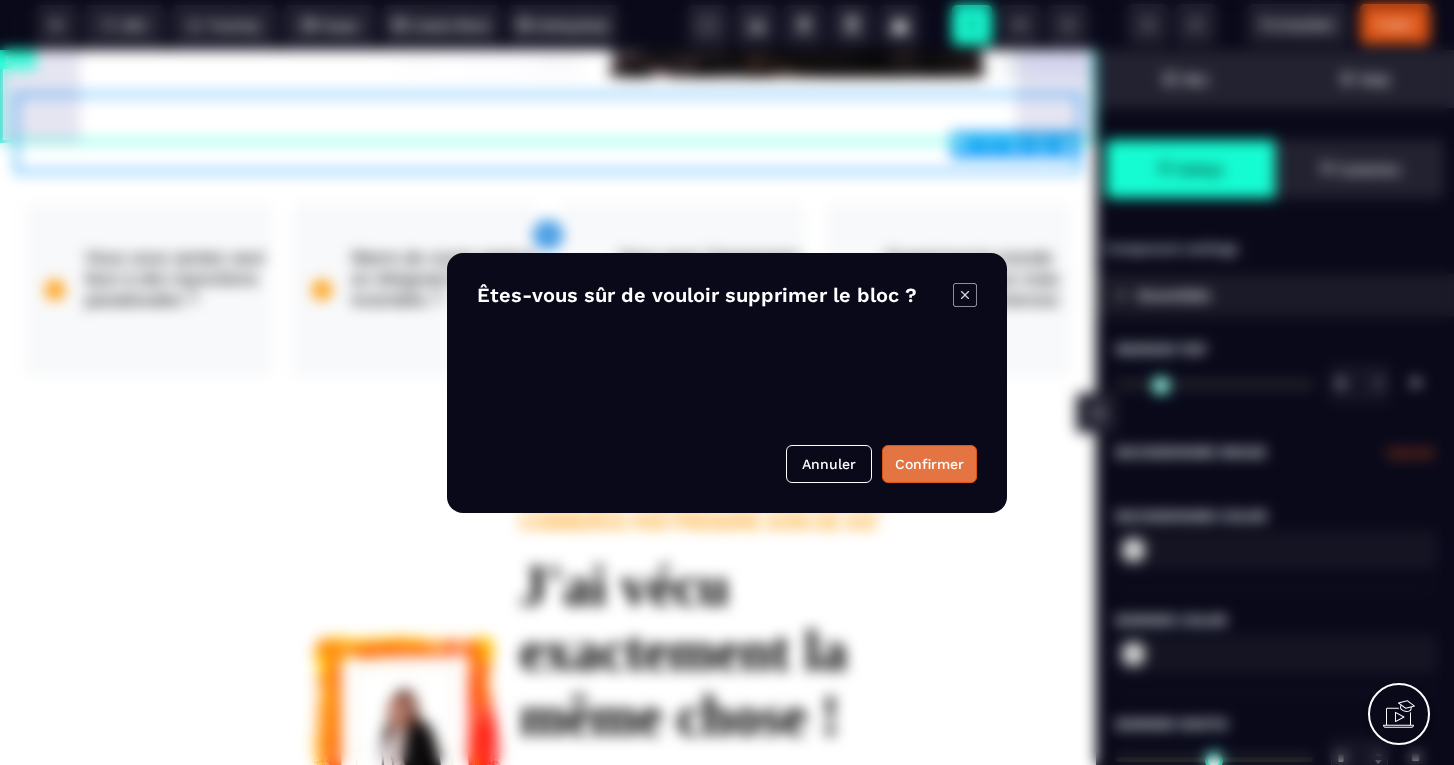 click on "Confirmer" at bounding box center [929, 464] 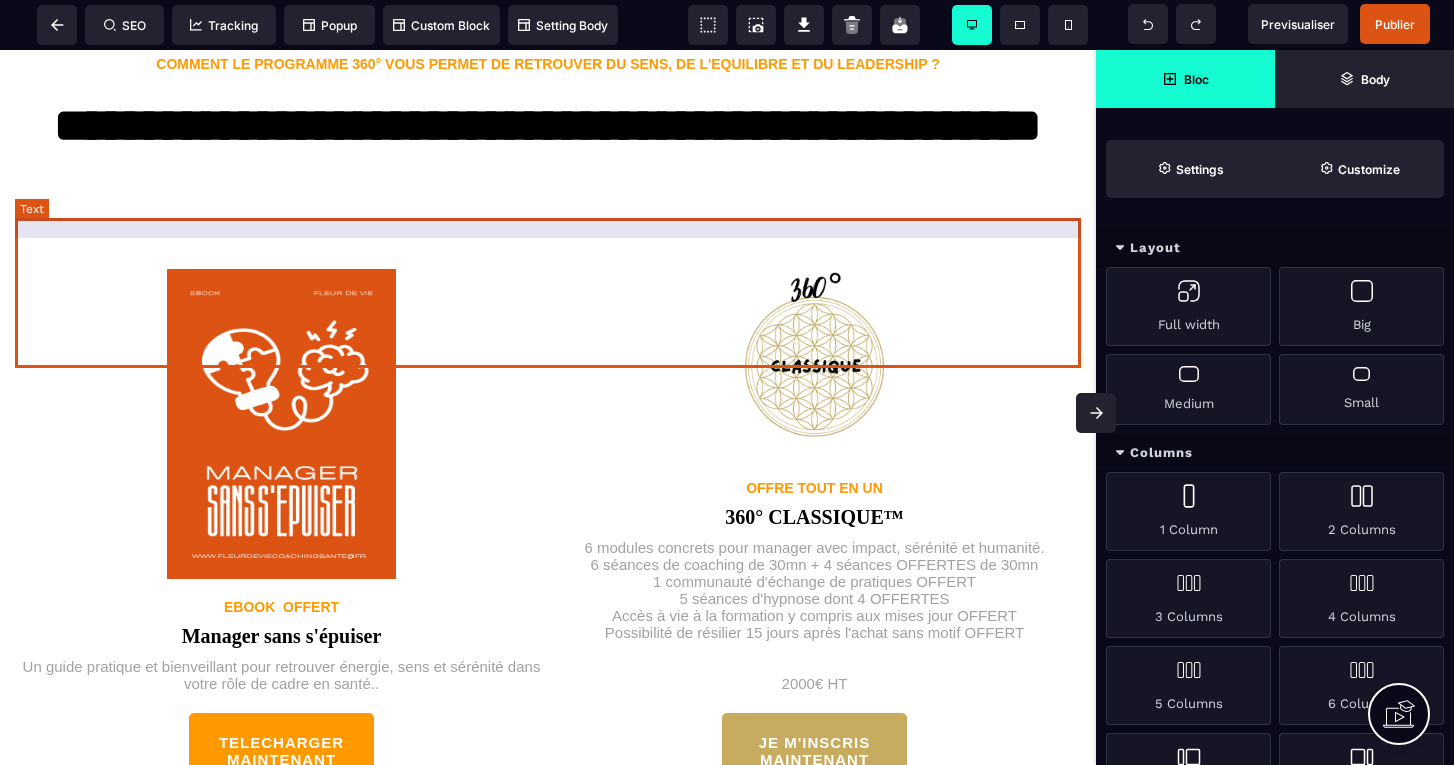 scroll, scrollTop: 2445, scrollLeft: 0, axis: vertical 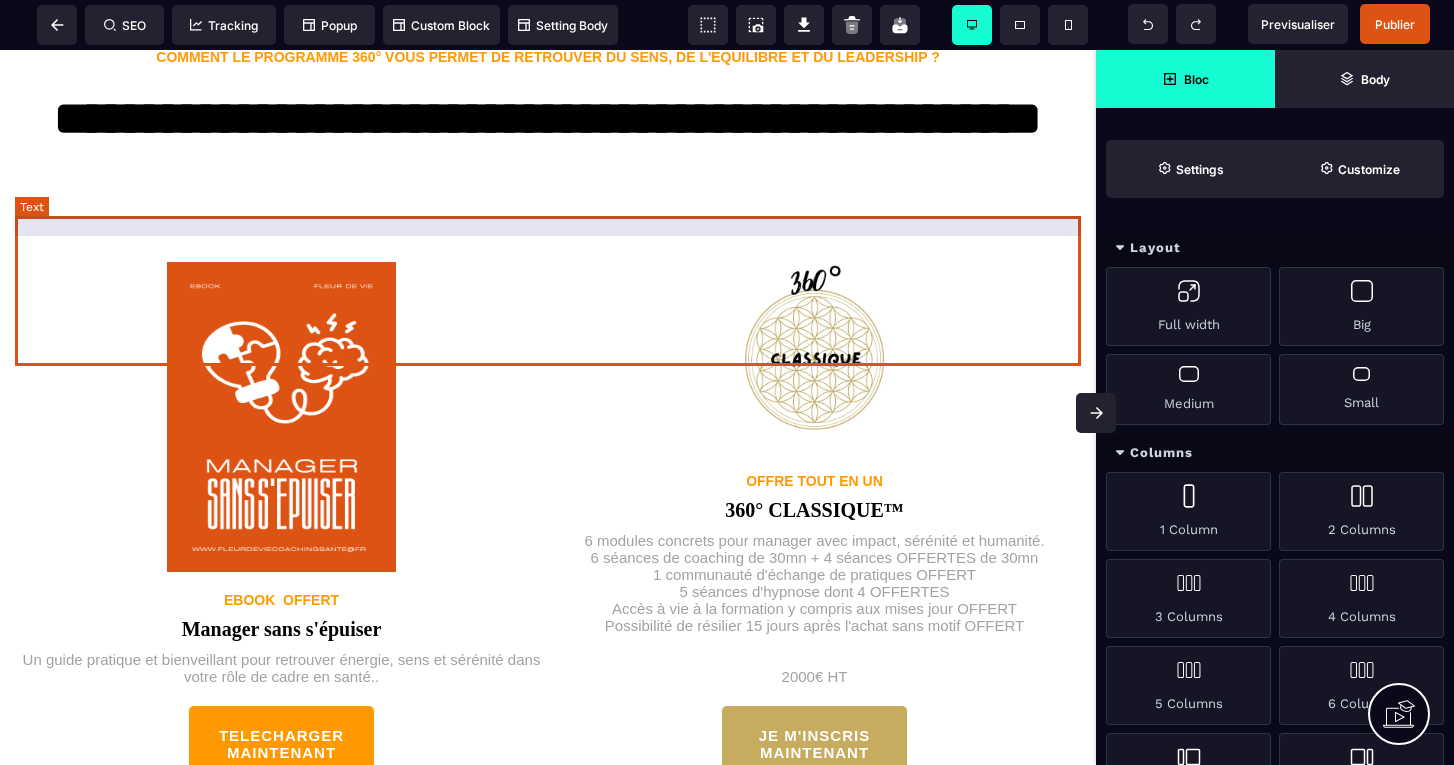 click on "**********" at bounding box center [548, 108] 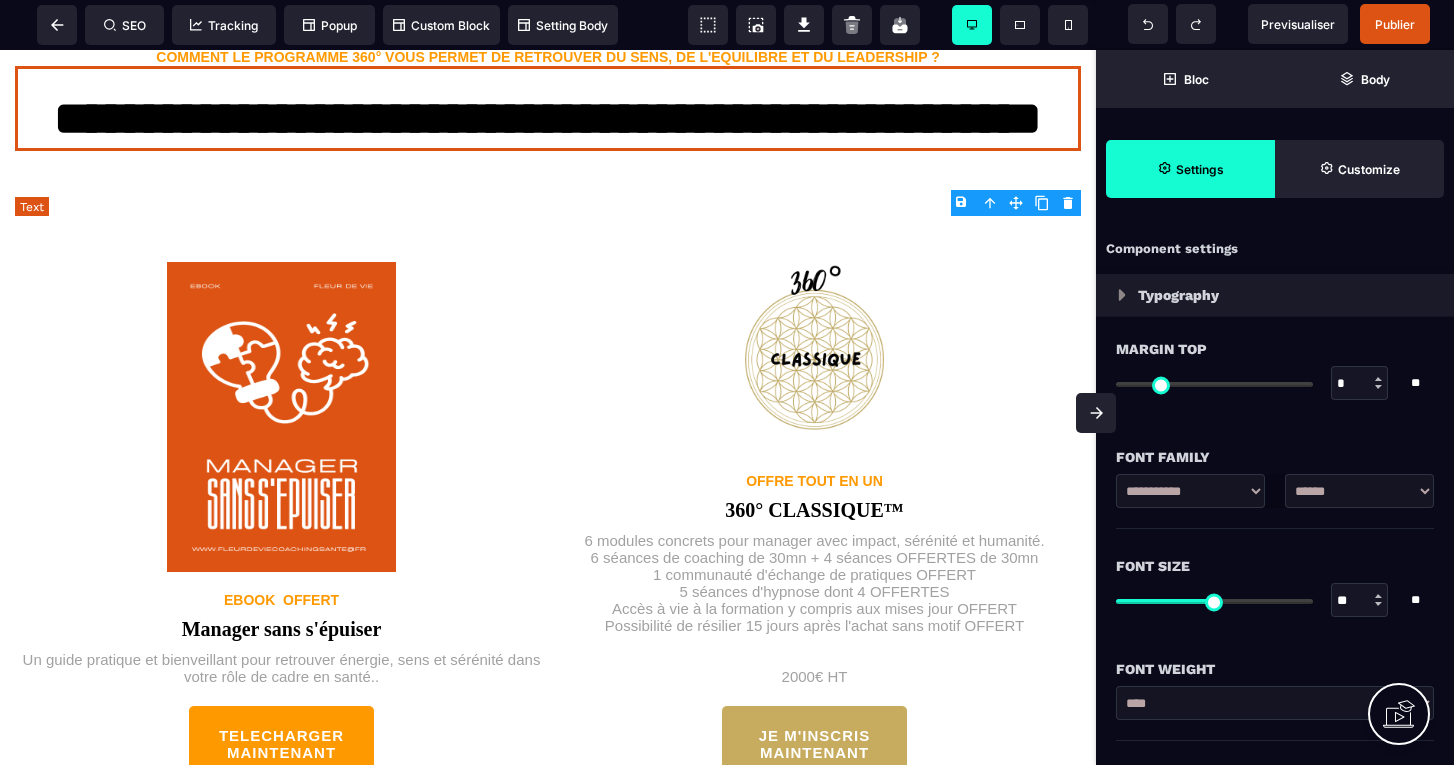 click on "**********" at bounding box center [548, 108] 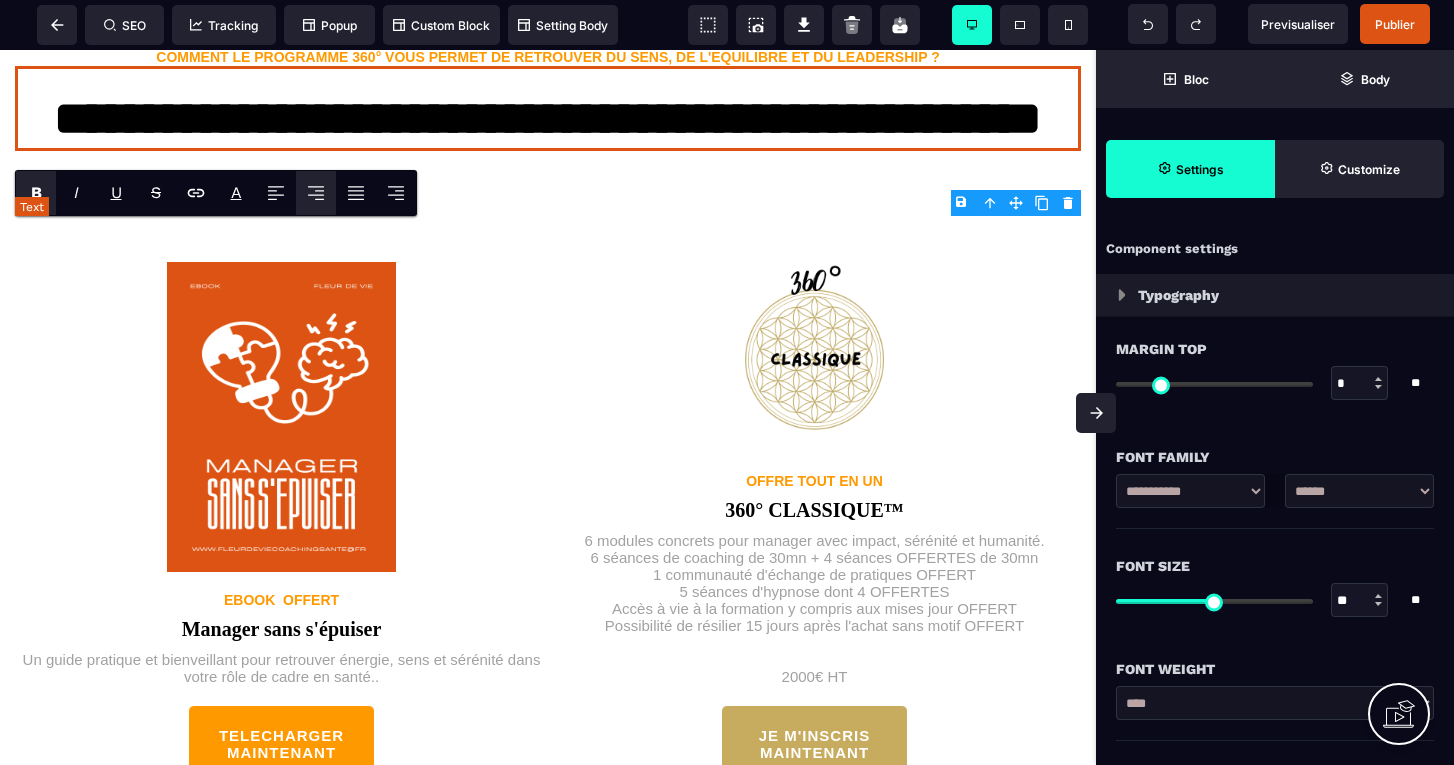 type 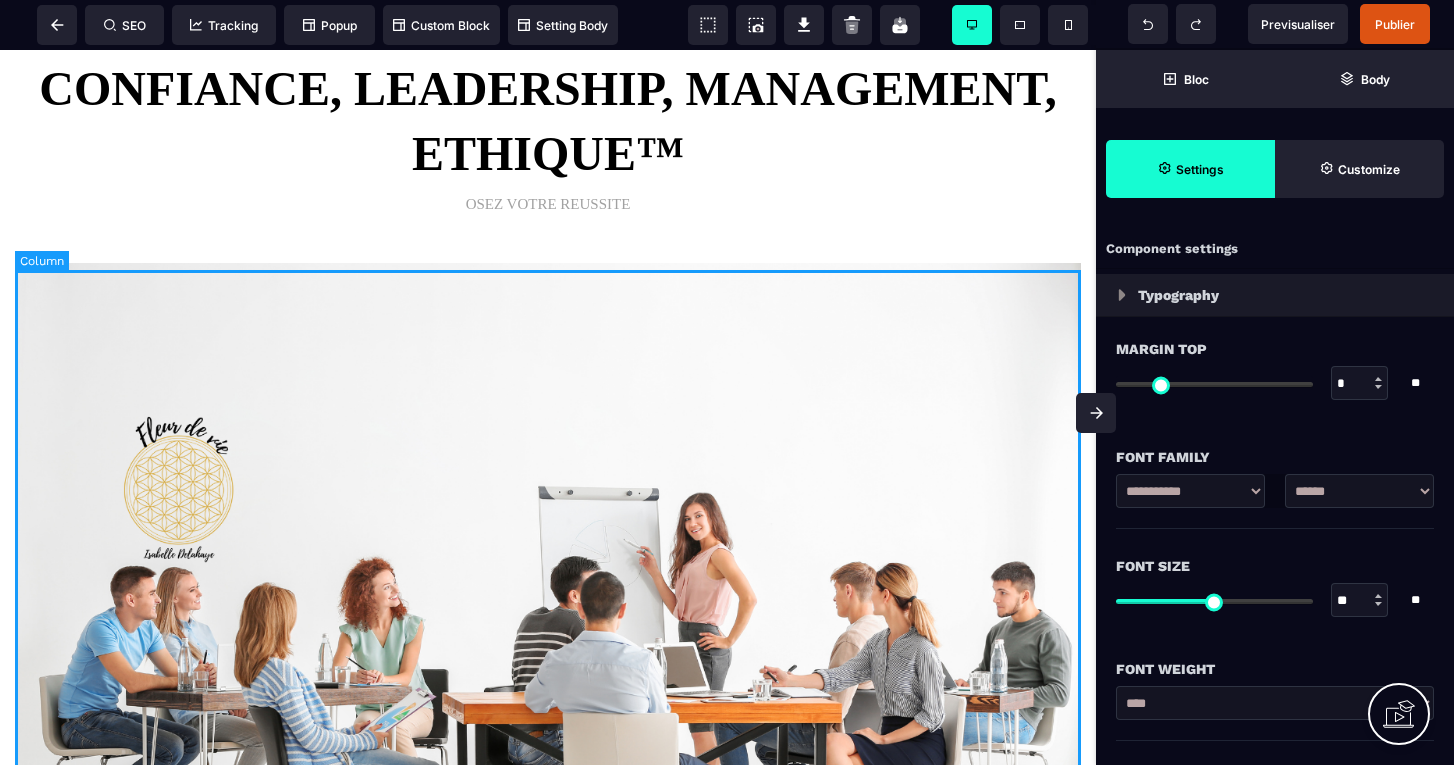 scroll, scrollTop: 4025, scrollLeft: 0, axis: vertical 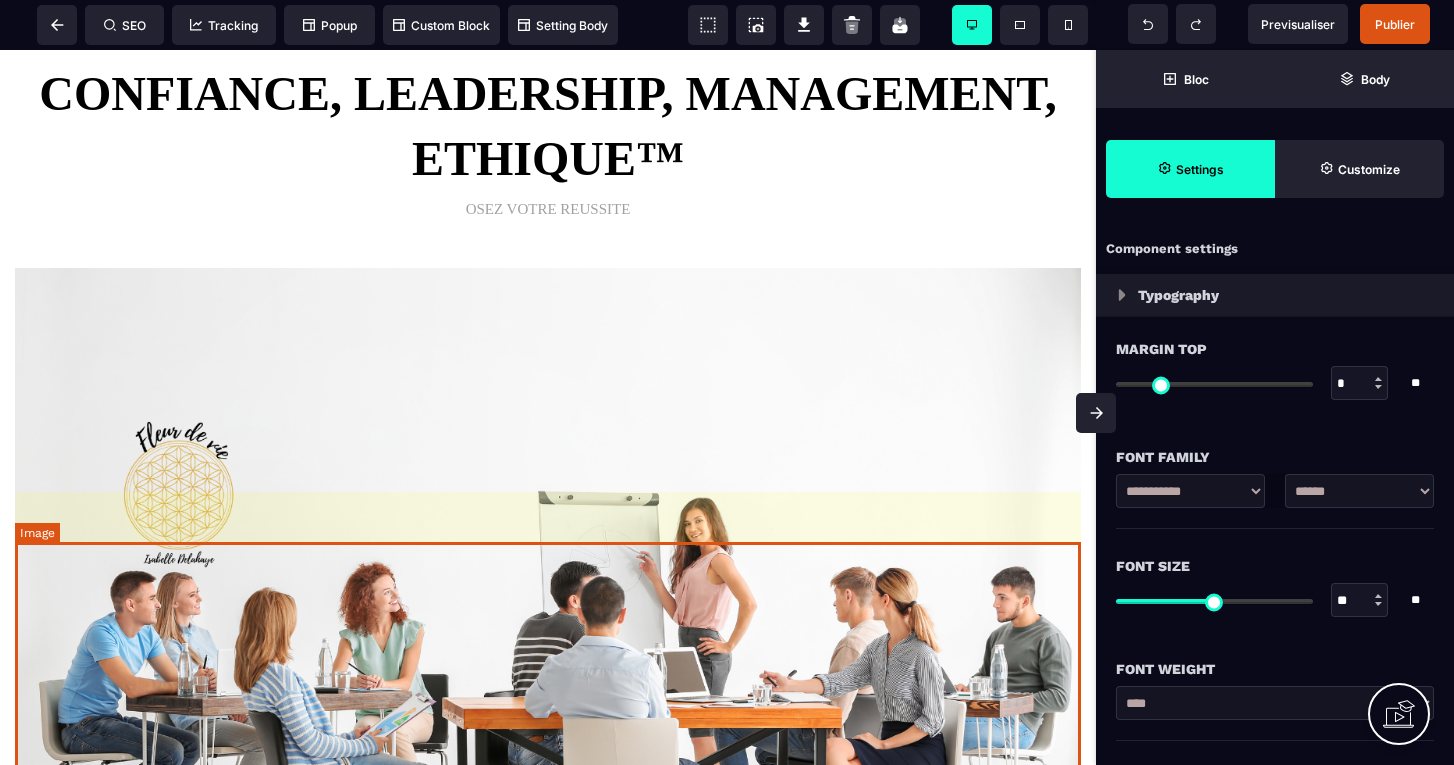 click at bounding box center [548, 567] 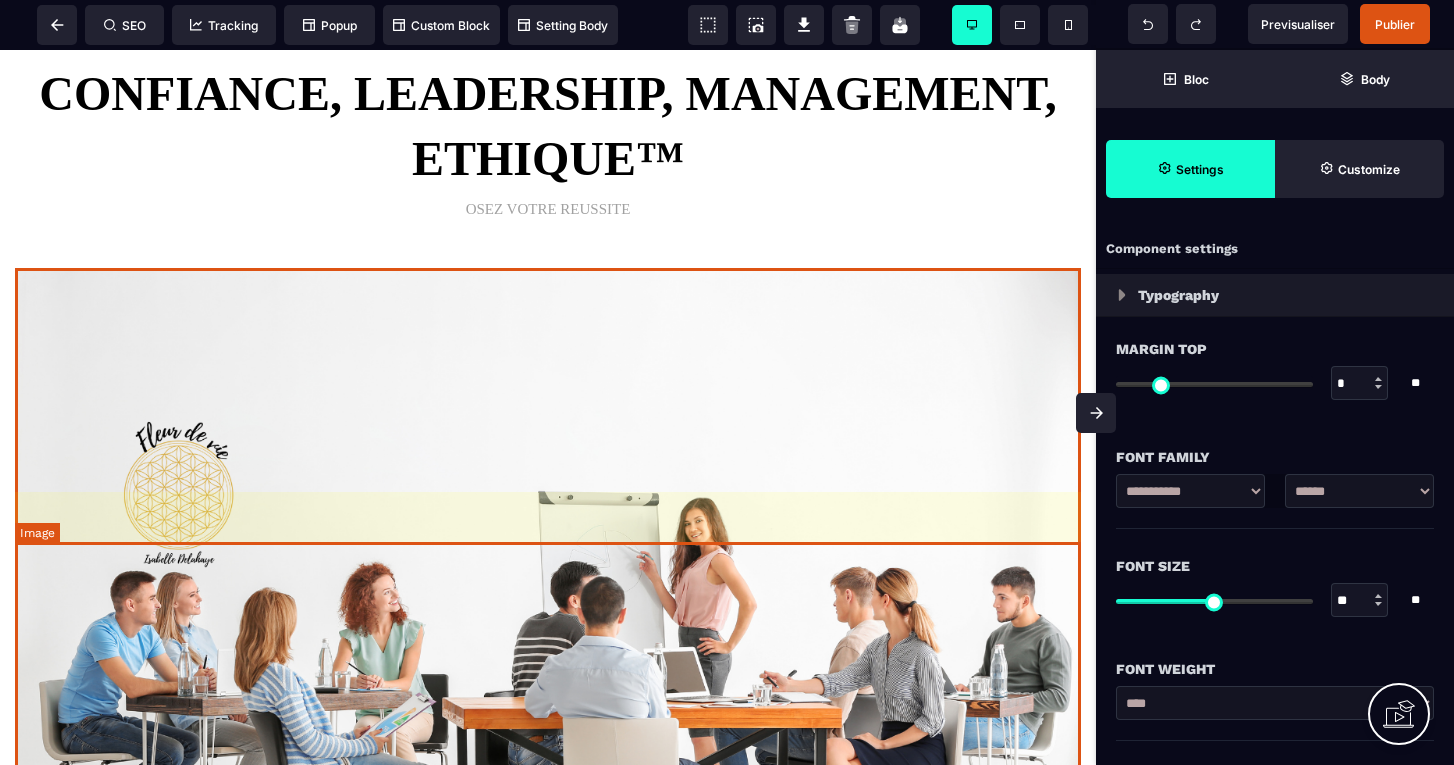 select 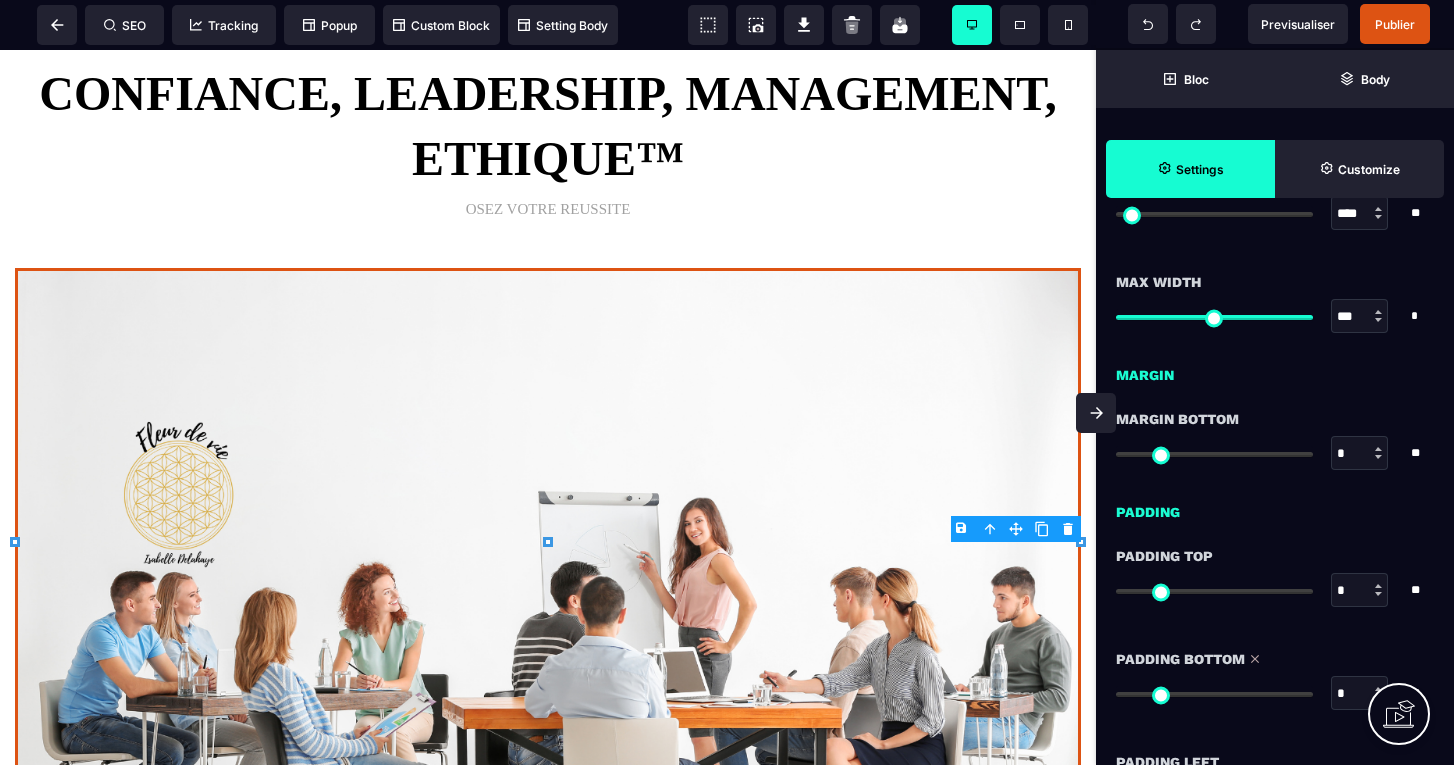 scroll, scrollTop: 876, scrollLeft: 0, axis: vertical 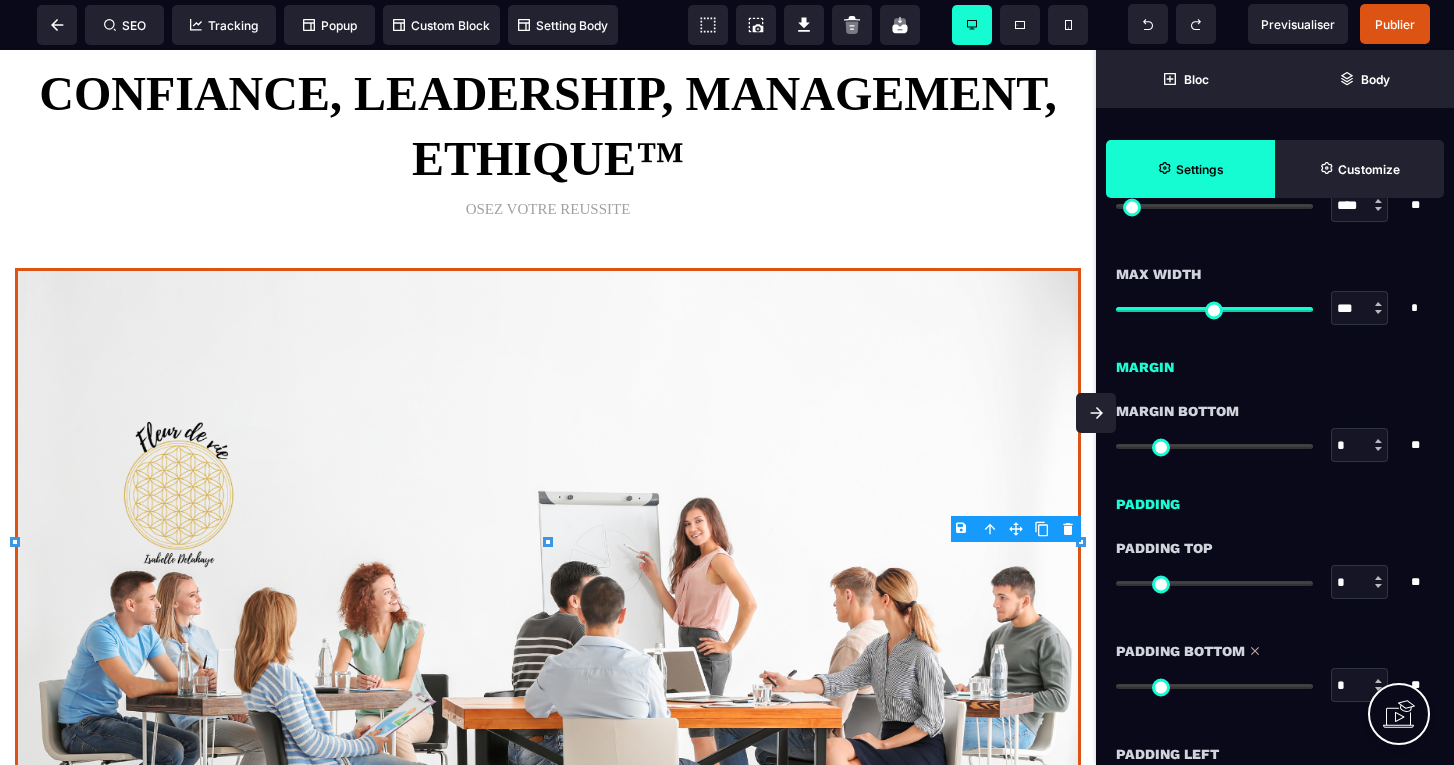type on "***" 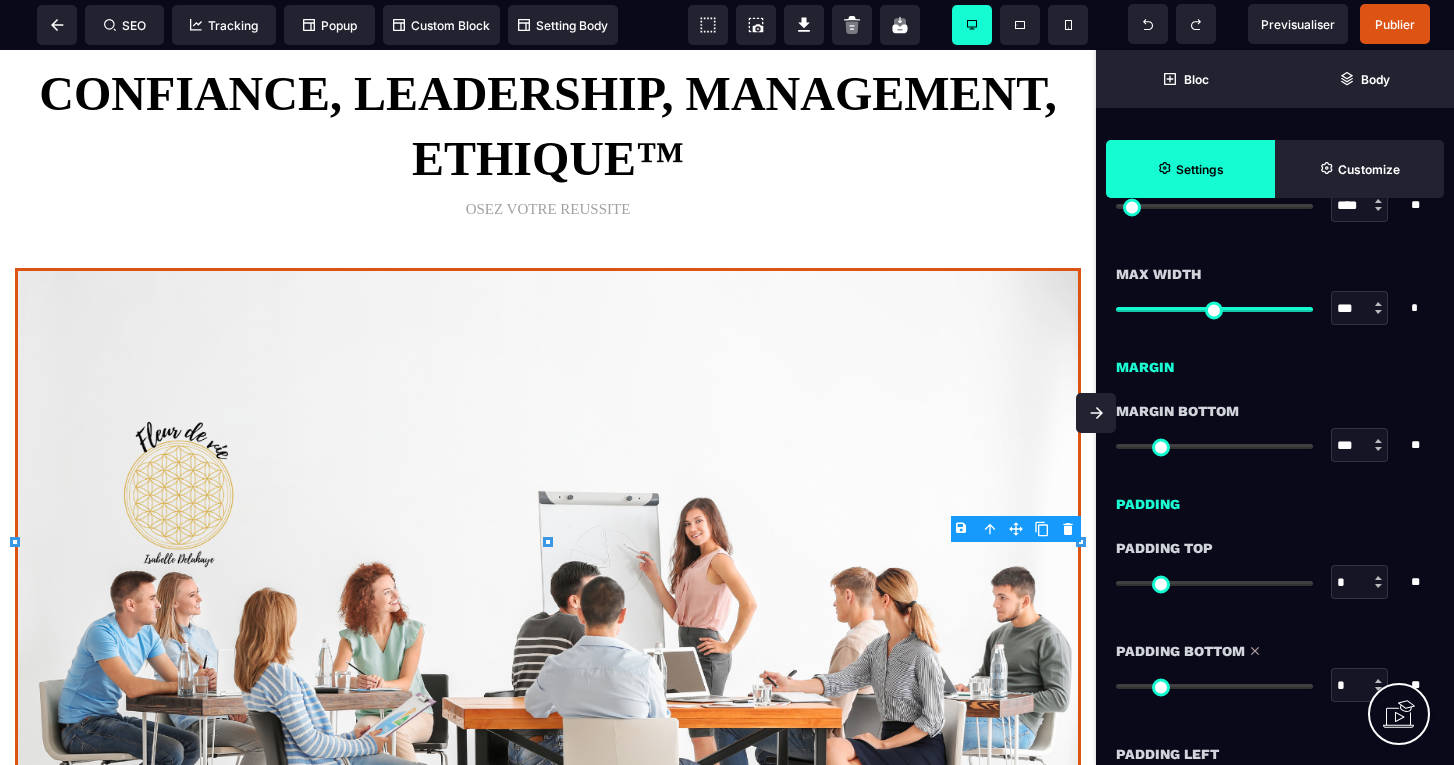 click at bounding box center [1214, 446] 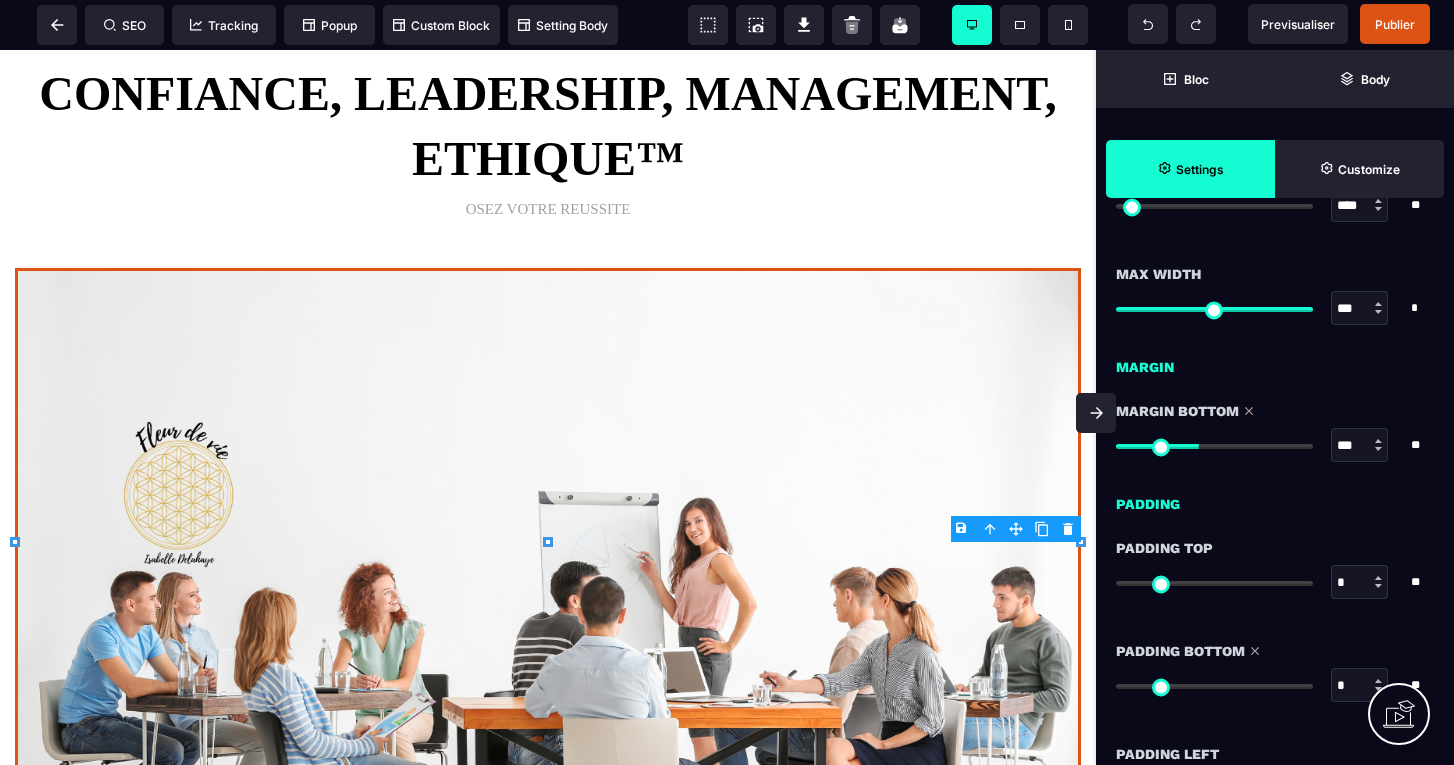 type on "***" 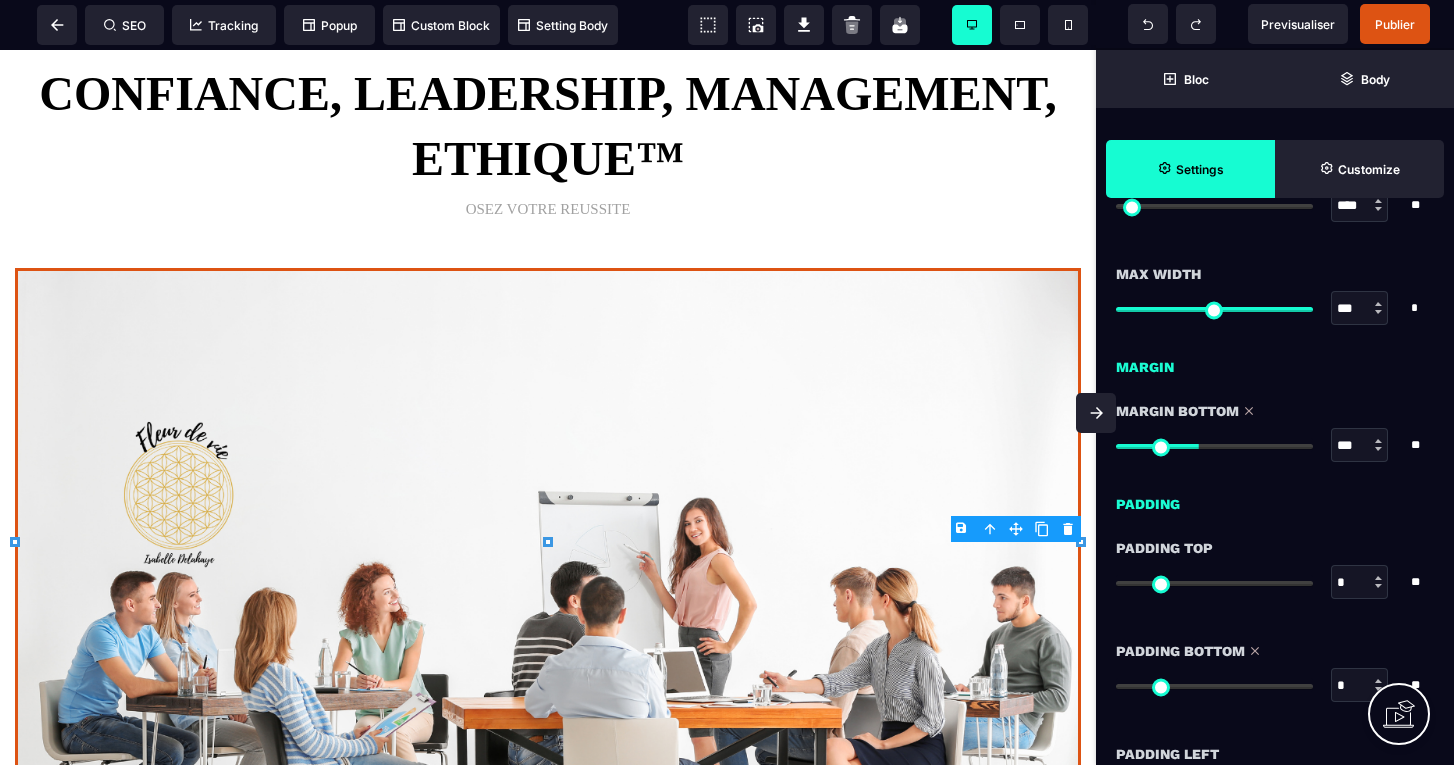 click at bounding box center (1214, 446) 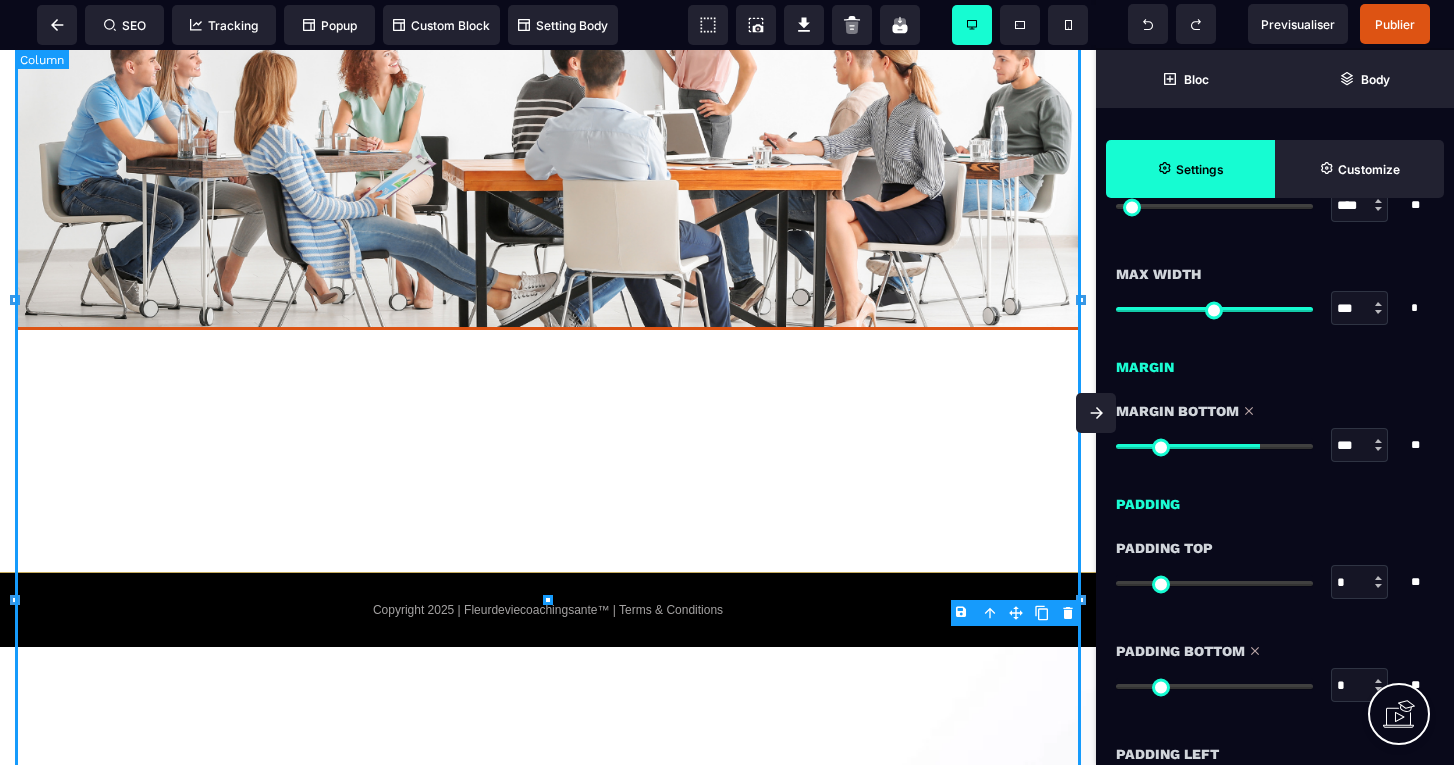 scroll, scrollTop: 4560, scrollLeft: 0, axis: vertical 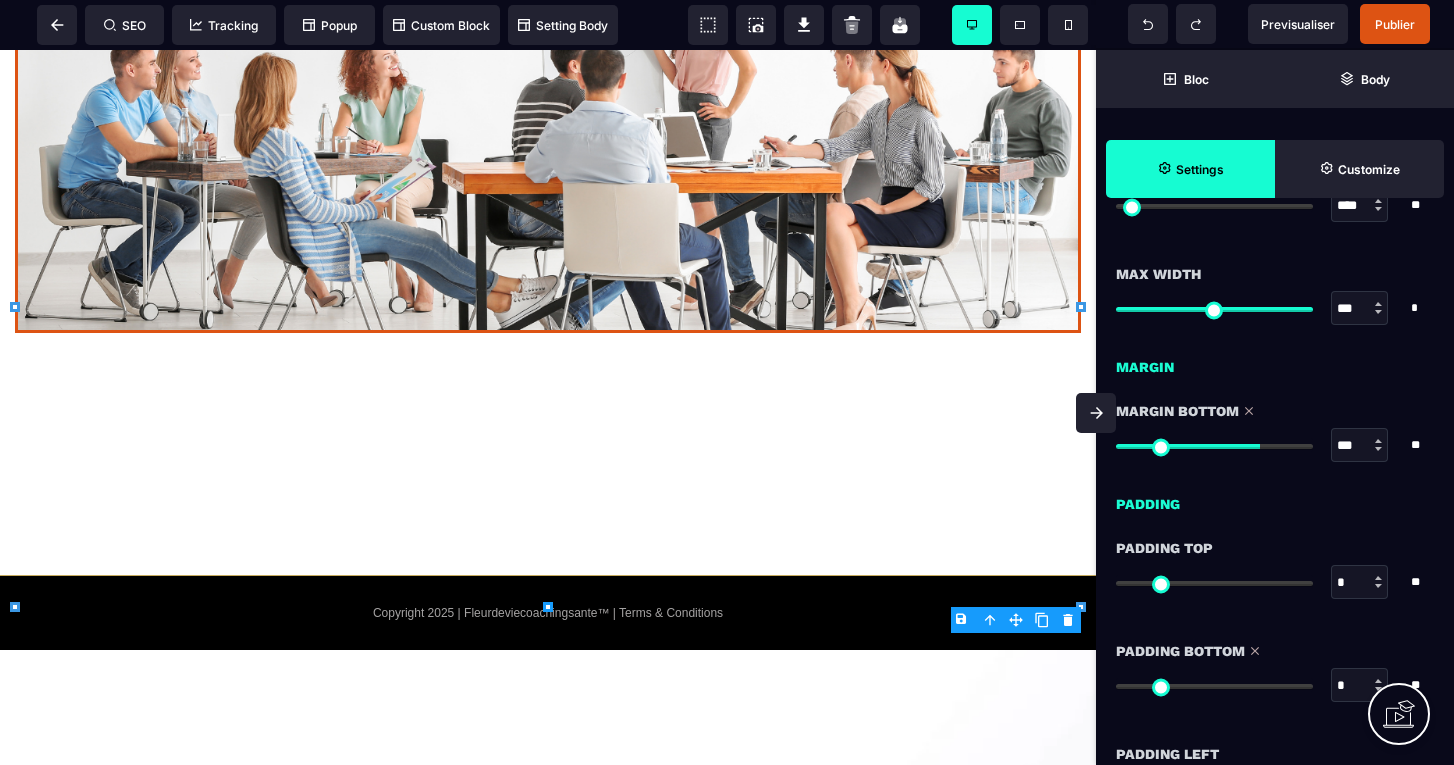 type on "*" 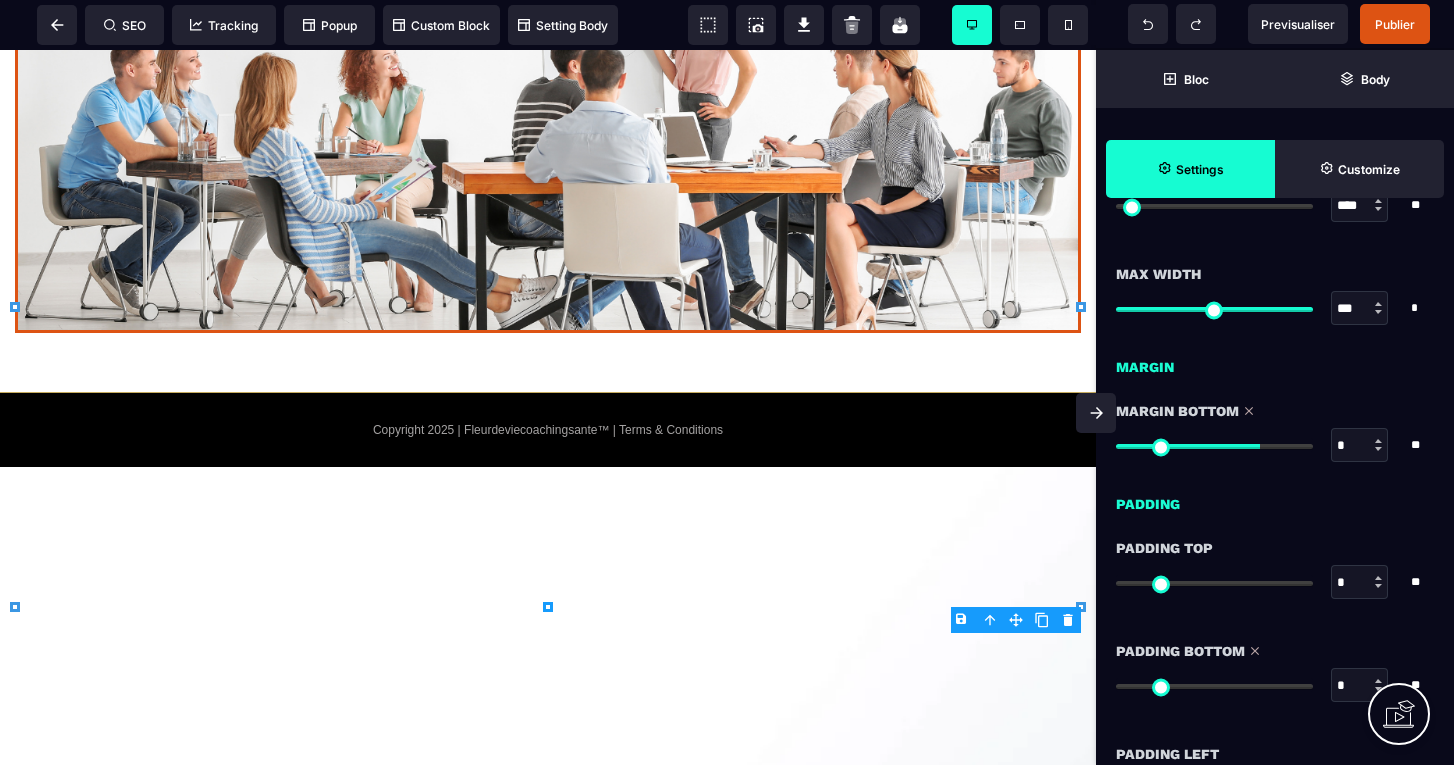 type on "*" 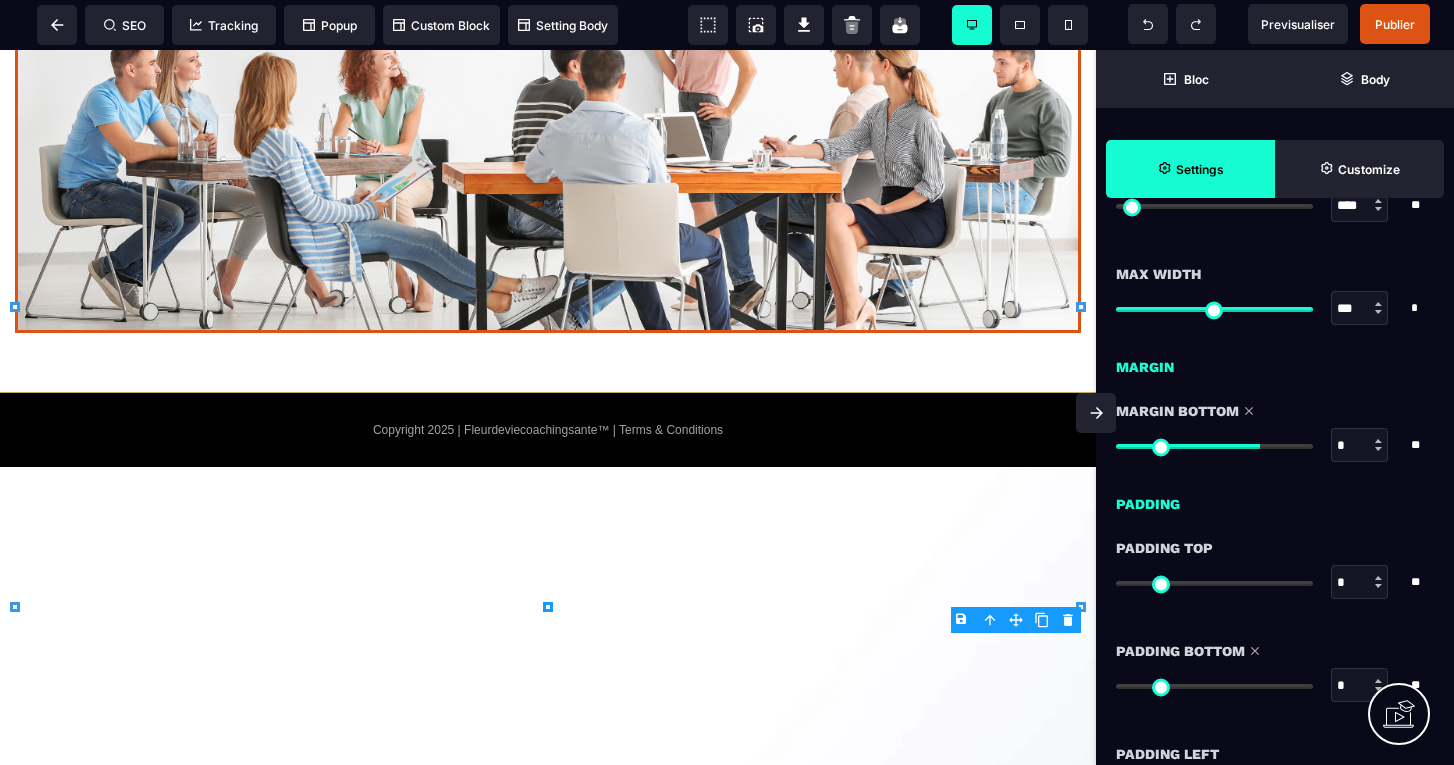 click at bounding box center [1214, 446] 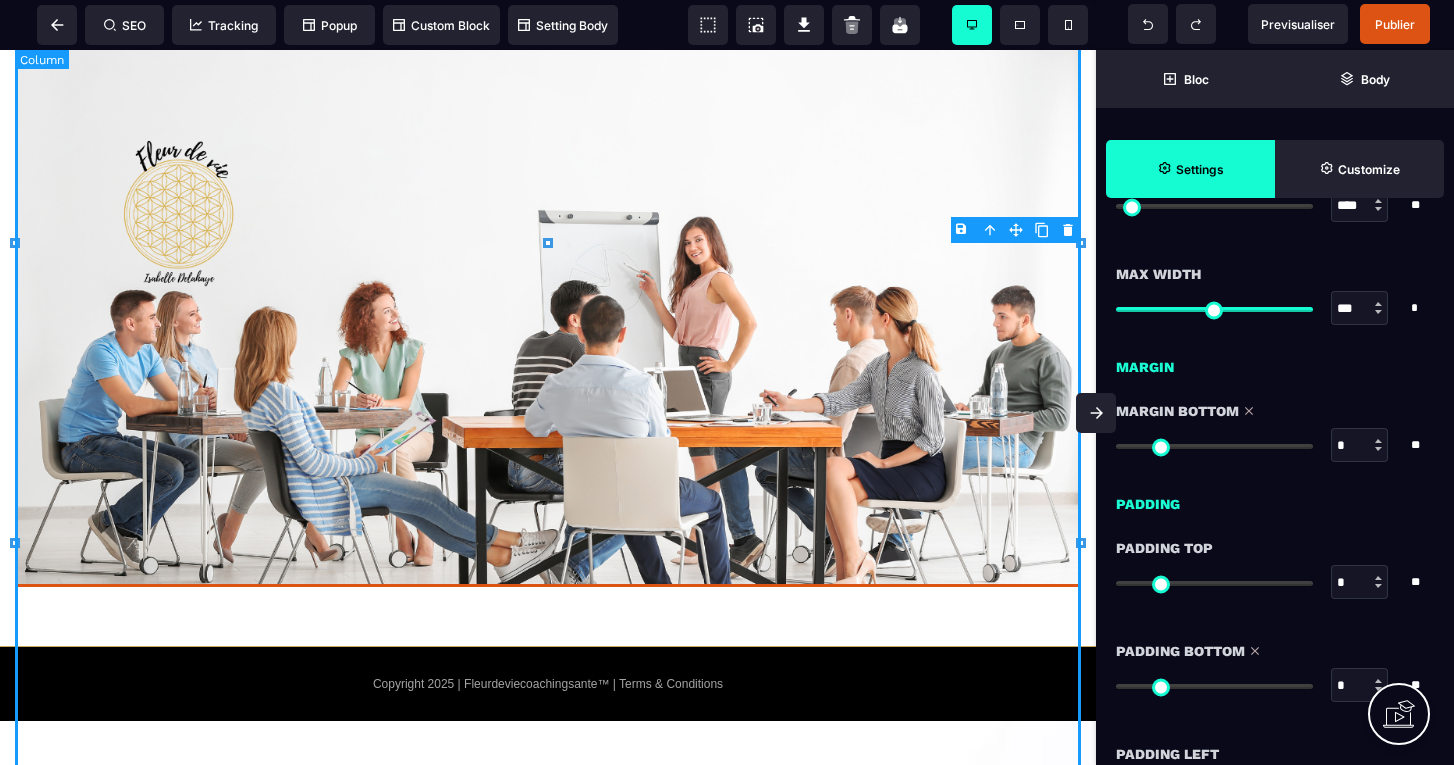 scroll, scrollTop: 4304, scrollLeft: 0, axis: vertical 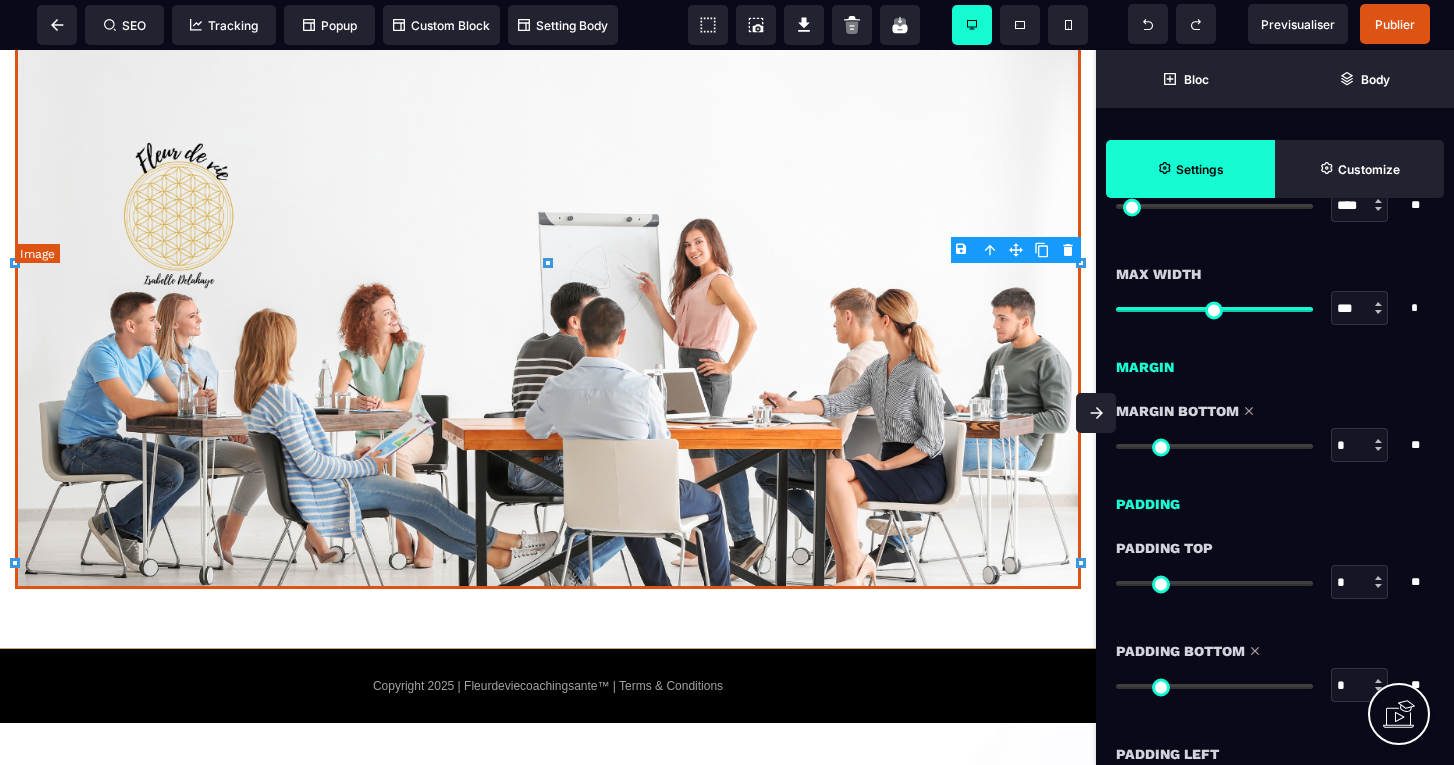 click at bounding box center [548, 288] 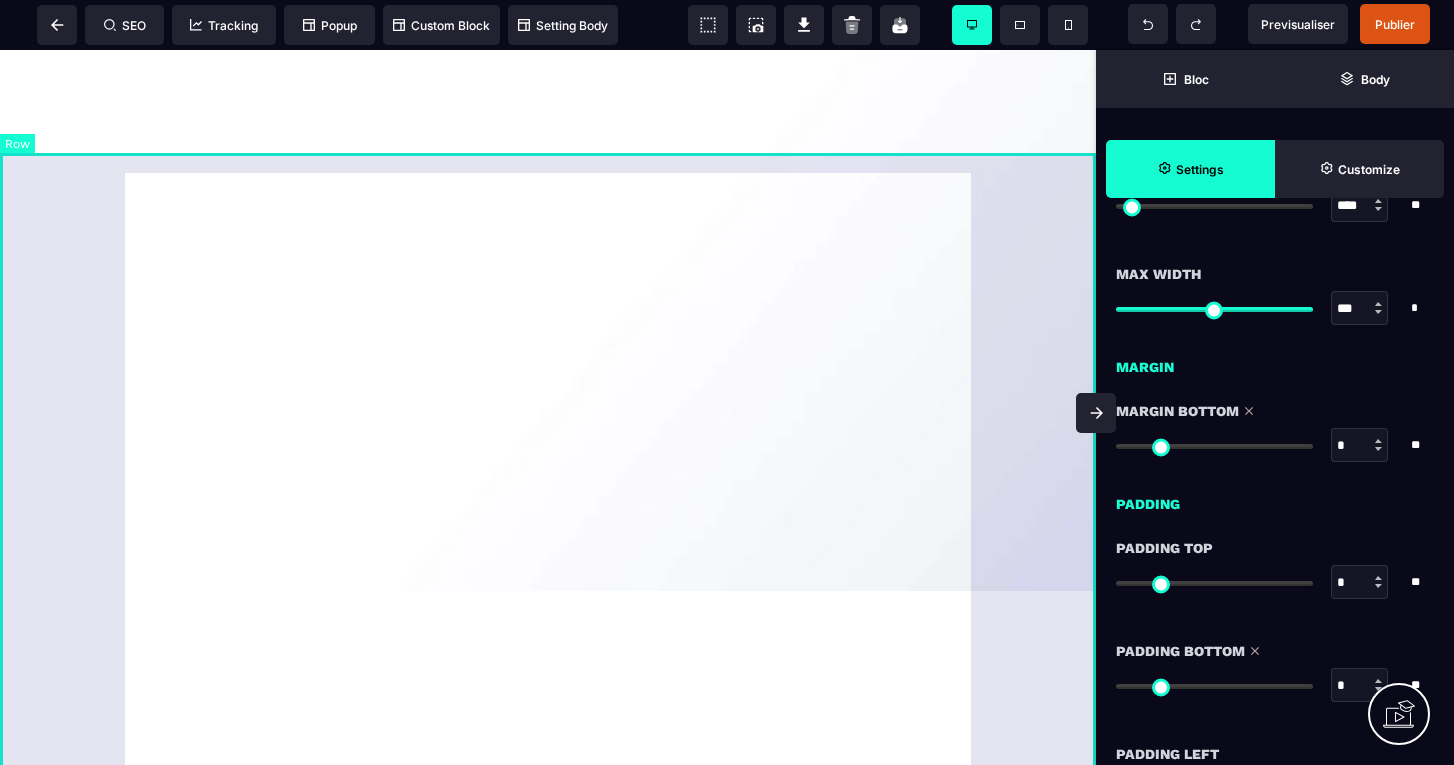scroll, scrollTop: 5149, scrollLeft: 0, axis: vertical 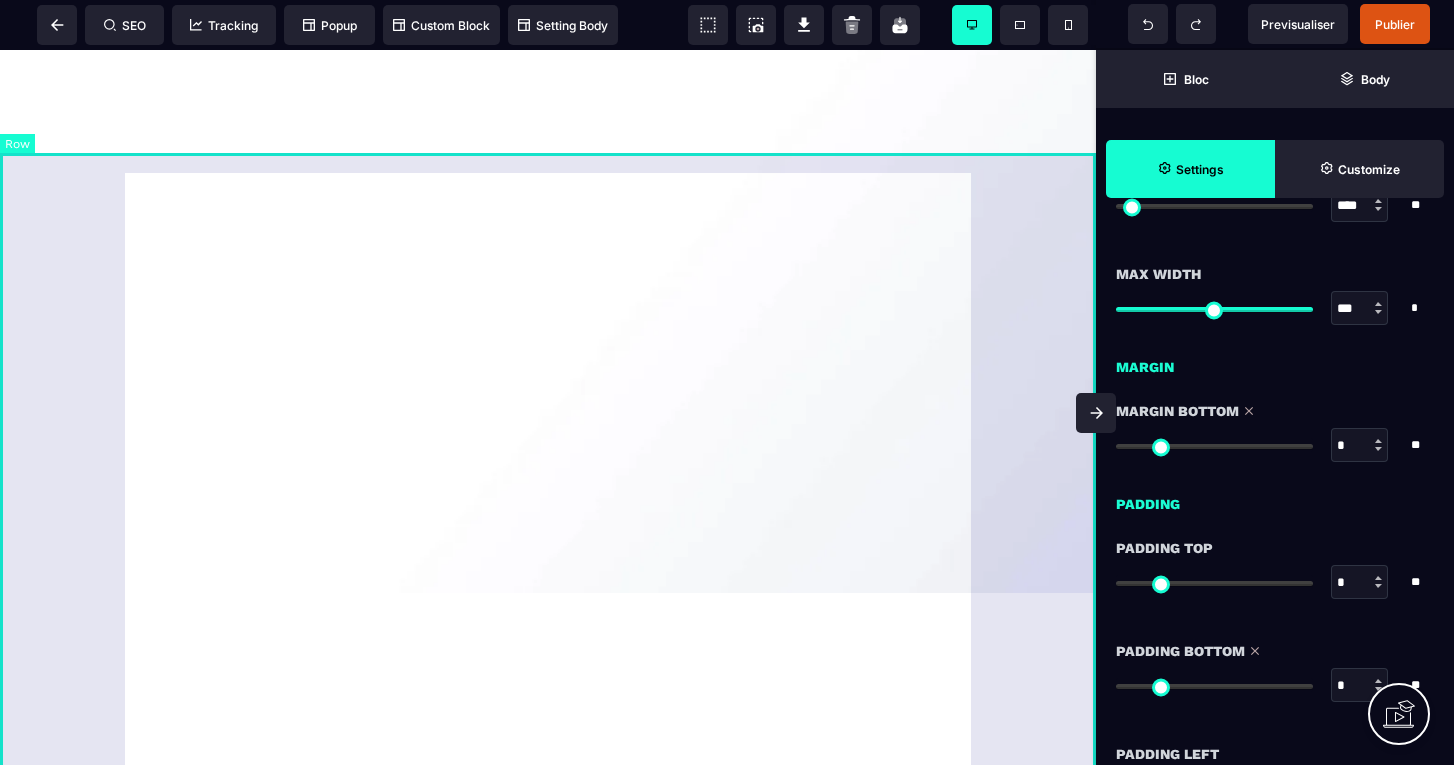 click at bounding box center [548, 235] 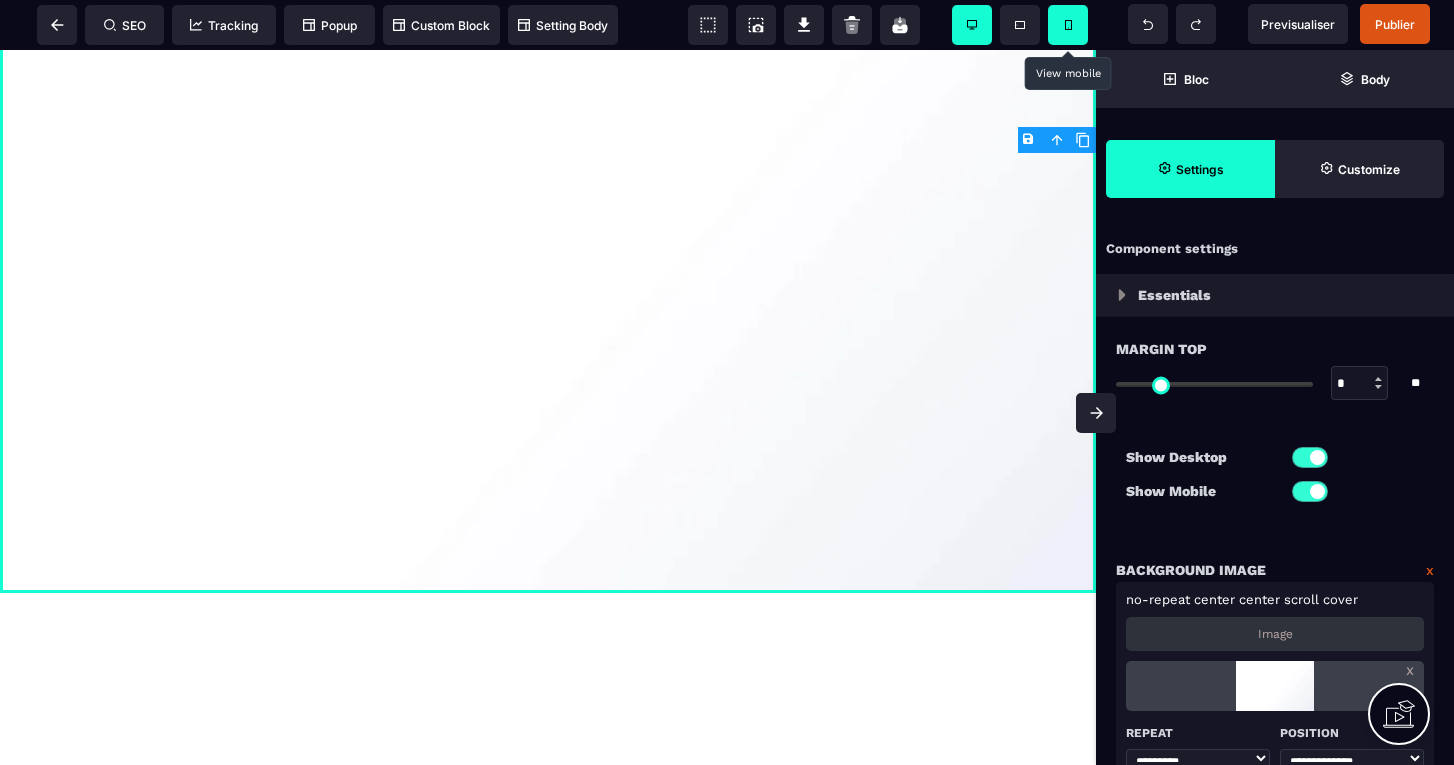 scroll, scrollTop: 0, scrollLeft: 0, axis: both 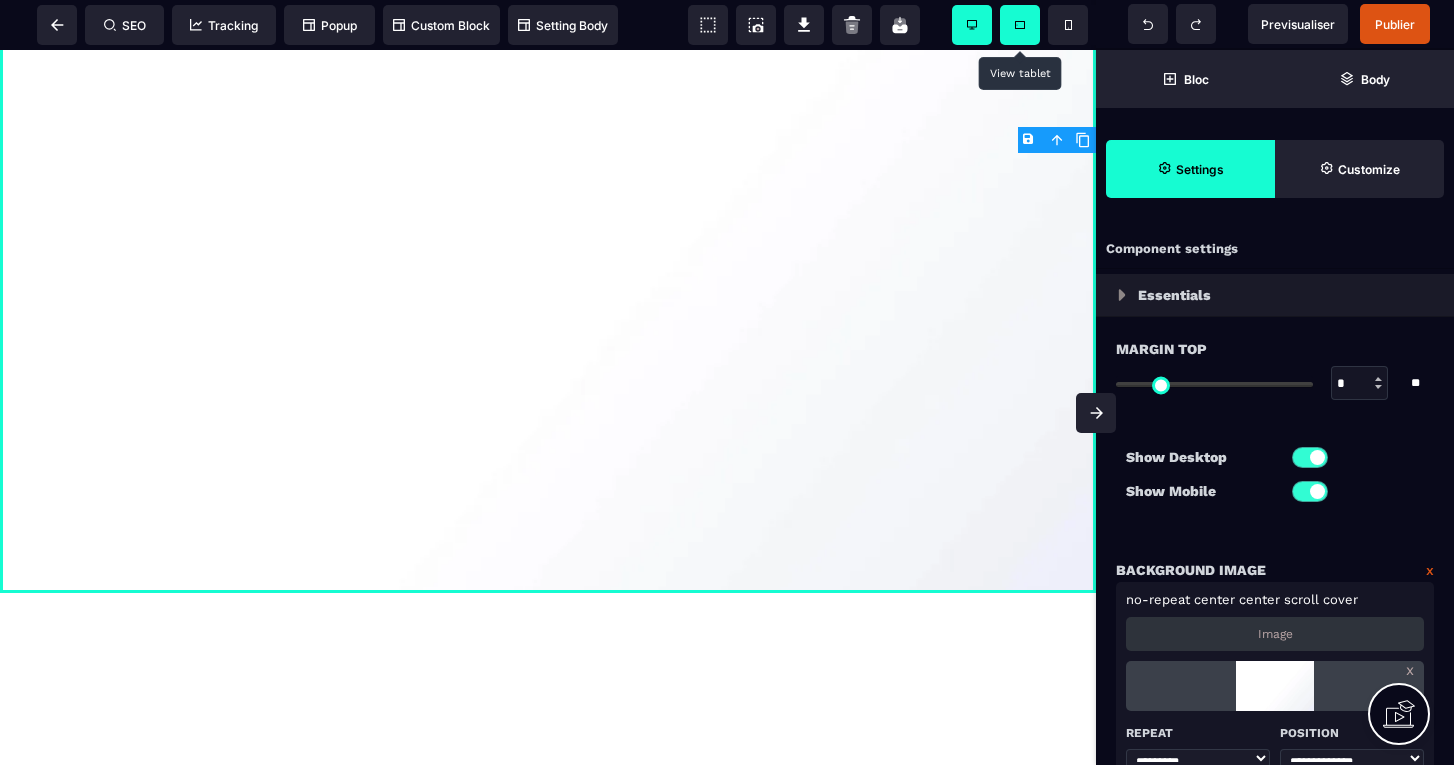click 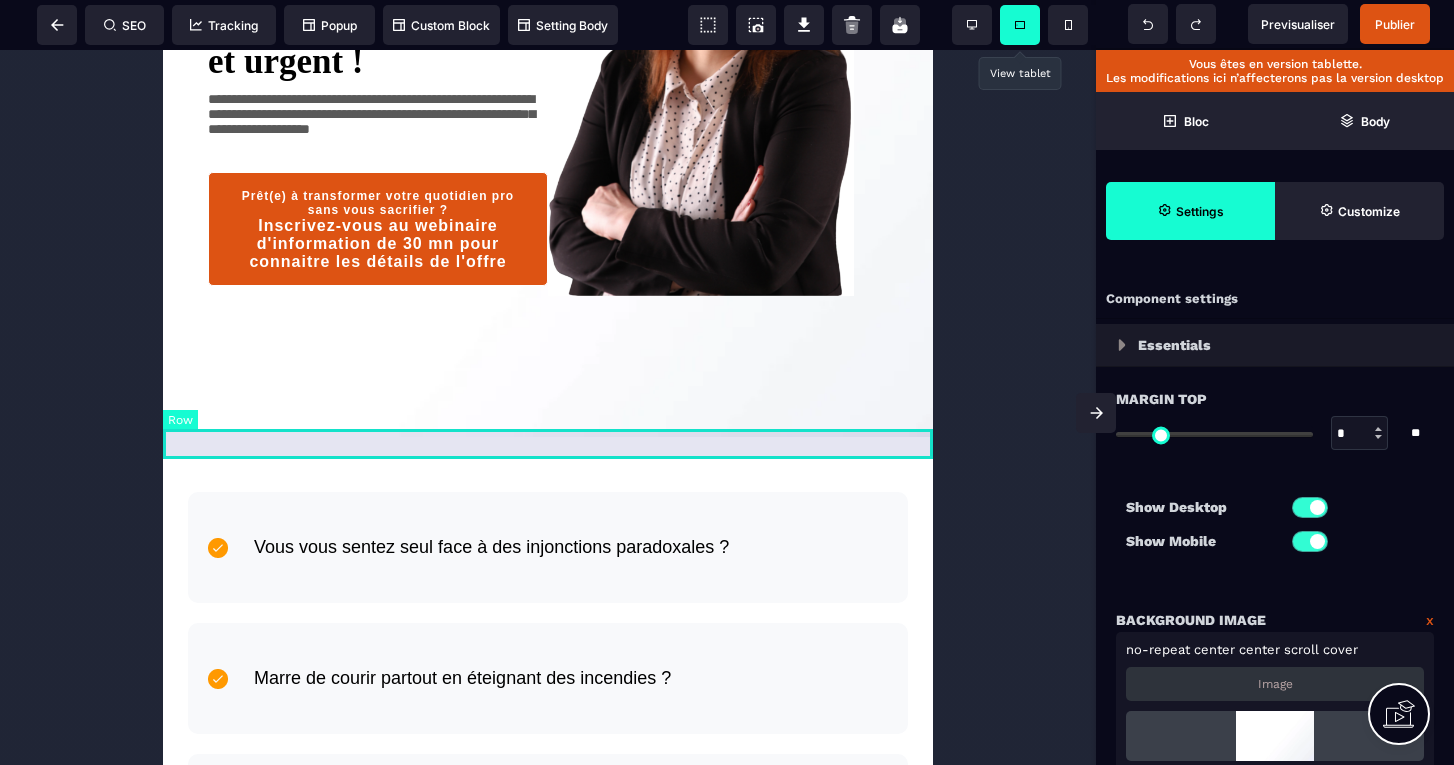 scroll, scrollTop: 348, scrollLeft: 0, axis: vertical 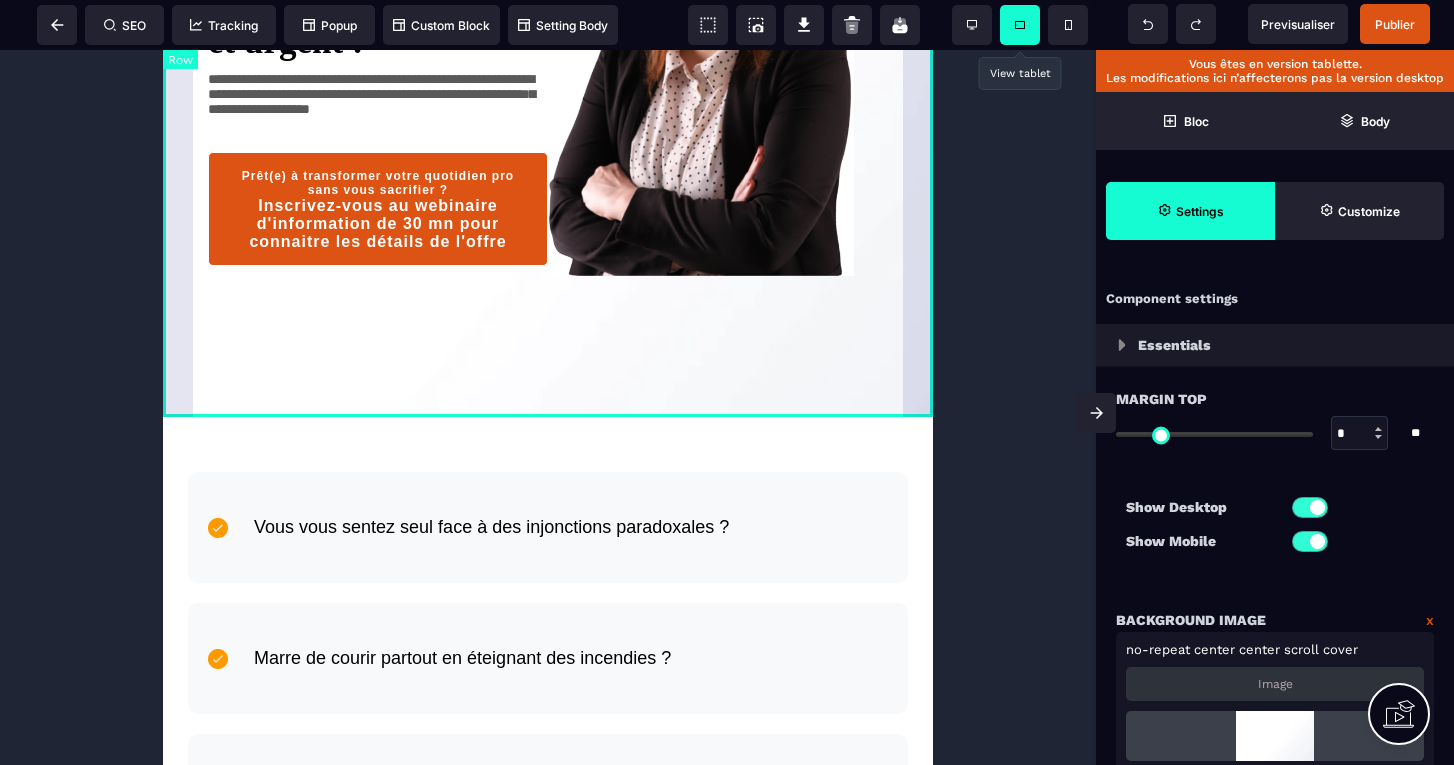 click on "**********" at bounding box center [548, 59] 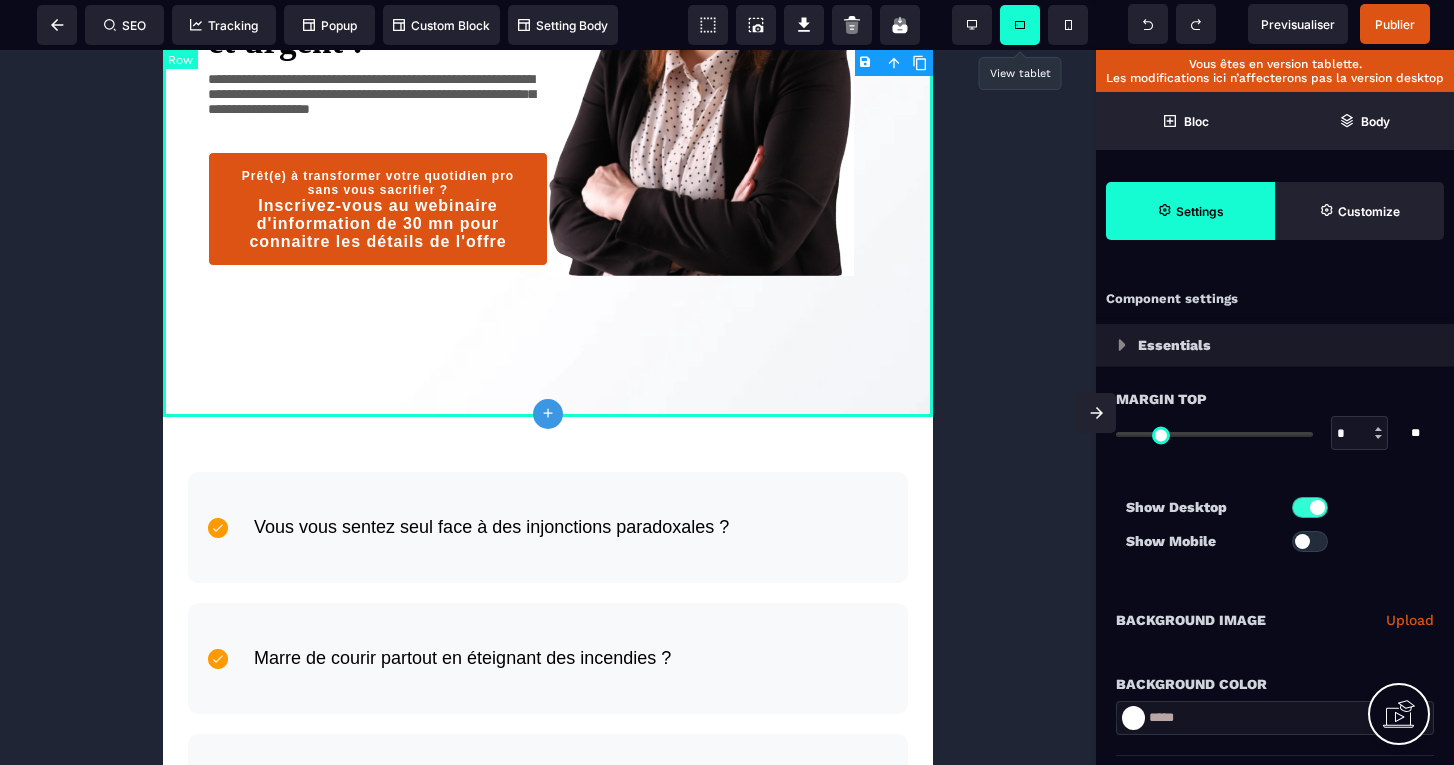 type on "*" 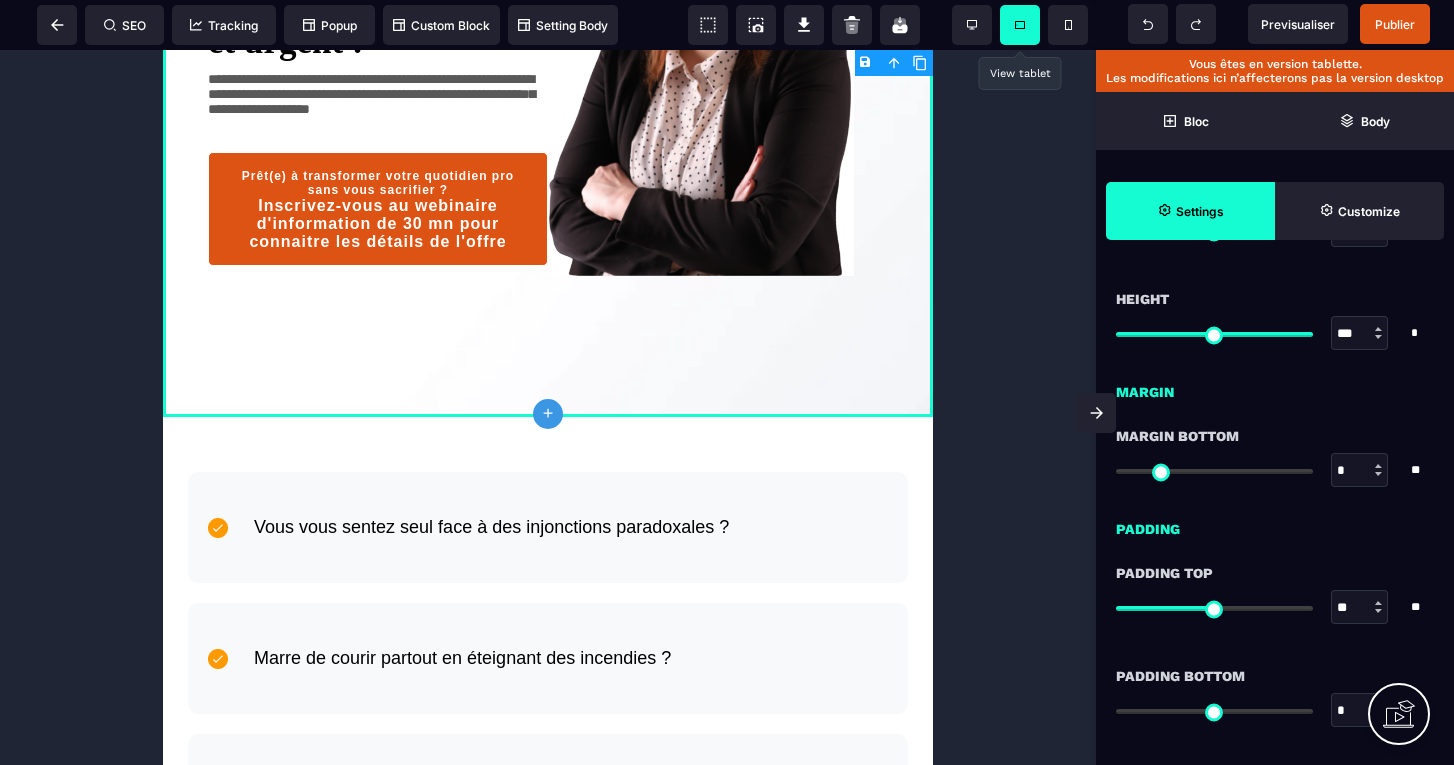 scroll, scrollTop: 1479, scrollLeft: 0, axis: vertical 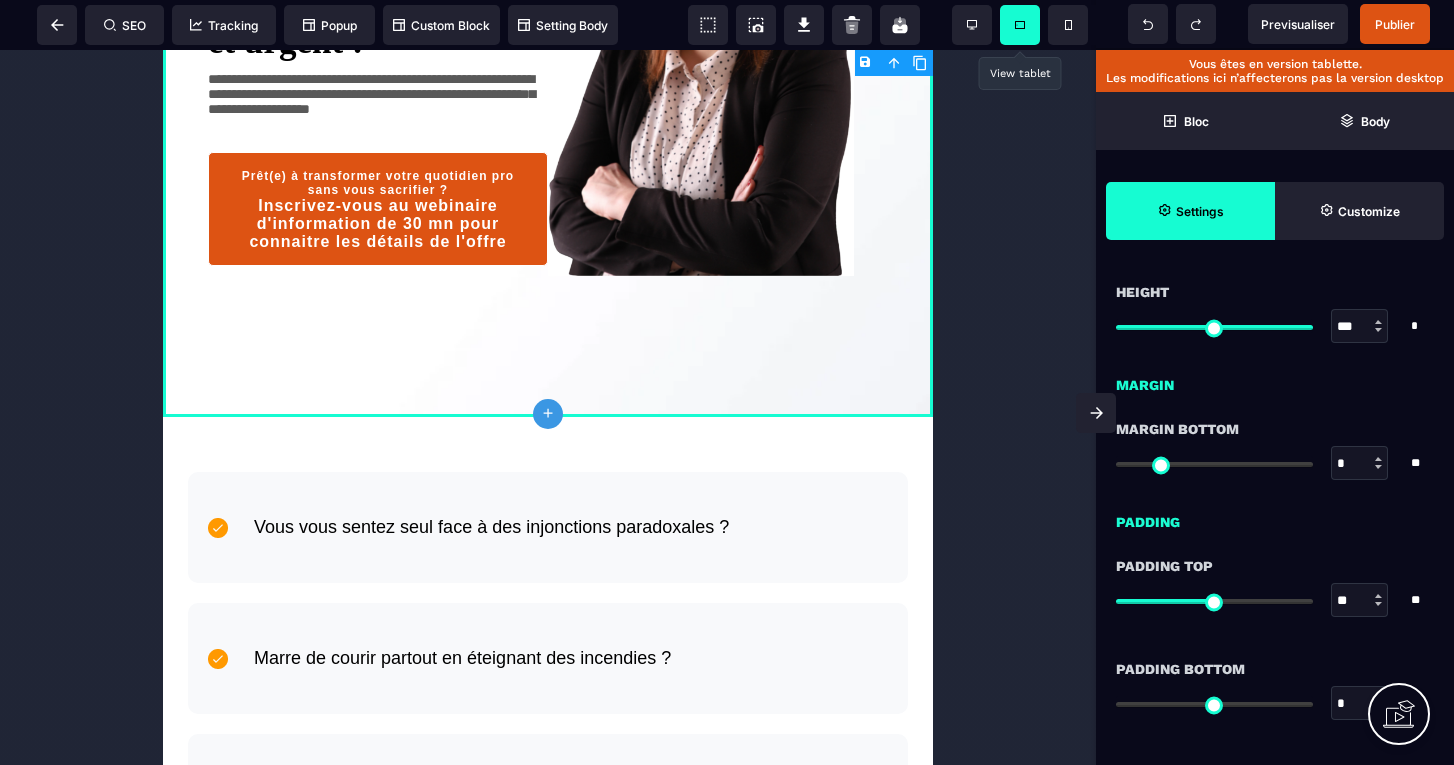 type on "*" 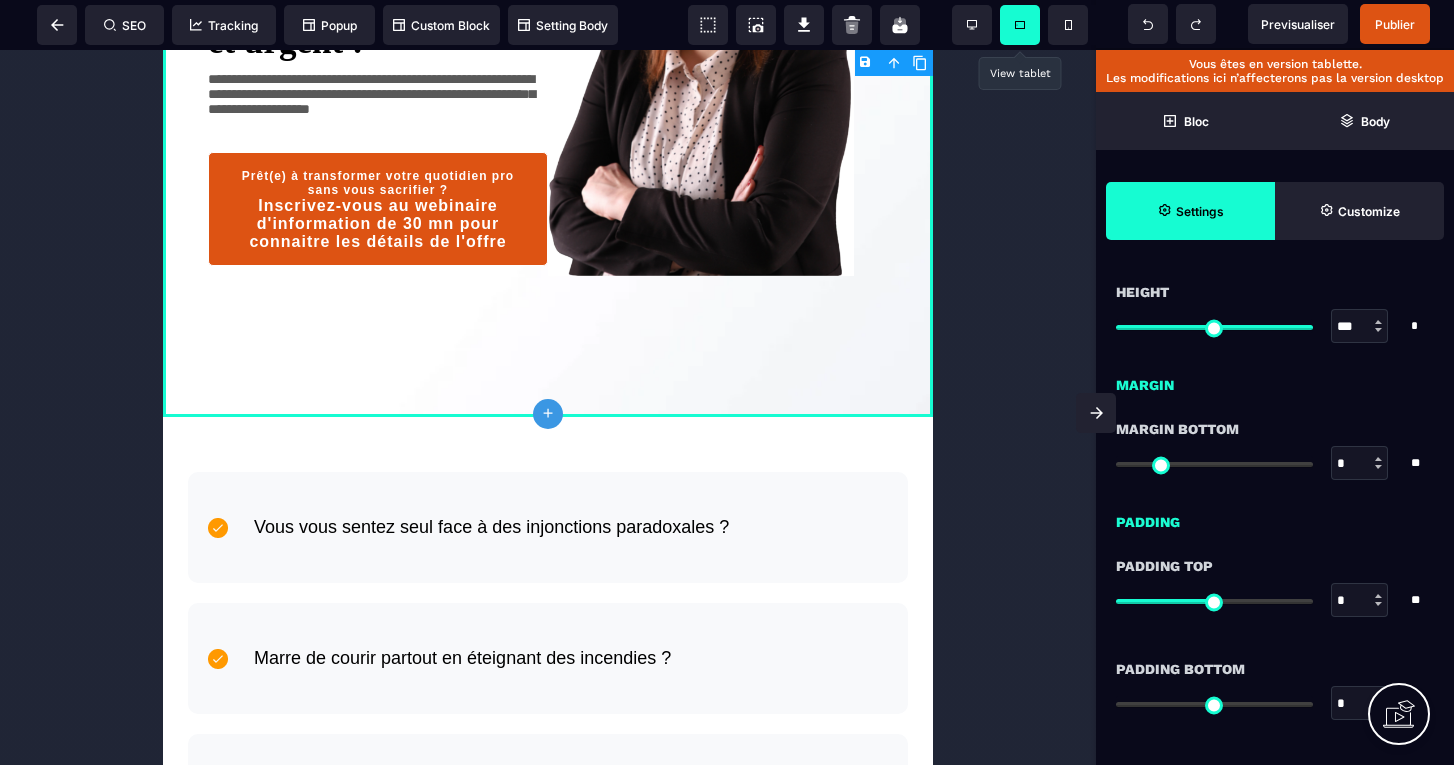 click at bounding box center (1214, 601) 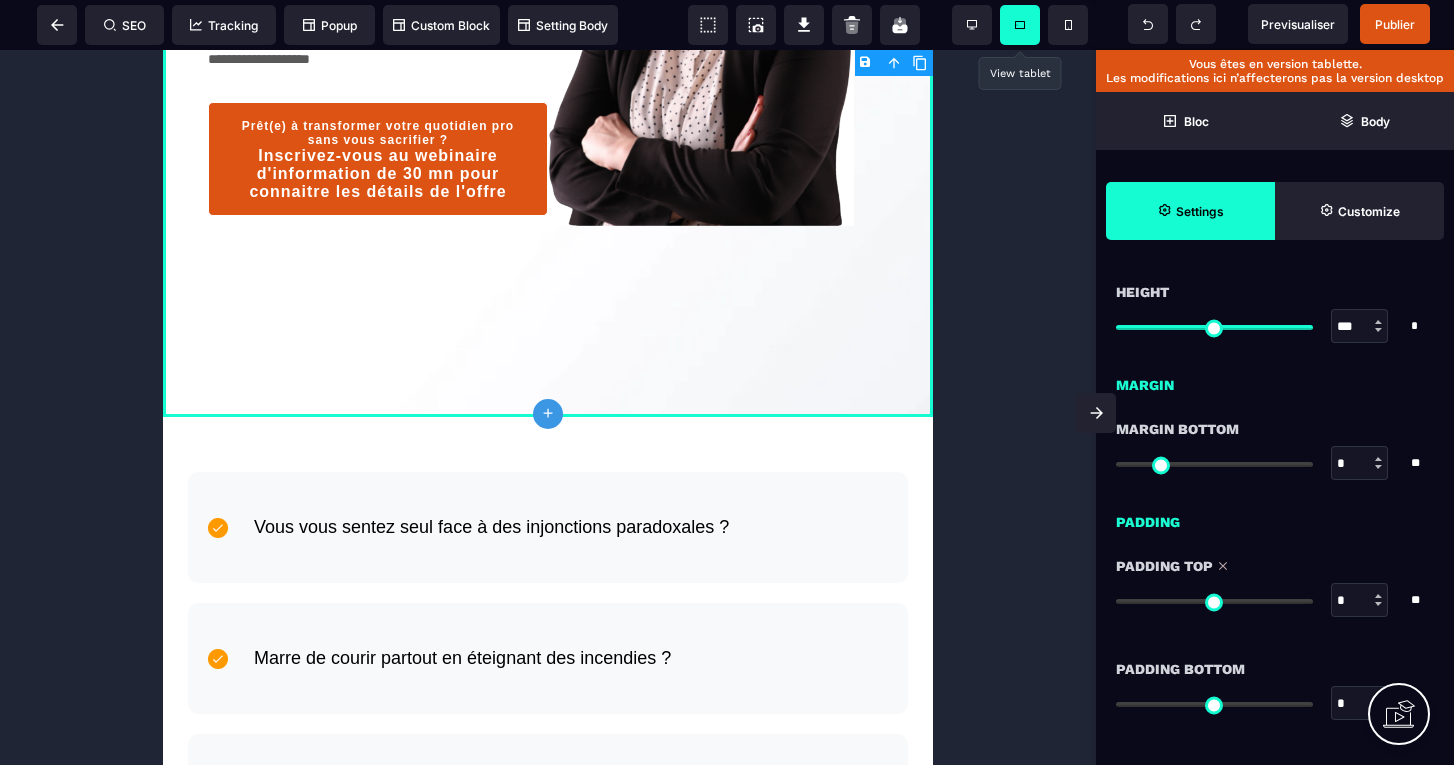type on "***" 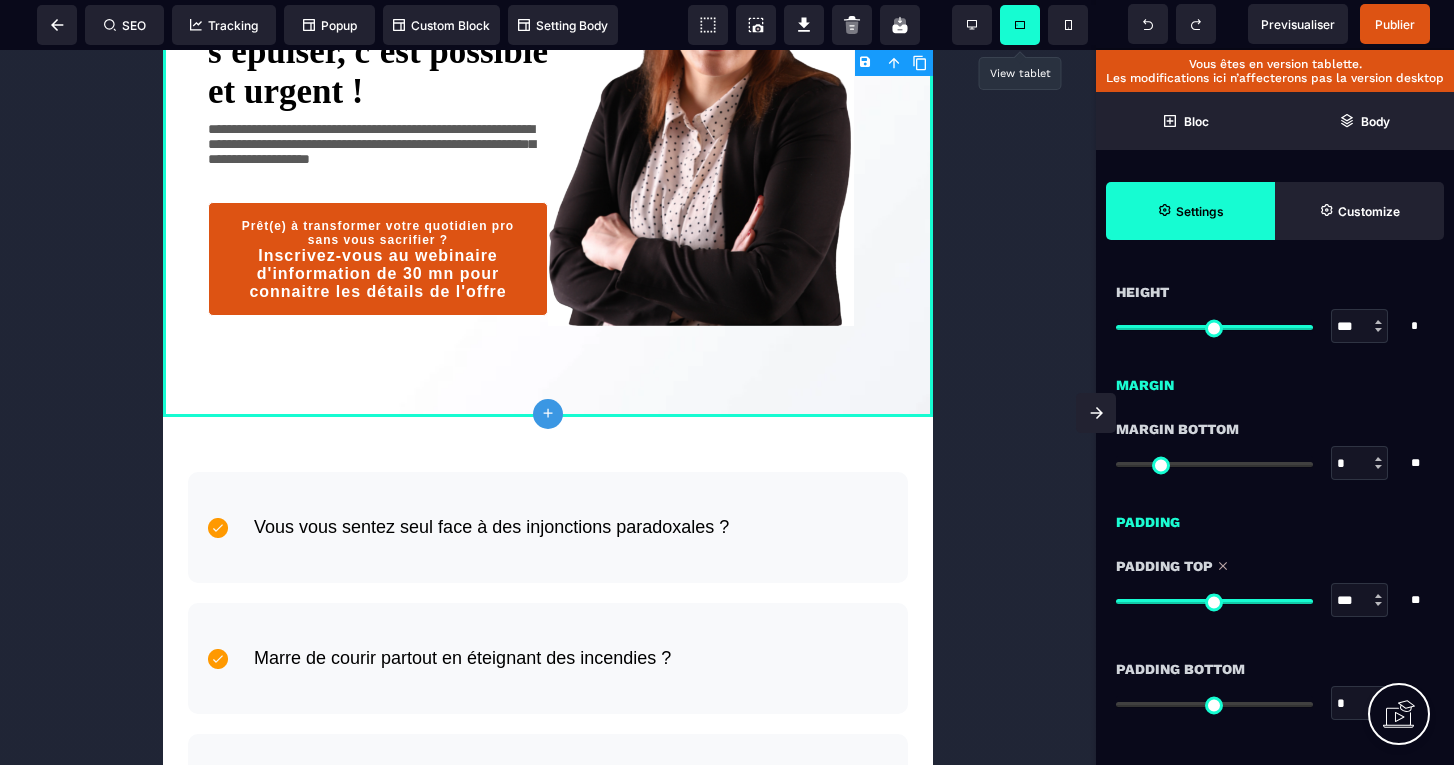 type on "***" 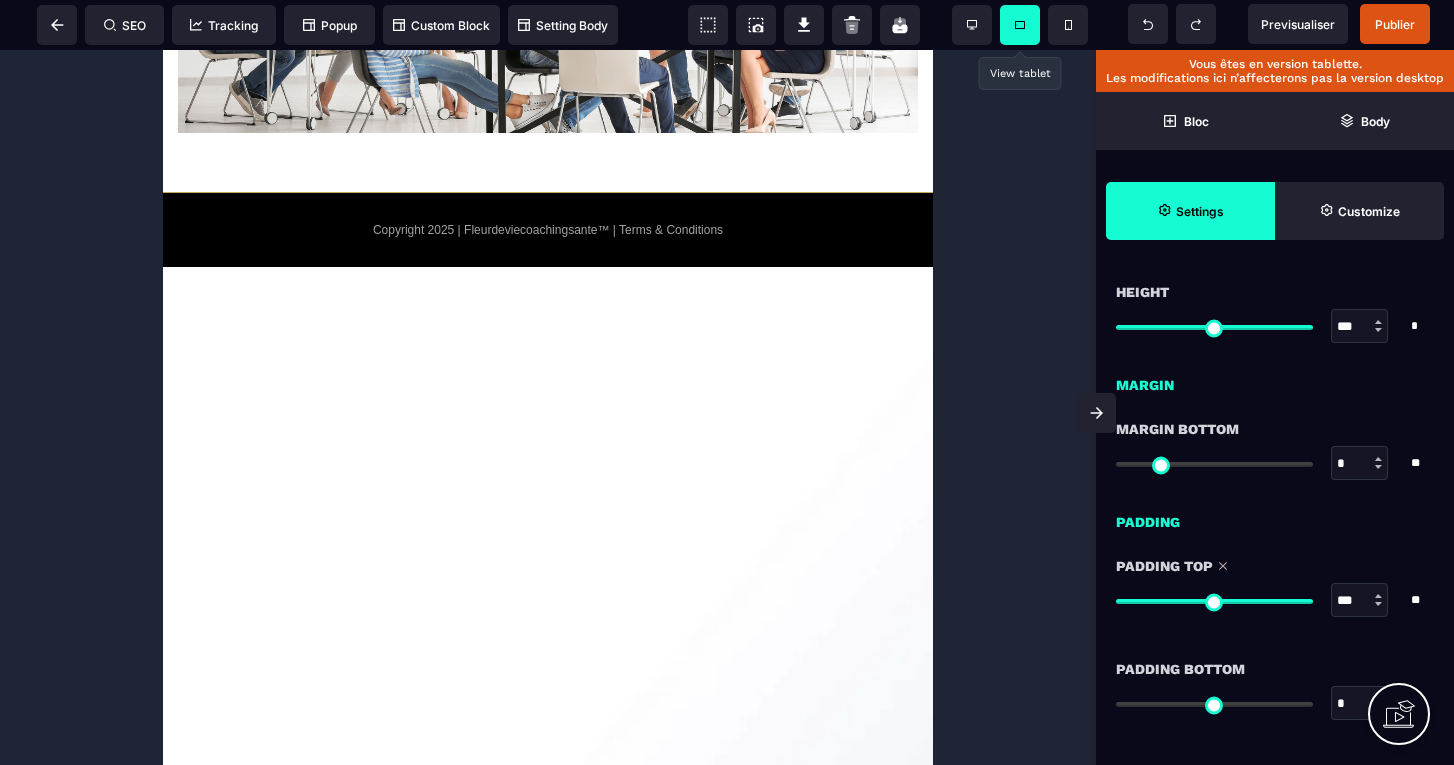scroll, scrollTop: 4690, scrollLeft: 0, axis: vertical 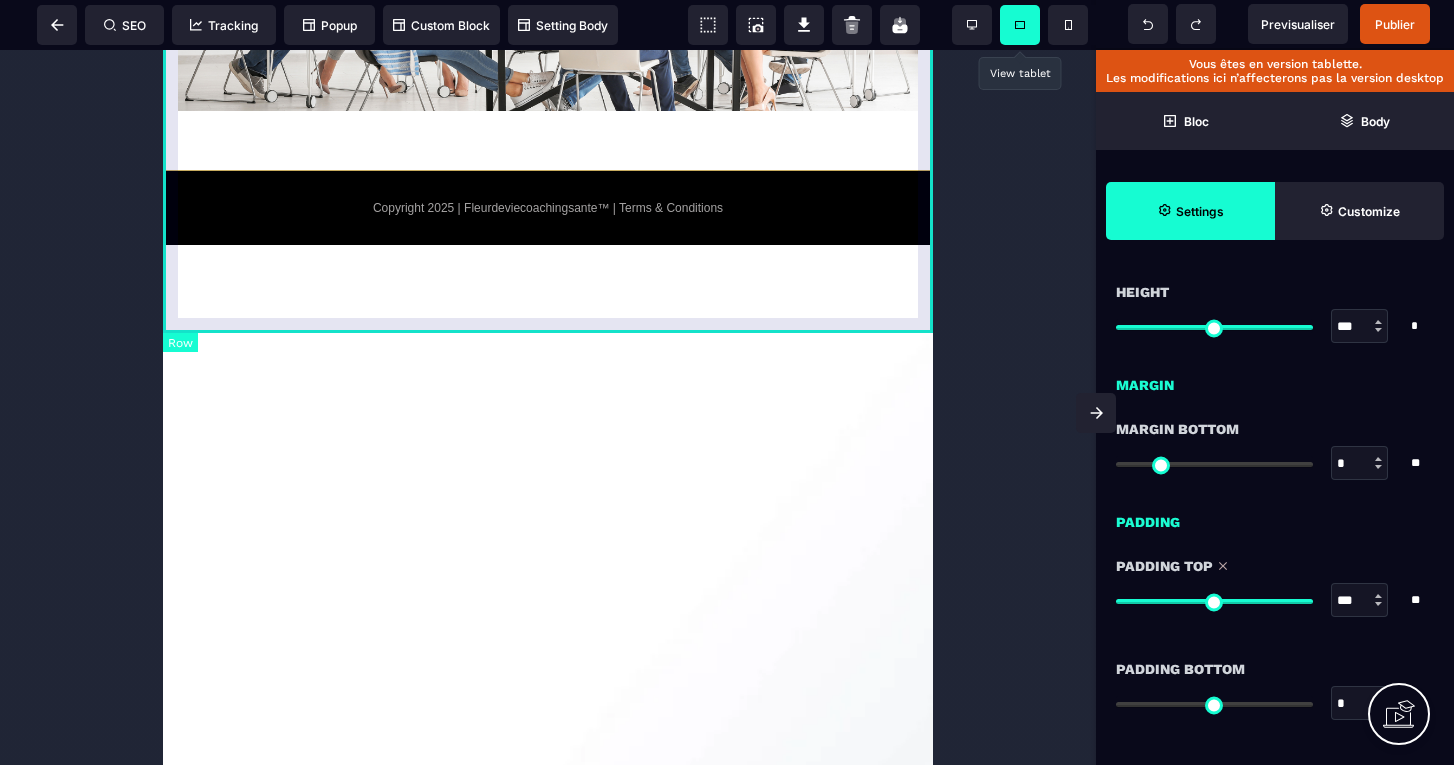 click on "**********" at bounding box center [548, -168] 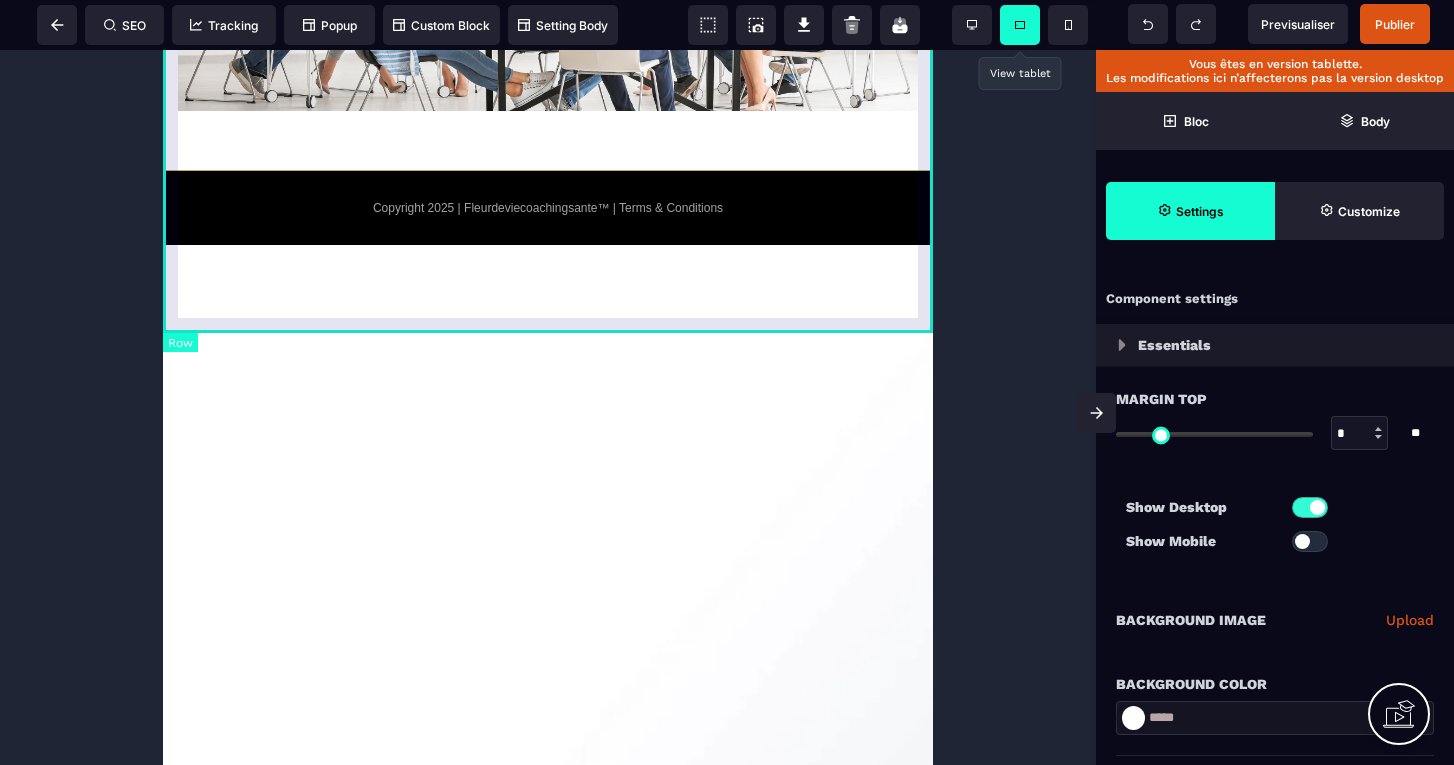 select on "**" 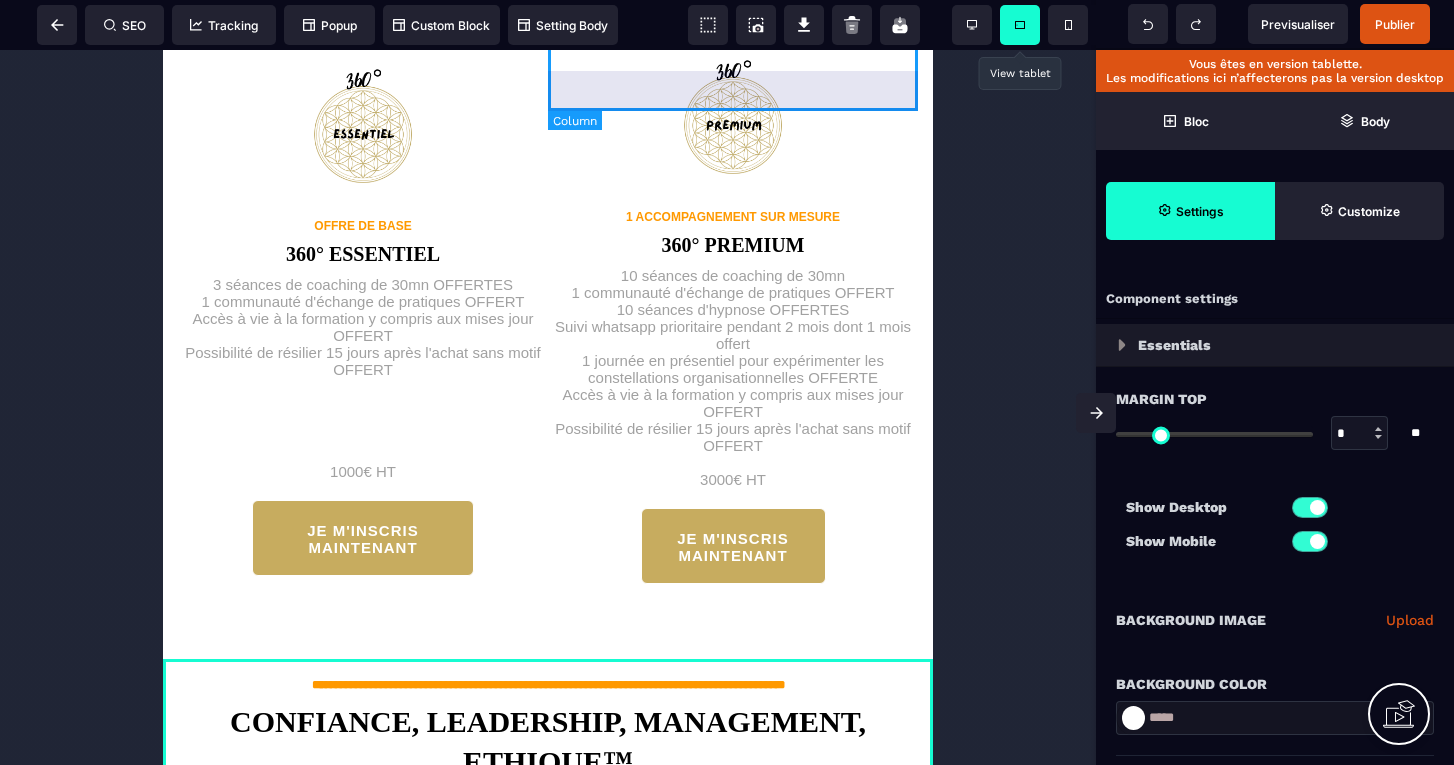scroll, scrollTop: 3527, scrollLeft: 0, axis: vertical 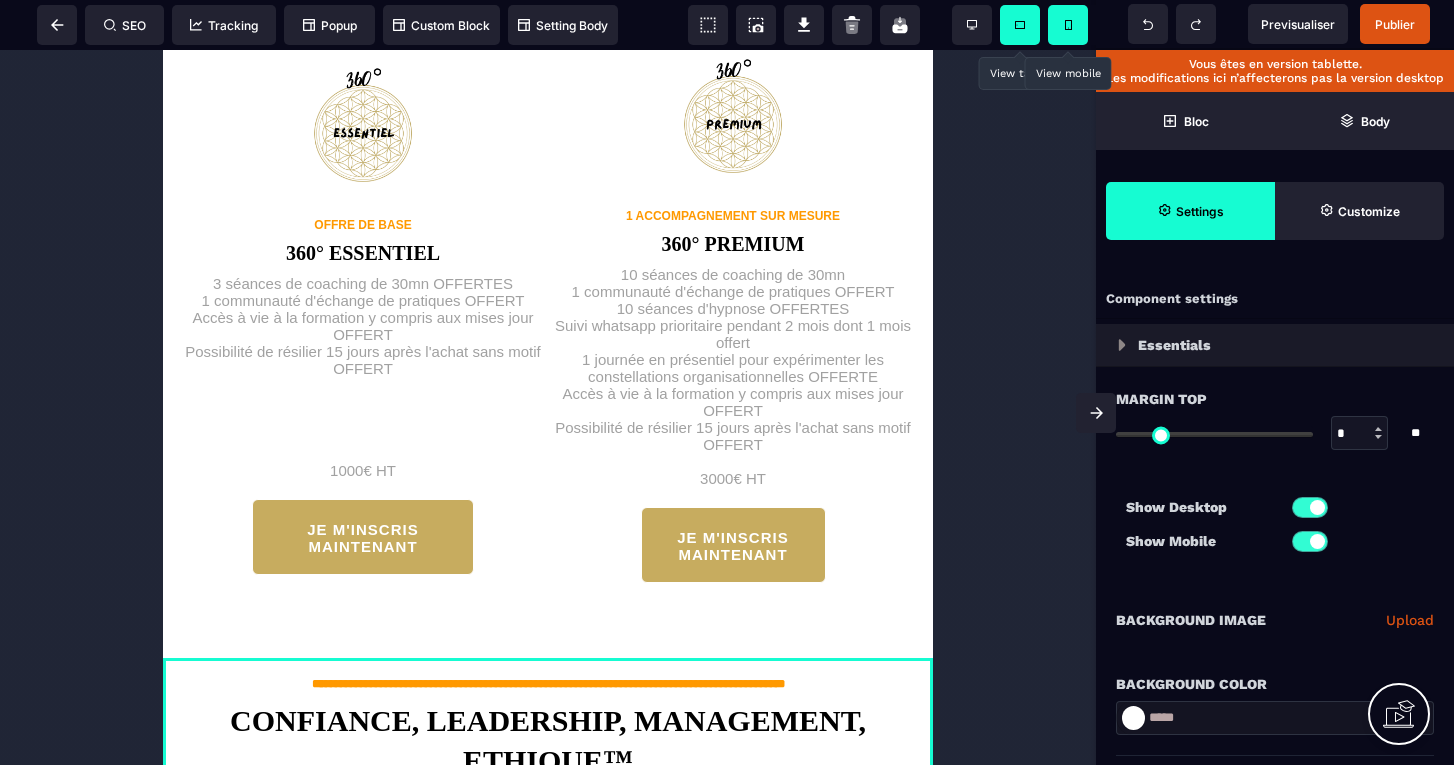 click 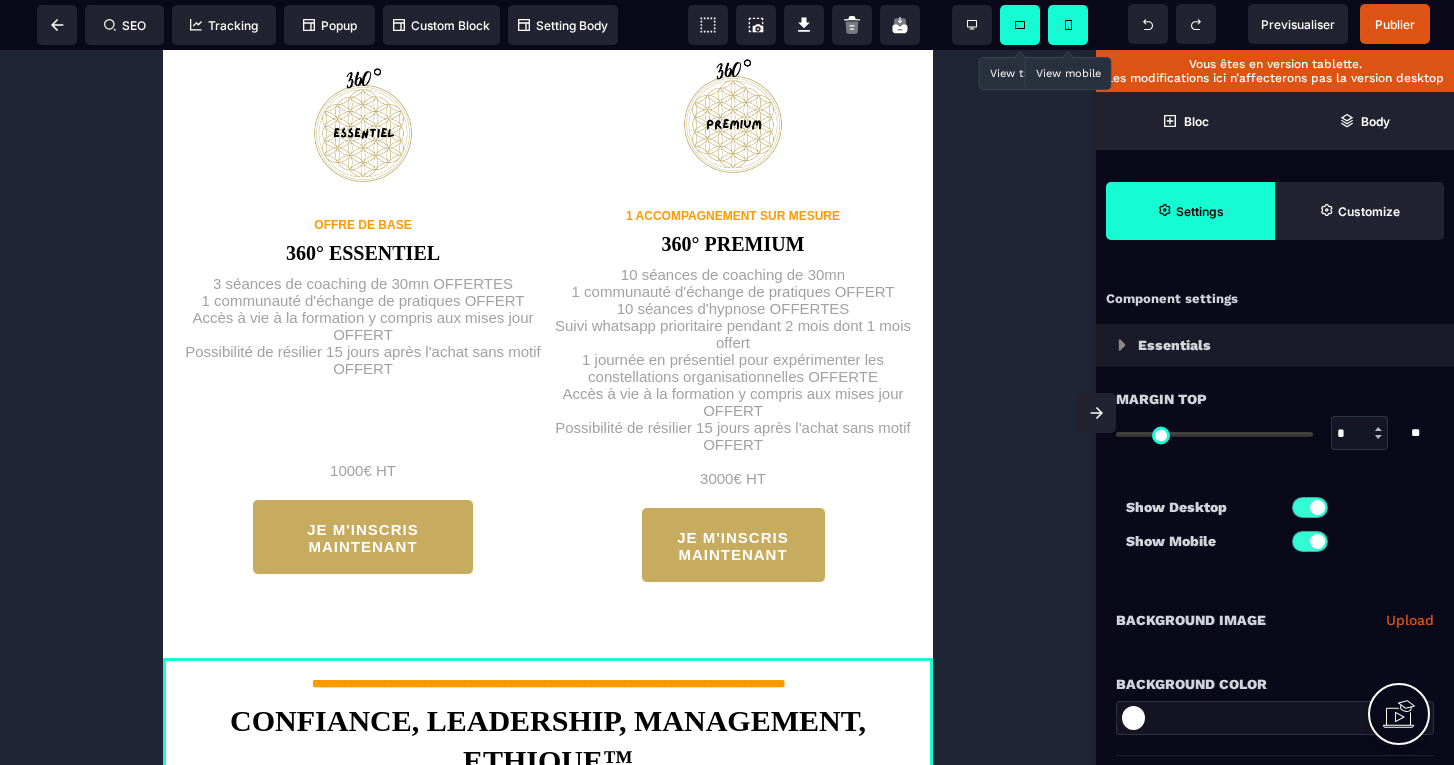 select on "**" 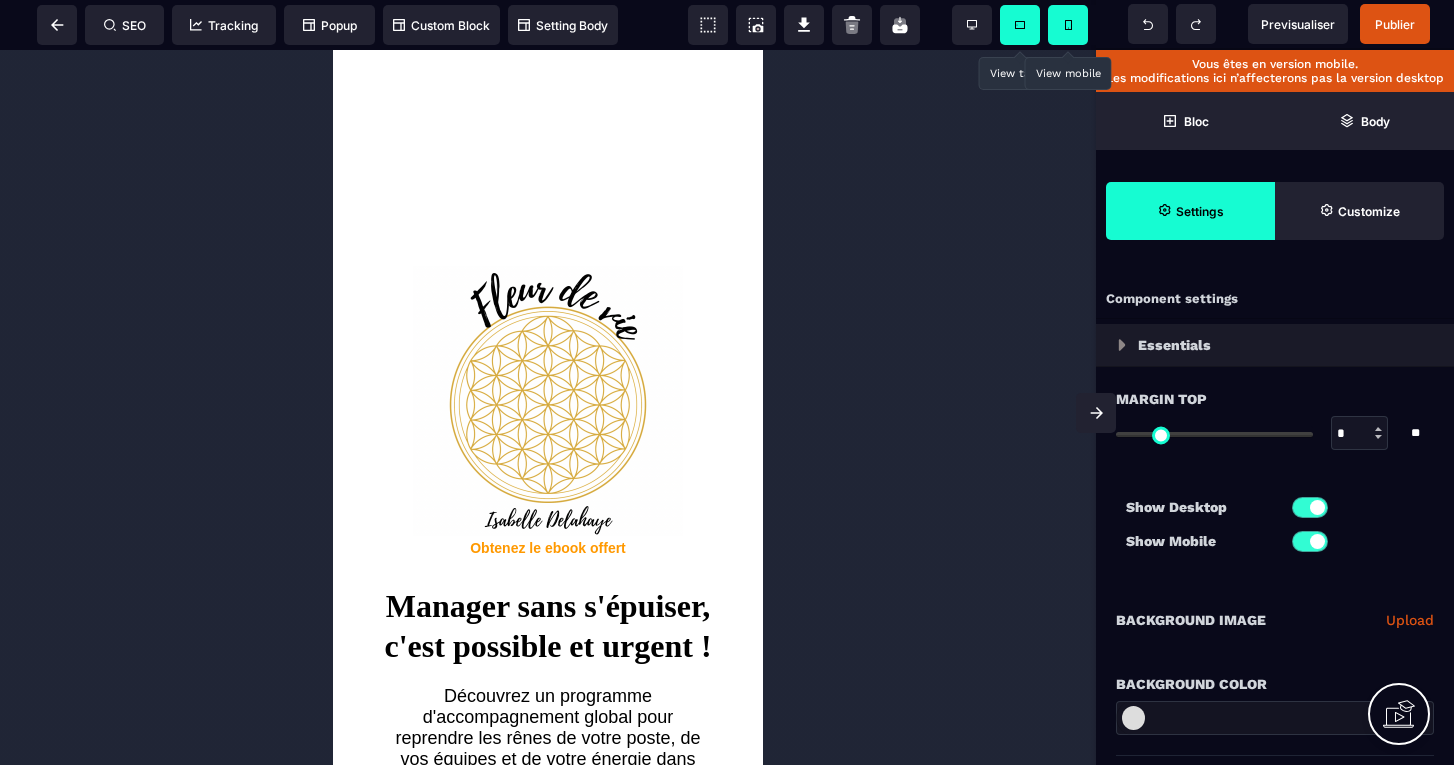 scroll, scrollTop: 0, scrollLeft: 0, axis: both 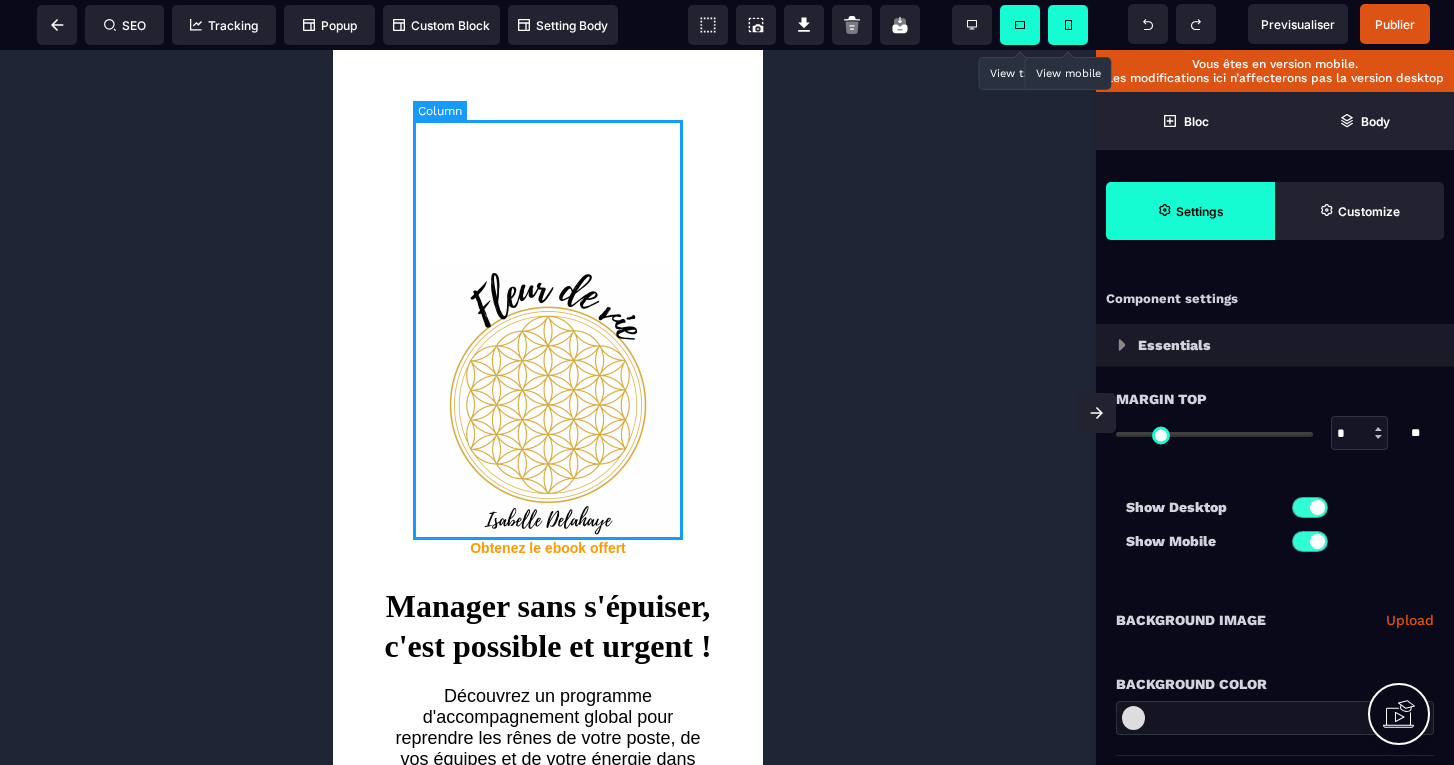 click at bounding box center [548, 330] 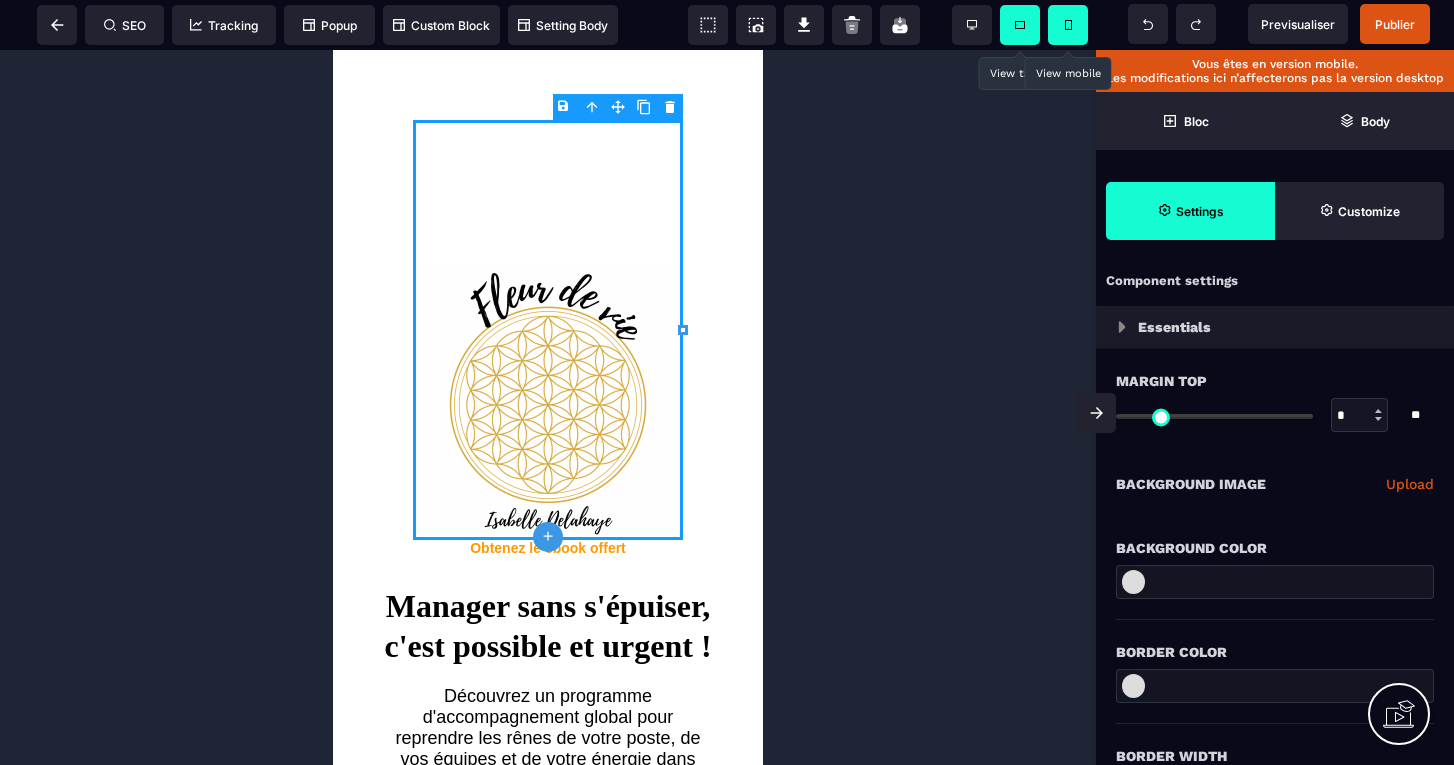 scroll, scrollTop: 19, scrollLeft: 0, axis: vertical 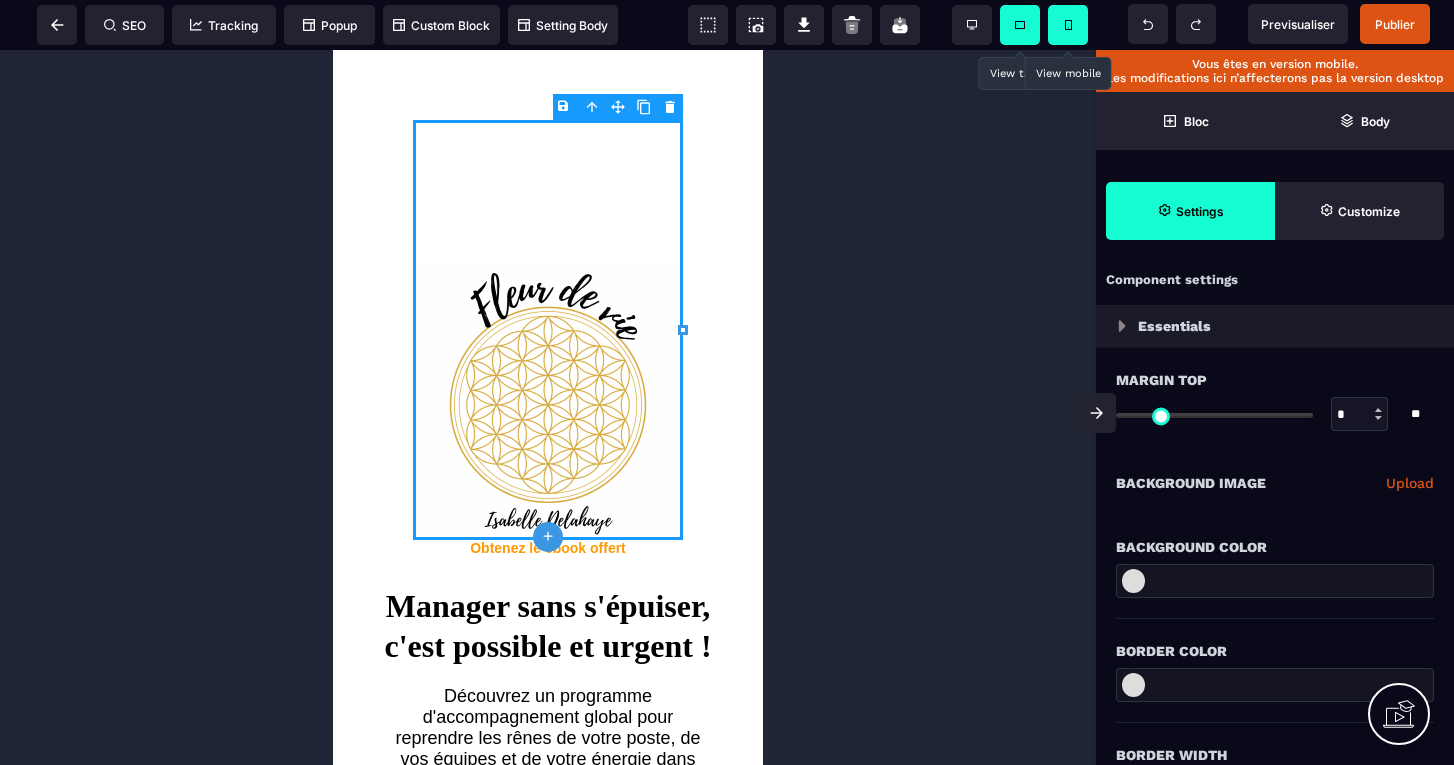 type on "**" 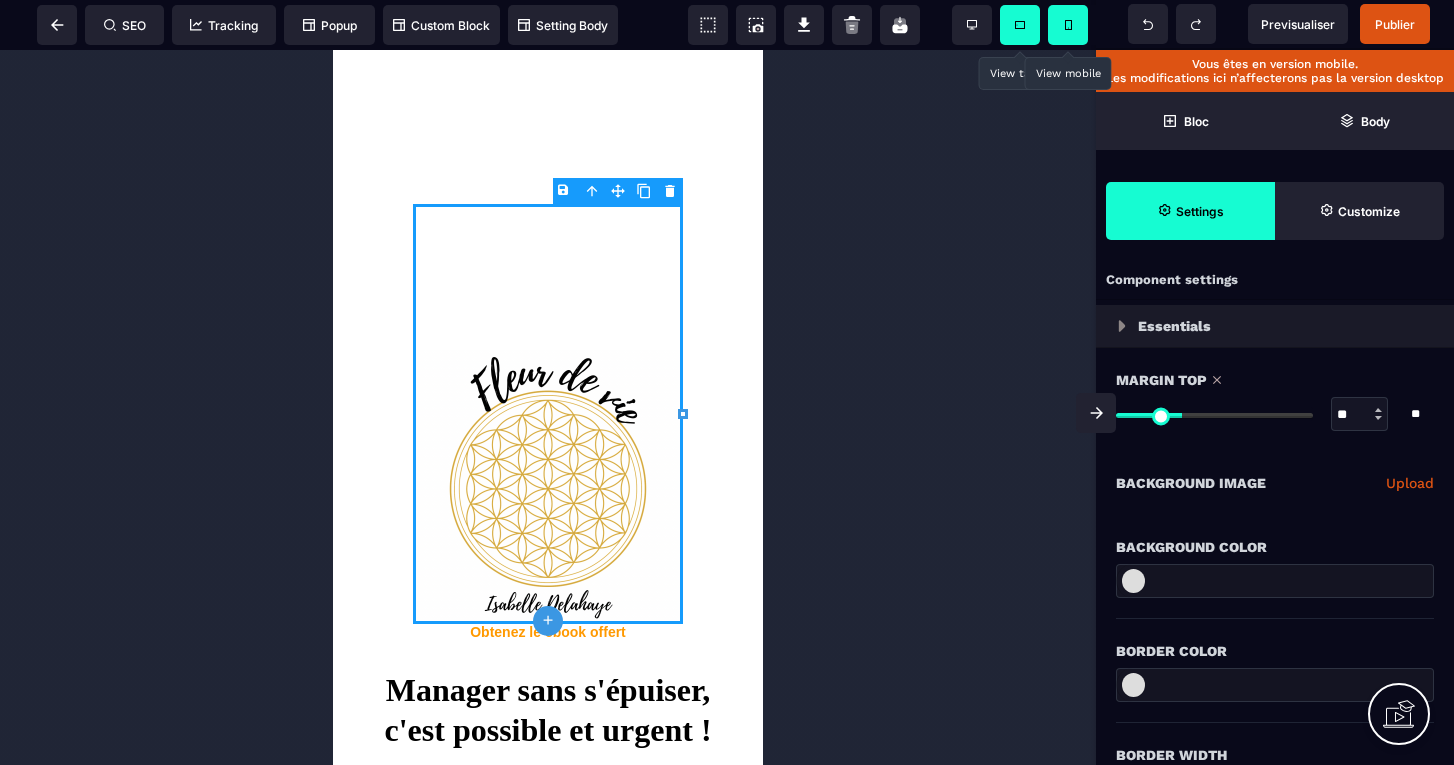 click at bounding box center (1214, 415) 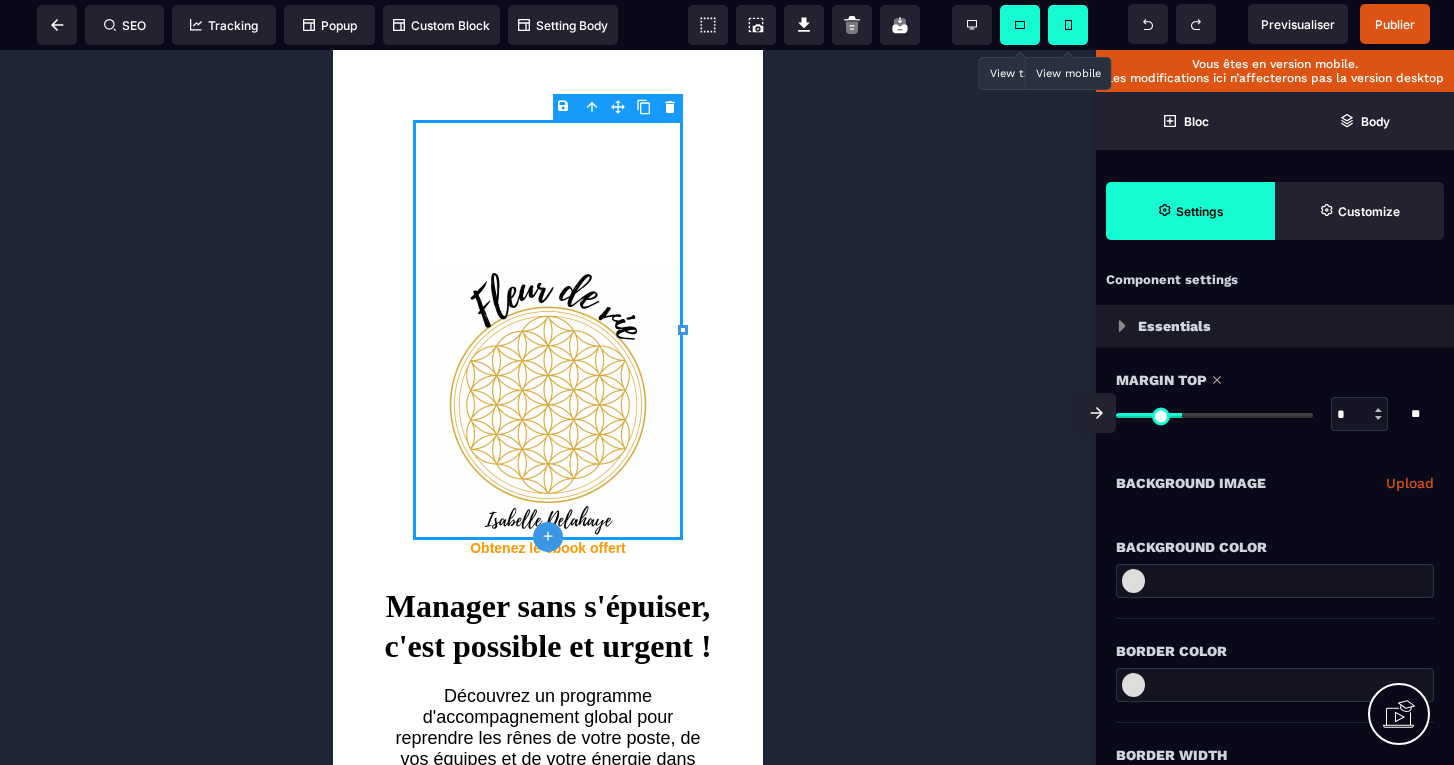 type on "*" 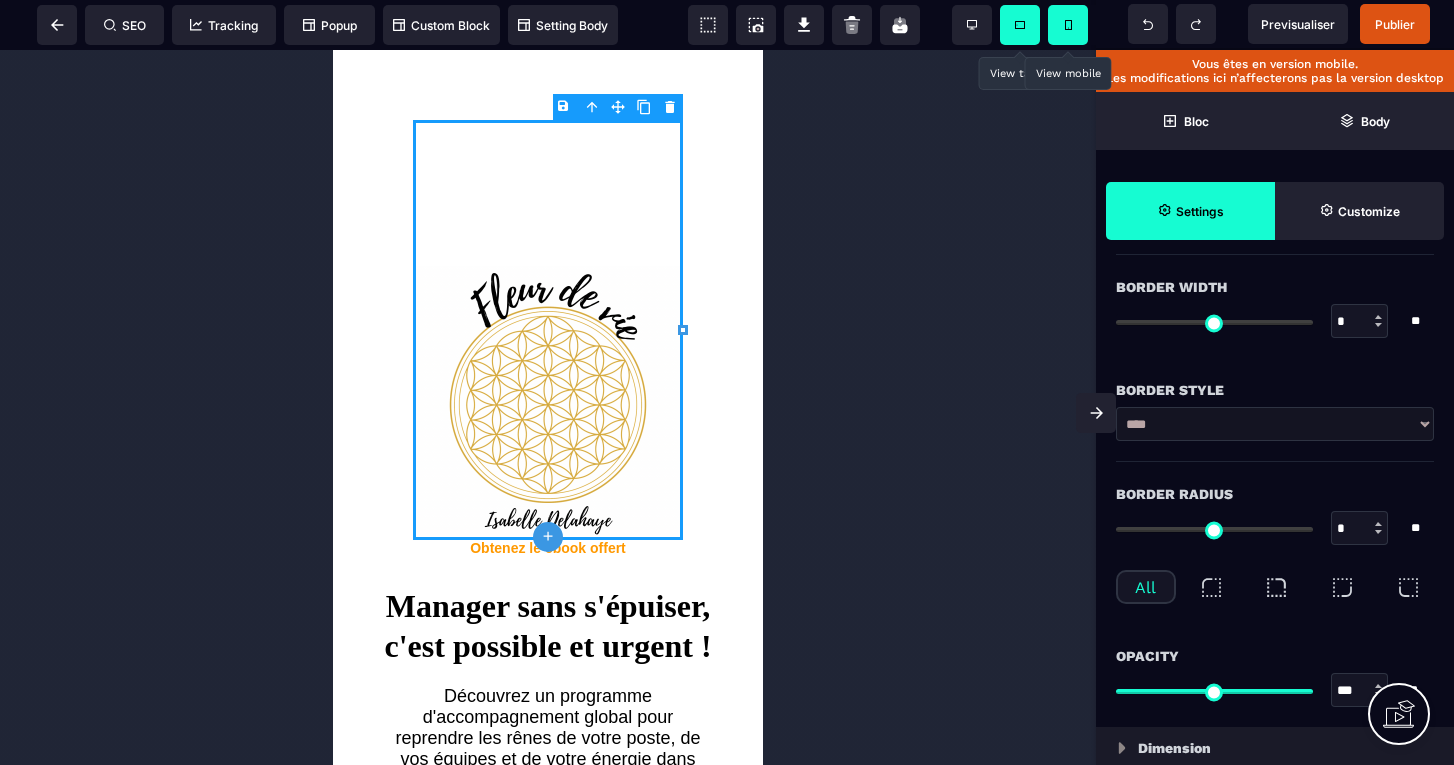 scroll, scrollTop: 467, scrollLeft: 0, axis: vertical 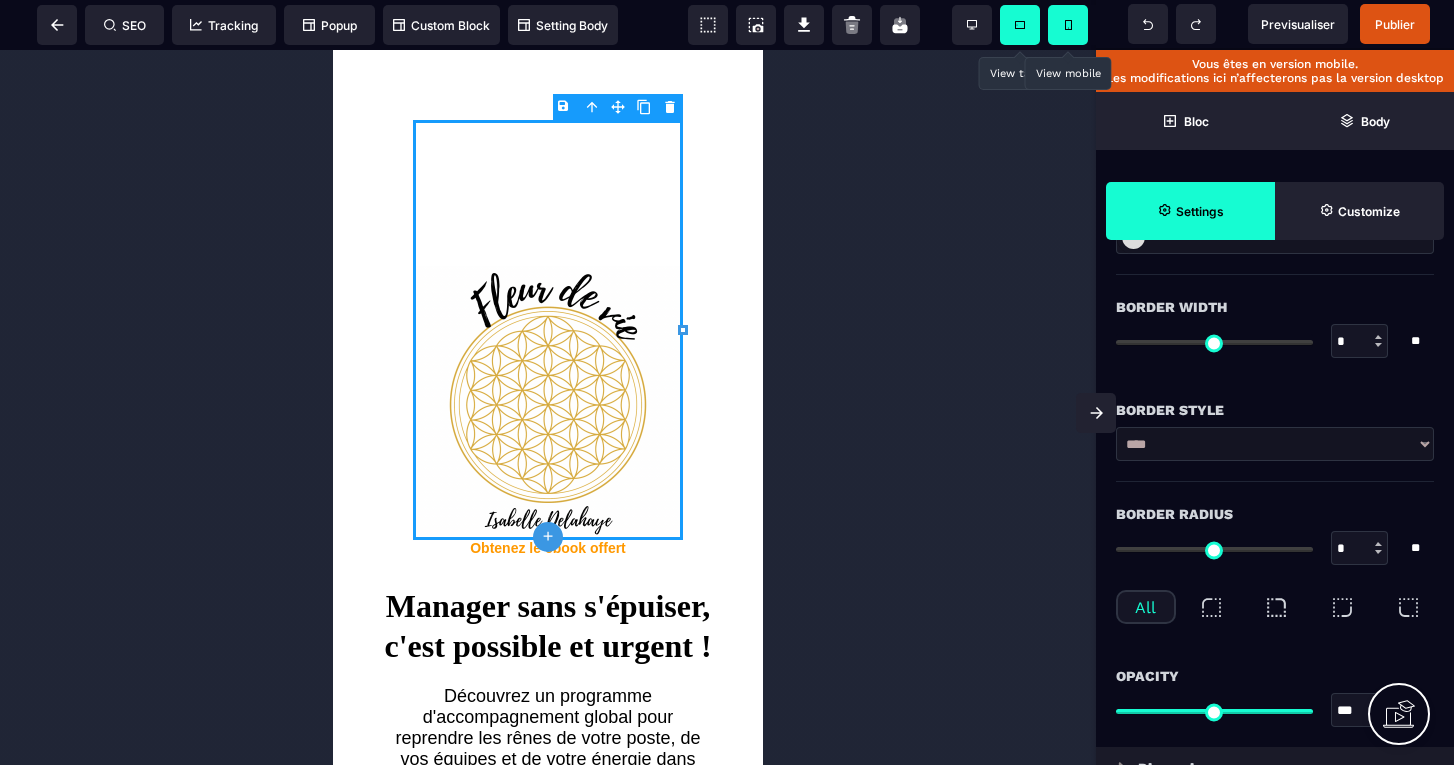 type on "**" 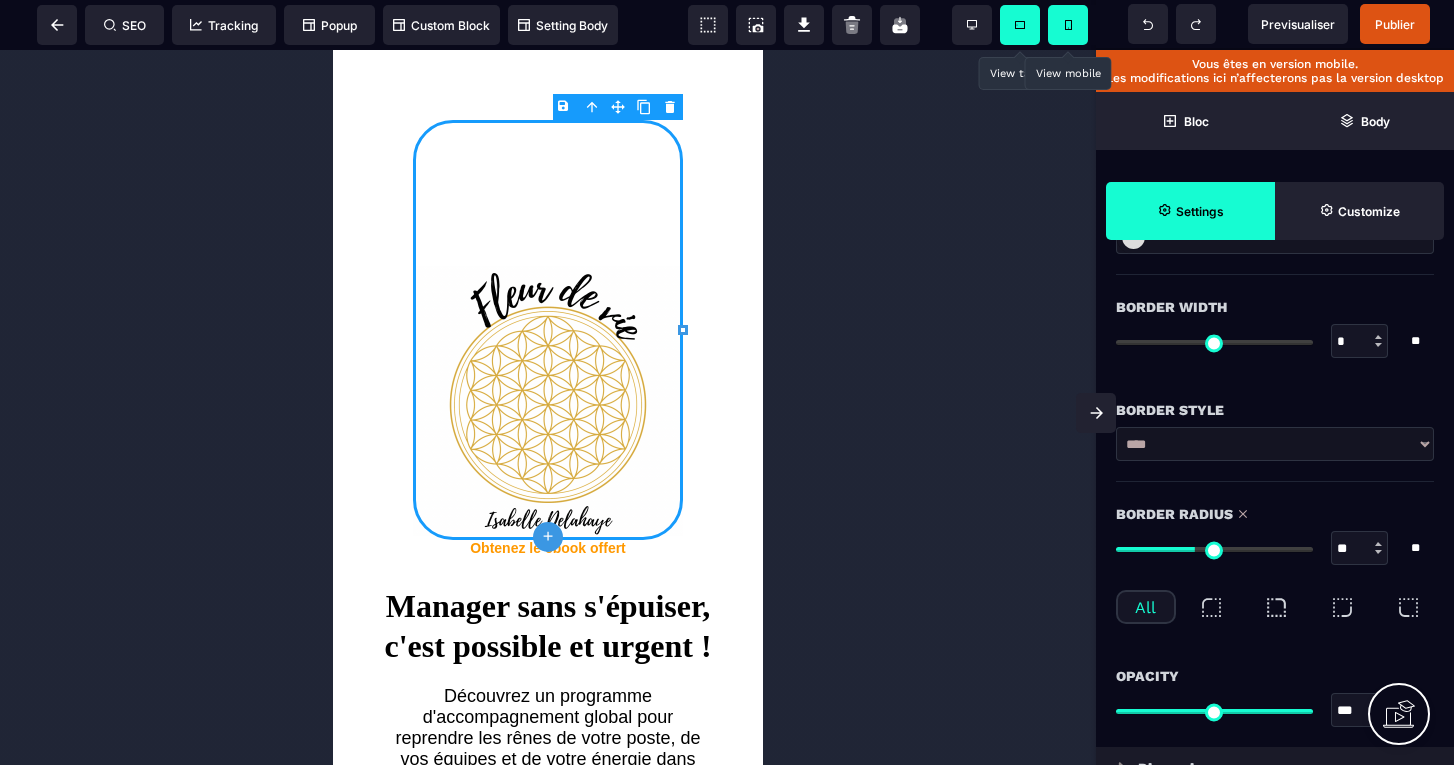 type on "**" 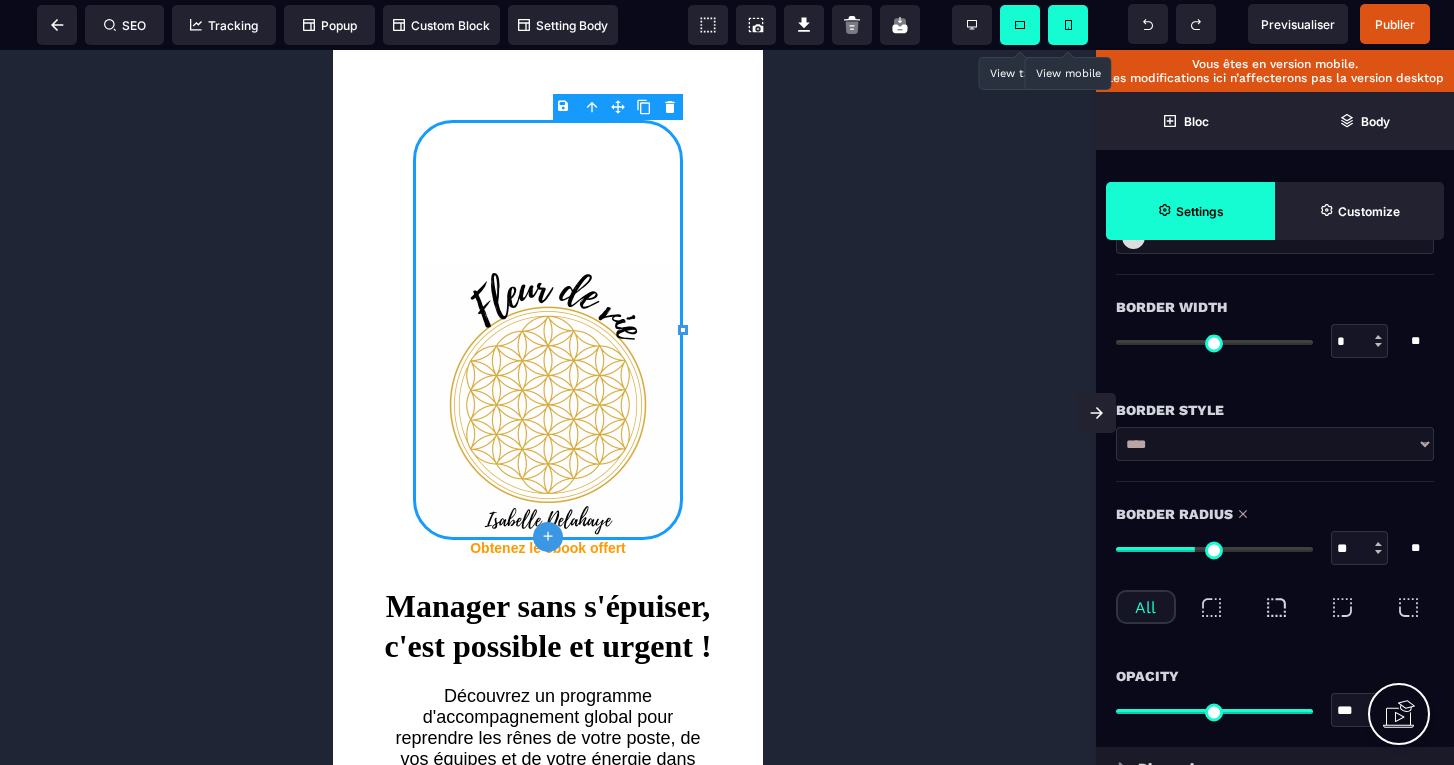 type on "**" 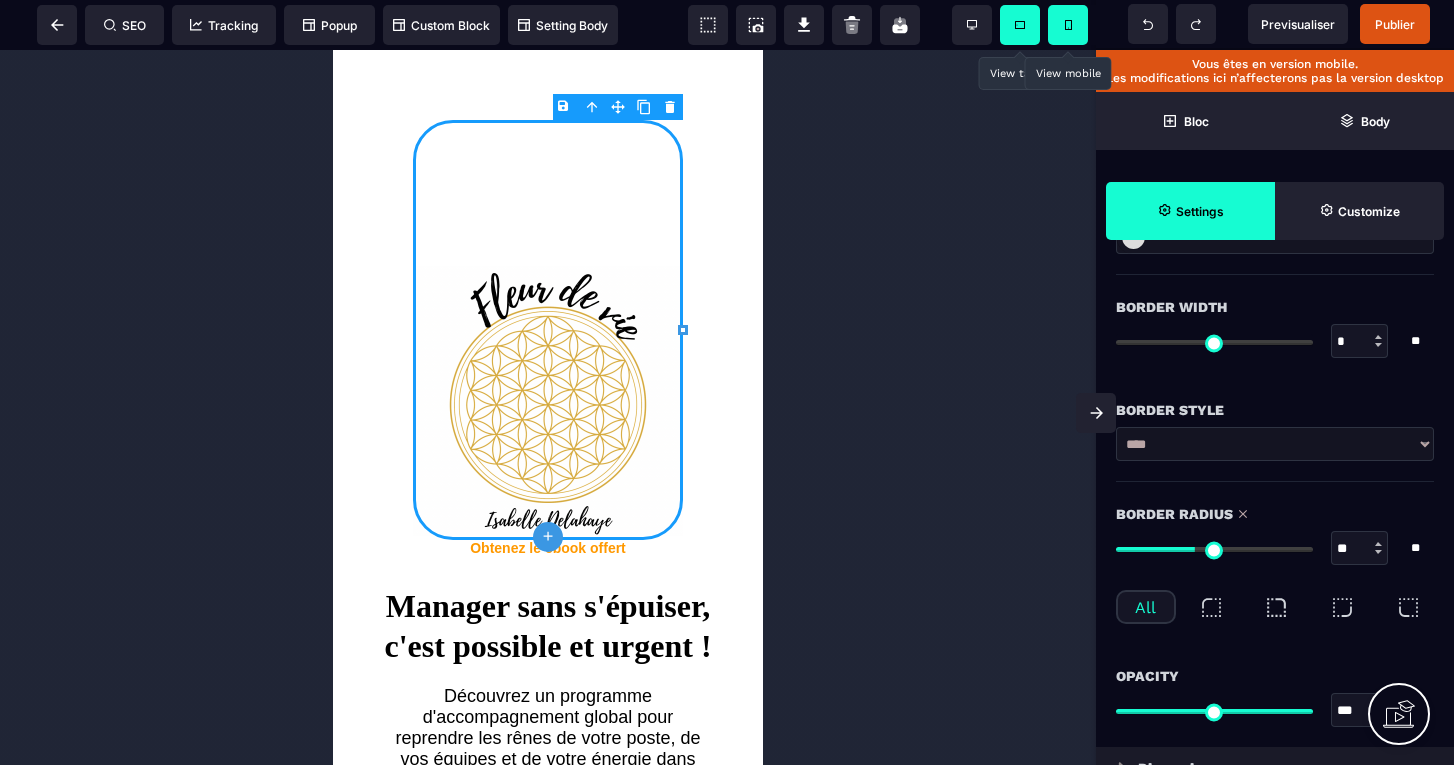 type on "*" 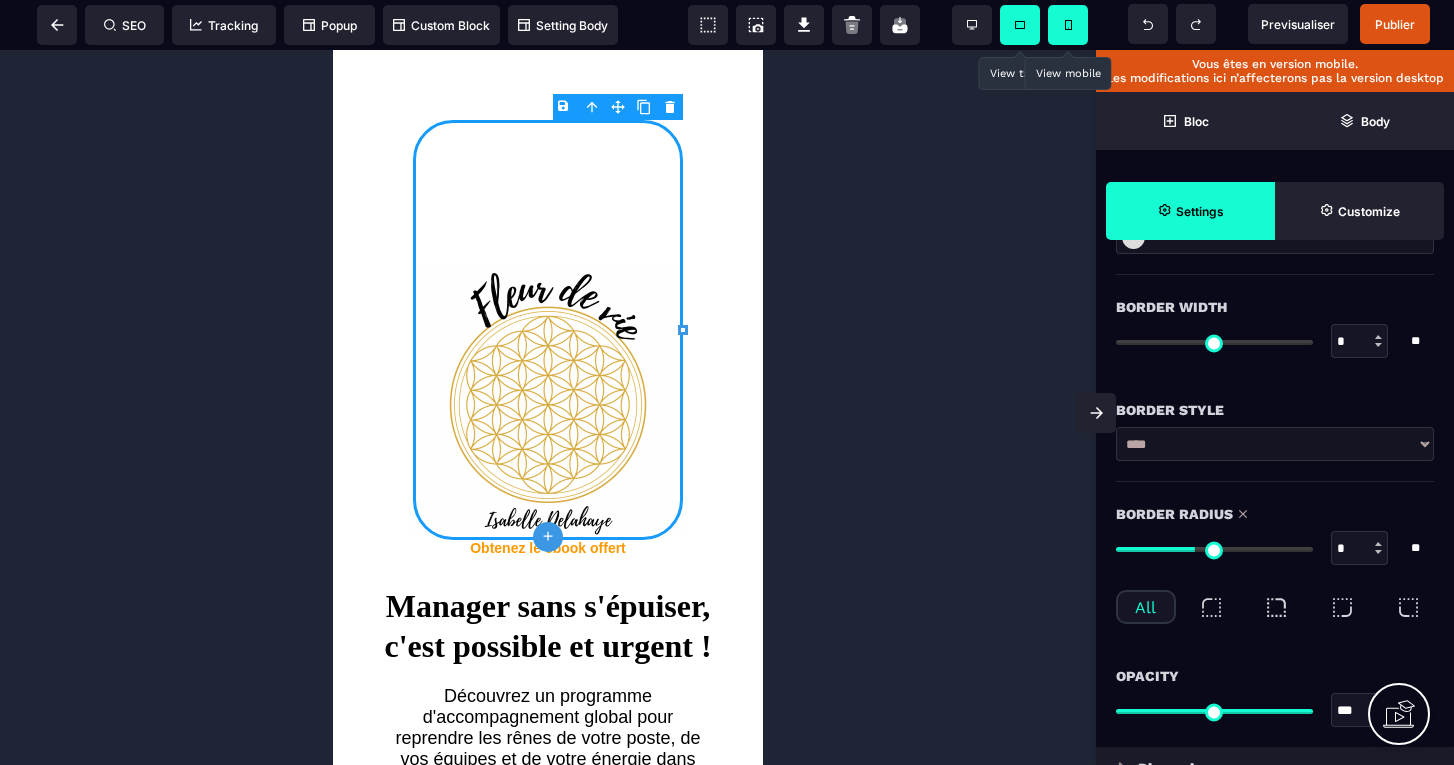 type on "*" 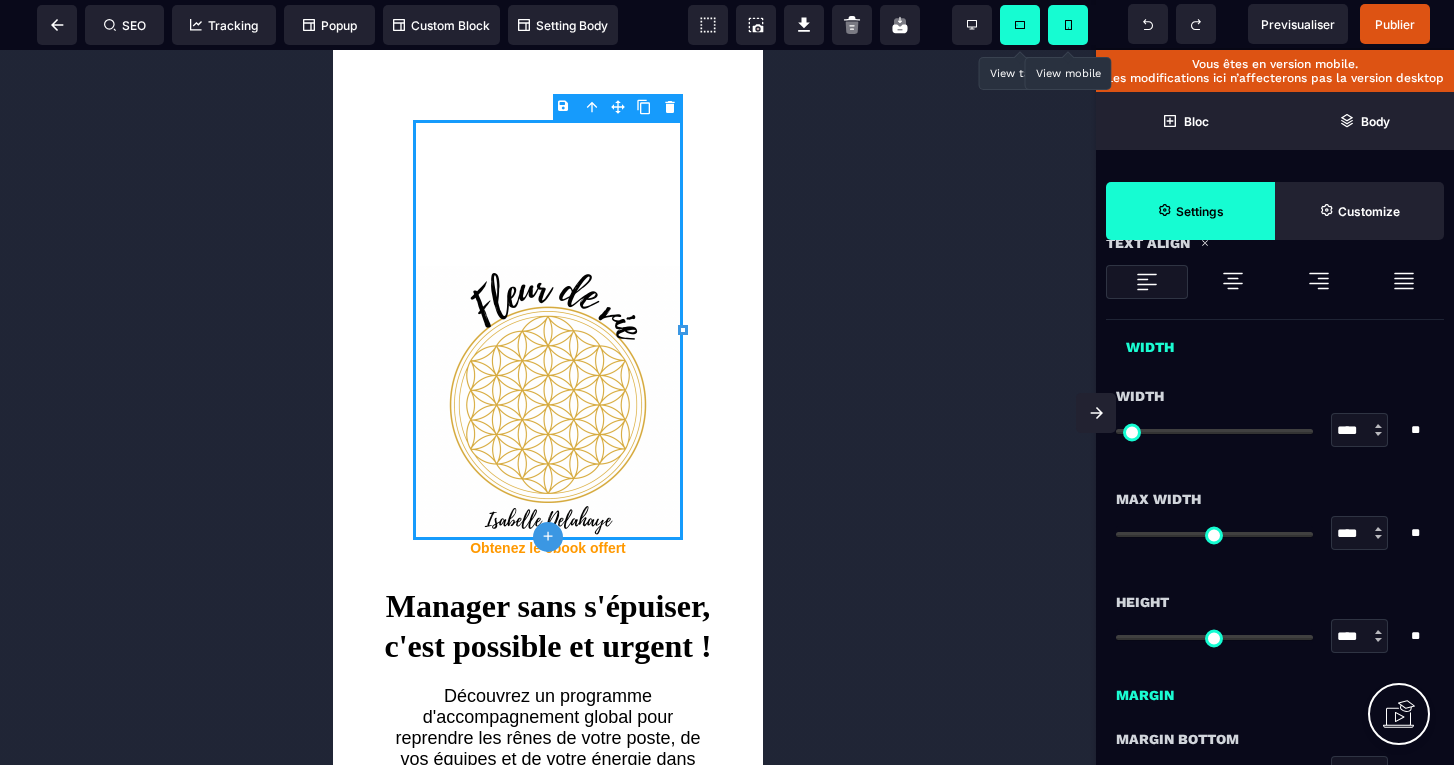 scroll, scrollTop: 1069, scrollLeft: 0, axis: vertical 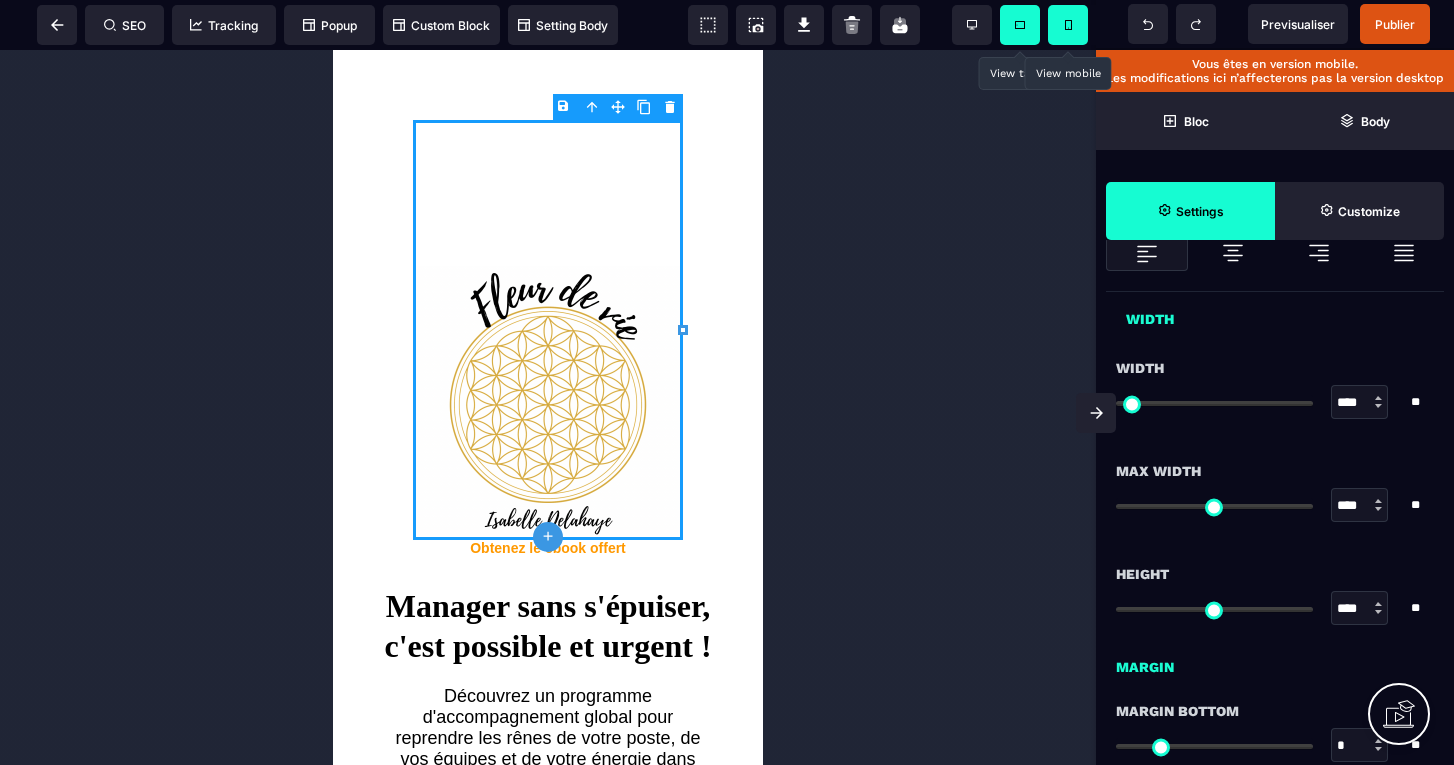 type on "***" 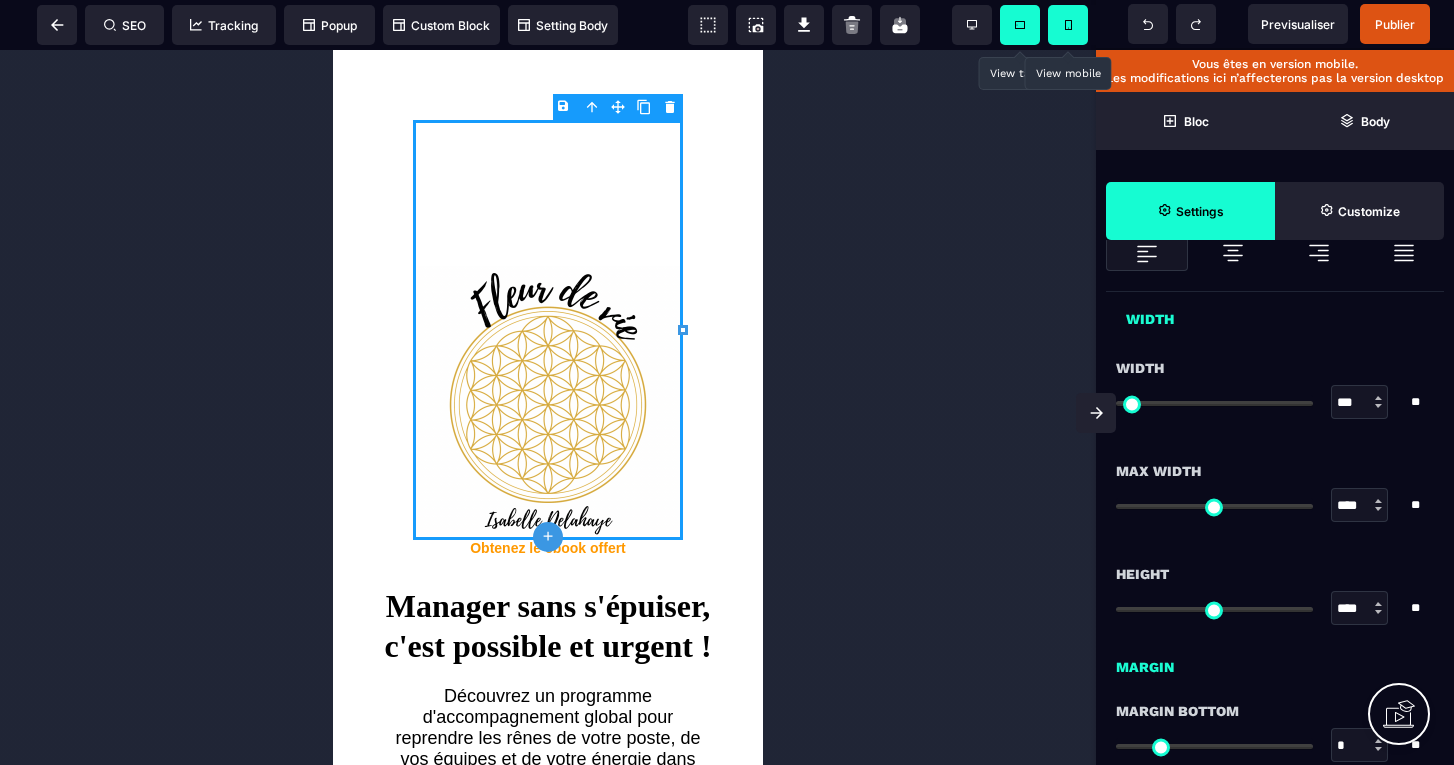 type on "***" 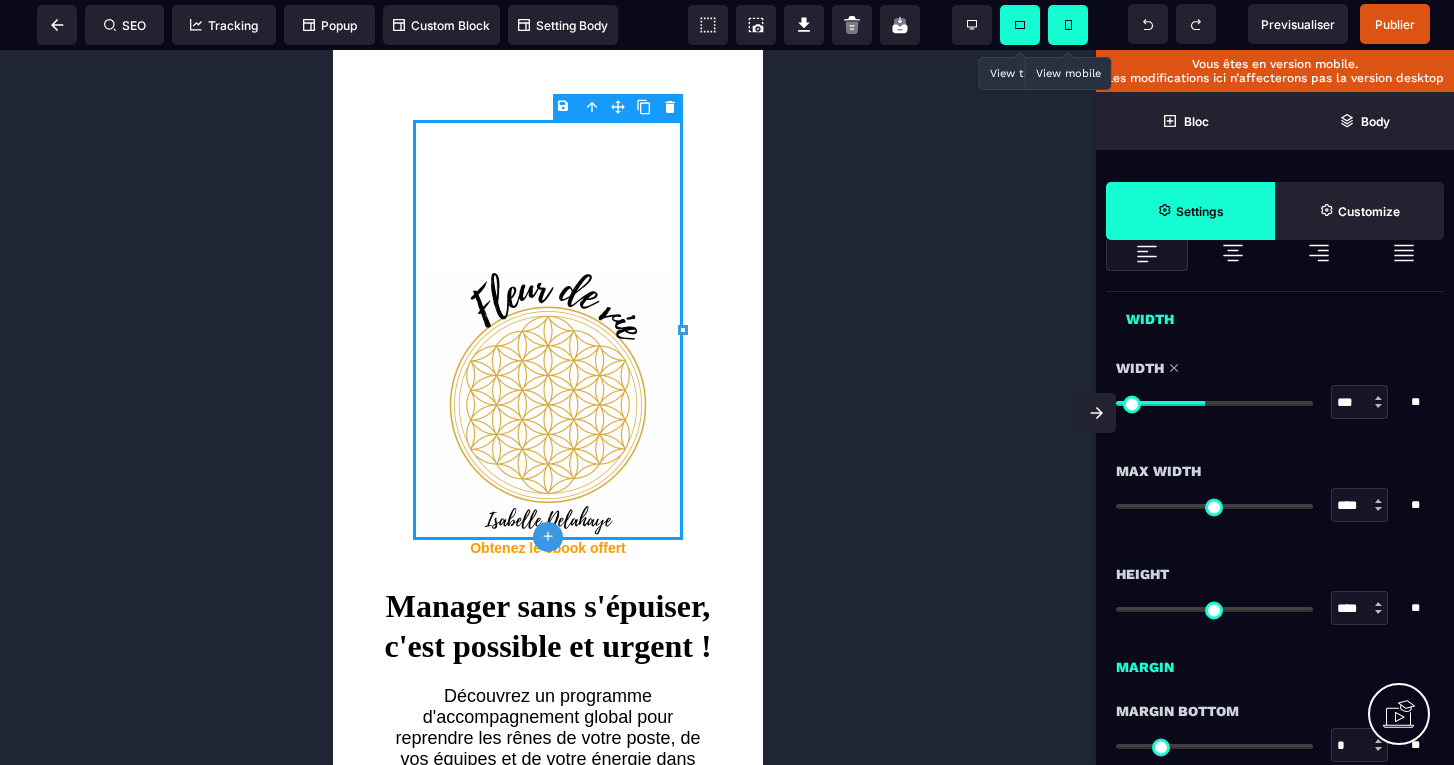 click at bounding box center [1111, 383] 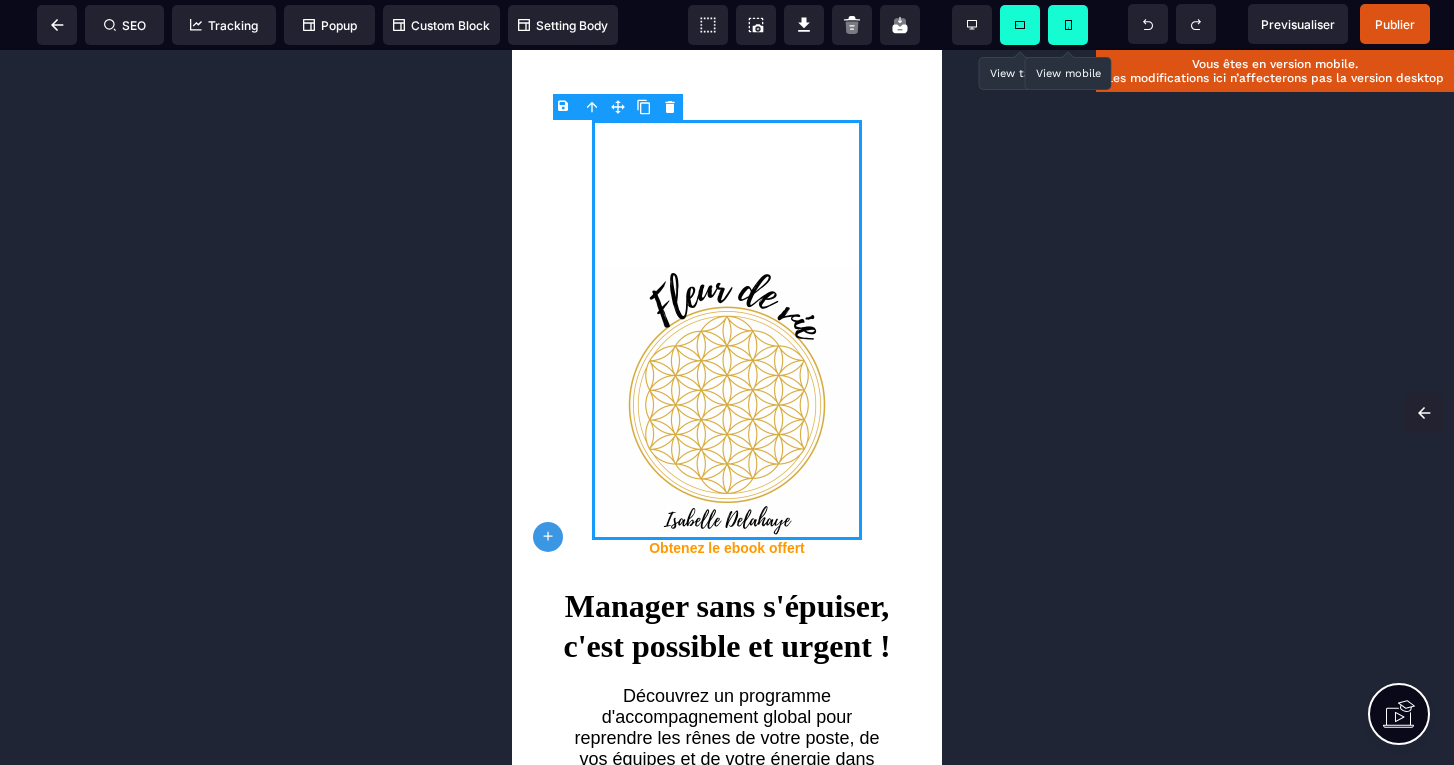 scroll, scrollTop: 0, scrollLeft: 0, axis: both 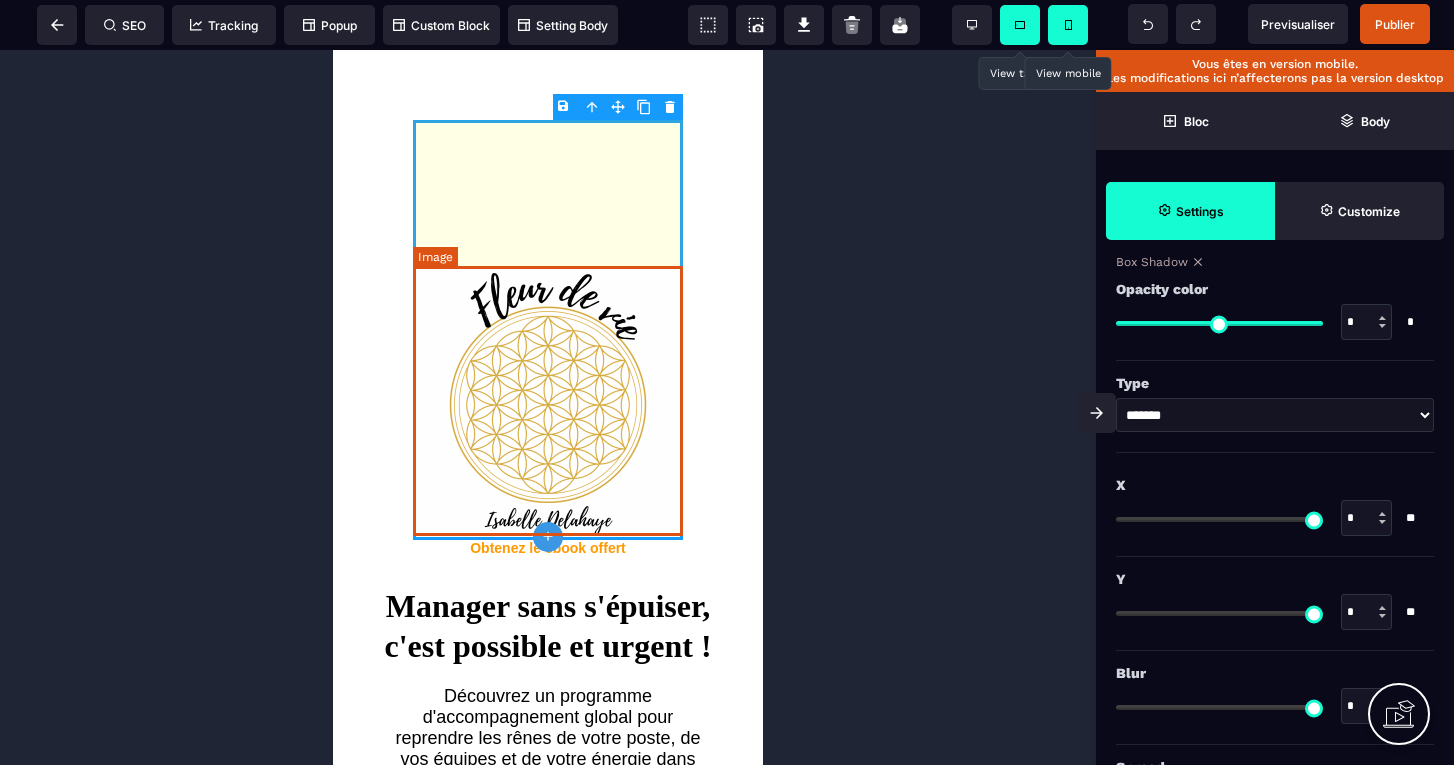 click at bounding box center [548, 401] 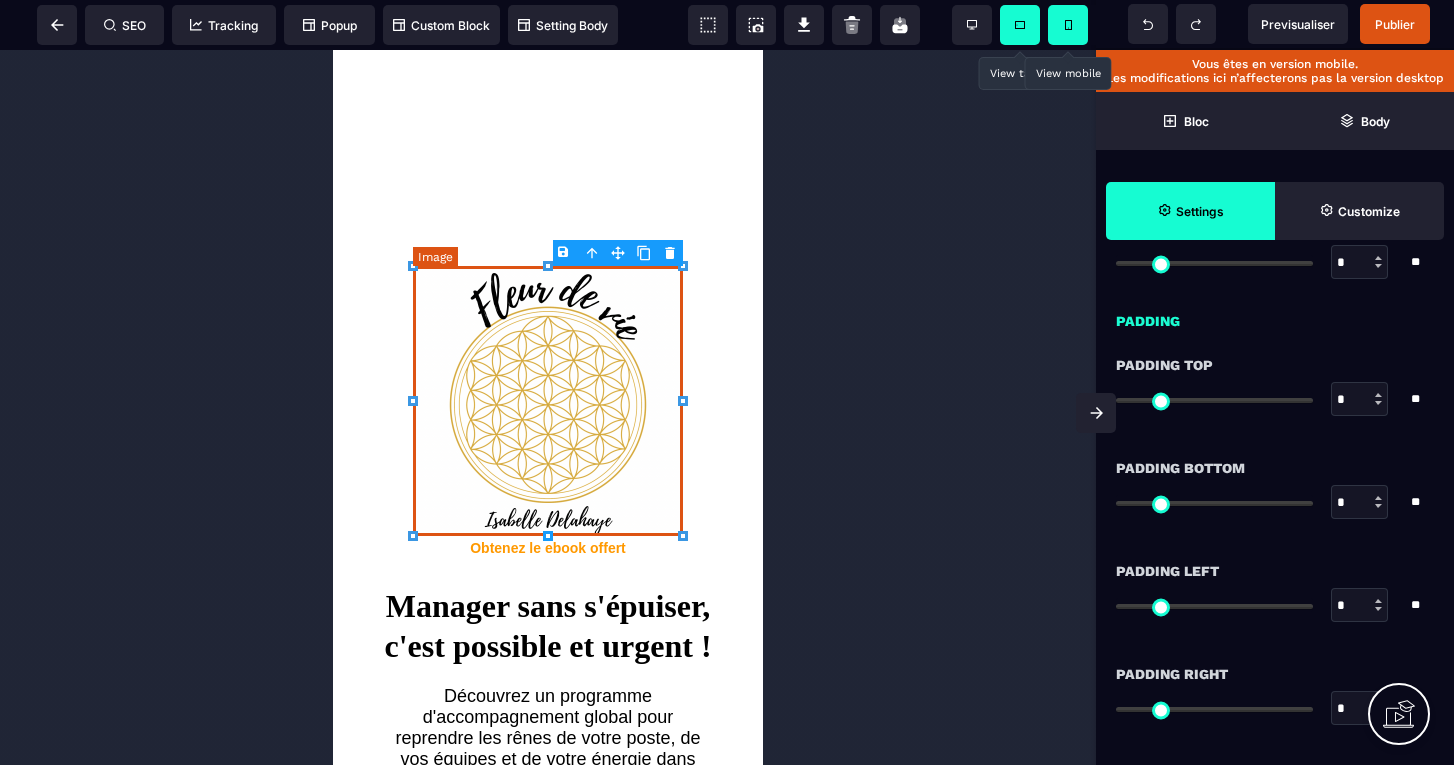 scroll, scrollTop: 0, scrollLeft: 0, axis: both 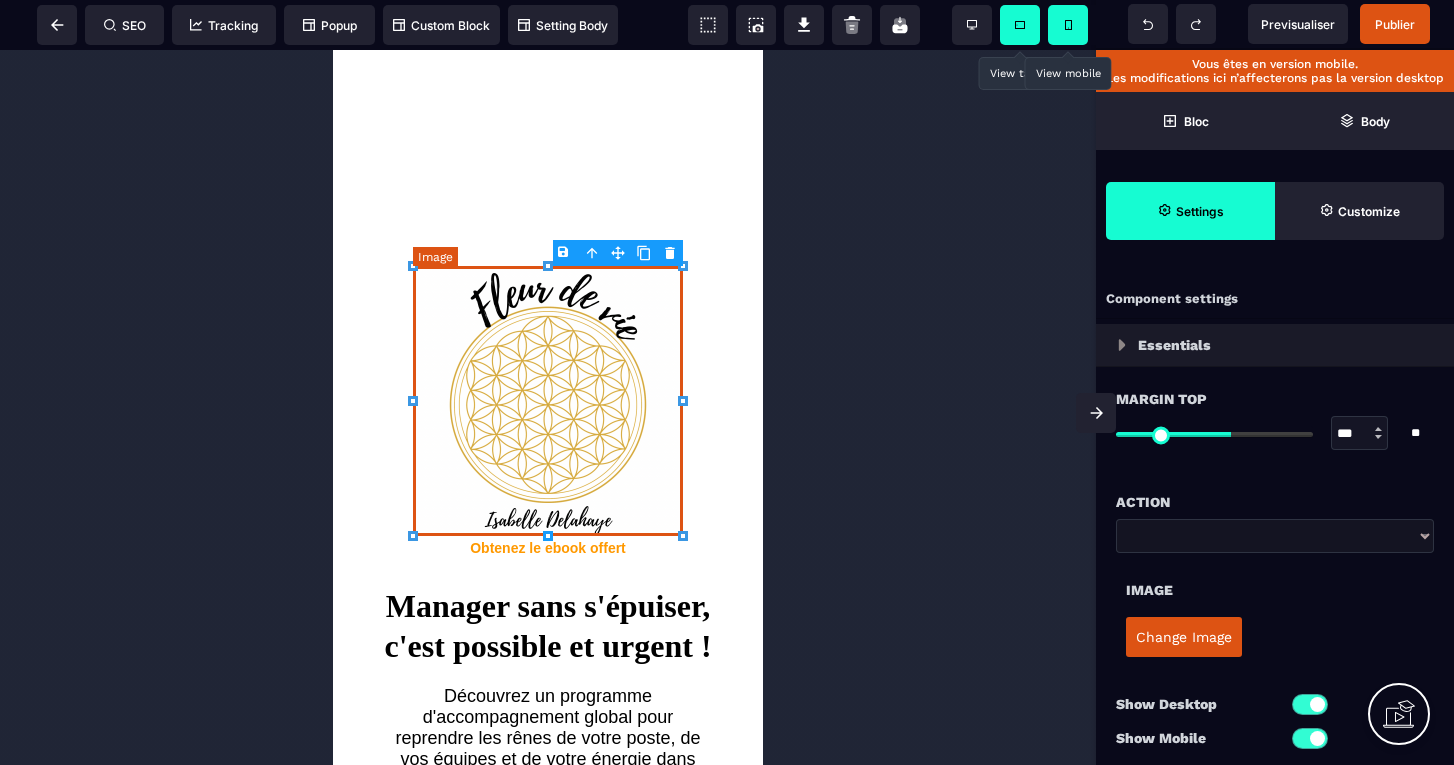 type on "****" 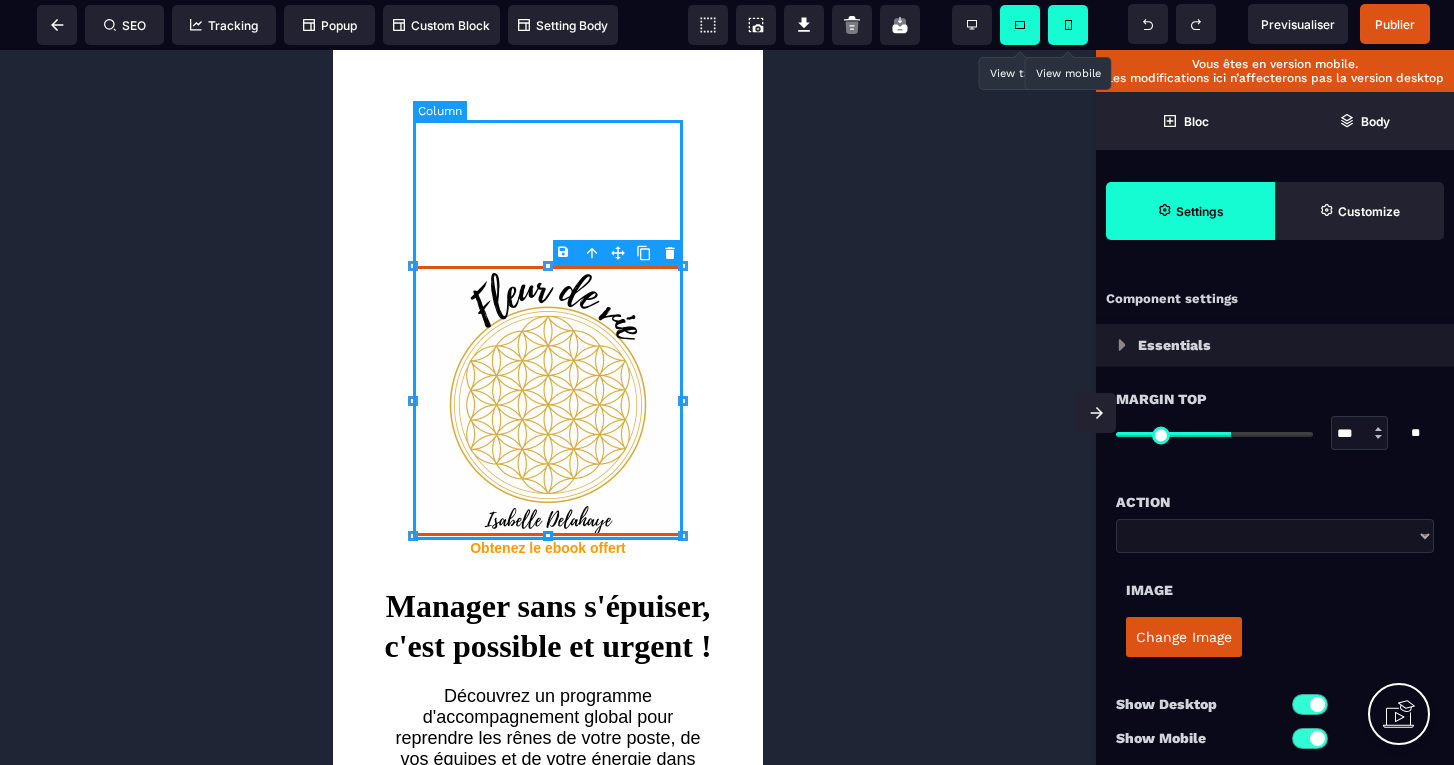 click at bounding box center (548, 330) 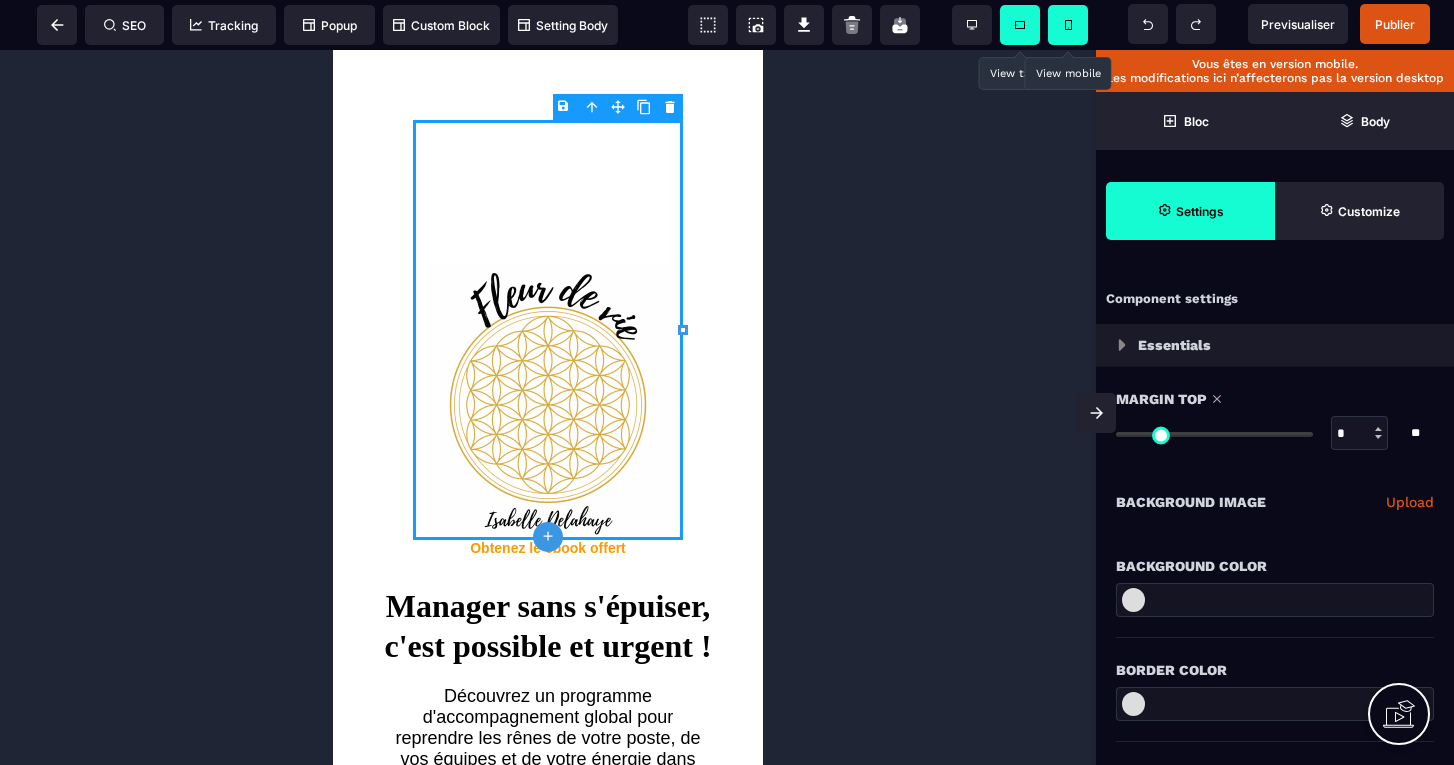 scroll, scrollTop: 0, scrollLeft: 0, axis: both 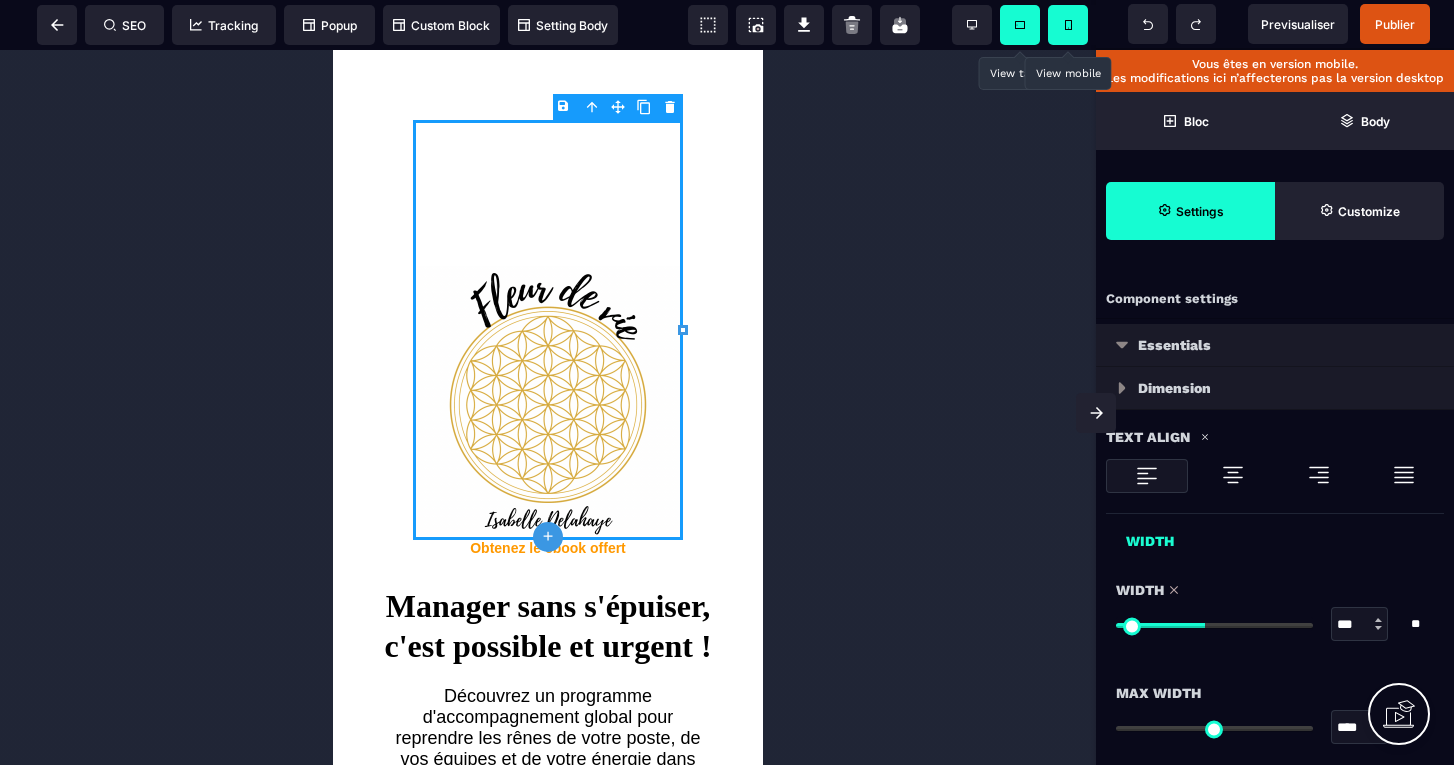 select 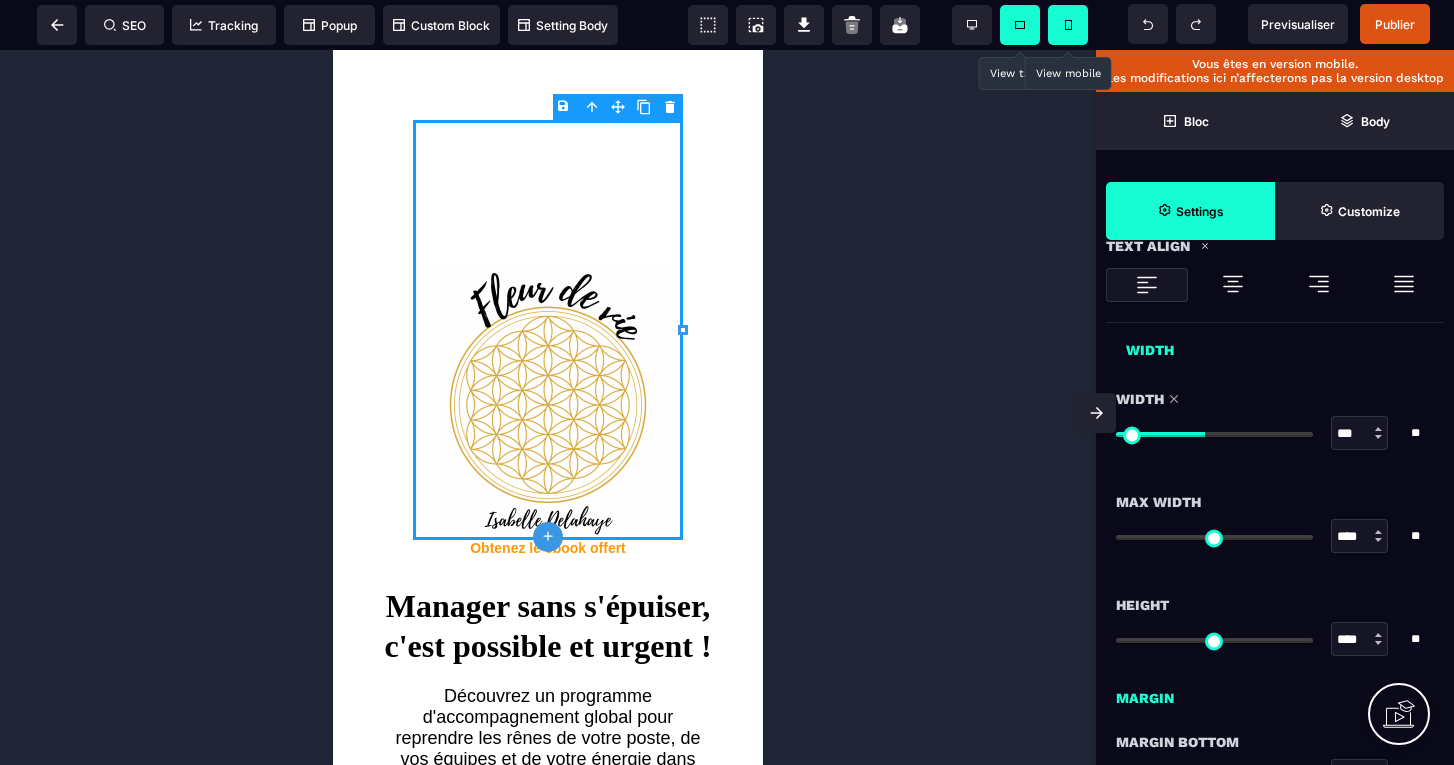 scroll, scrollTop: 196, scrollLeft: 0, axis: vertical 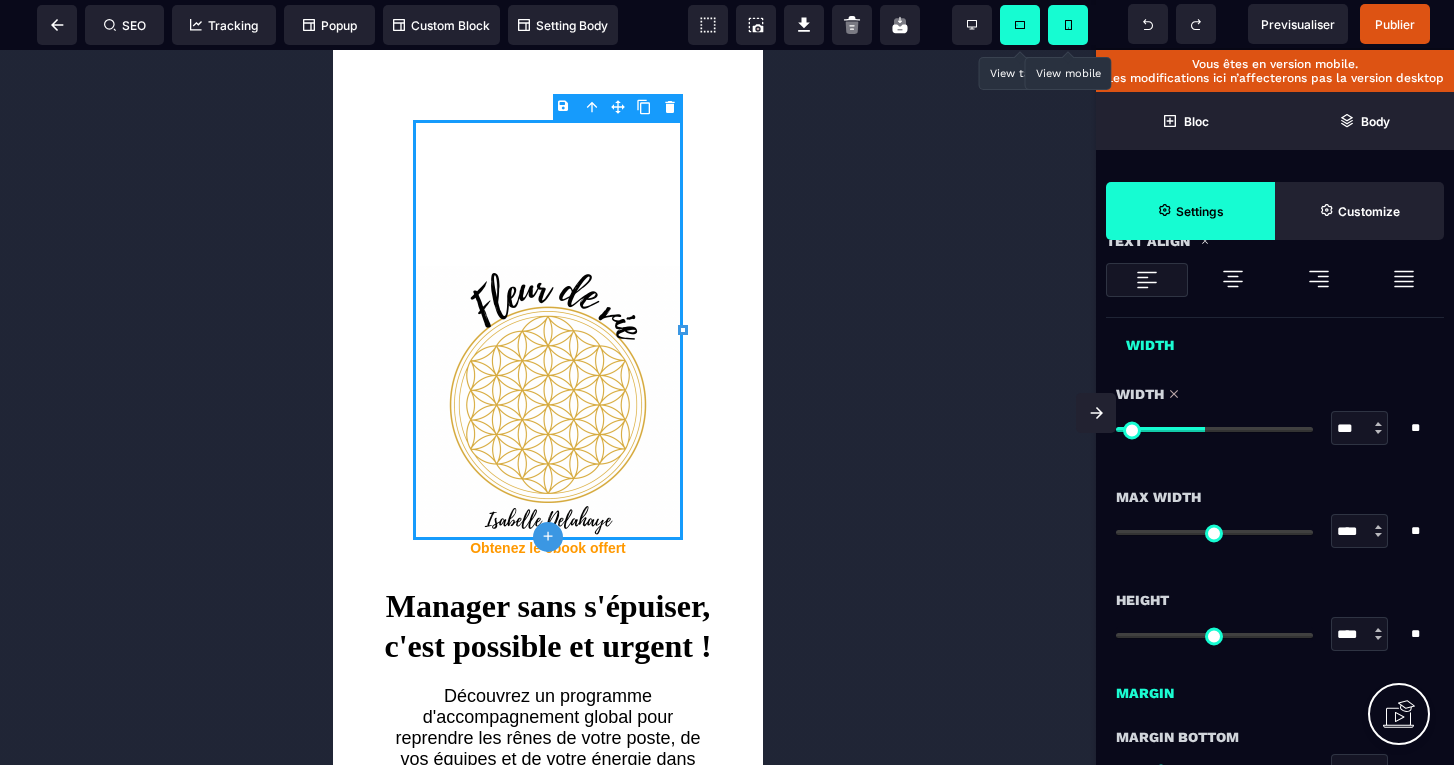 type on "**" 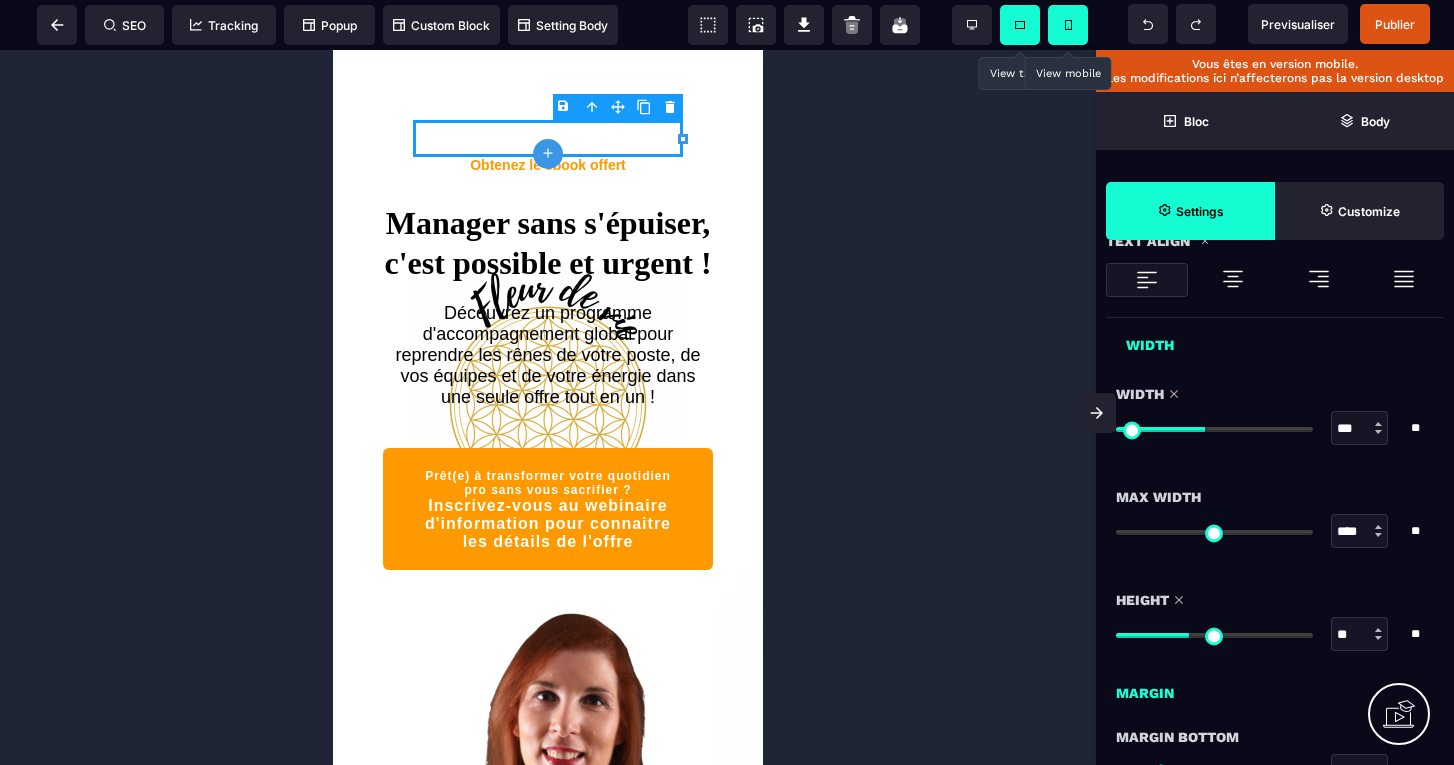 click at bounding box center [1214, 635] 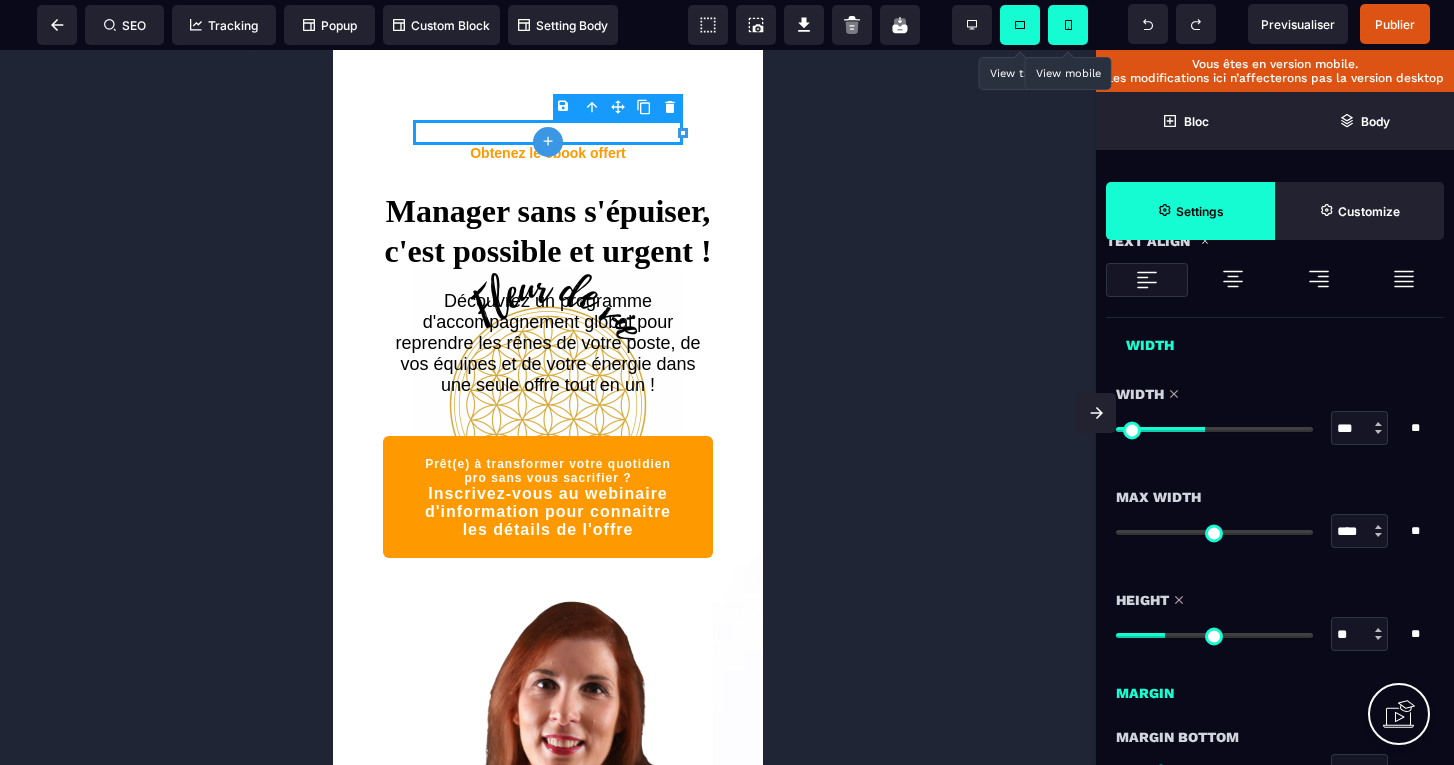 click at bounding box center (1214, 635) 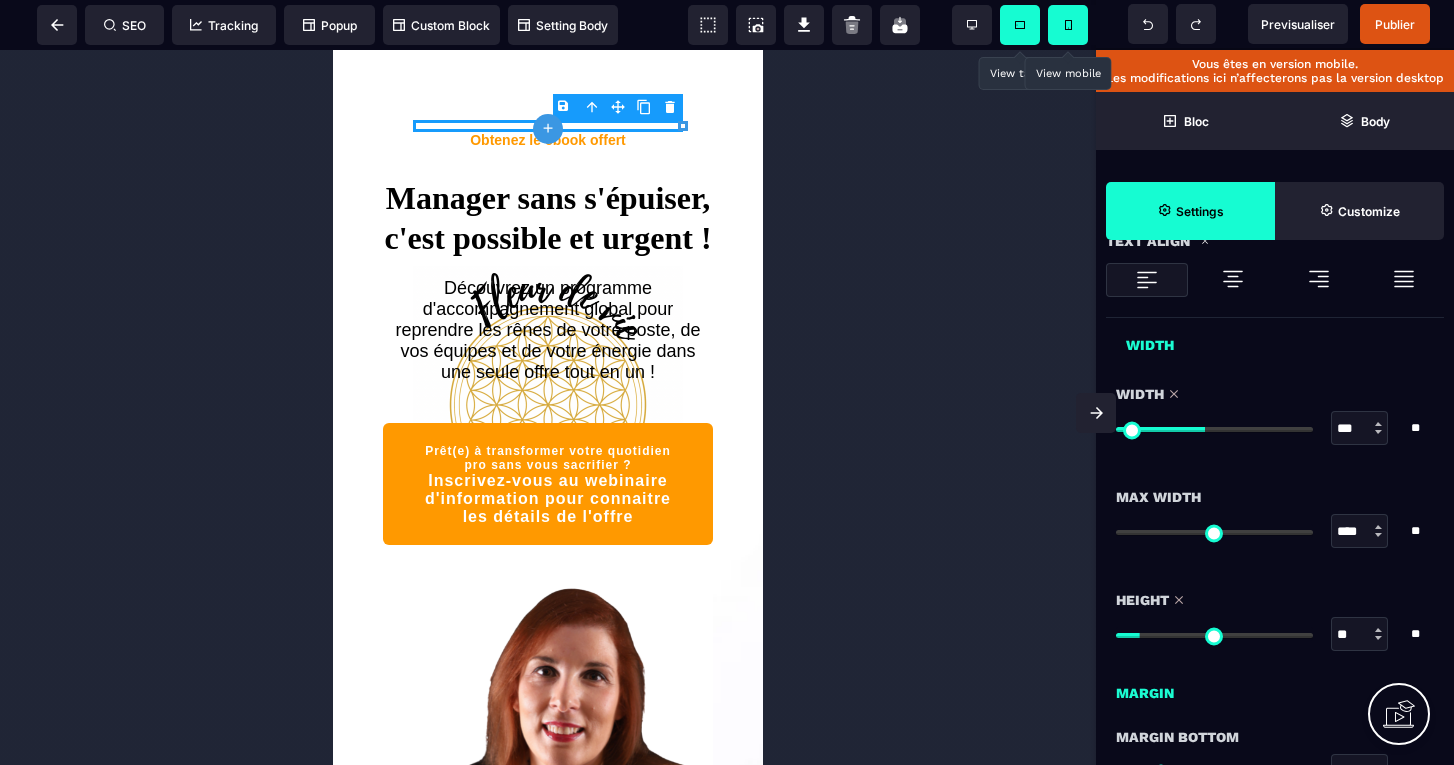click at bounding box center [1214, 635] 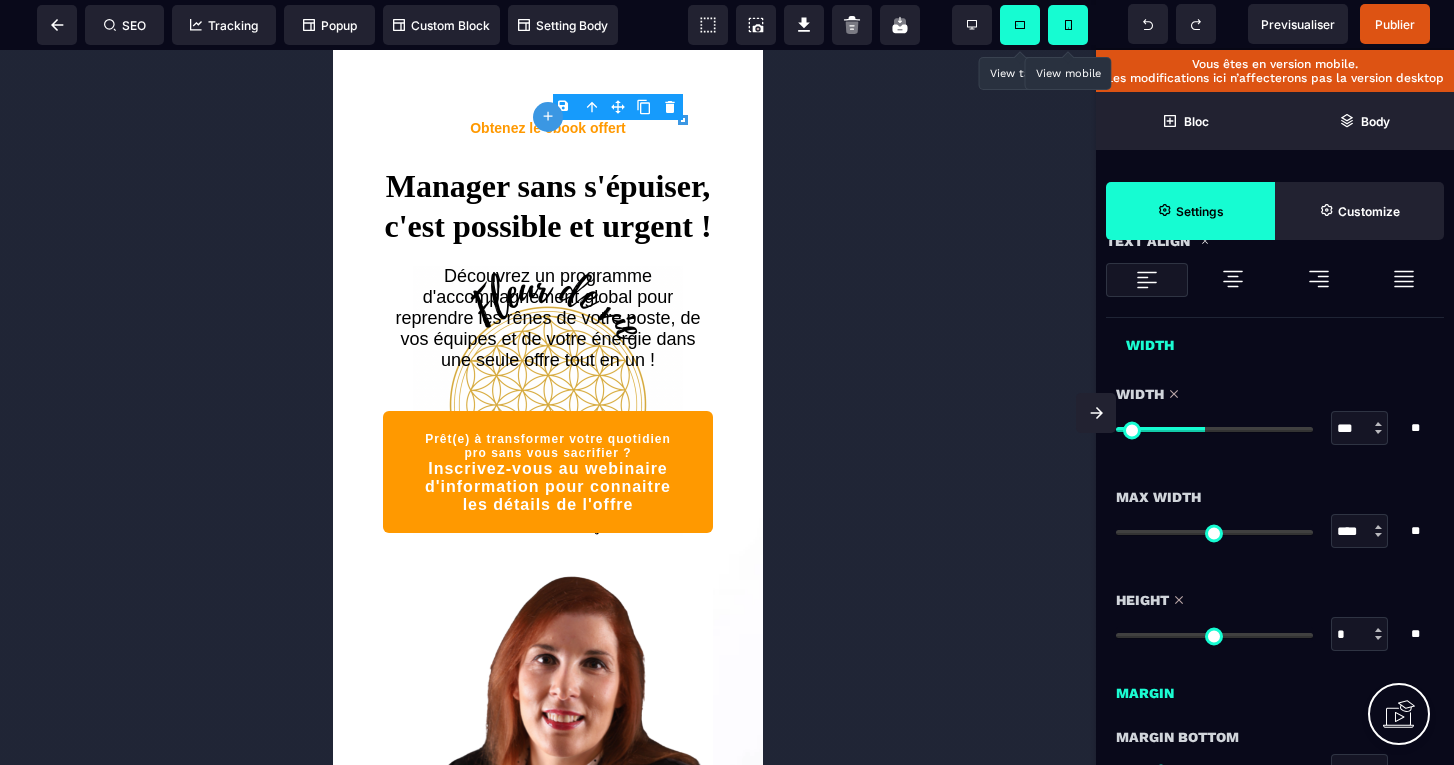 click at bounding box center [1214, 635] 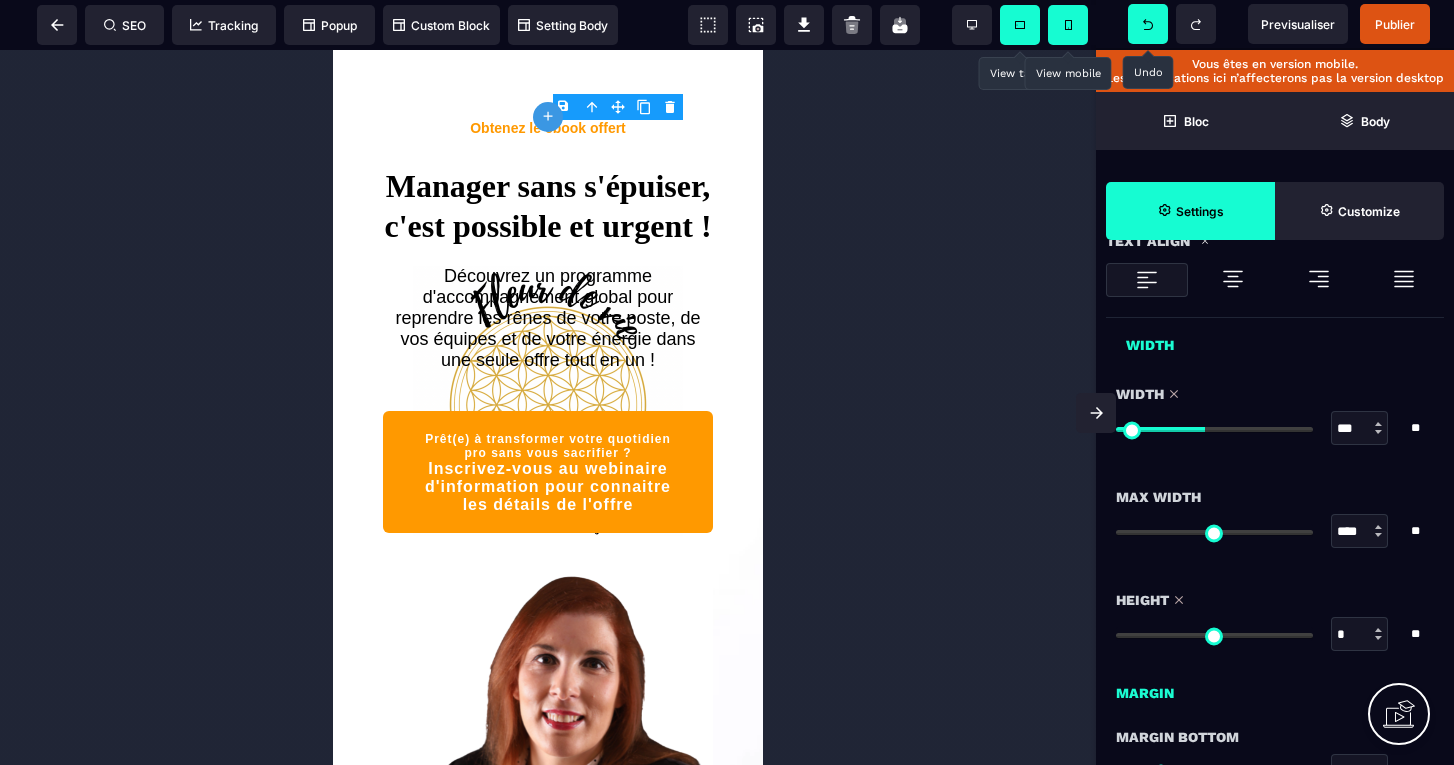 click 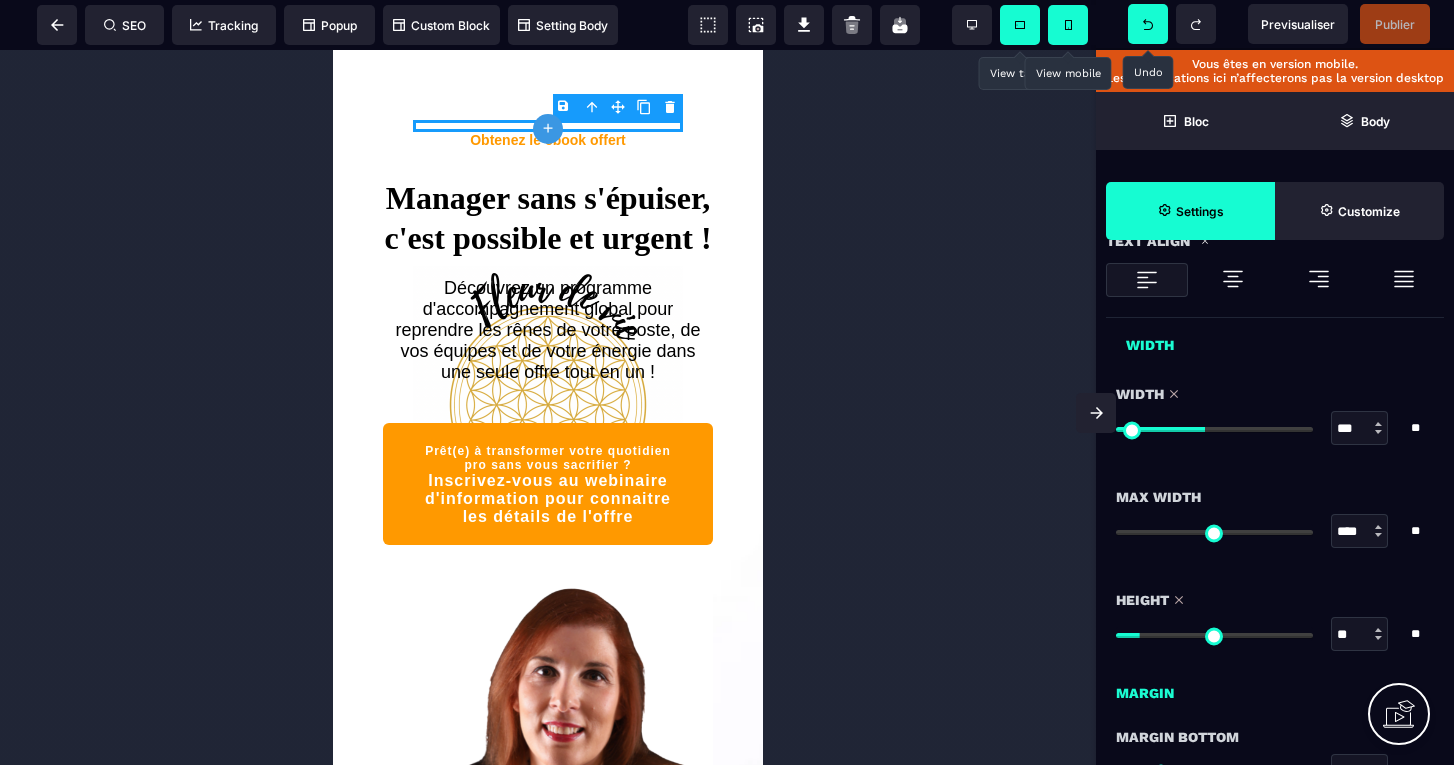 click 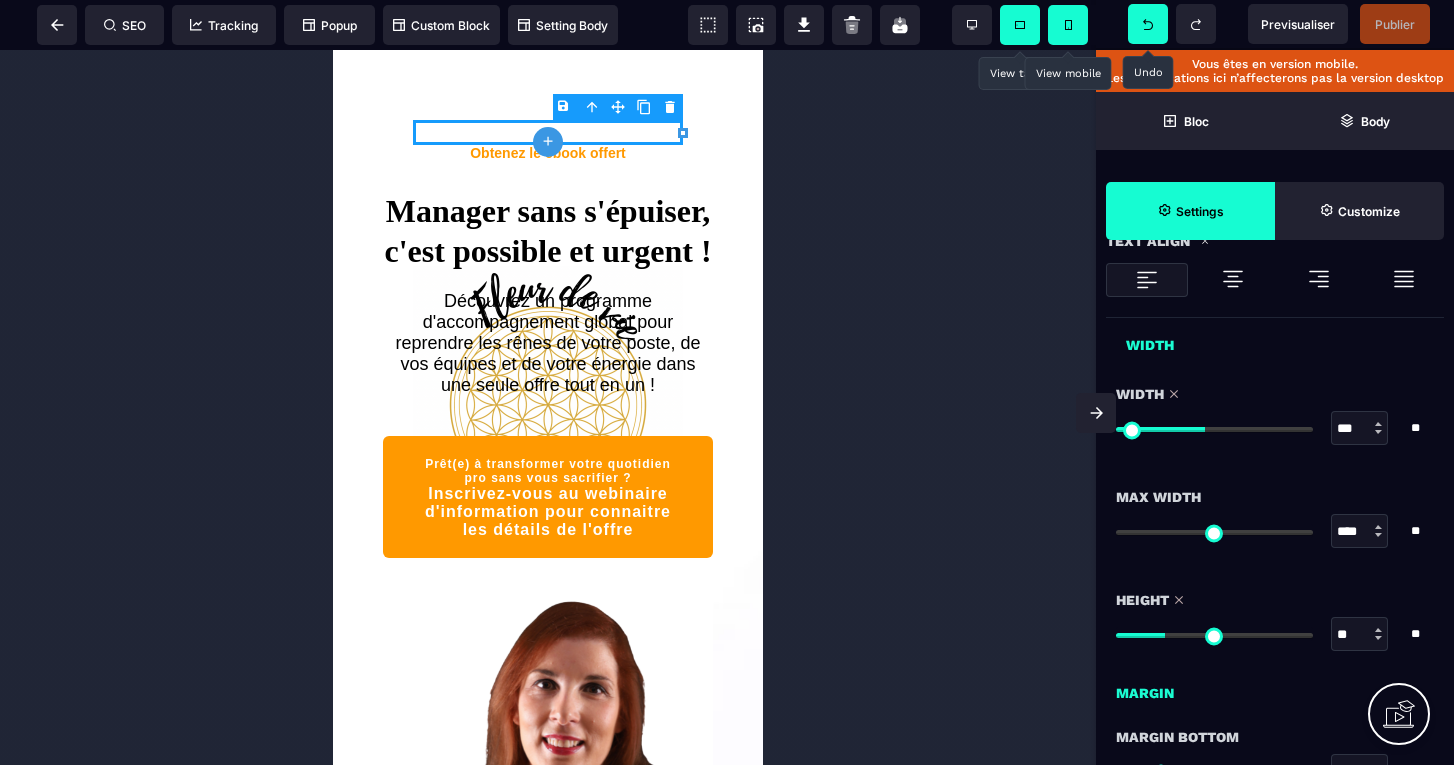 click 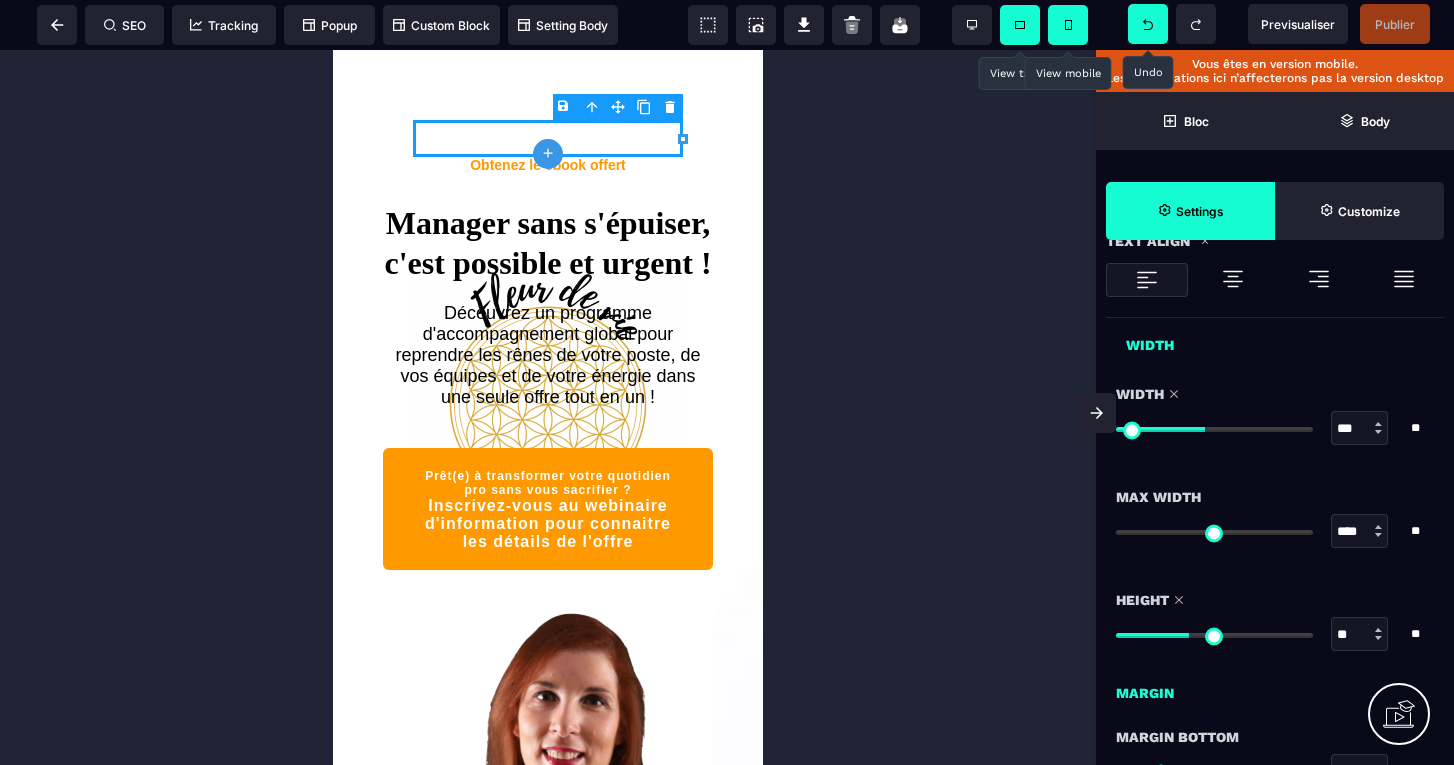 click 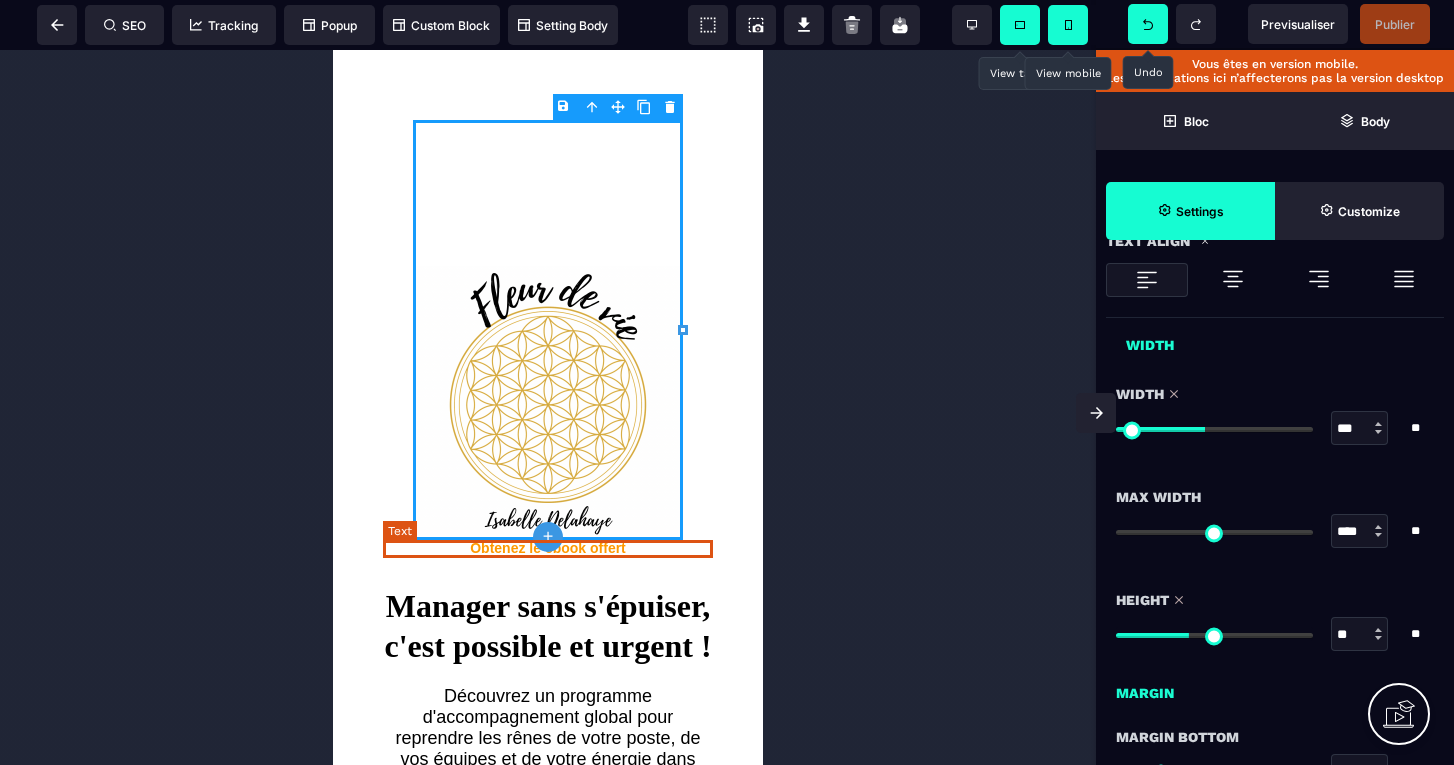click on "Obtenez le ebook offert" at bounding box center [548, 548] 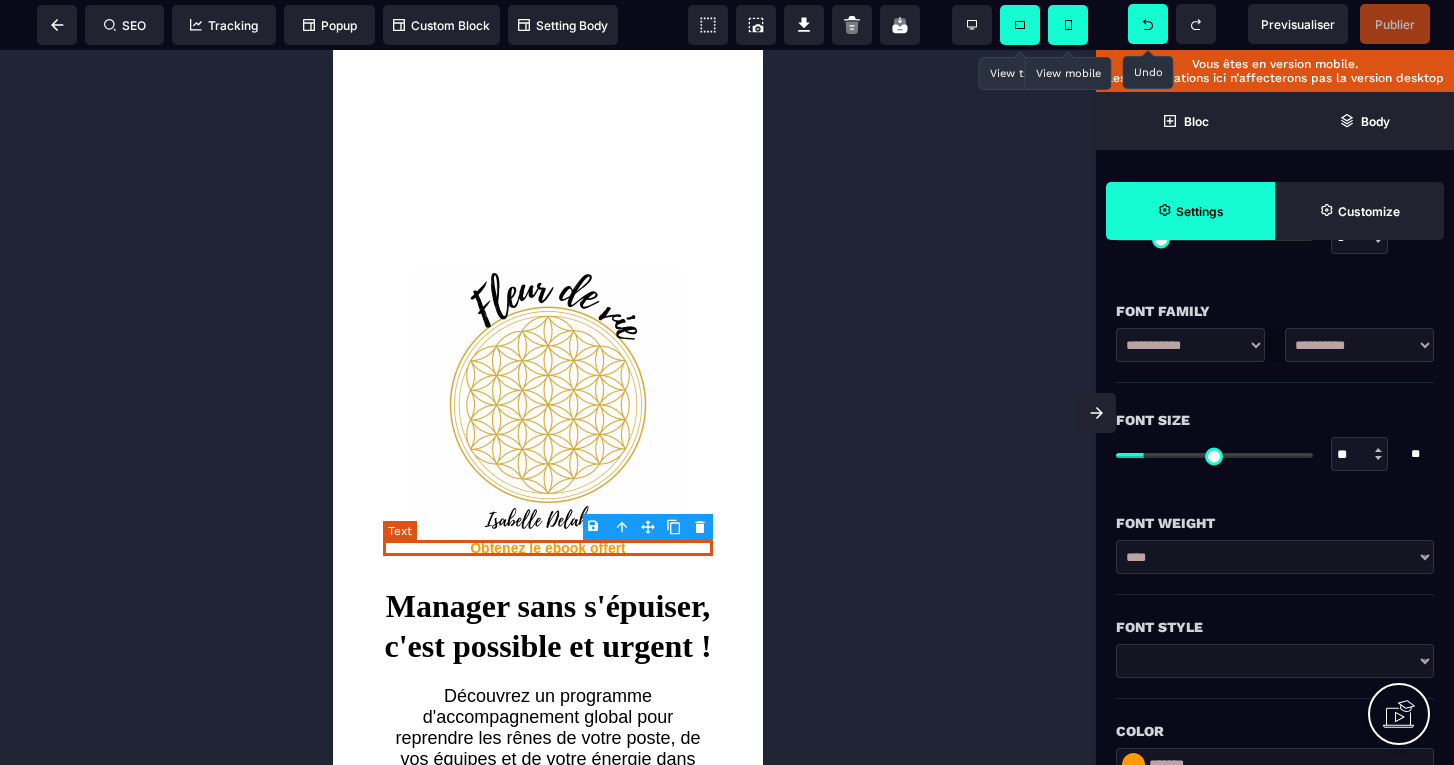 scroll, scrollTop: 0, scrollLeft: 0, axis: both 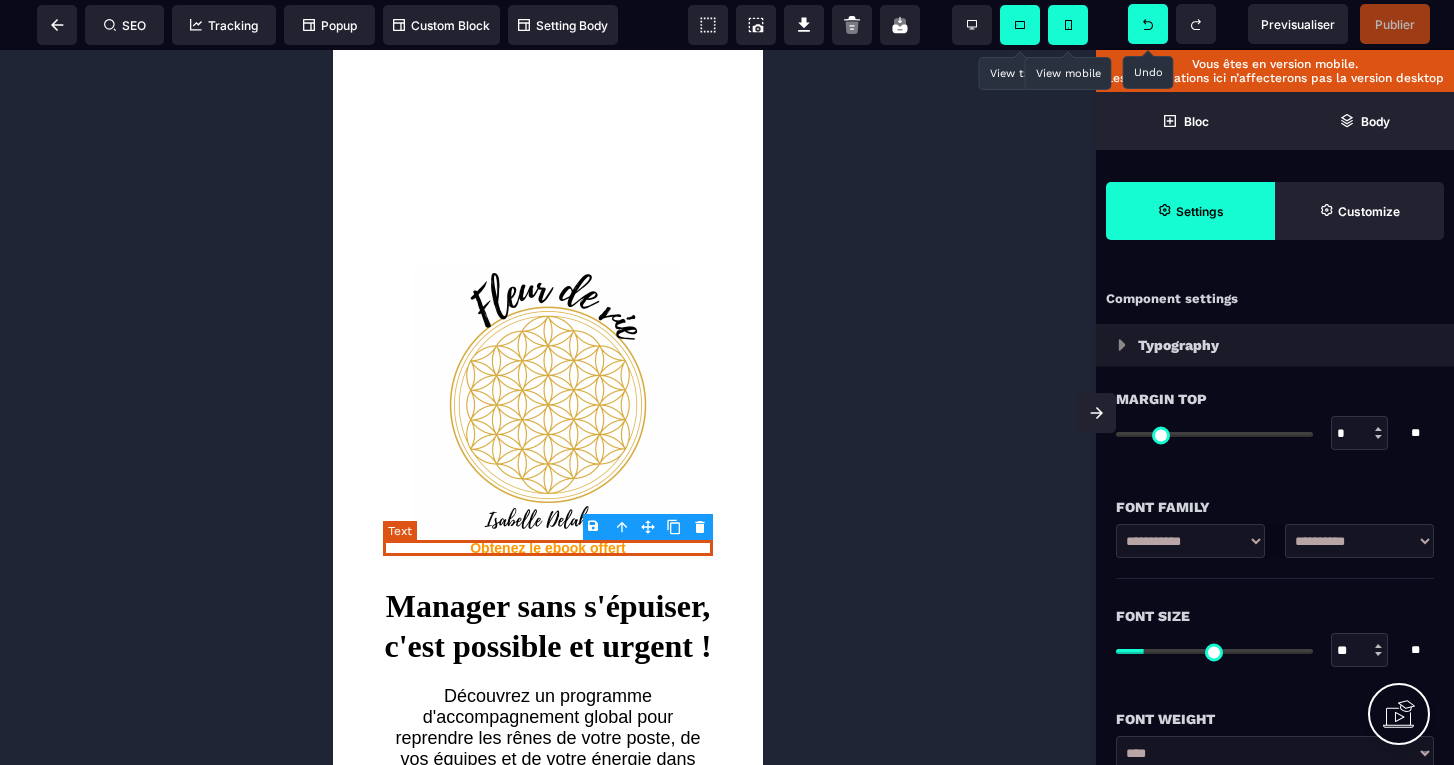 type on "*" 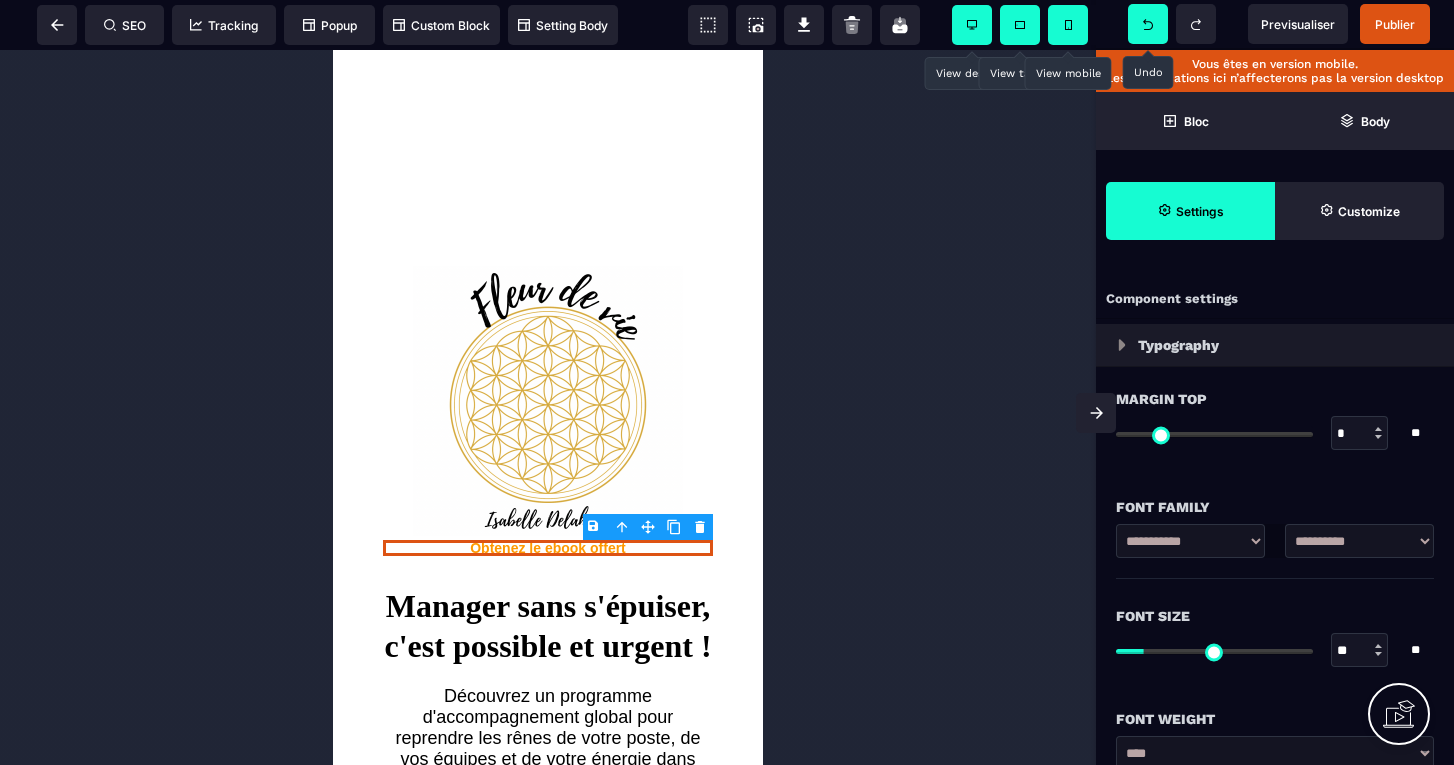 click at bounding box center (972, 25) 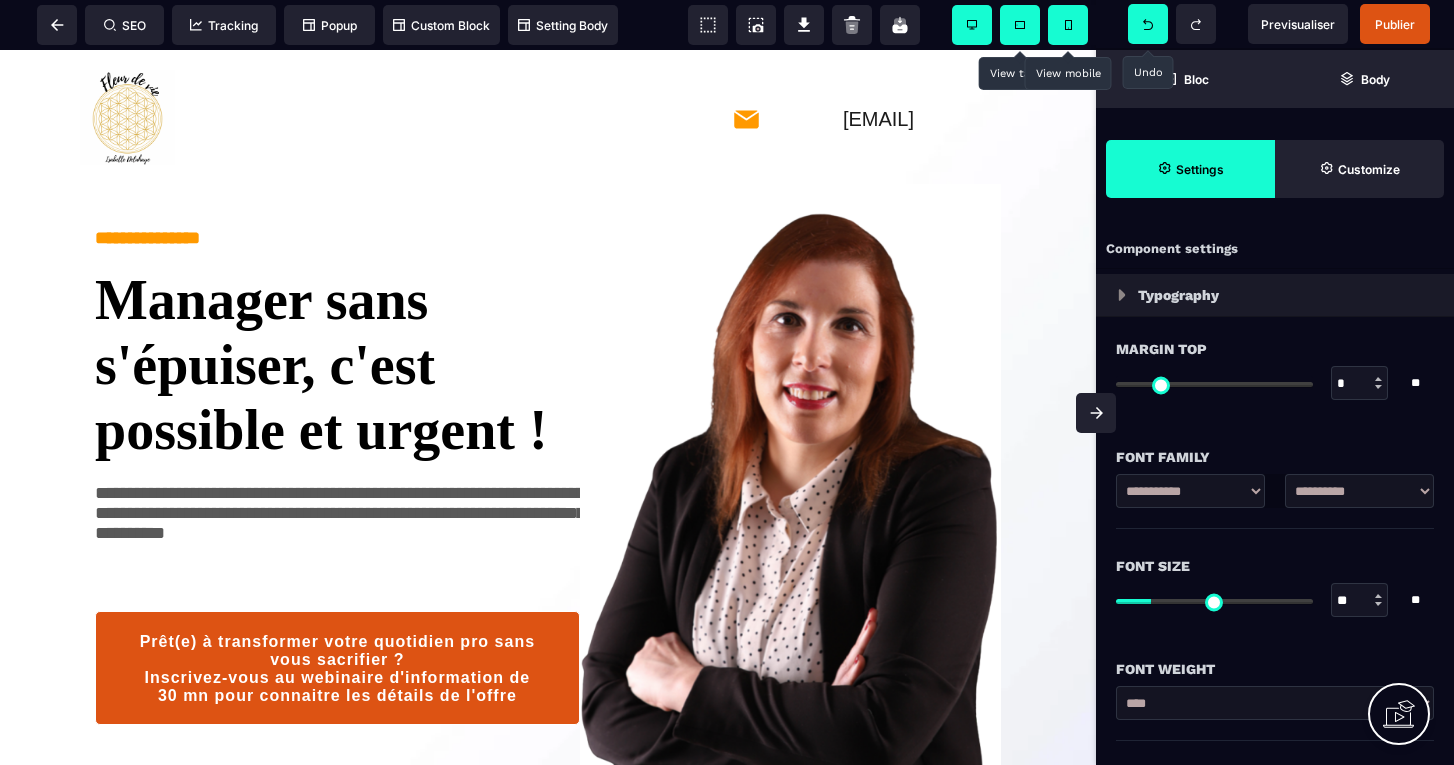 click at bounding box center [1068, 25] 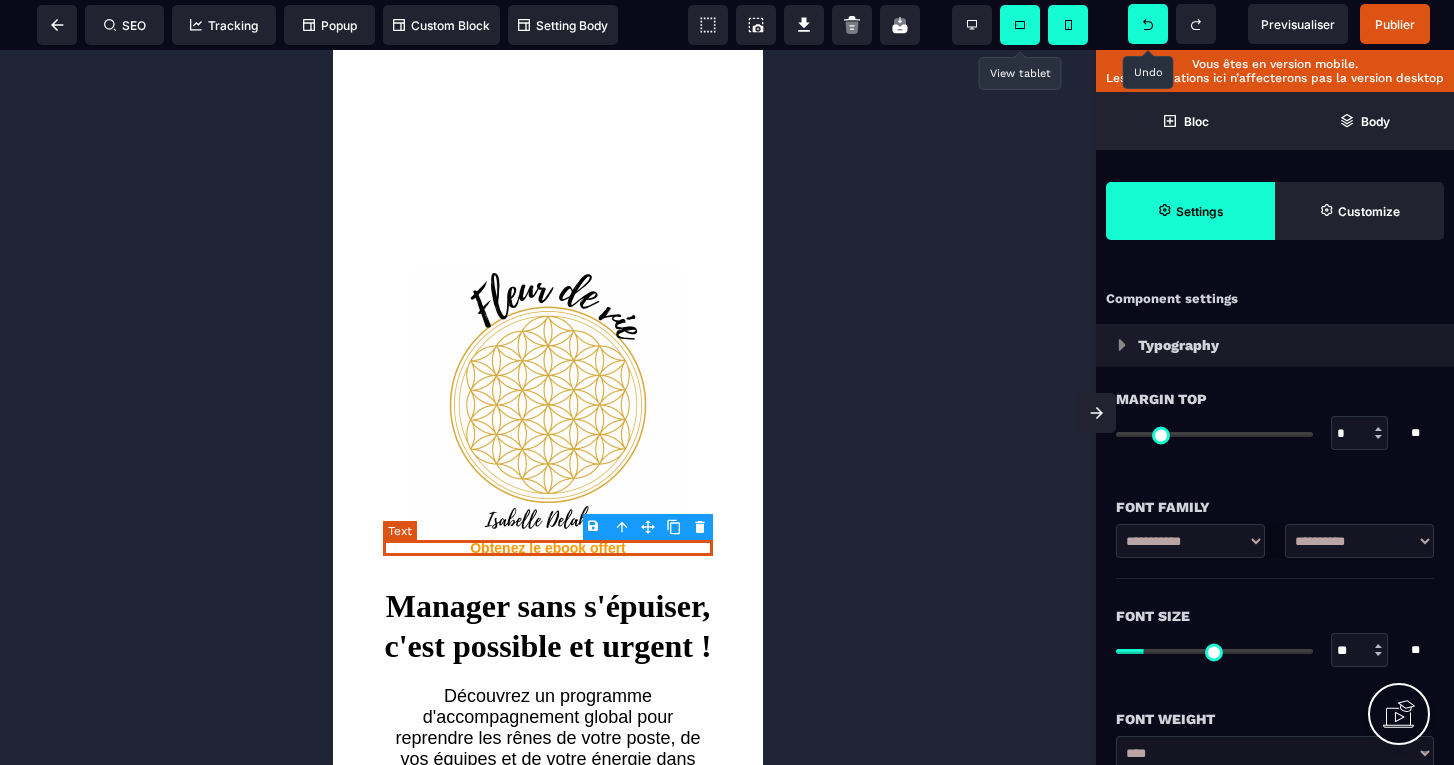 click on "Obtenez le ebook offert" at bounding box center (548, 548) 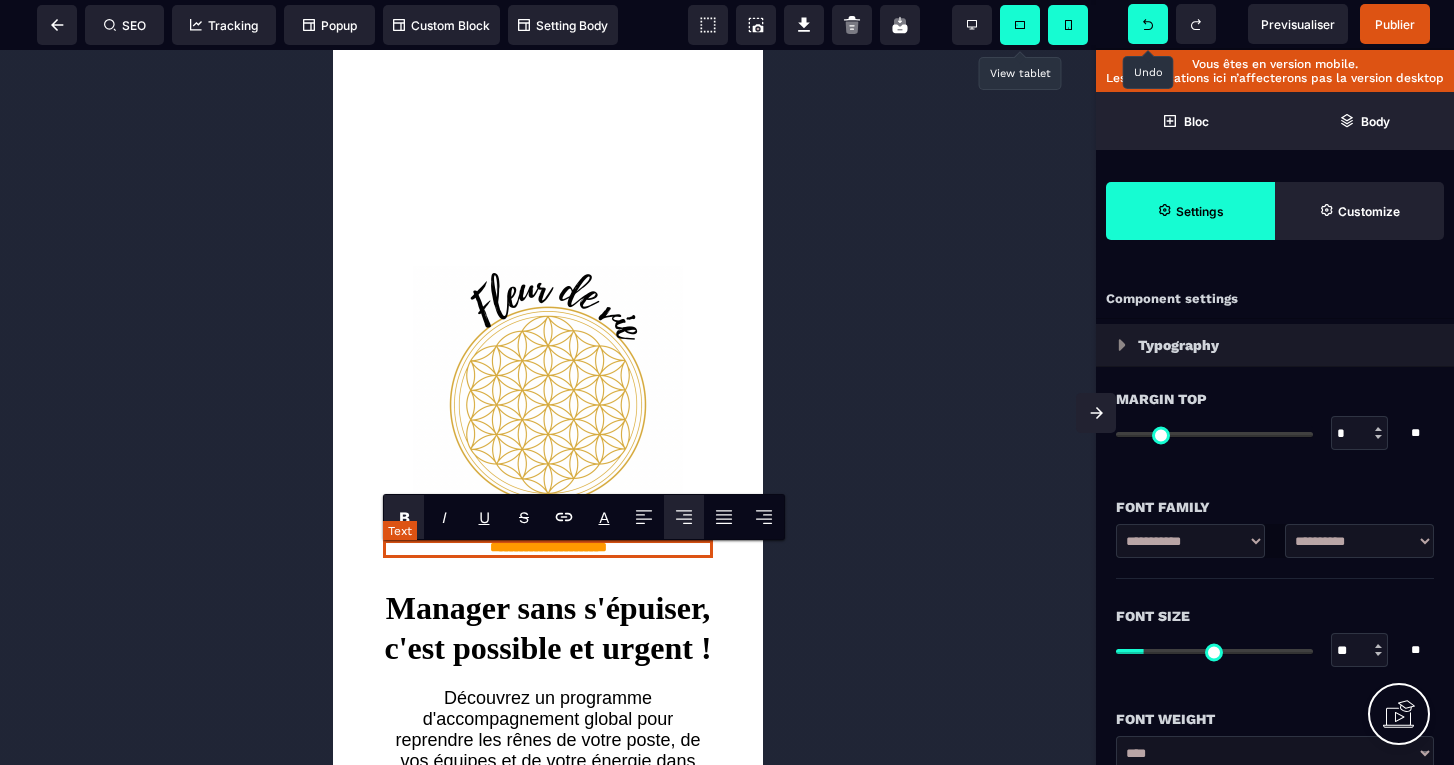 click on "*******" at bounding box center [629, 540] 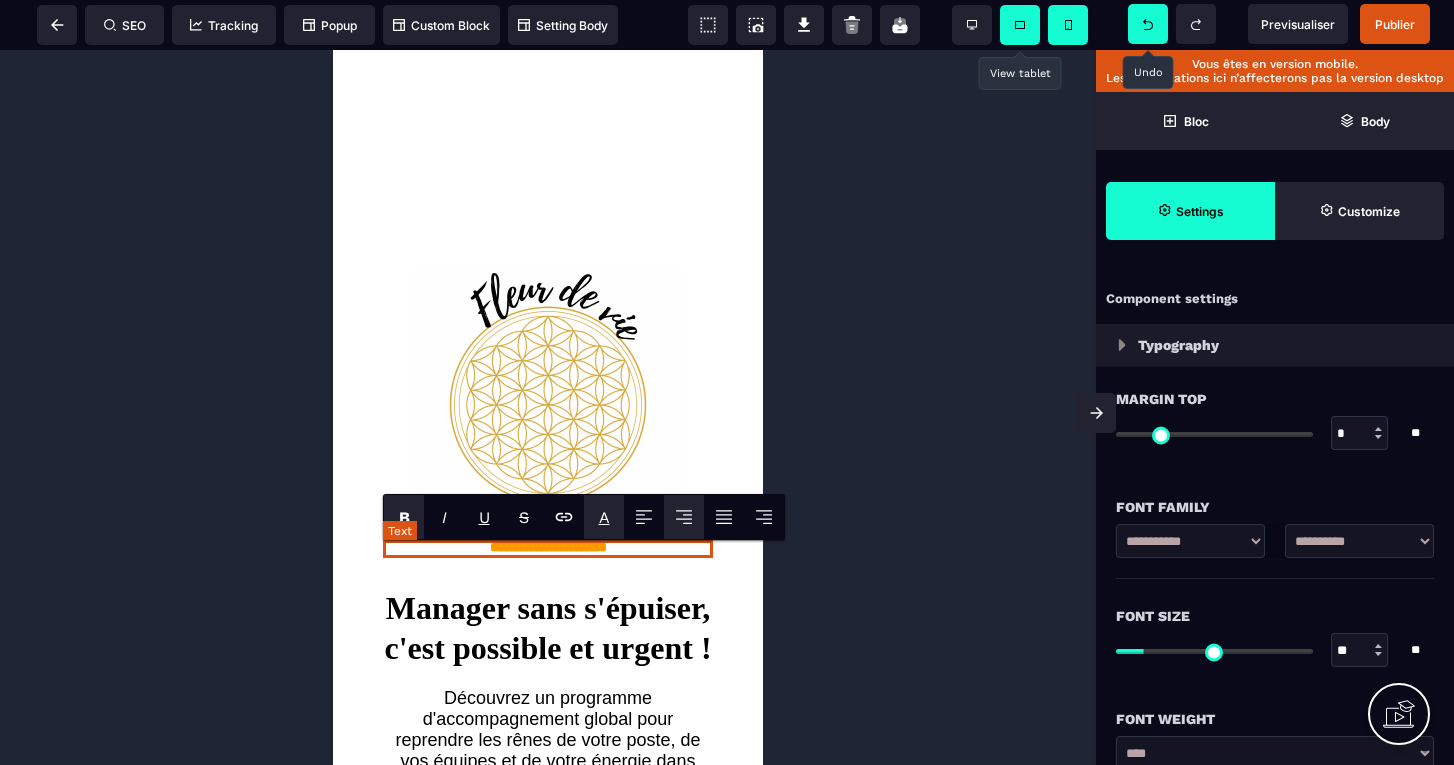 click on "*******" at bounding box center (629, 540) 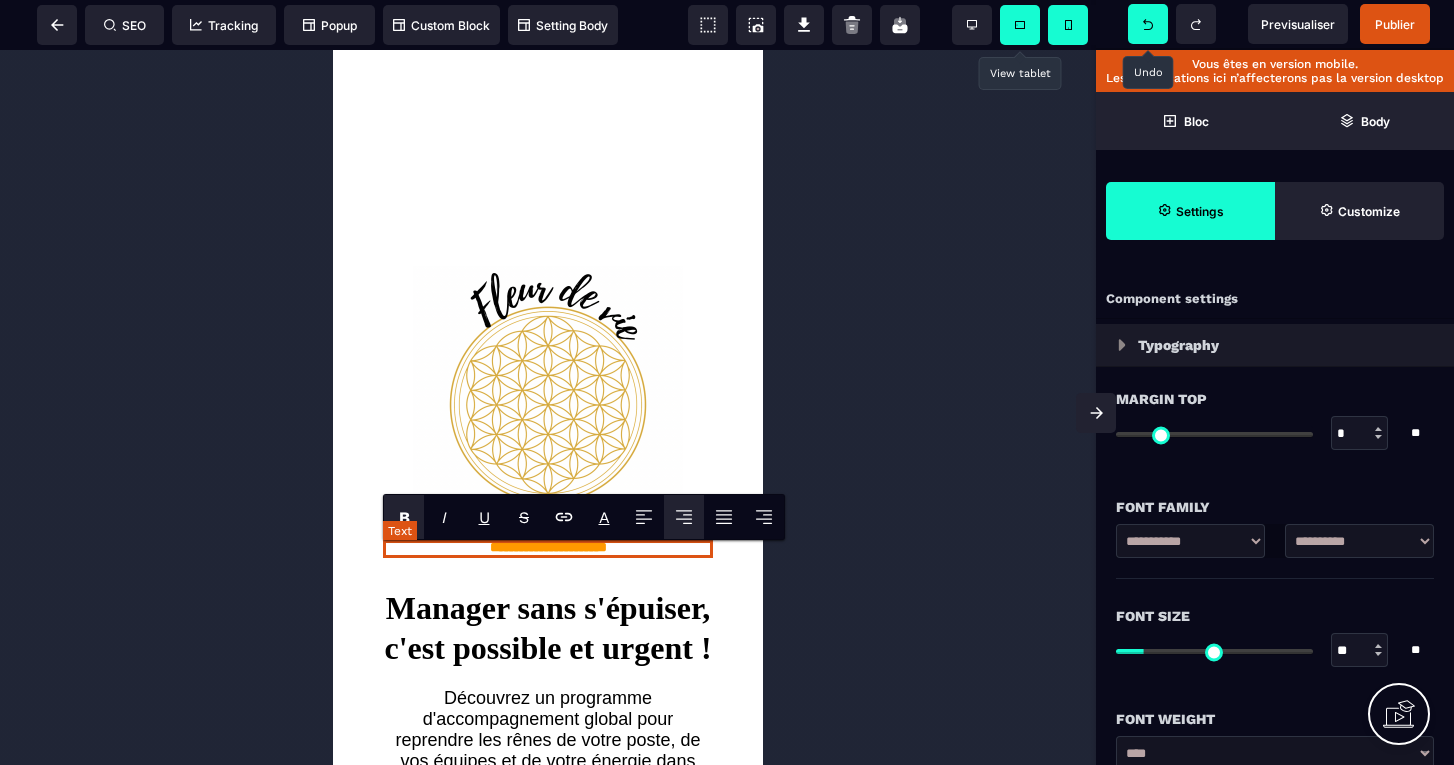 click on "**********" at bounding box center [548, 549] 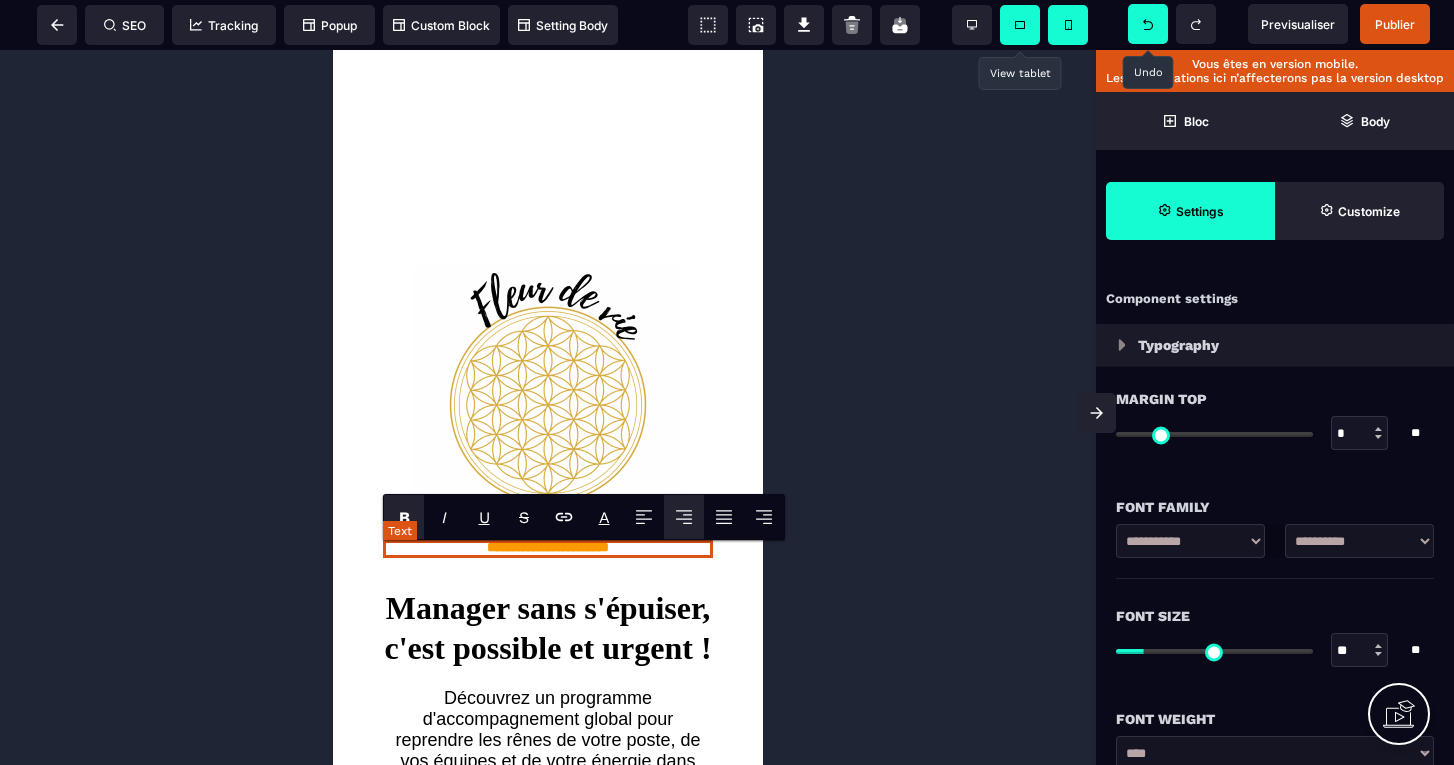 click on "**********" at bounding box center (548, 549) 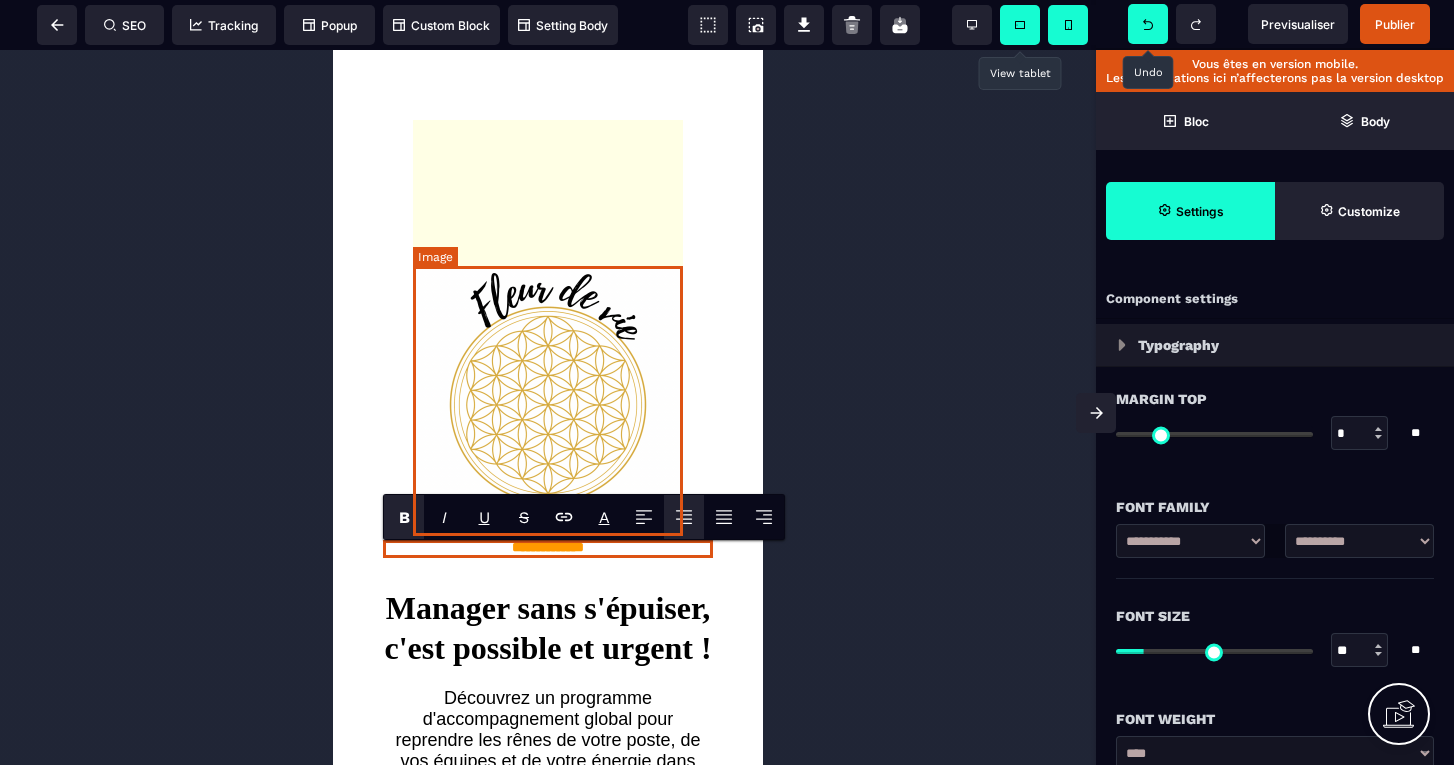 click at bounding box center [548, 401] 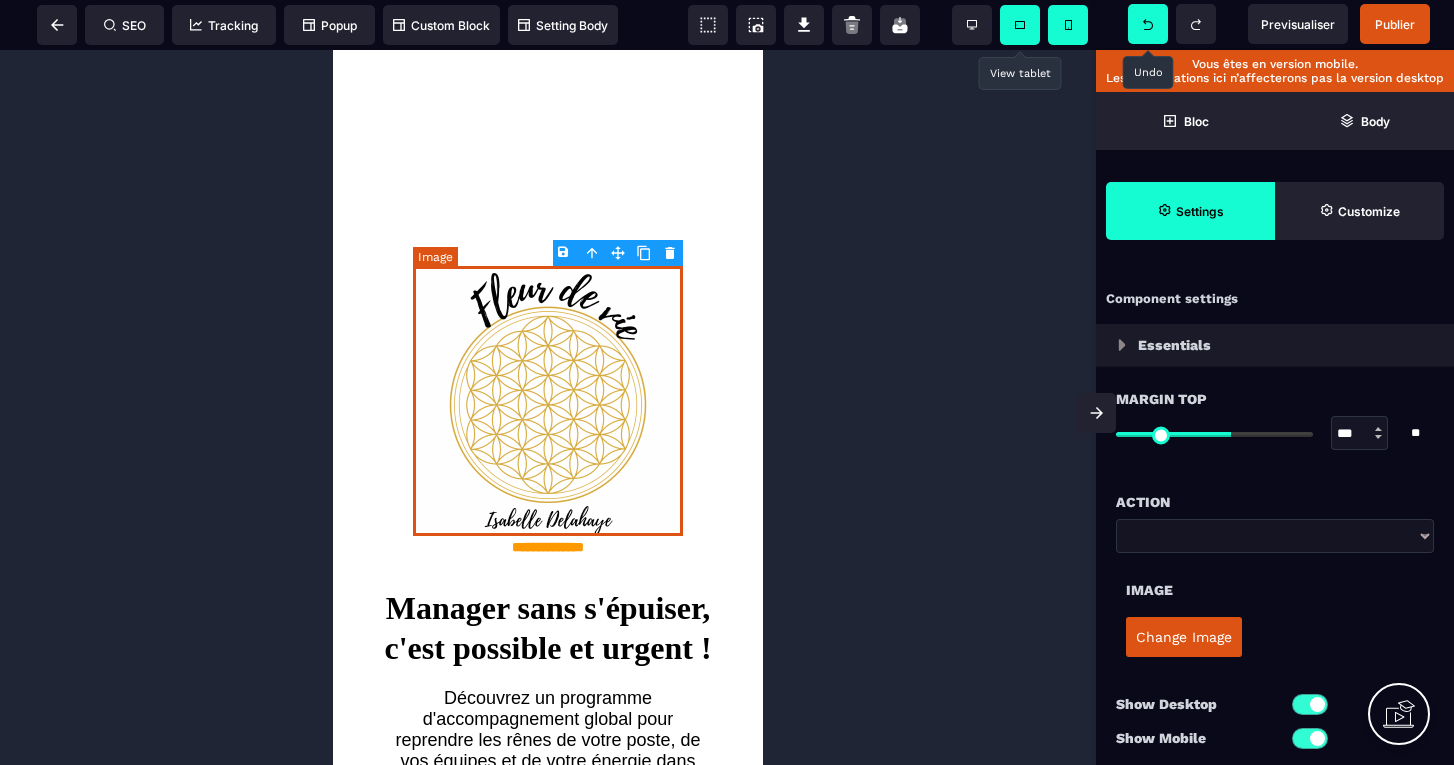 click at bounding box center (548, 401) 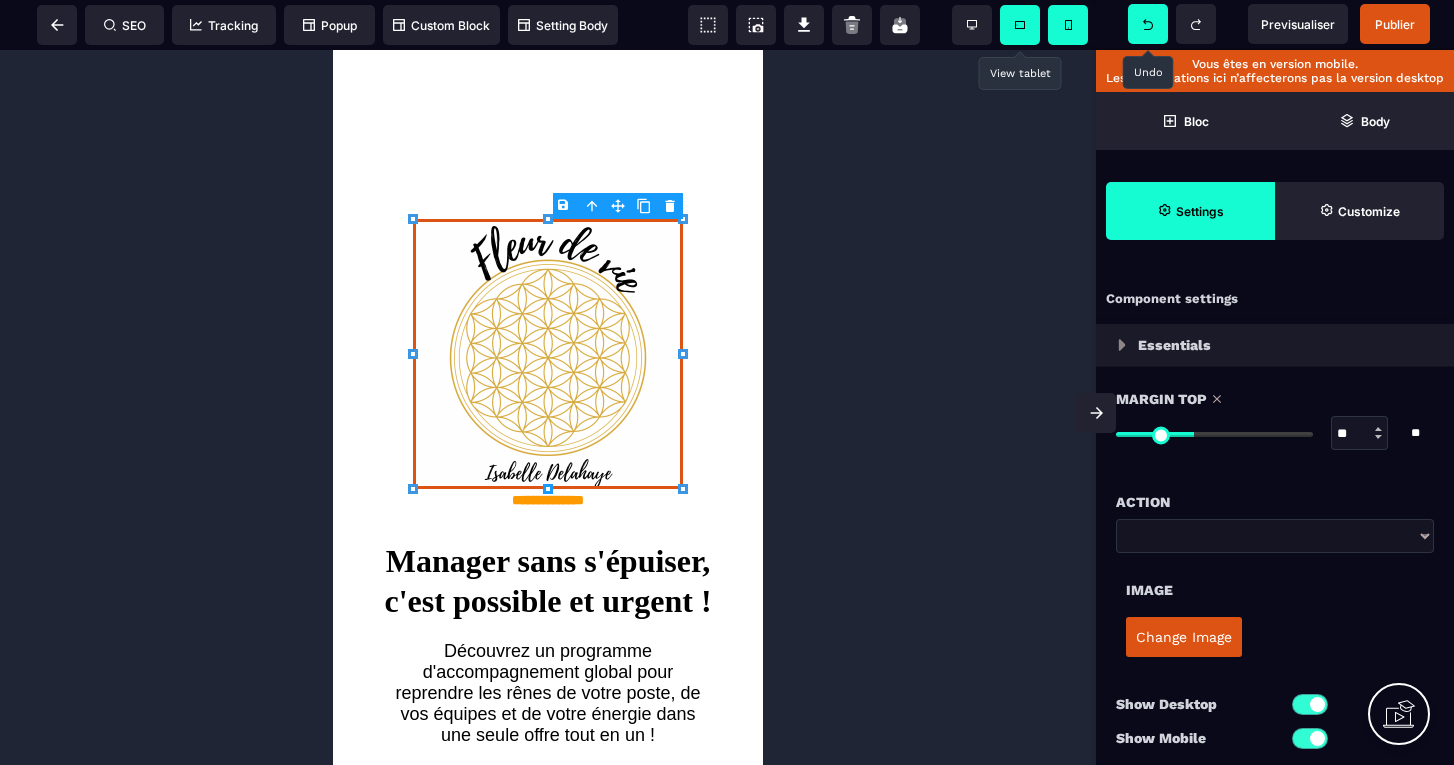click at bounding box center [1214, 434] 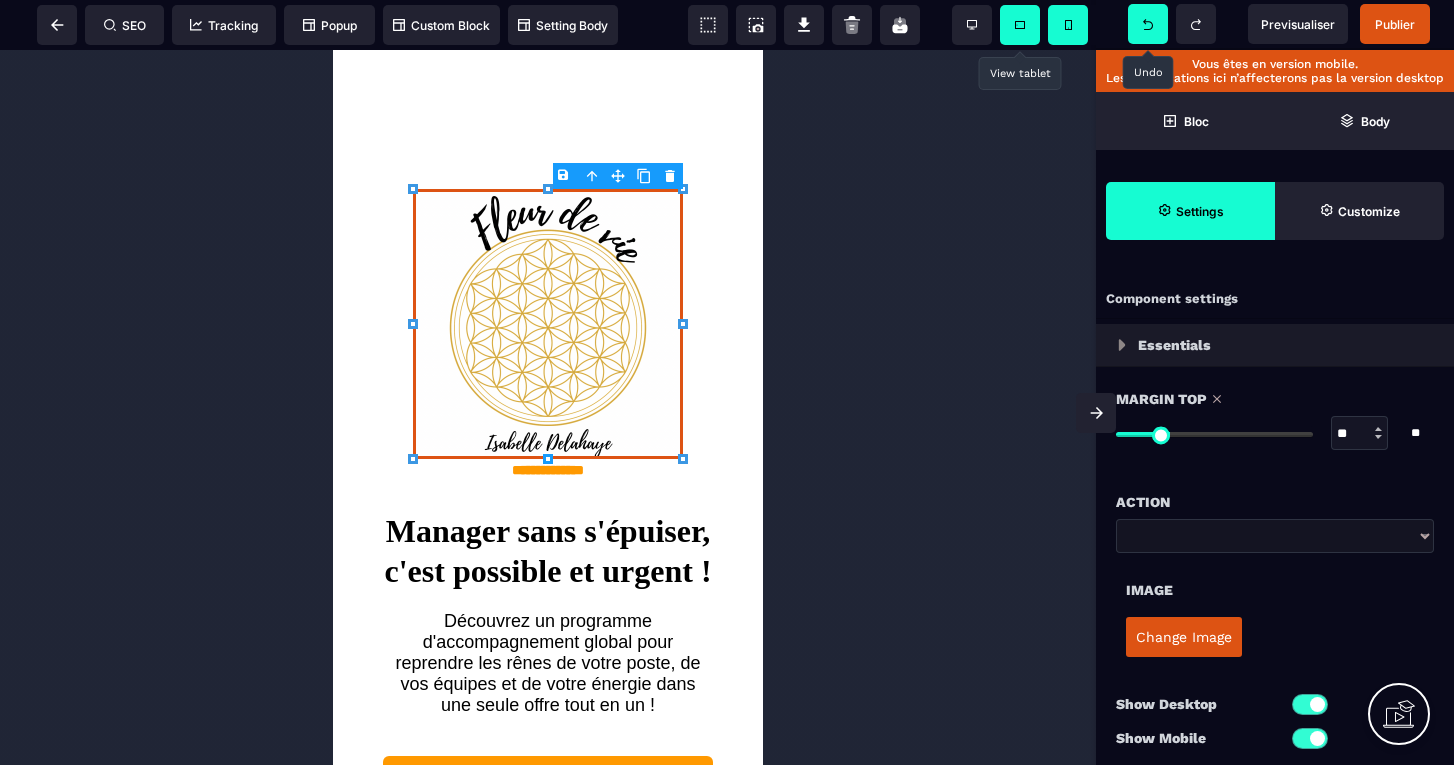 click at bounding box center (1214, 434) 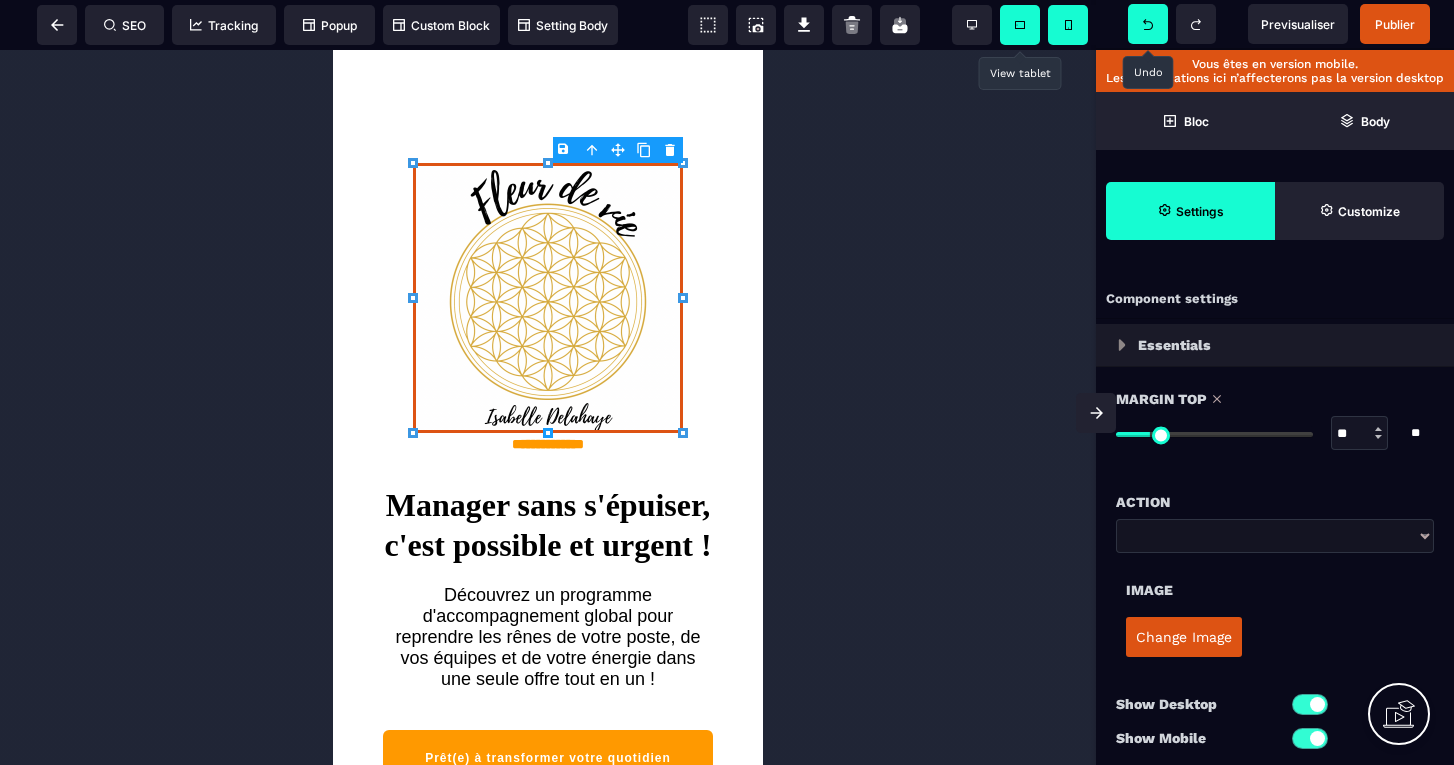 click at bounding box center (1214, 434) 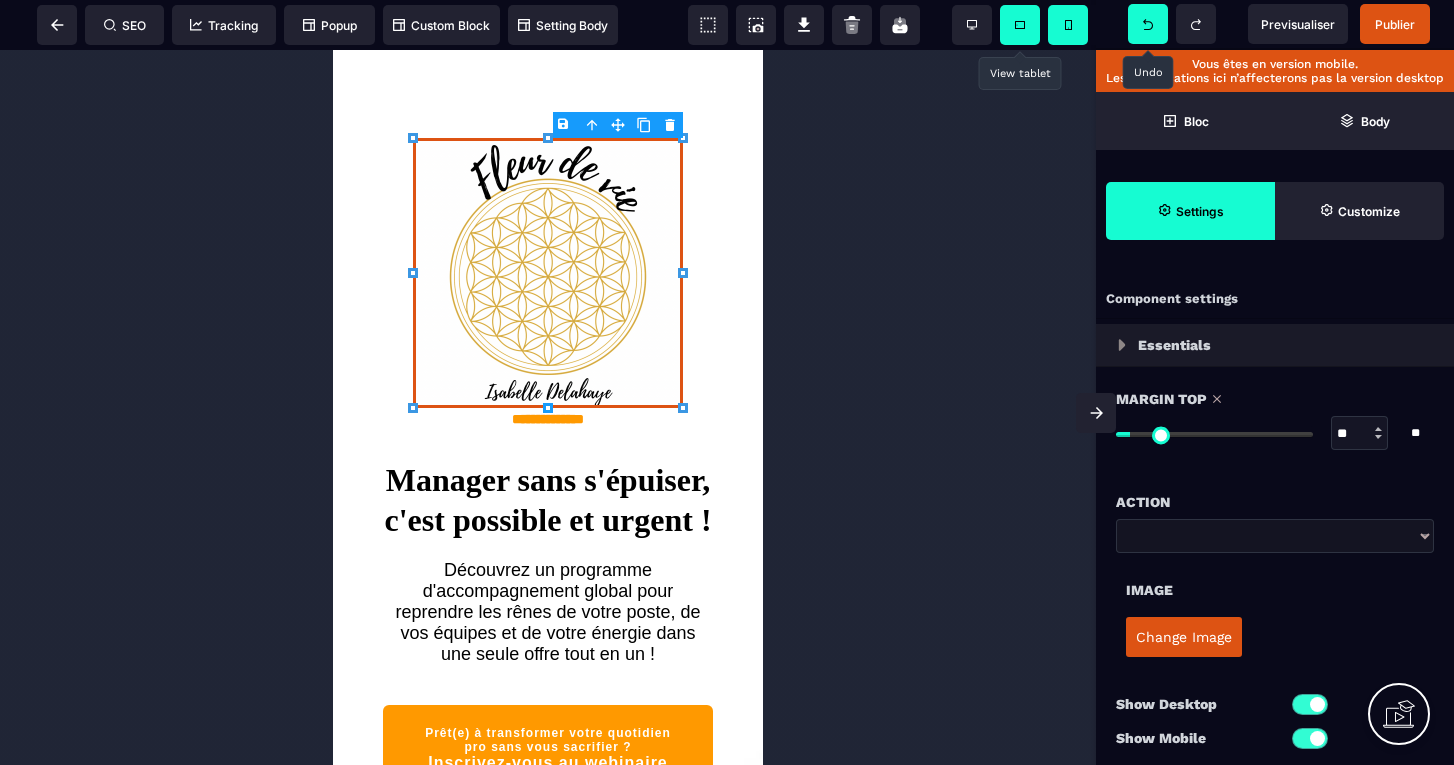 click at bounding box center (1214, 434) 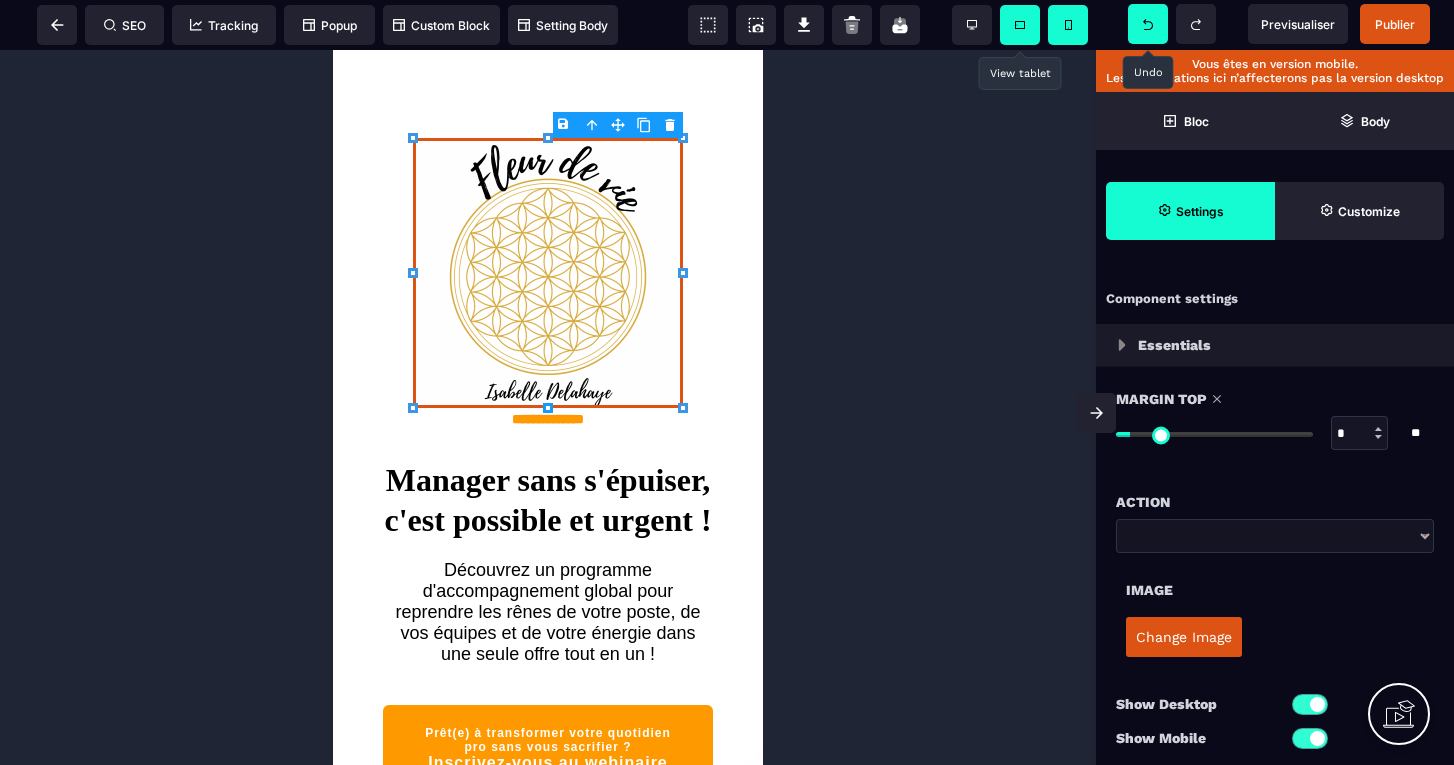 click at bounding box center [1214, 434] 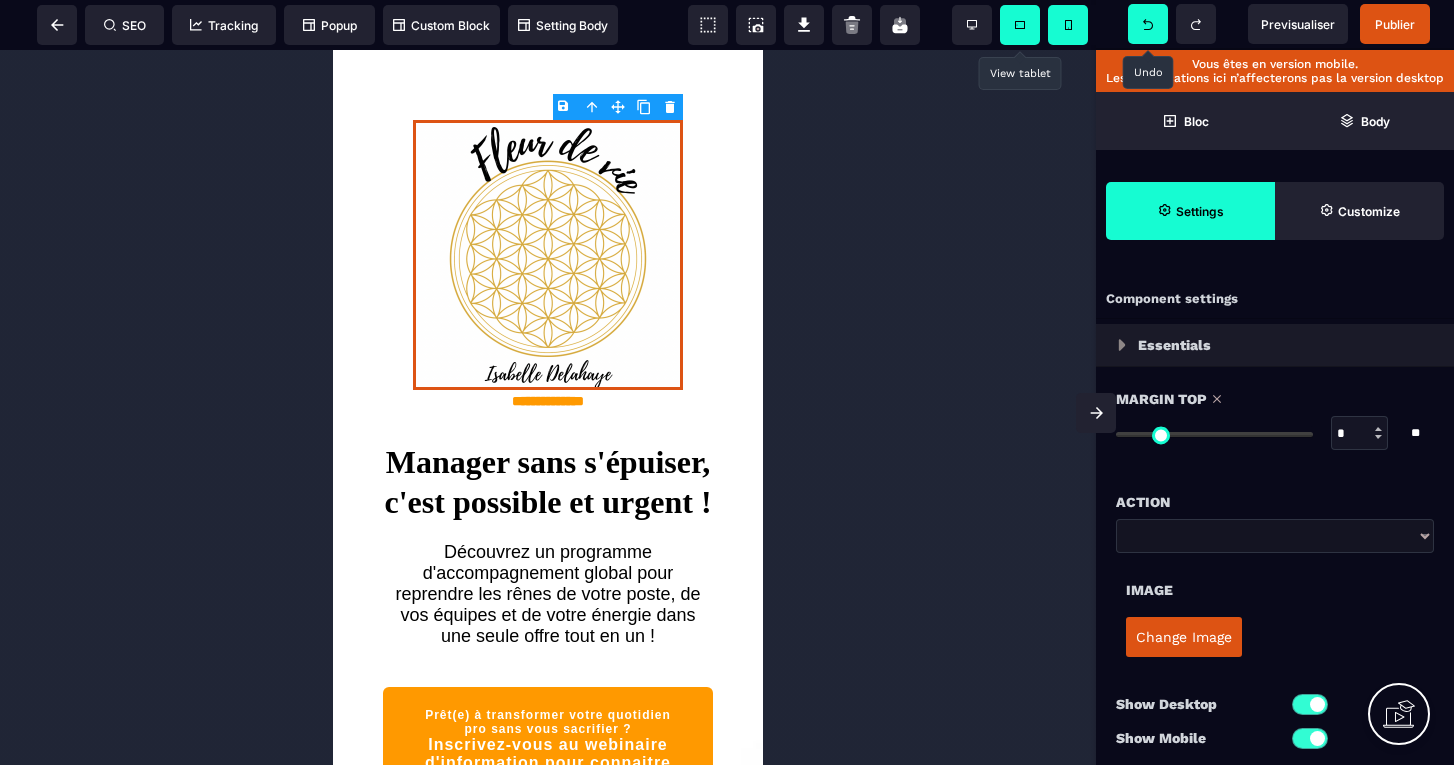 click at bounding box center (1214, 434) 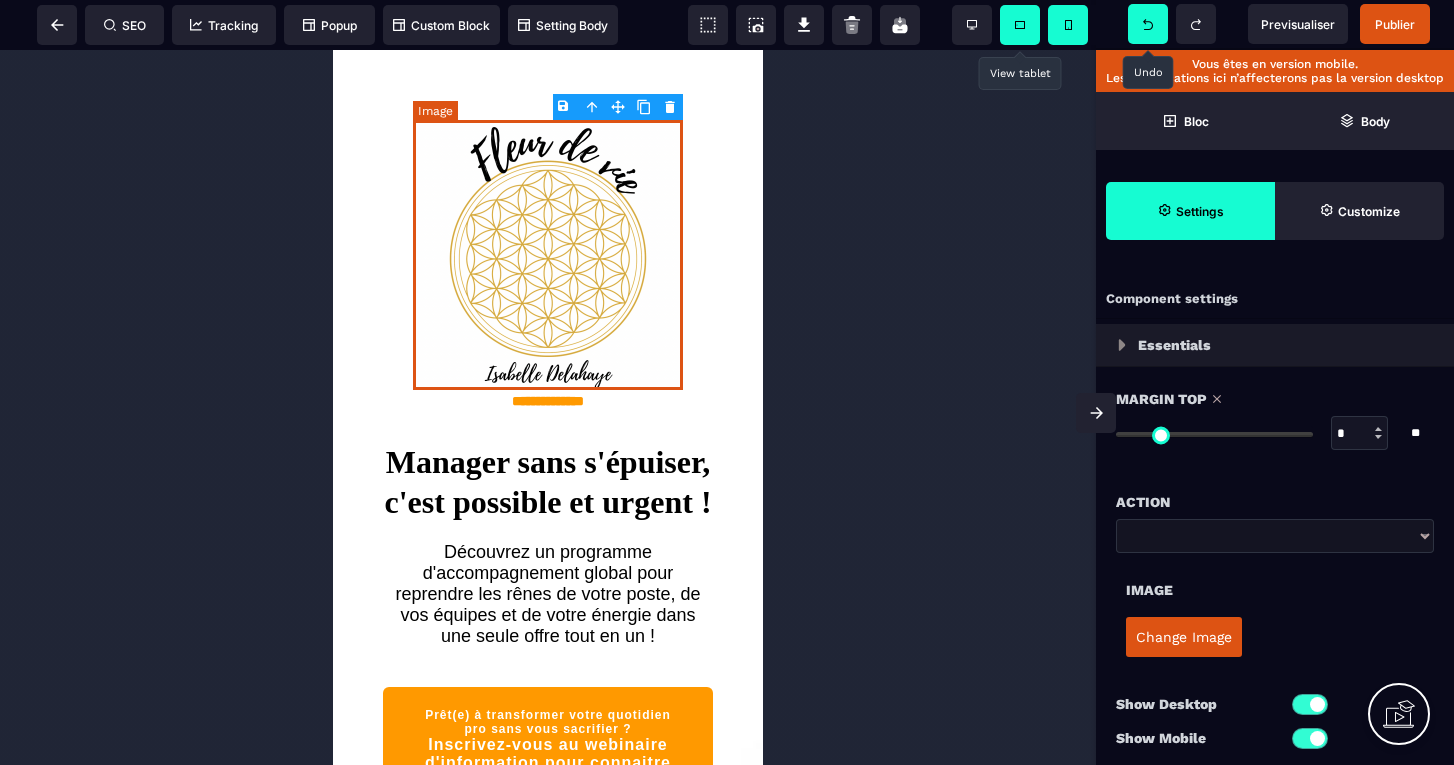 click at bounding box center [548, 255] 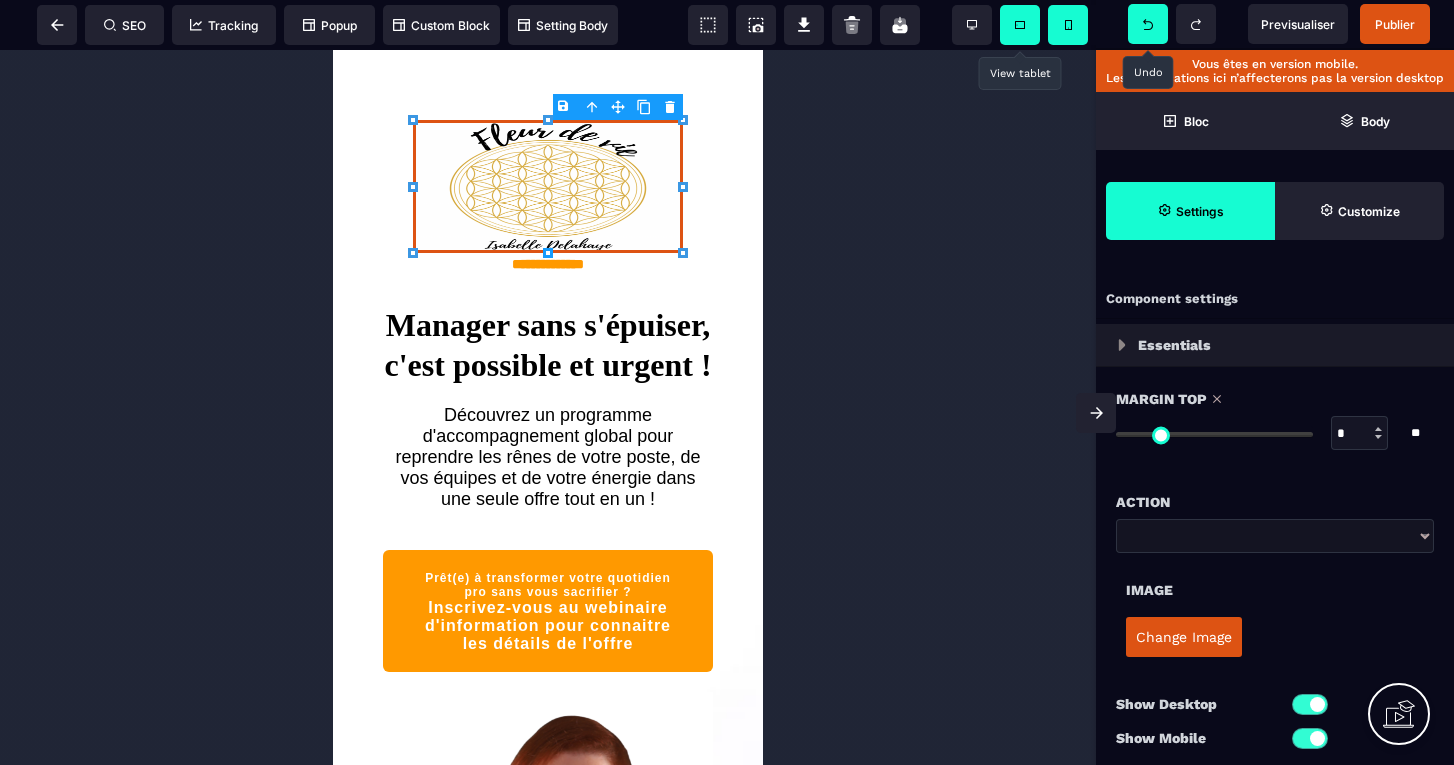 click on "B I U S
A *******
Image" at bounding box center (548, 407) 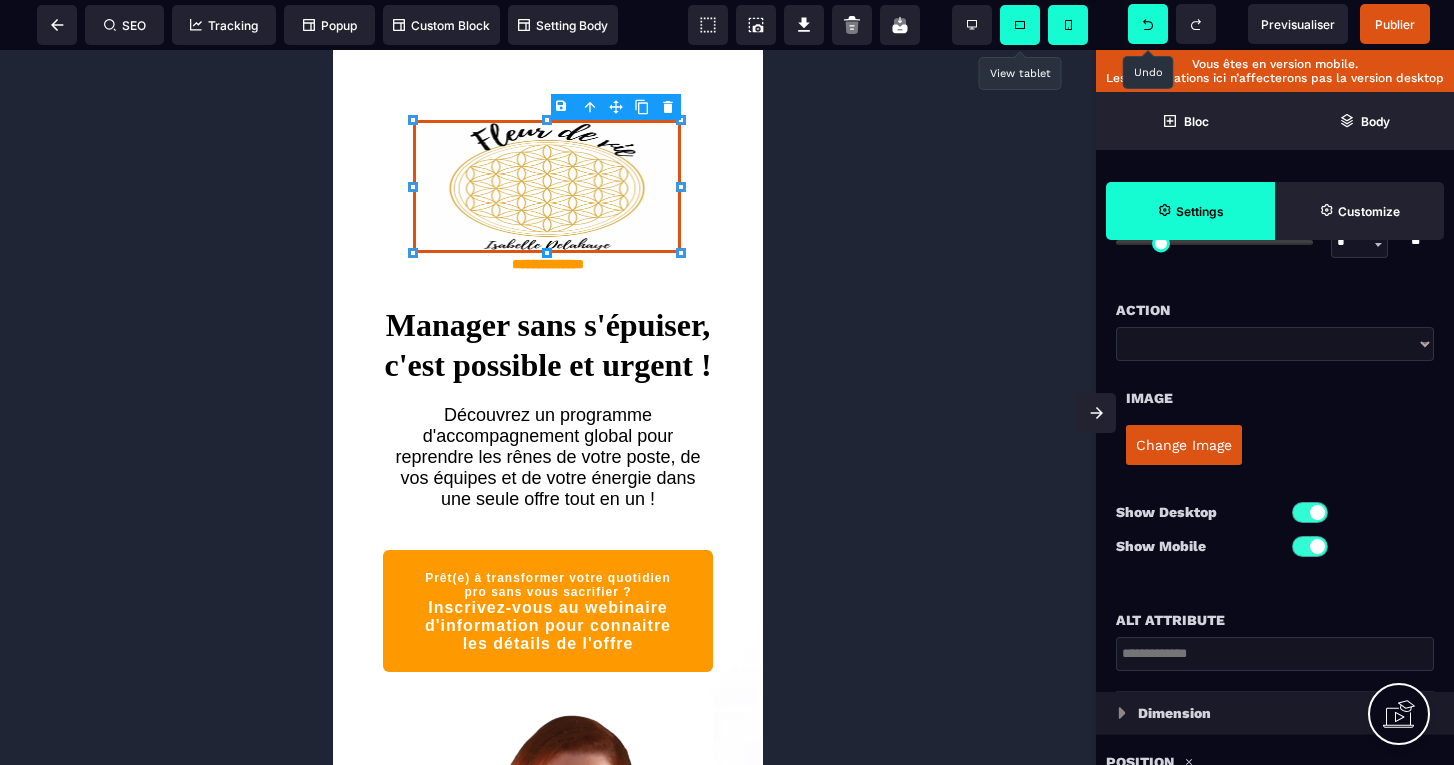 scroll, scrollTop: 193, scrollLeft: 0, axis: vertical 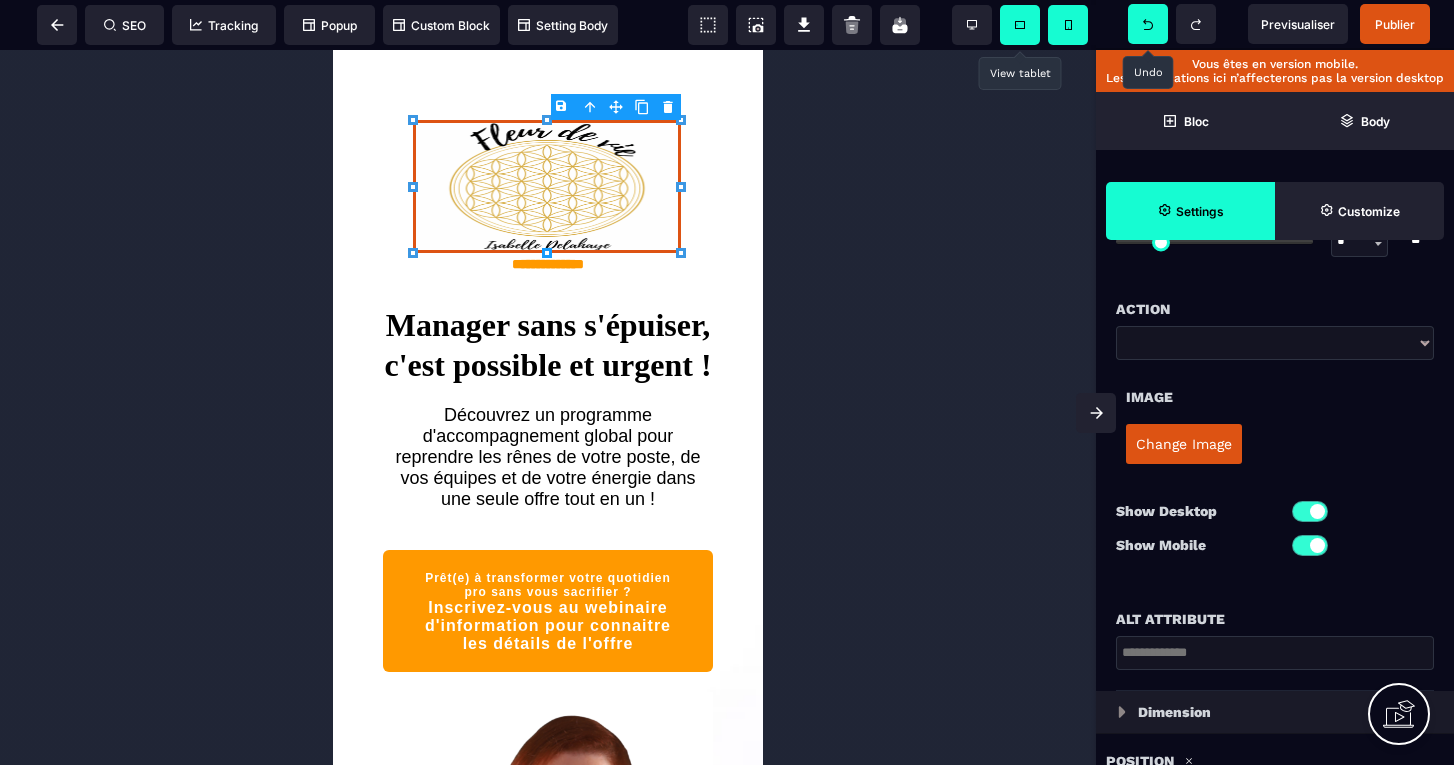 click at bounding box center (1148, 24) 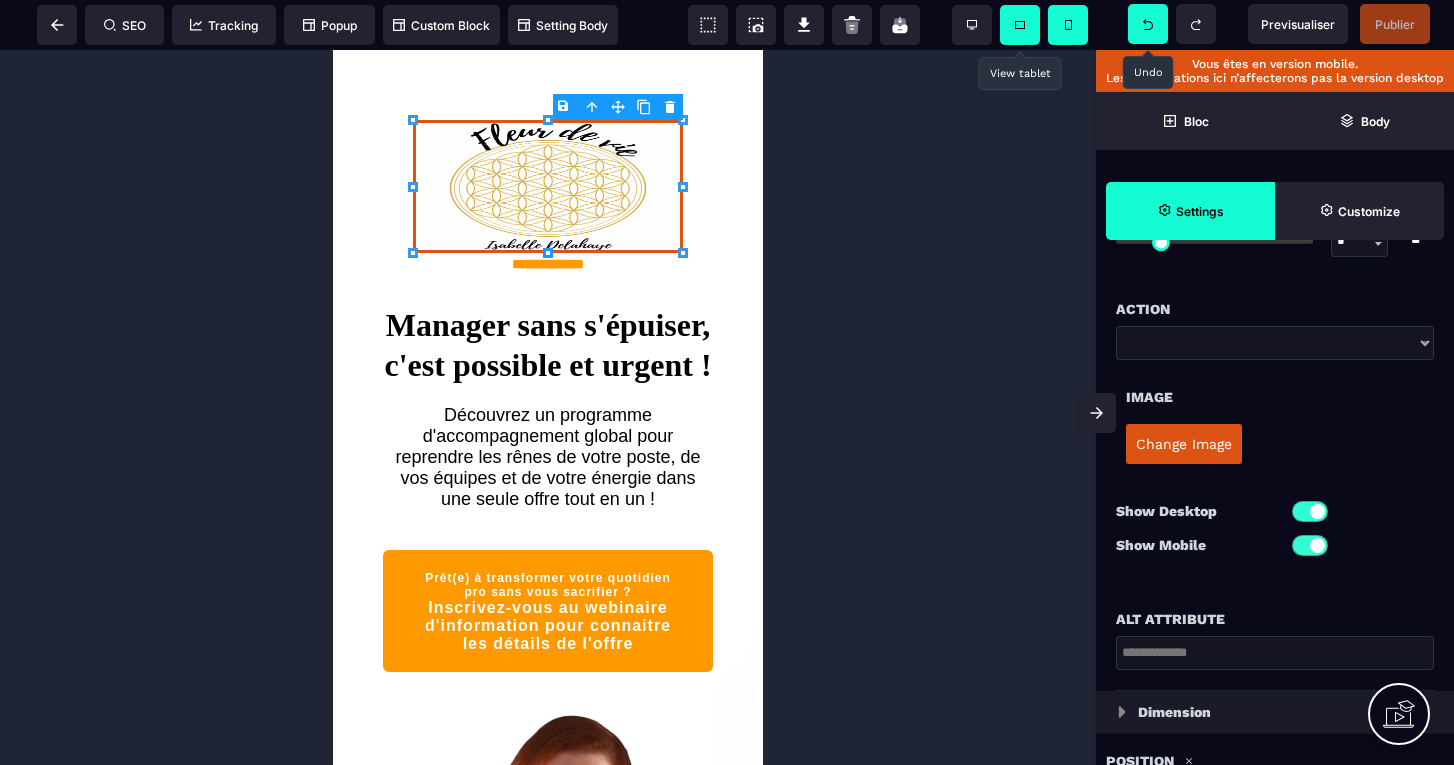 click at bounding box center [1148, 24] 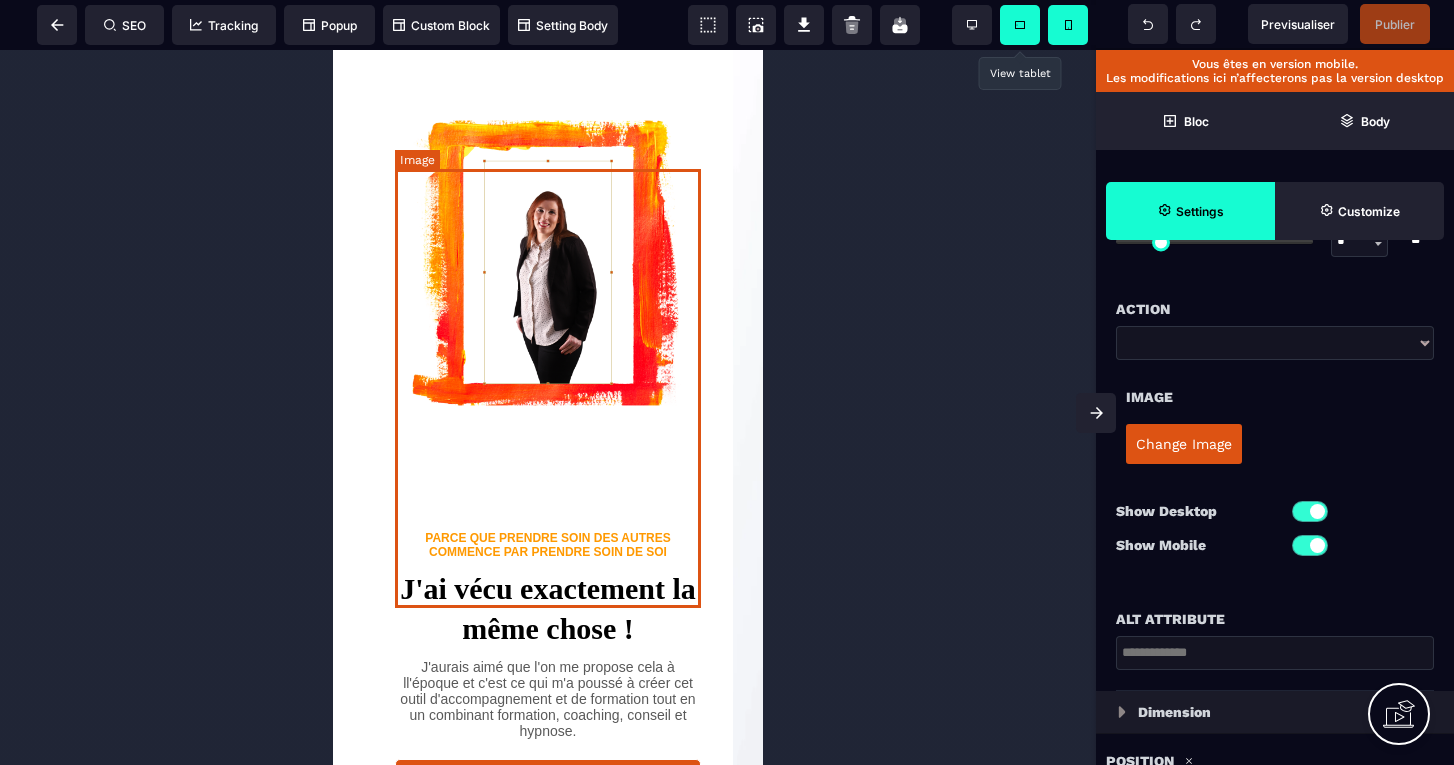 scroll, scrollTop: 1951, scrollLeft: 0, axis: vertical 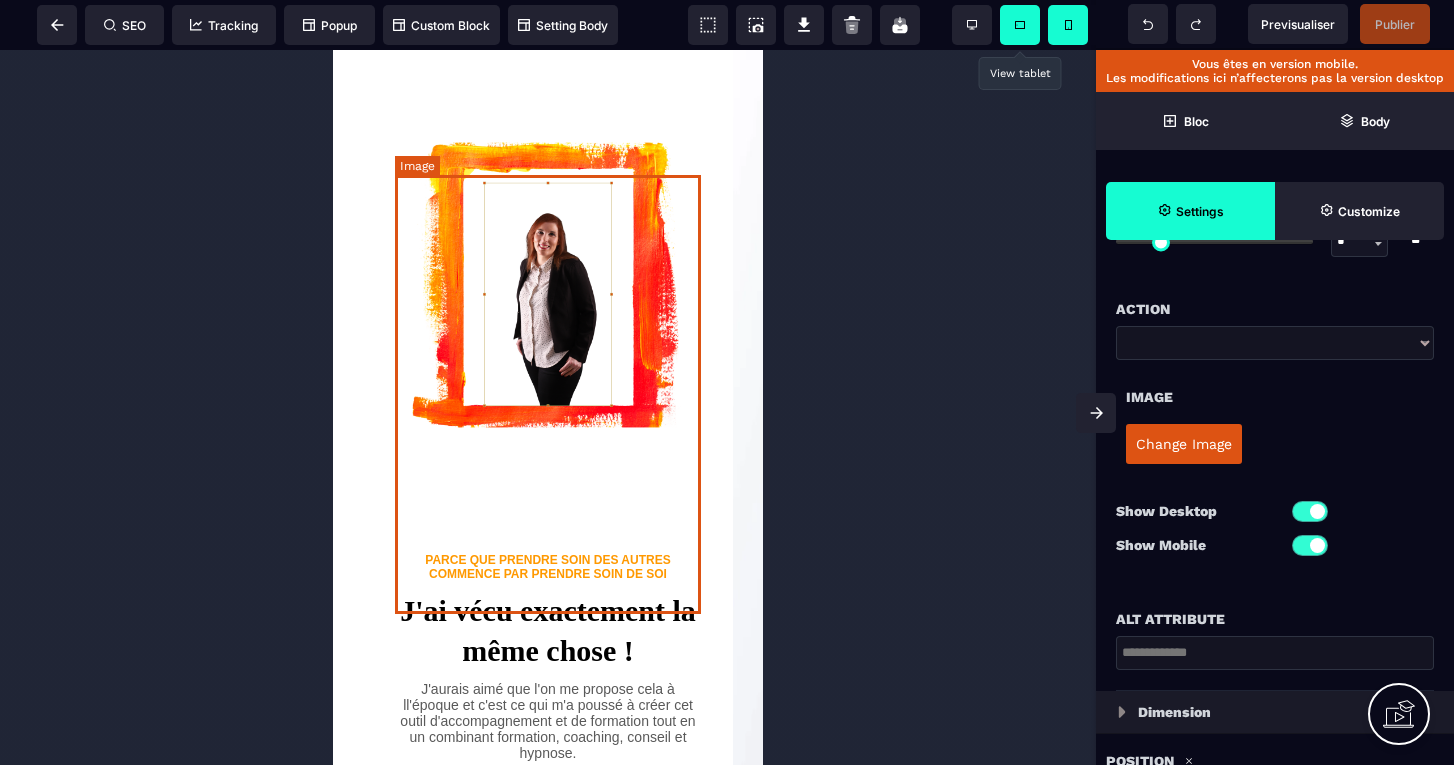 click at bounding box center [548, 293] 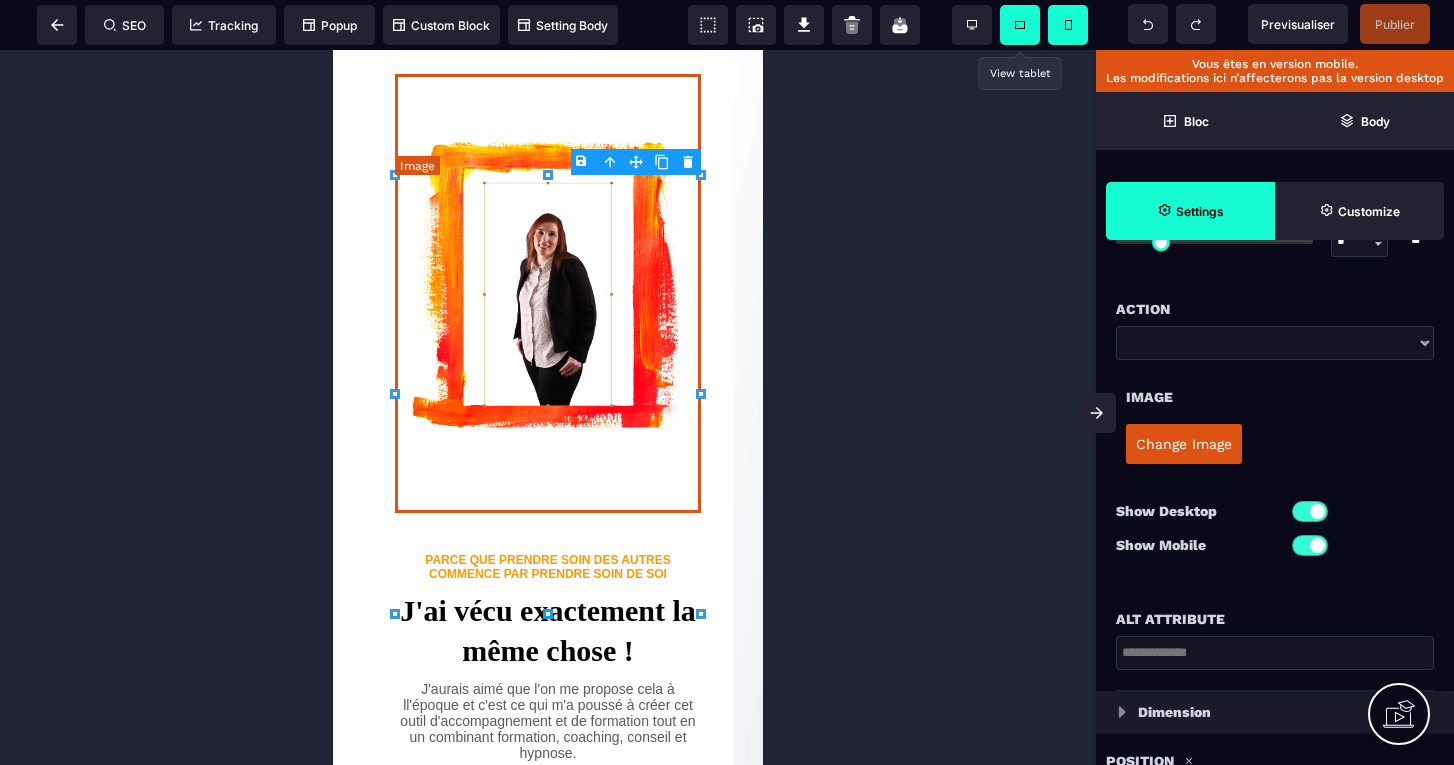 scroll, scrollTop: 0, scrollLeft: 0, axis: both 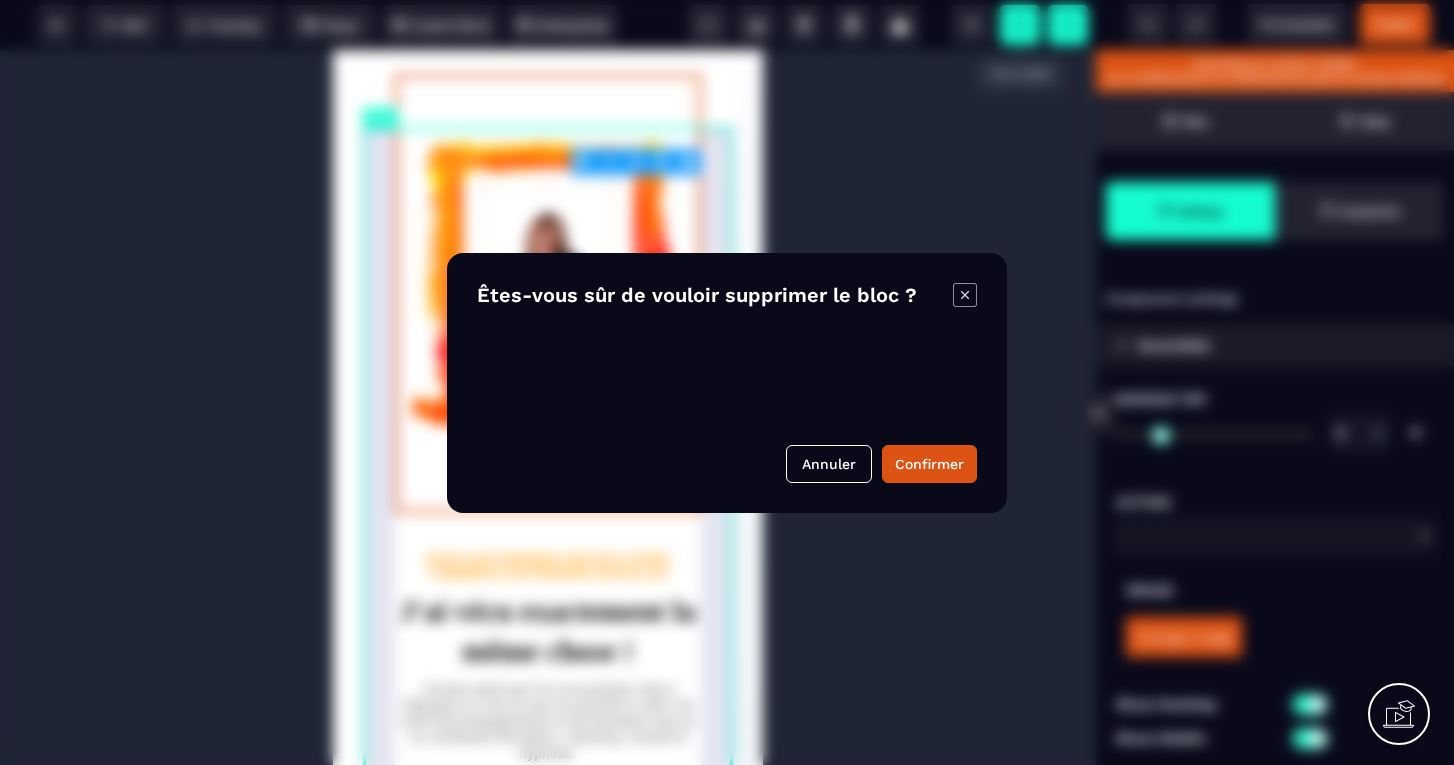 click on "B I U S
A *******
Row
SEO
Tracking
Popup" at bounding box center [727, 382] 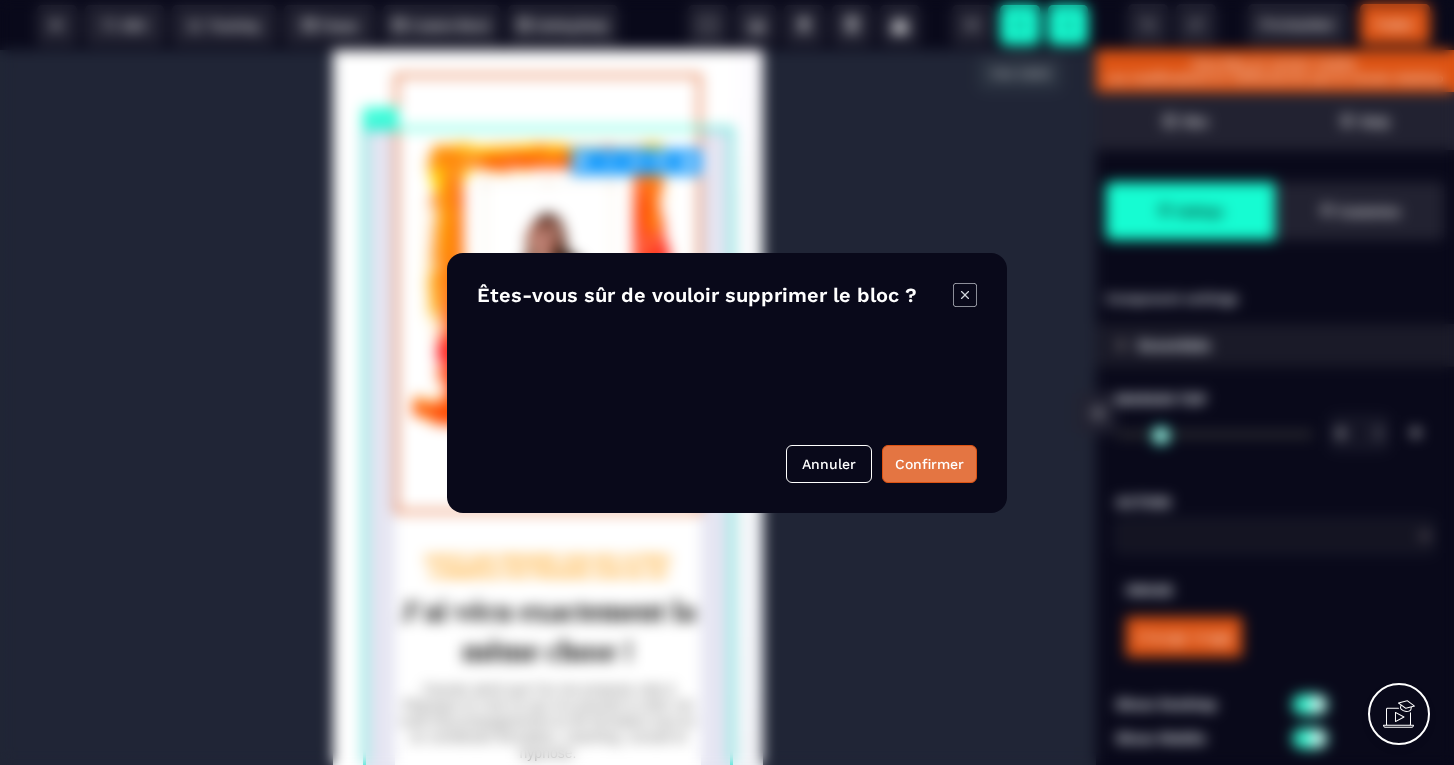 click on "Confirmer" at bounding box center (929, 464) 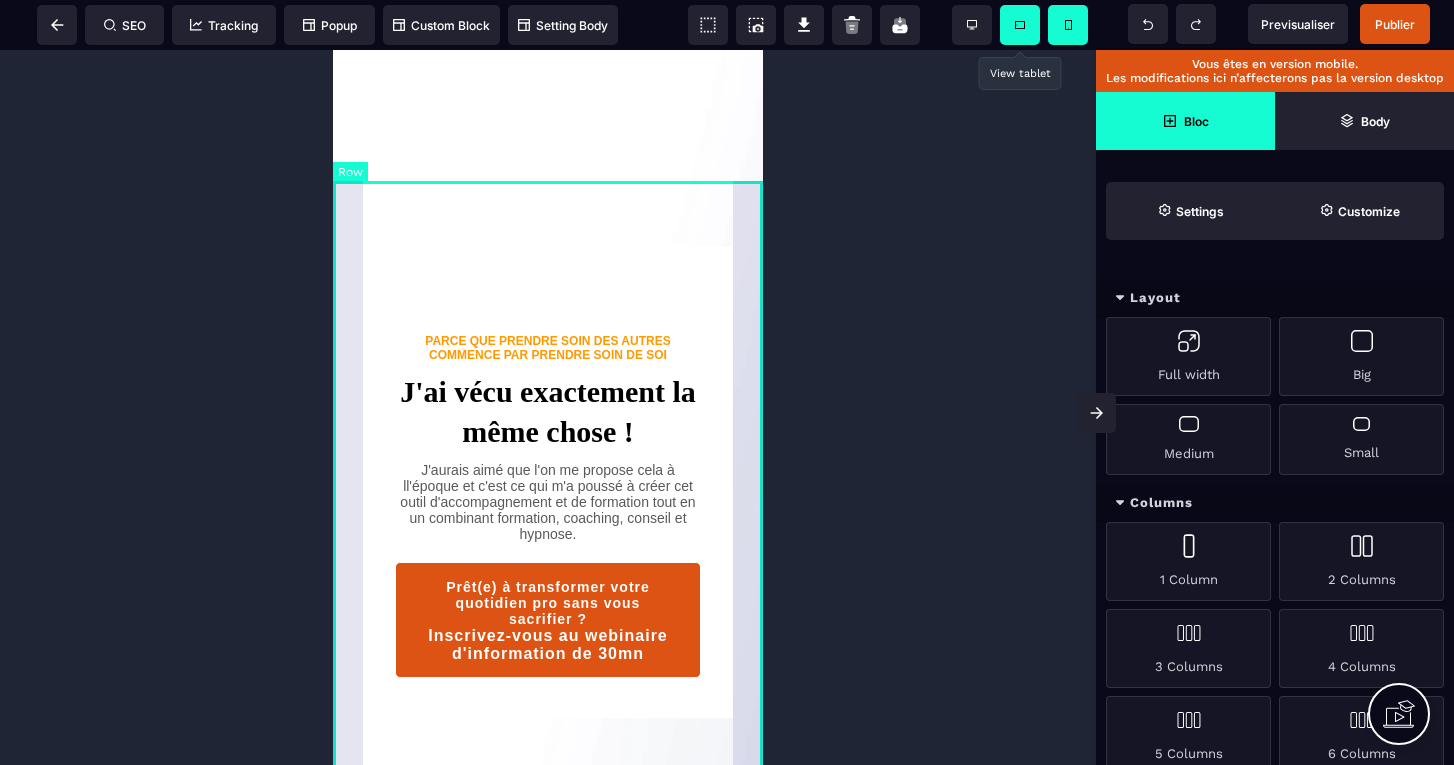 click on "PARCE QUE PRENDRE SOIN DES AUTRES COMMENCE PAR PRENDRE SOIN DE SOI J'ai vécu exactement la même chose ! J'aurais aimé que l'on me propose cela à ll'époque et c'est ce qui m'a poussé à créer cet outil d'accompagnement et de formation tout en un combinant formation, coaching, conseil et hypnose. Prêt(e) à transformer votre quotidien pro sans vous sacrifier ? Inscrivez-vous au webinaire d'information de 30mn" at bounding box center (548, 507) 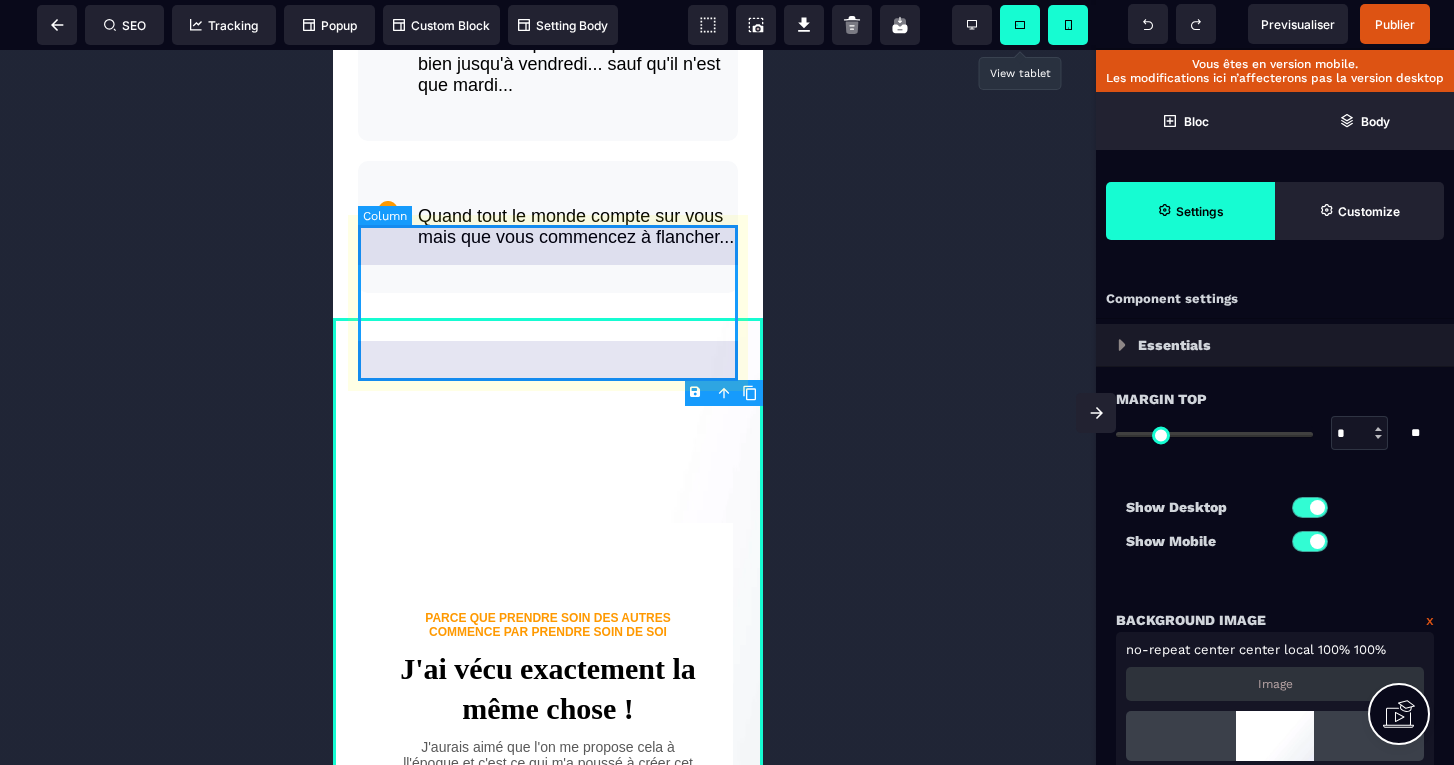 scroll, scrollTop: 1782, scrollLeft: 0, axis: vertical 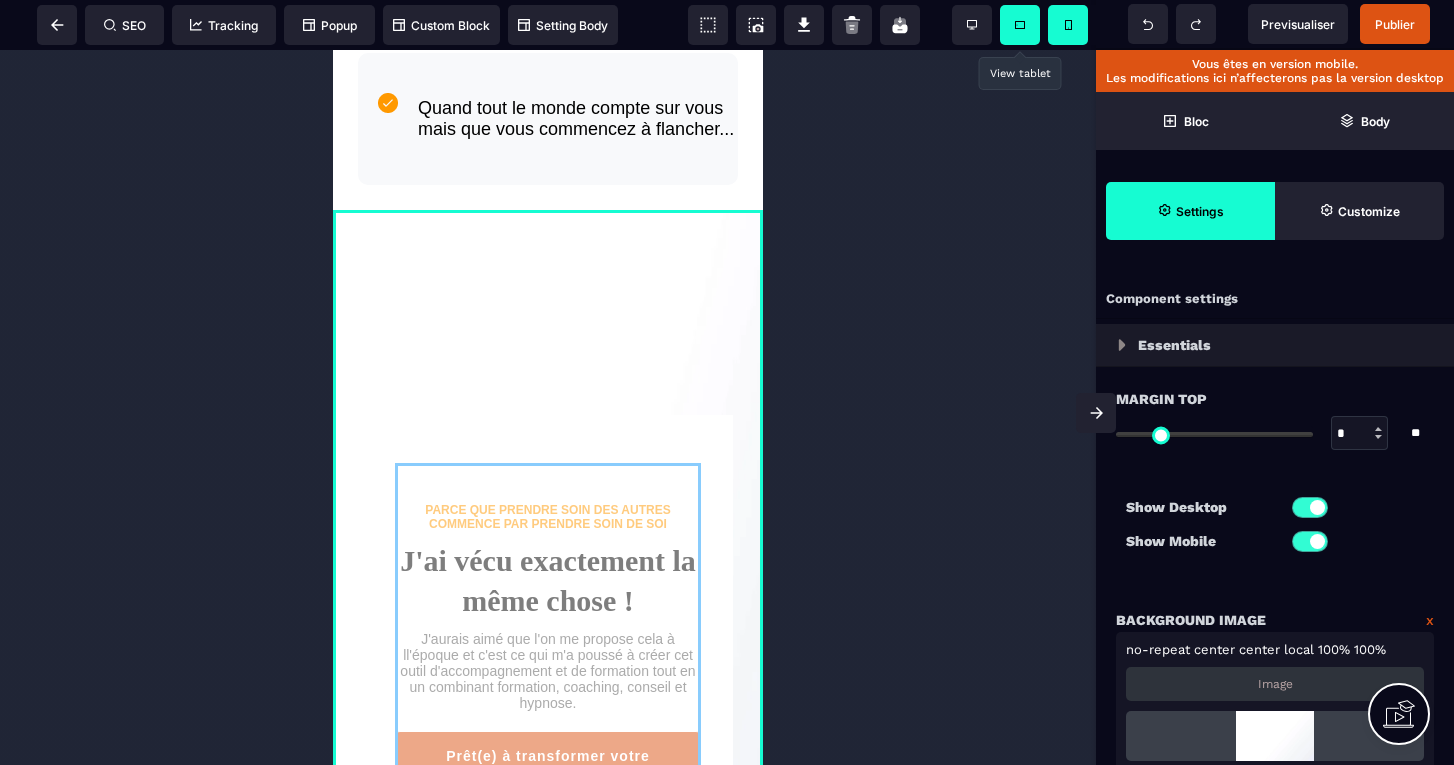 drag, startPoint x: 502, startPoint y: 614, endPoint x: 500, endPoint y: 397, distance: 217.00922 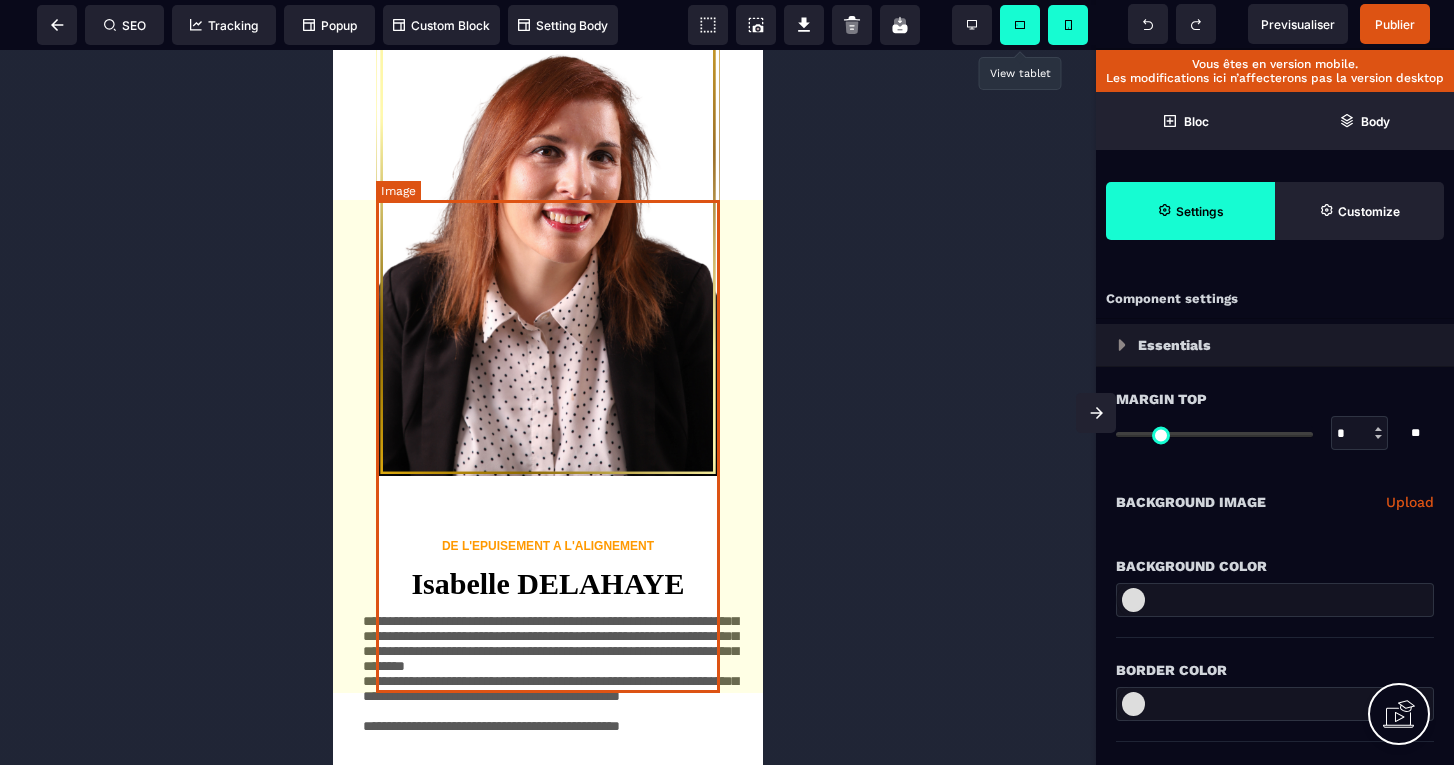 scroll, scrollTop: 2903, scrollLeft: 0, axis: vertical 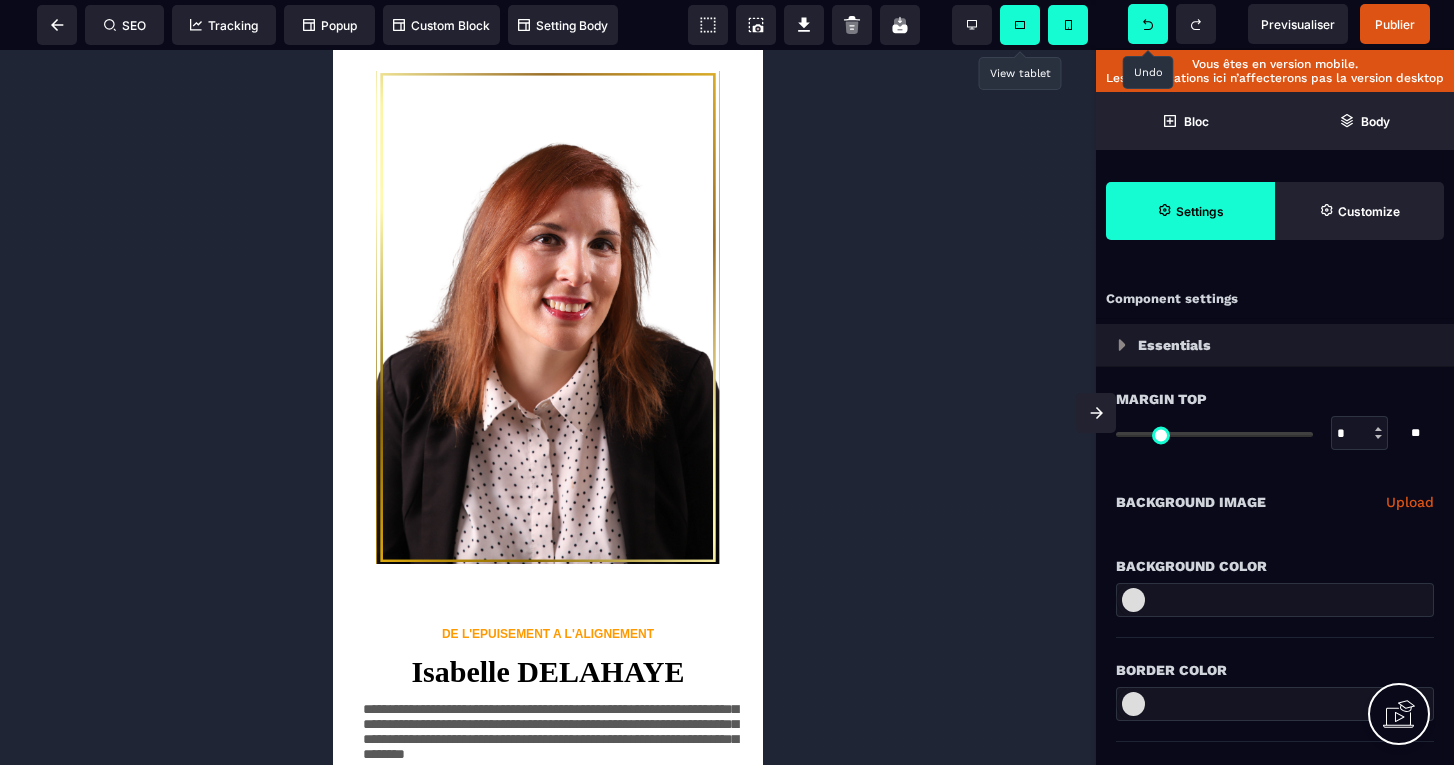 click 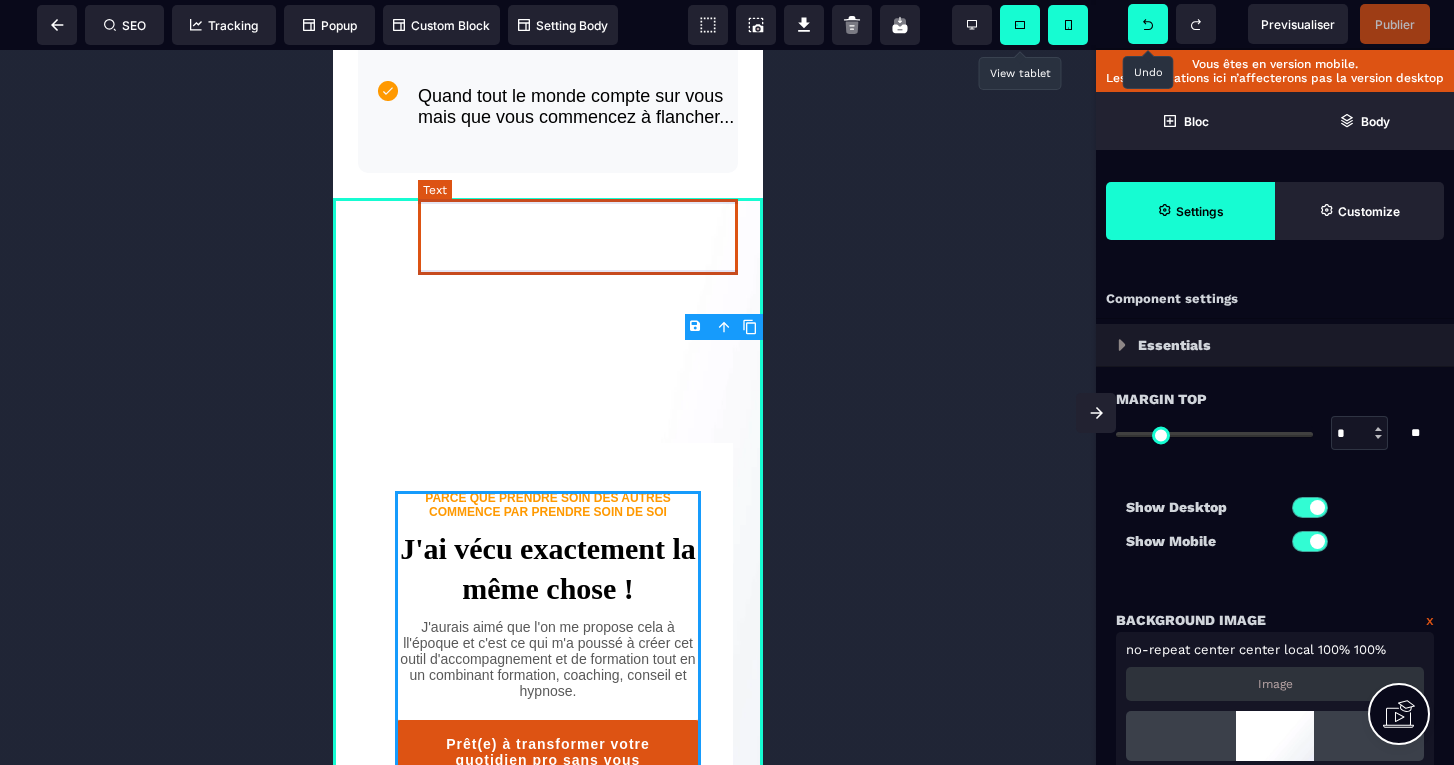 scroll, scrollTop: 1792, scrollLeft: 0, axis: vertical 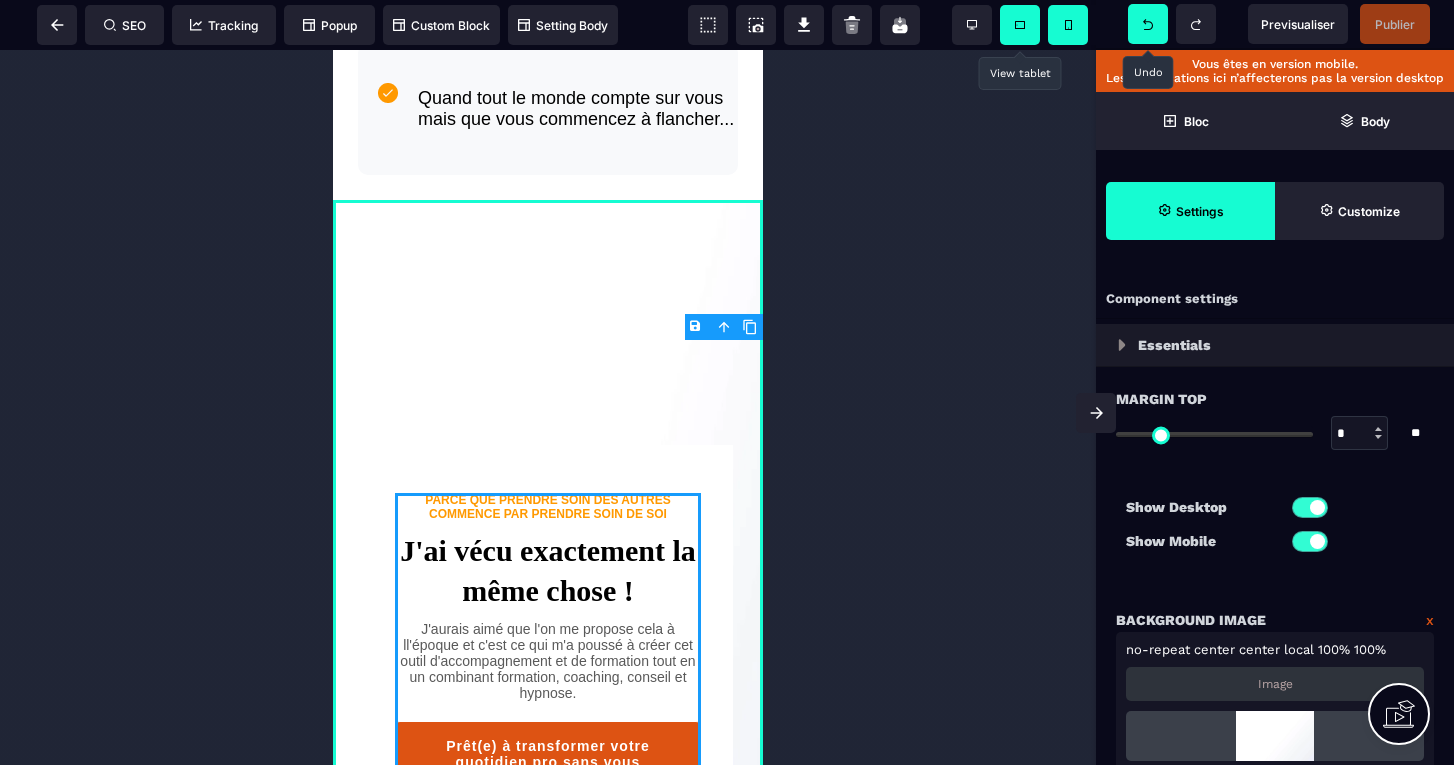click 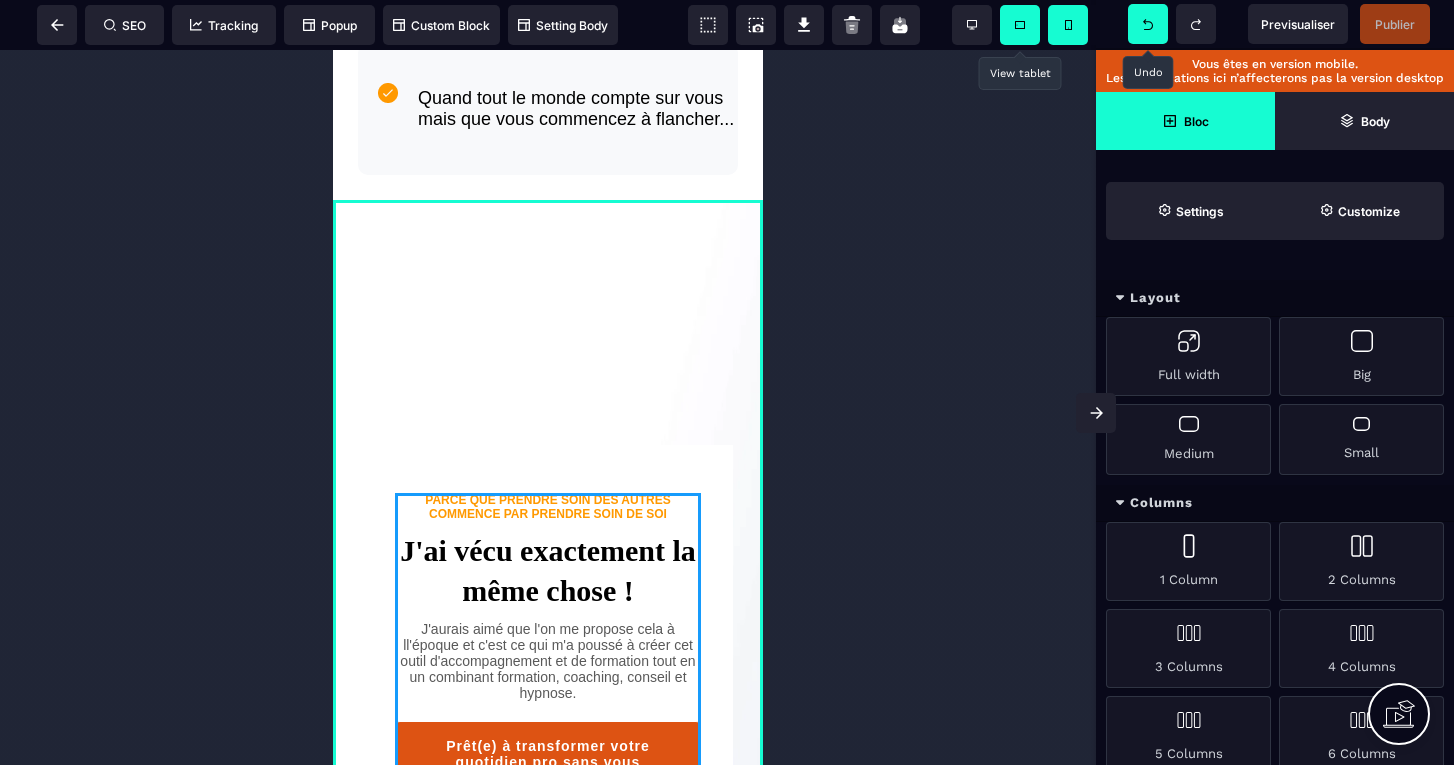 click 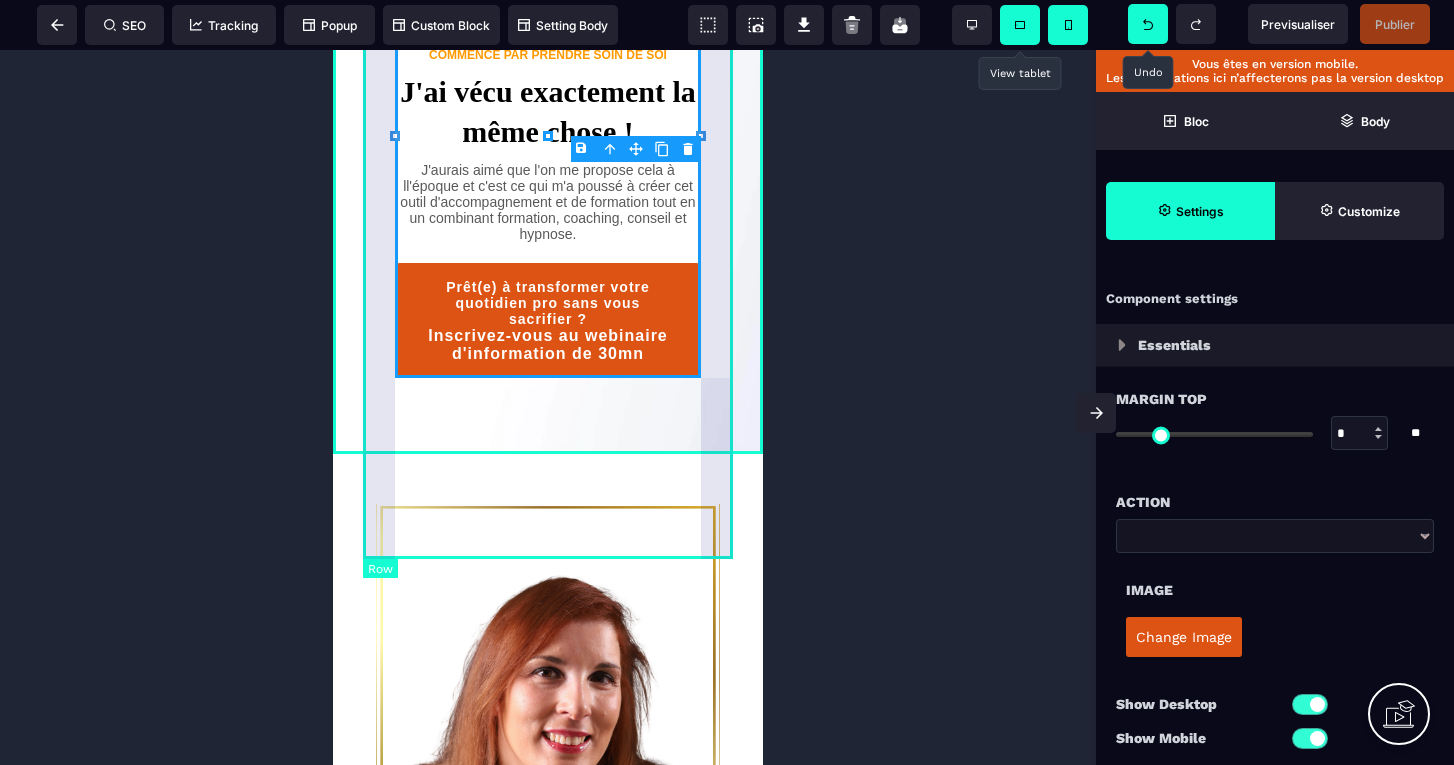 scroll, scrollTop: 2469, scrollLeft: 0, axis: vertical 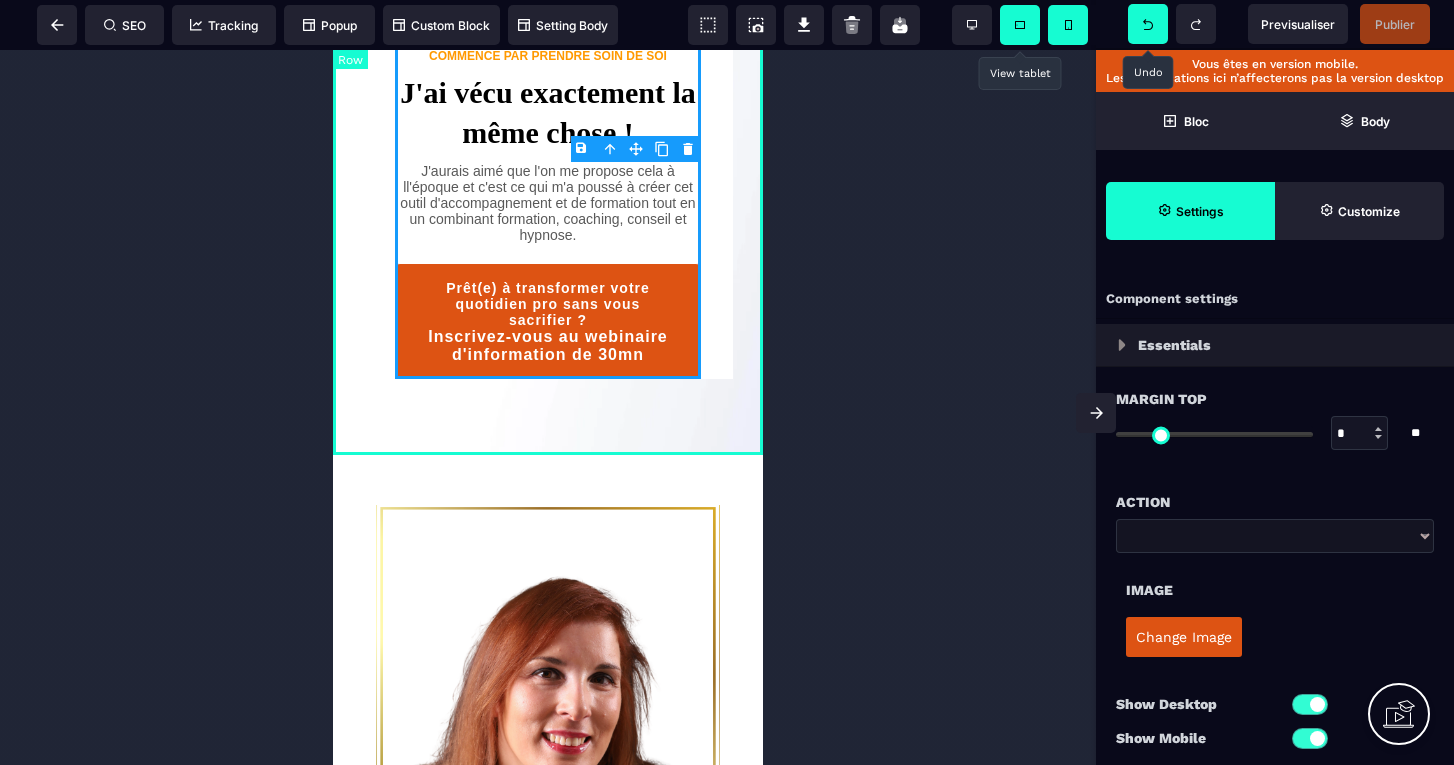 click on "PARCE QUE PRENDRE SOIN DES AUTRES COMMENCE PAR PRENDRE SOIN DE SOI J'ai vécu exactement la même chose ! J'aurais aimé que l'on me propose cela à ll'époque et c'est ce qui m'a poussé à créer cet outil d'accompagnement et de formation tout en un combinant formation, coaching, conseil et hypnose. Prêt(e) à transformer votre quotidien pro sans vous sacrifier ? Inscrivez-vous au webinaire d'information de 30mn" at bounding box center (548, -11) 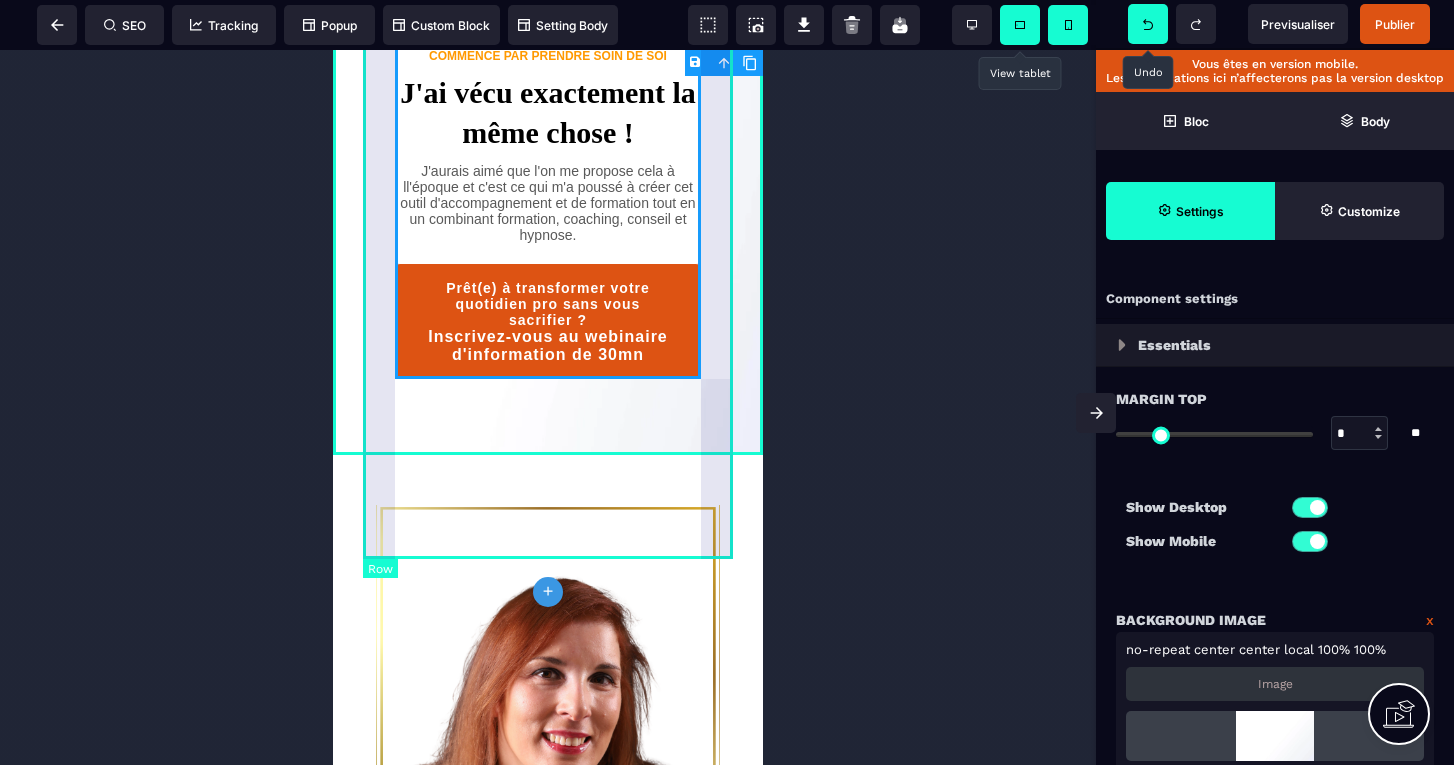 click on "PARCE QUE PRENDRE SOIN DES AUTRES COMMENCE PAR PRENDRE SOIN DE SOI J'ai vécu exactement la même chose ! J'aurais aimé que l'on me propose cela à ll'époque et c'est ce qui m'a poussé à créer cet outil d'accompagnement et de formation tout en un combinant formation, coaching, conseil et hypnose. Prêt(e) à transformer votre quotidien pro sans vous sacrifier ? Inscrivez-vous au webinaire d'information de 30mn" at bounding box center (548, -37) 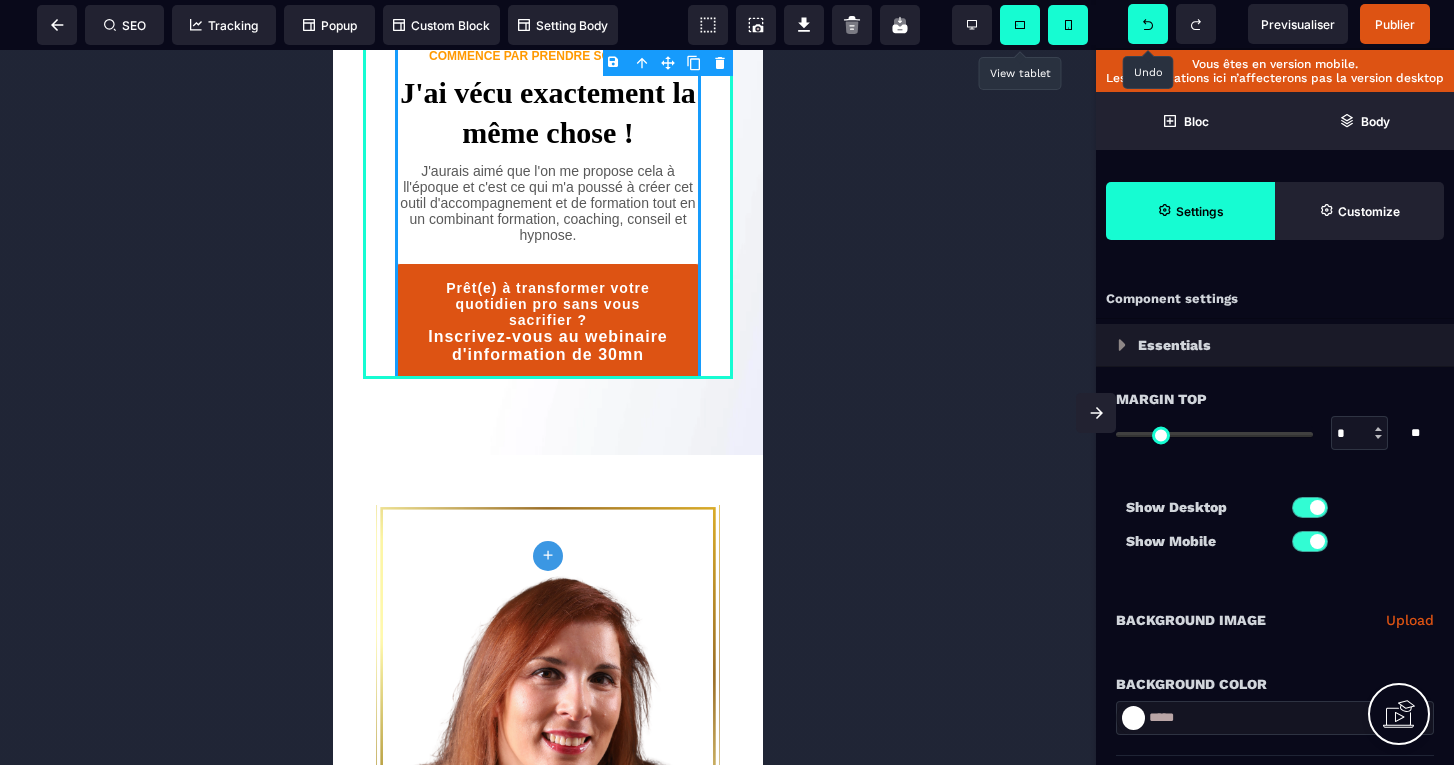 click at bounding box center [548, 407] 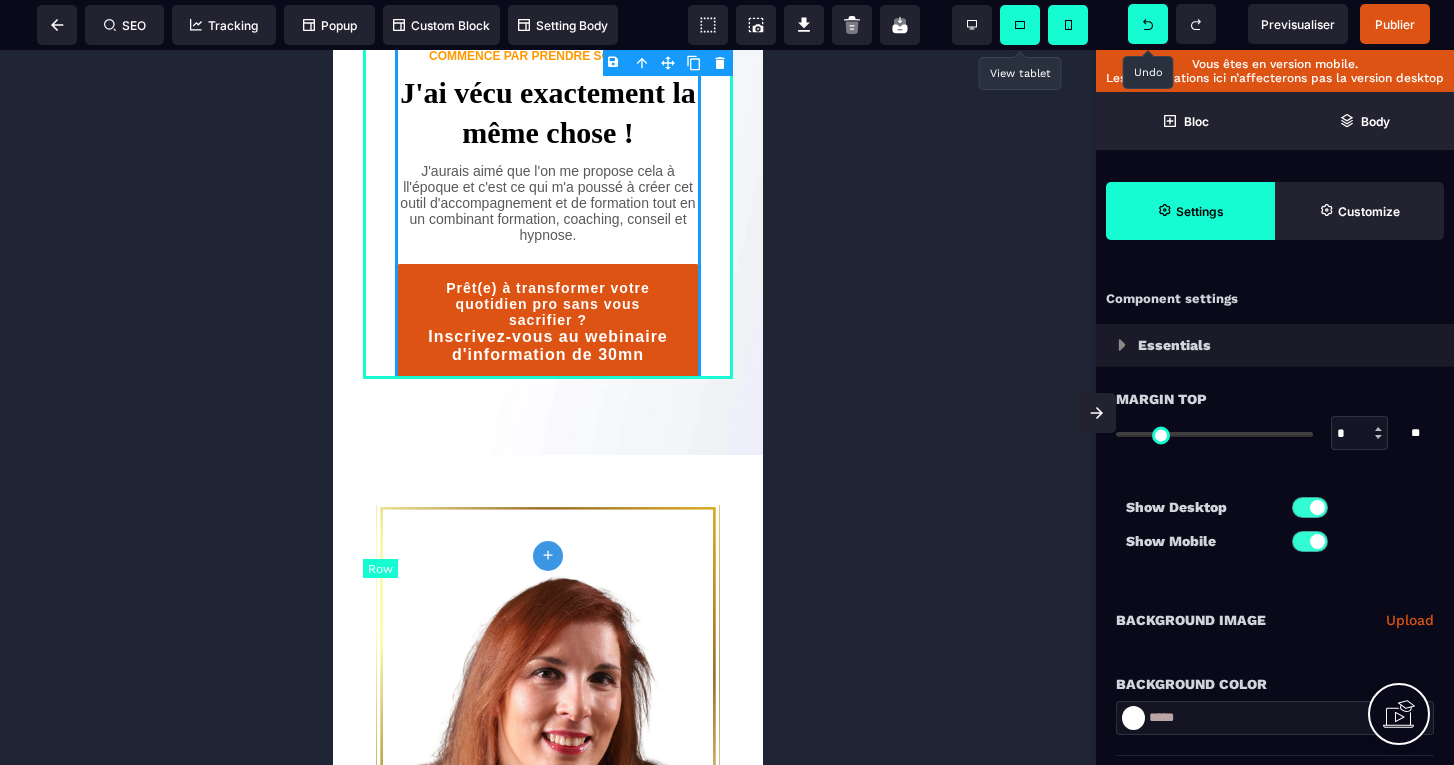 click on "PARCE QUE PRENDRE SOIN DES AUTRES COMMENCE PAR PRENDRE SOIN DE SOI J'ai vécu exactement la même chose ! J'aurais aimé que l'on me propose cela à ll'époque et c'est ce qui m'a poussé à créer cet outil d'accompagnement et de formation tout en un combinant formation, coaching, conseil et hypnose. Prêt(e) à transformer votre quotidien pro sans vous sacrifier ? Inscrivez-vous au webinaire d'information de 30mn" at bounding box center [548, -37] 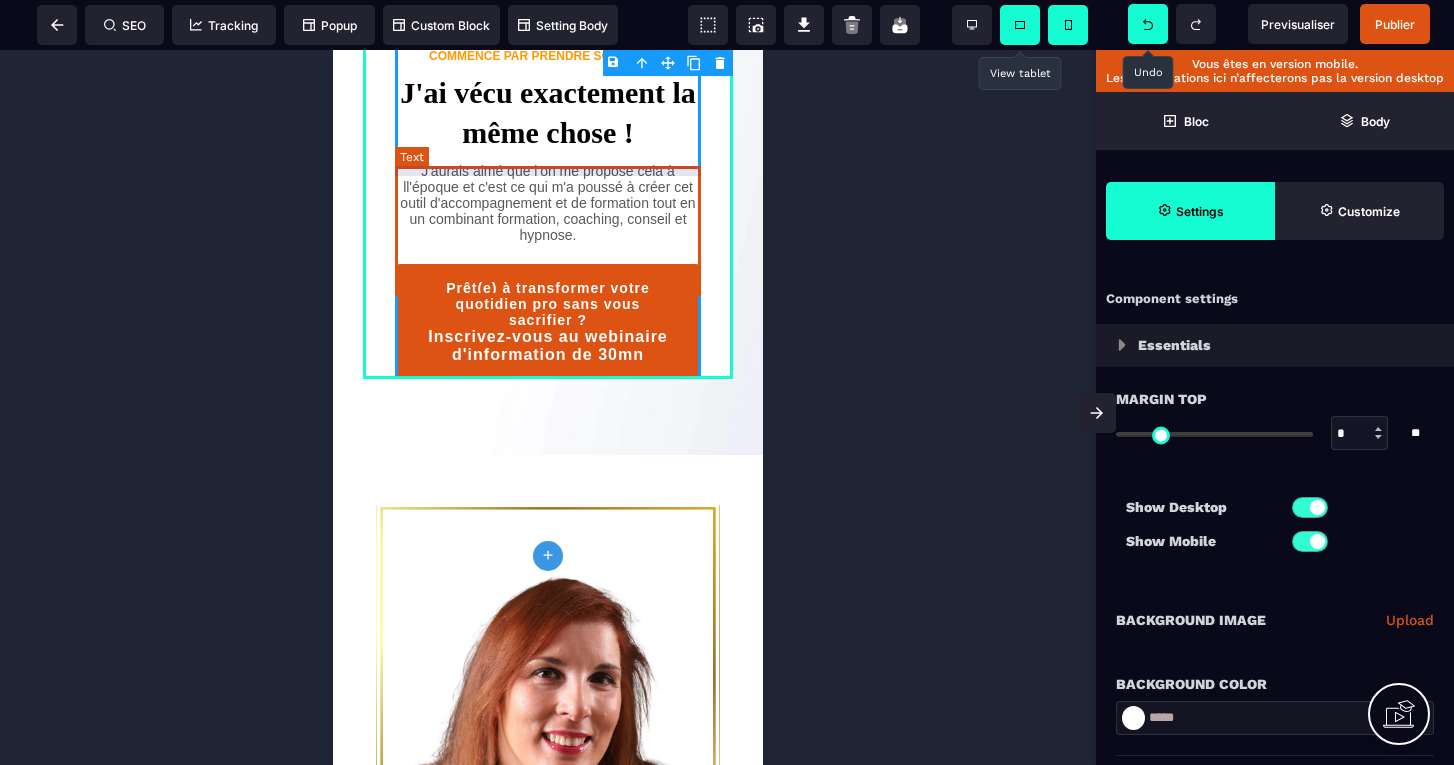 click on "J'ai vécu exactement la même chose !" at bounding box center (548, 108) 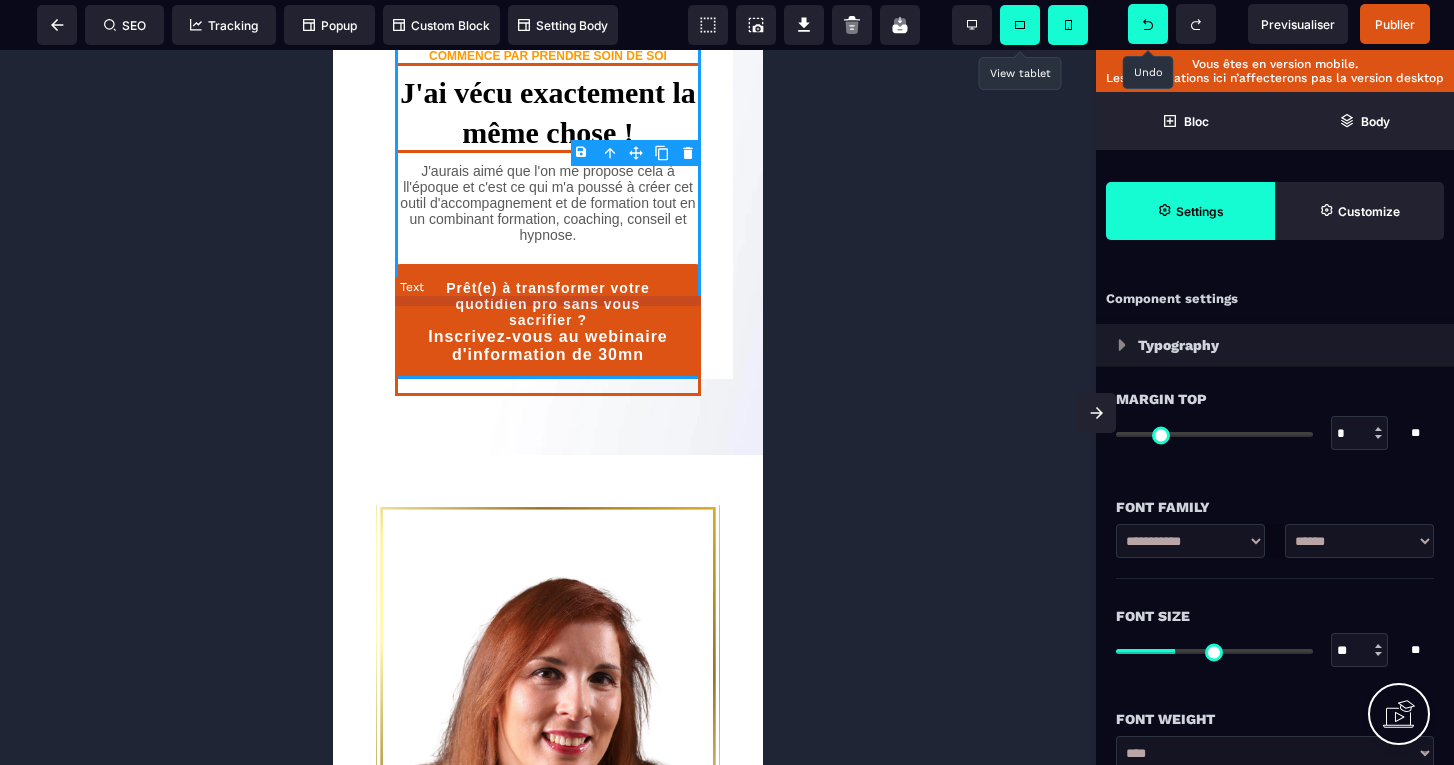 click on "J'aurais aimé que l'on me propose cela à ll'époque et c'est ce qui m'a poussé à créer cet outil d'accompagnement et de formation tout en un combinant formation, coaching, conseil et hypnose." at bounding box center [548, 198] 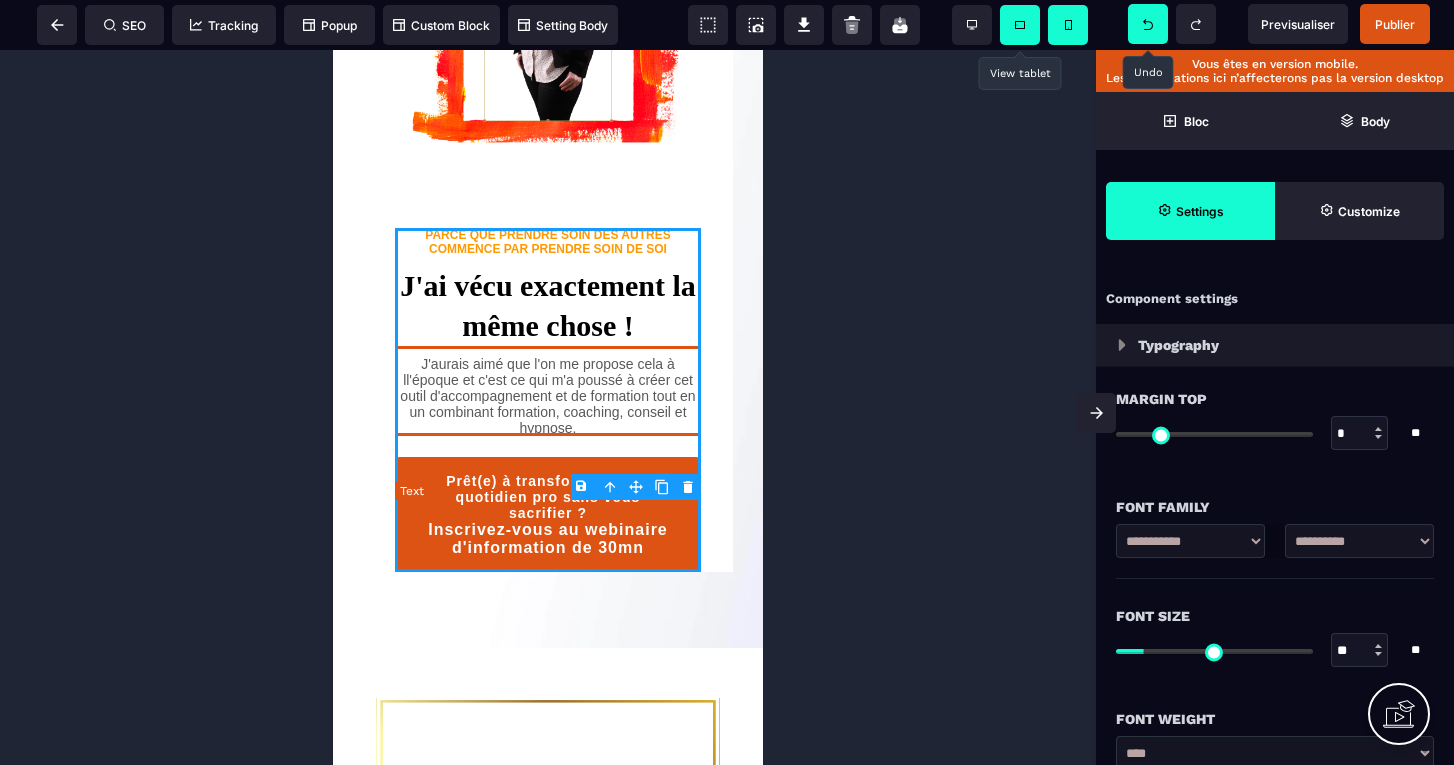 scroll, scrollTop: 2263, scrollLeft: 0, axis: vertical 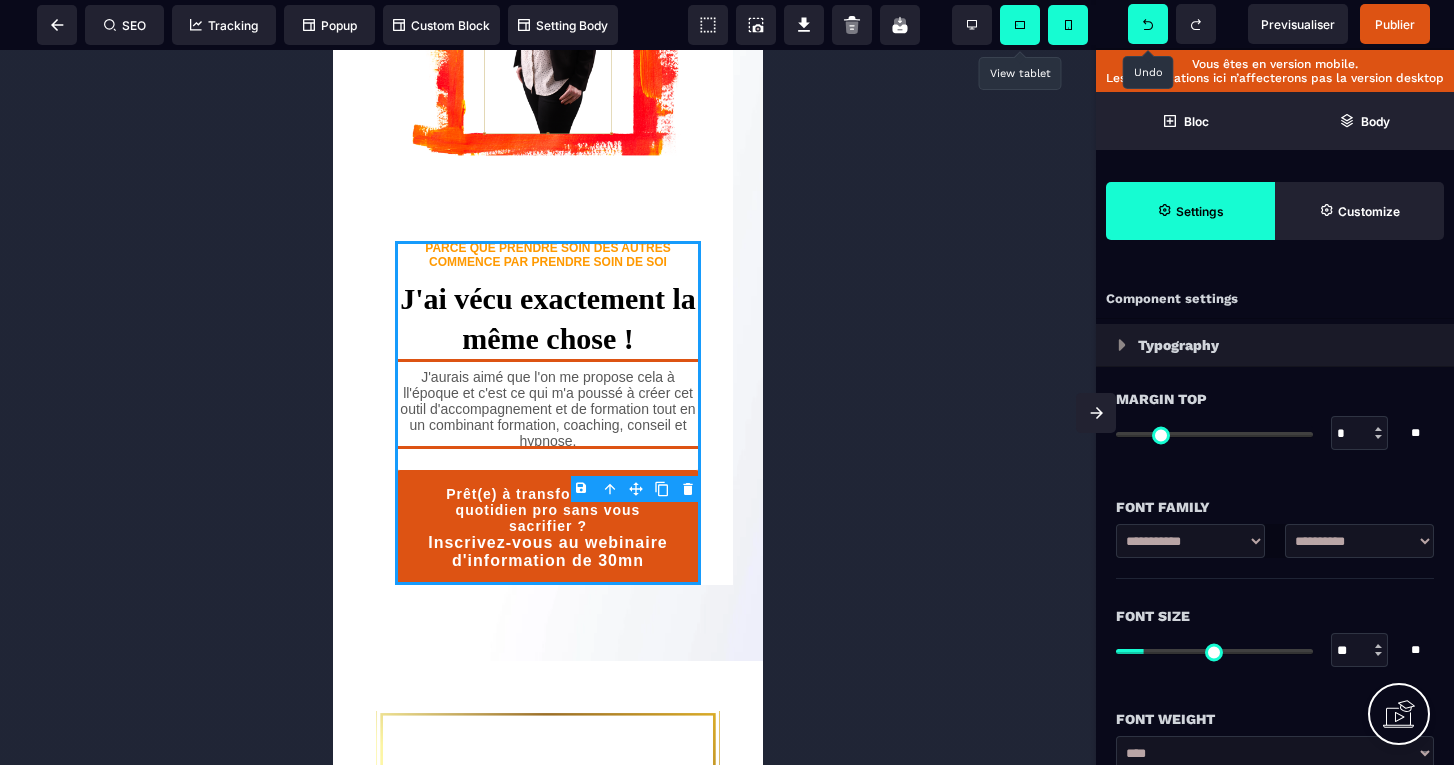 click at bounding box center [548, 407] 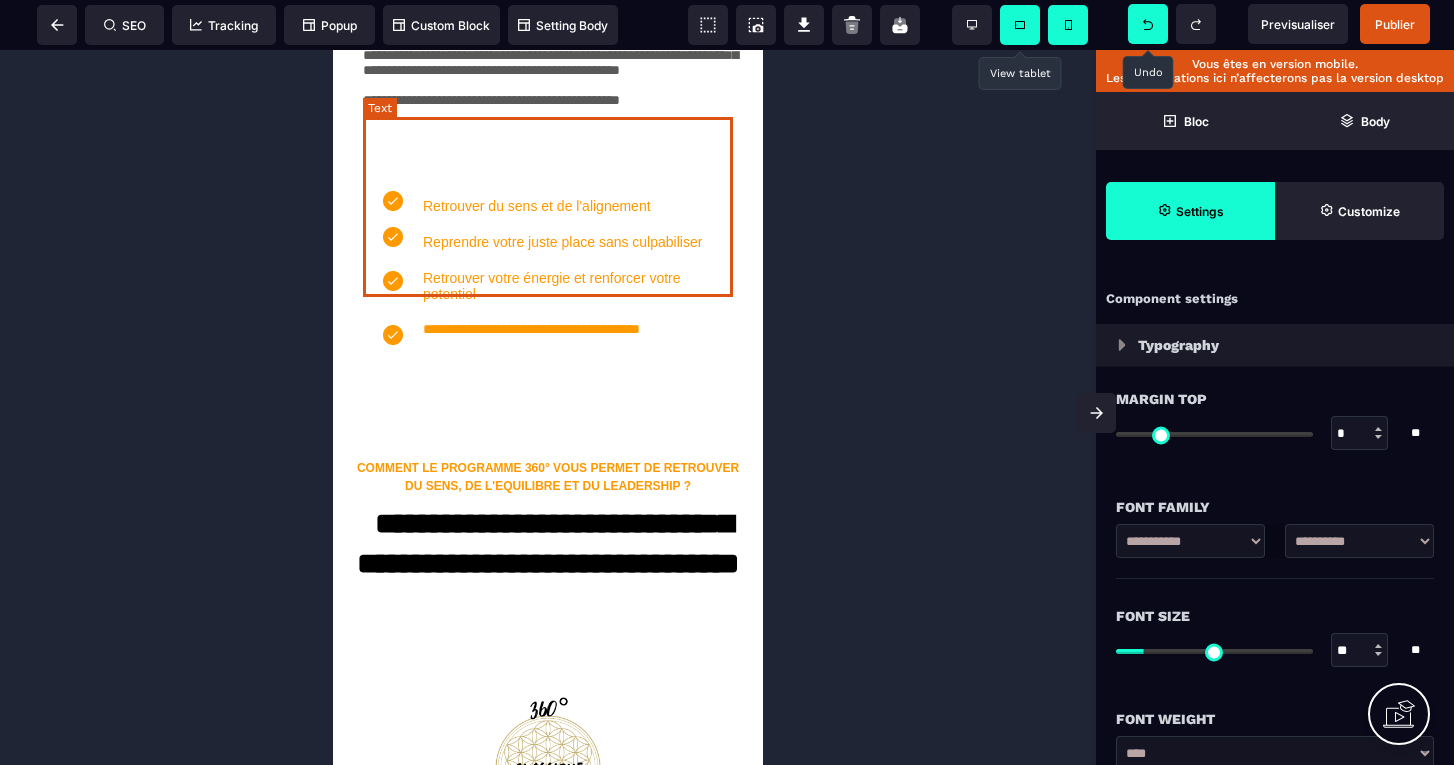 scroll, scrollTop: 3598, scrollLeft: 0, axis: vertical 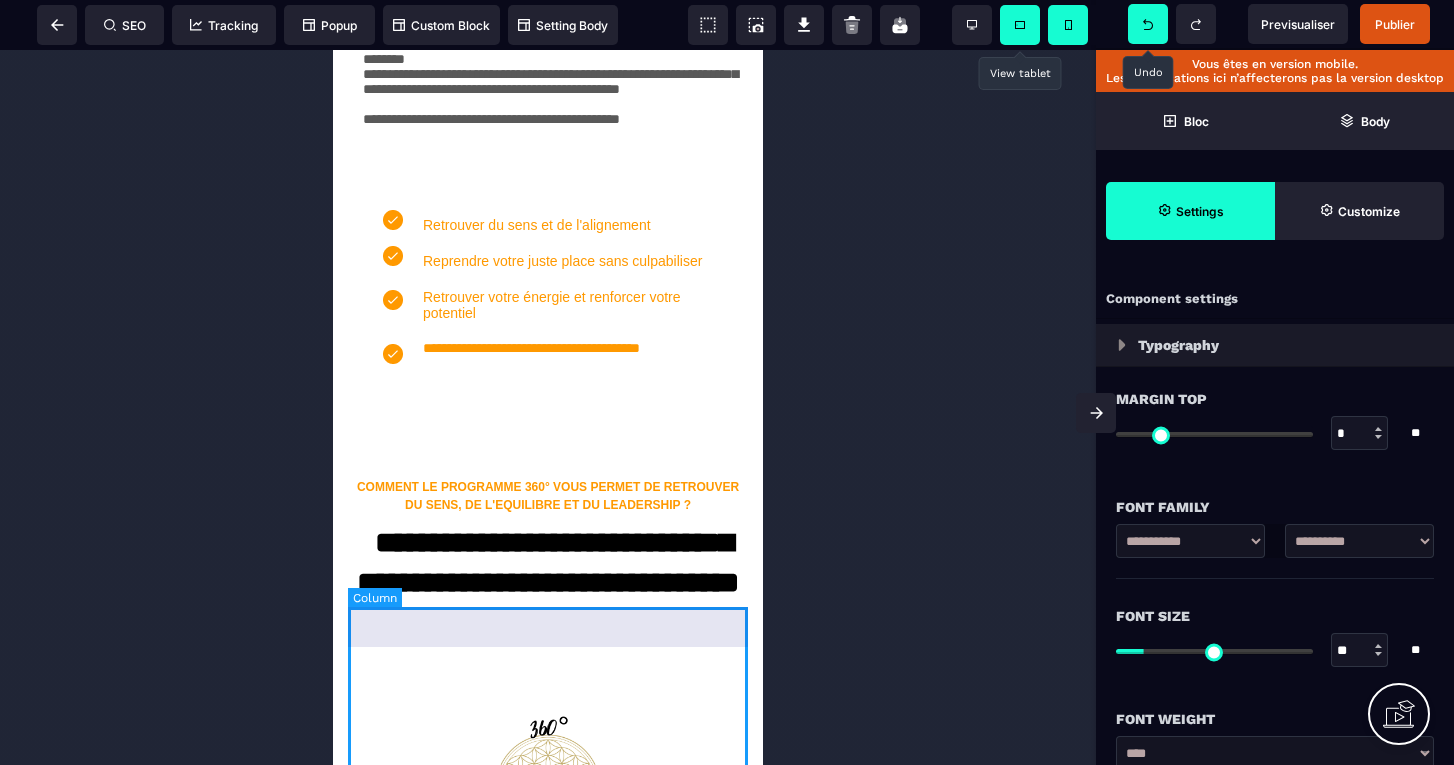 click on "**********" at bounding box center (548, 540) 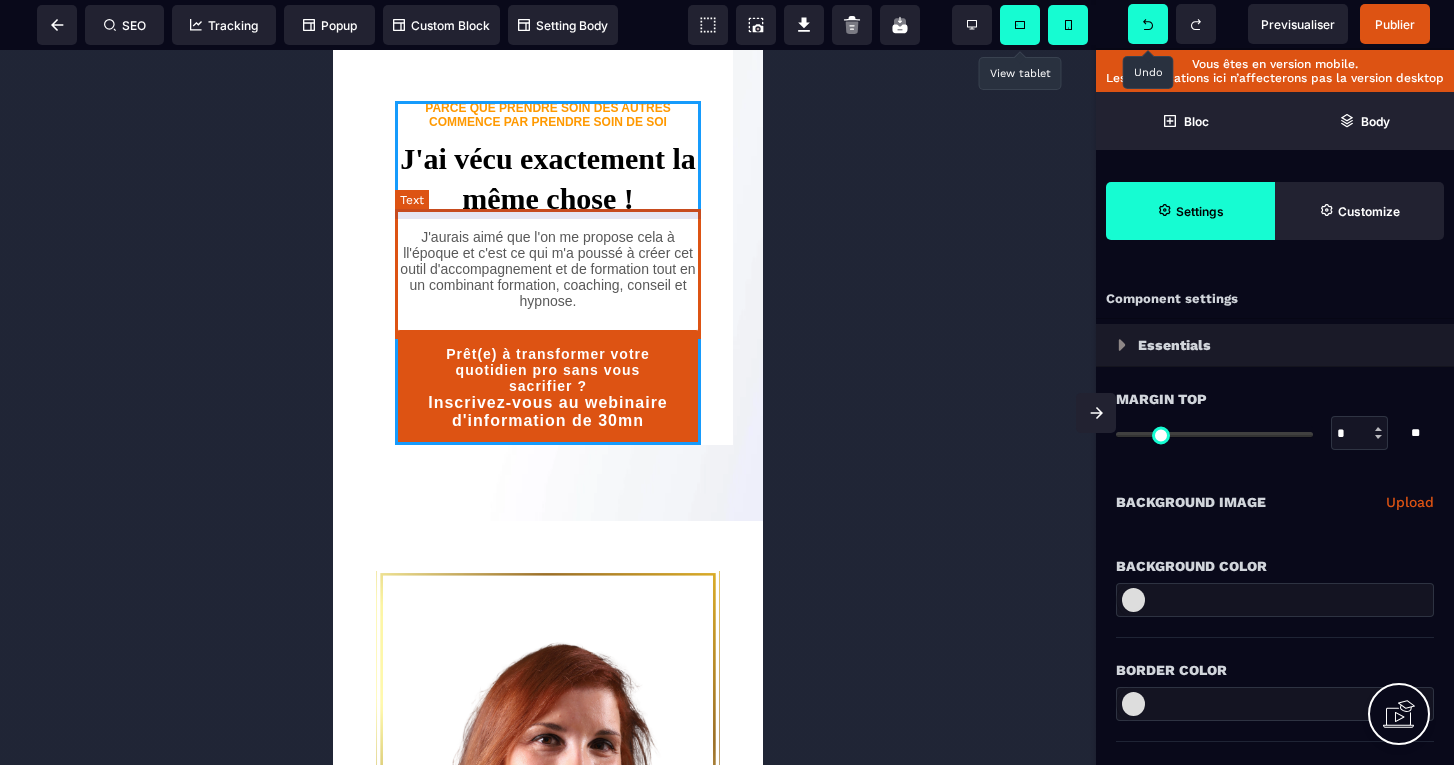 scroll, scrollTop: 2427, scrollLeft: 0, axis: vertical 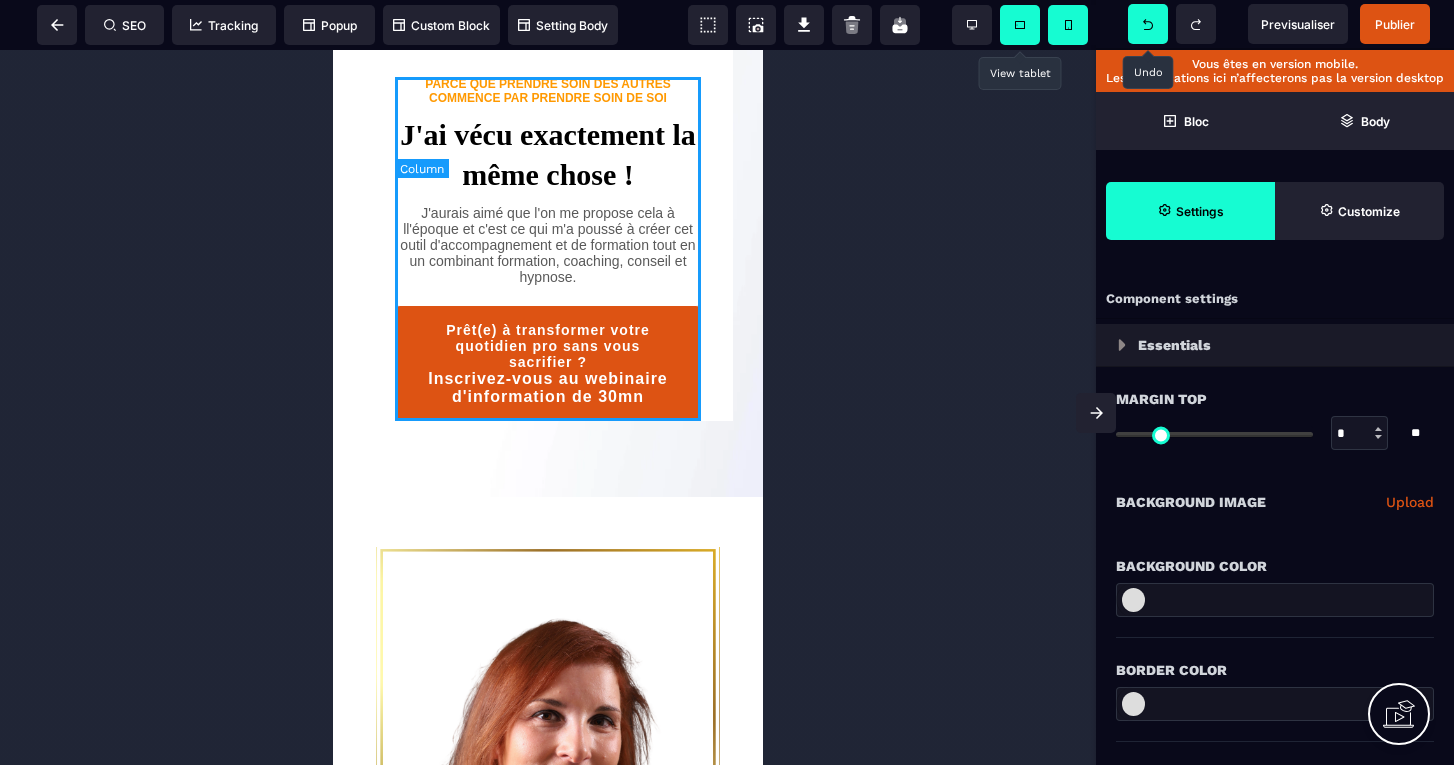click on "PARCE QUE PRENDRE SOIN DES AUTRES COMMENCE PAR PRENDRE SOIN DE SOI J'ai vécu exactement la même chose ! J'aurais aimé que l'on me propose cela à ll'époque et c'est ce qui m'a poussé à créer cet outil d'accompagnement et de formation tout en un combinant formation, coaching, conseil et hypnose. Prêt(e) à transformer votre quotidien pro sans vous sacrifier ? Inscrivez-vous au webinaire d'information de 30mn" at bounding box center [548, 249] 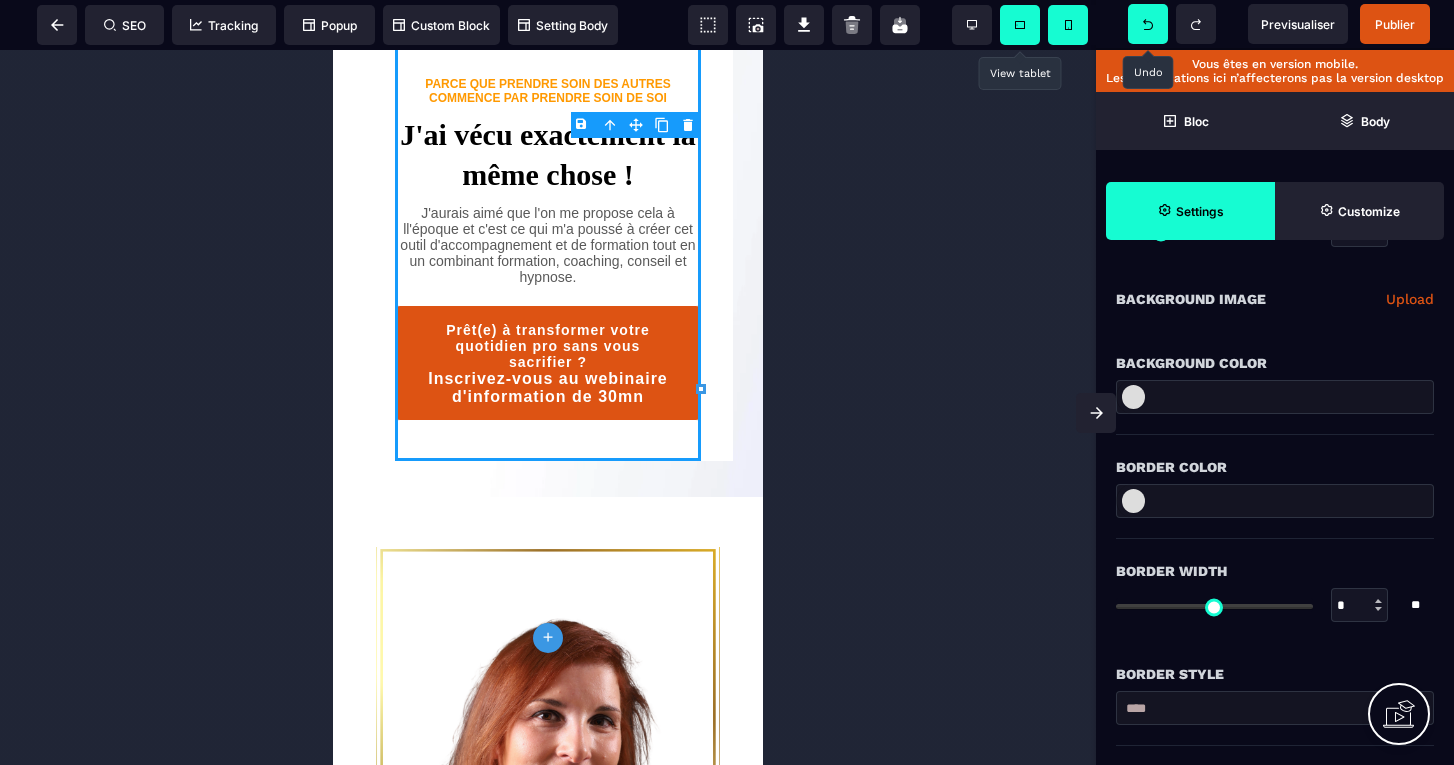 scroll, scrollTop: 215, scrollLeft: 0, axis: vertical 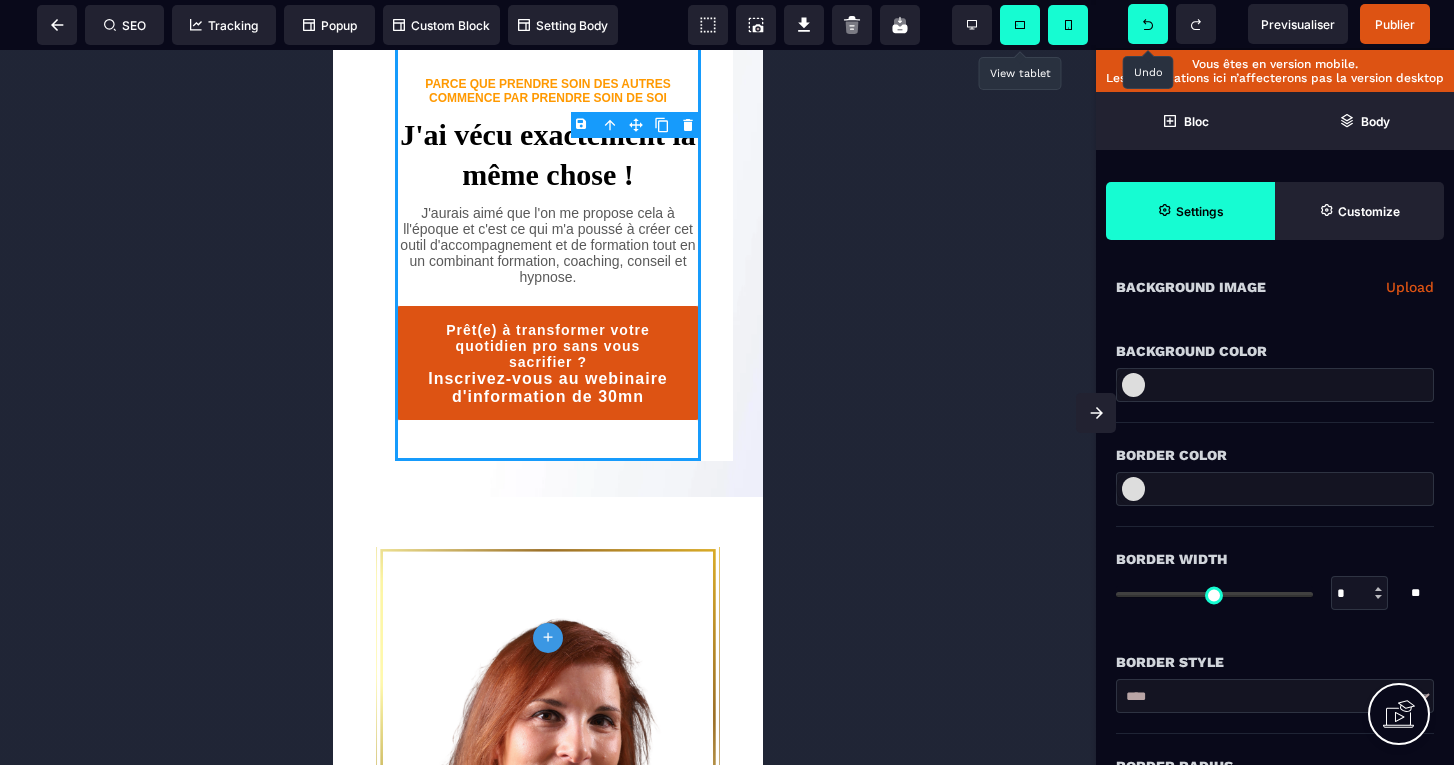 click at bounding box center [1133, 489] 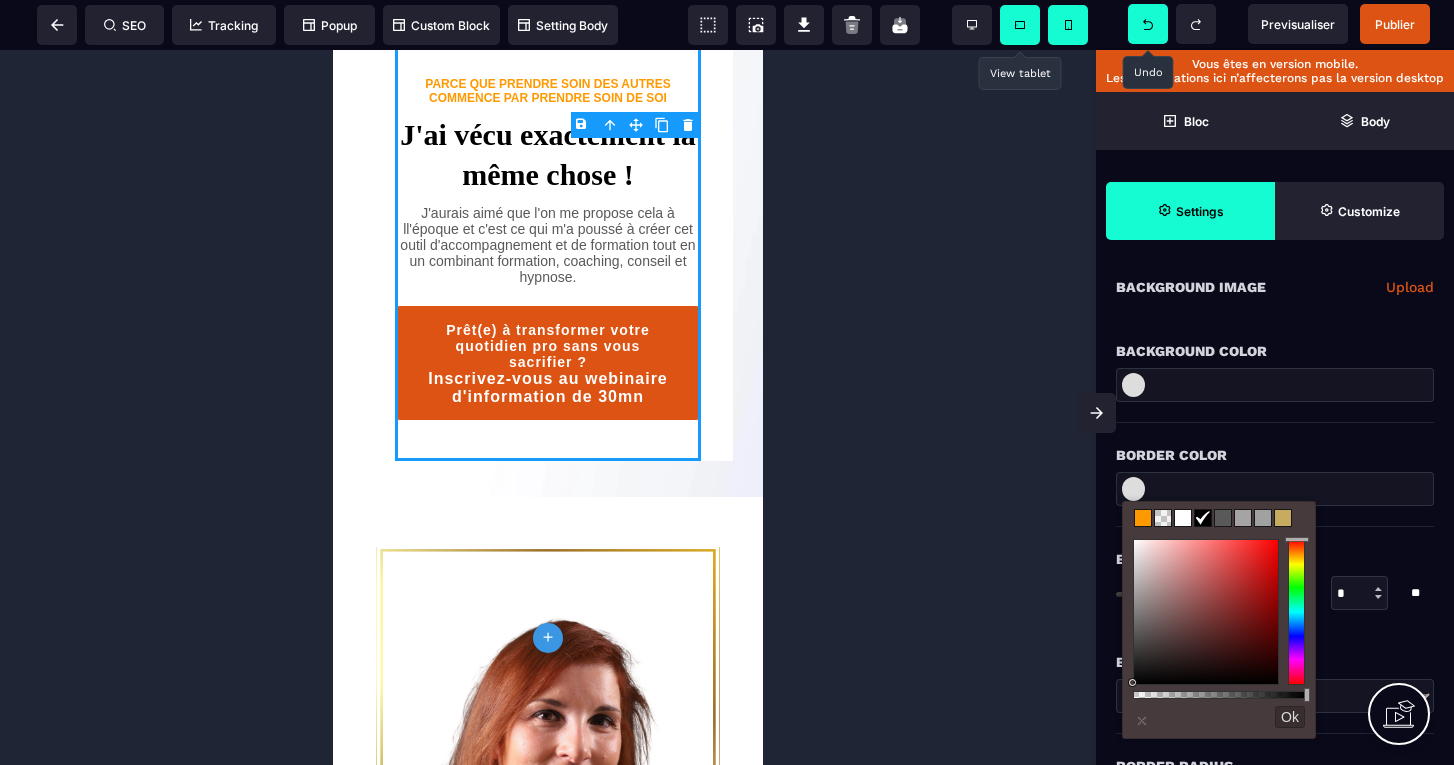click at bounding box center (1183, 518) 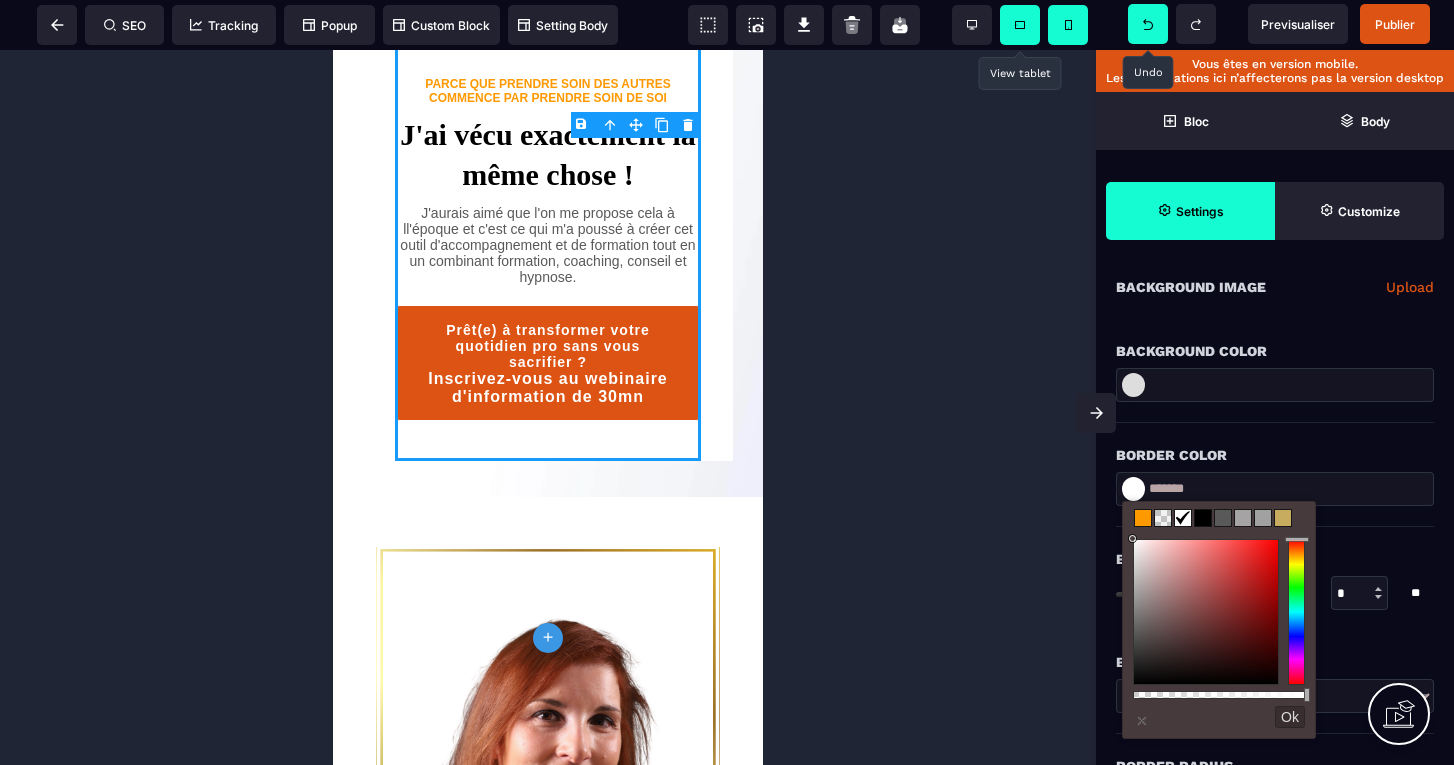 click at bounding box center [548, 407] 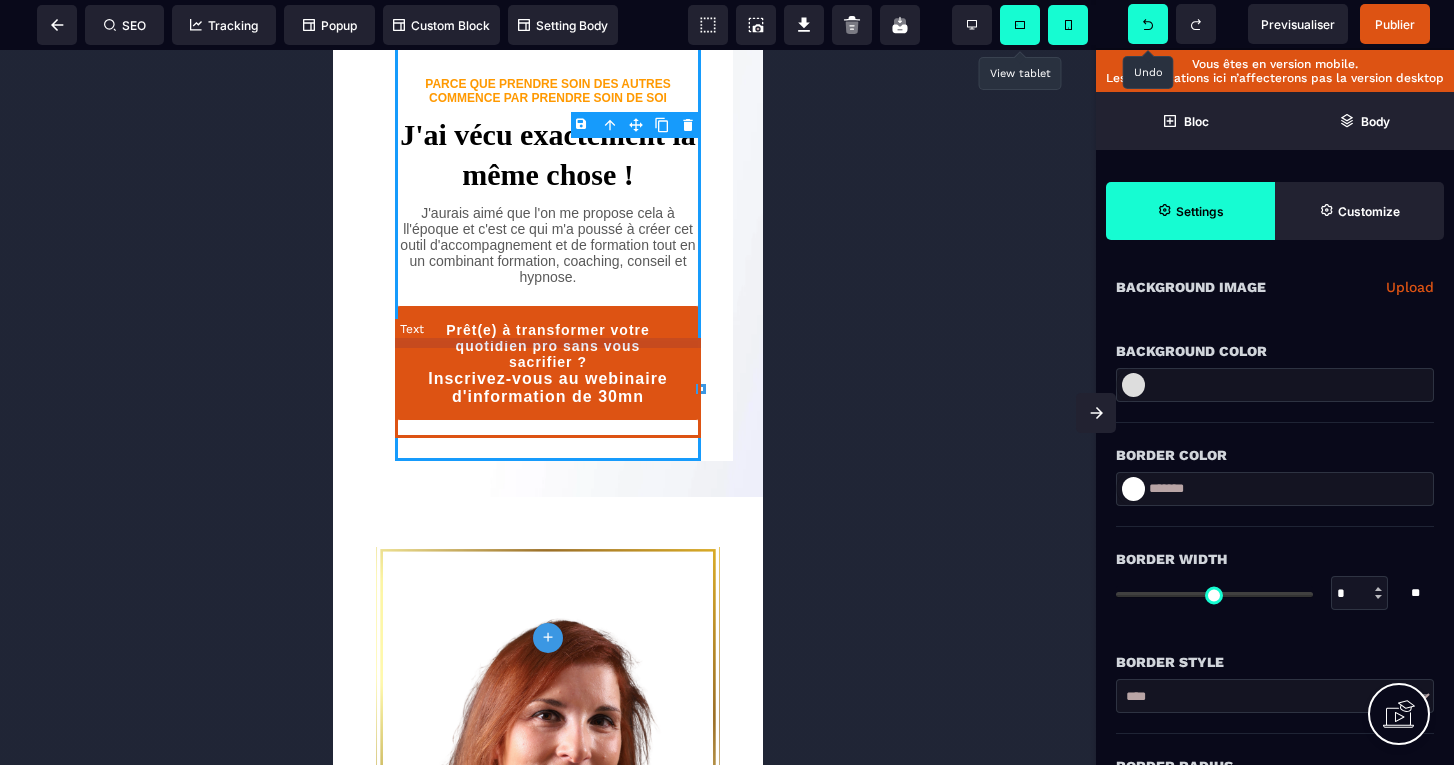 click on "J'aurais aimé que l'on me propose cela à ll'époque et c'est ce qui m'a poussé à créer cet outil d'accompagnement et de formation tout en un combinant formation, coaching, conseil et hypnose." at bounding box center (548, 240) 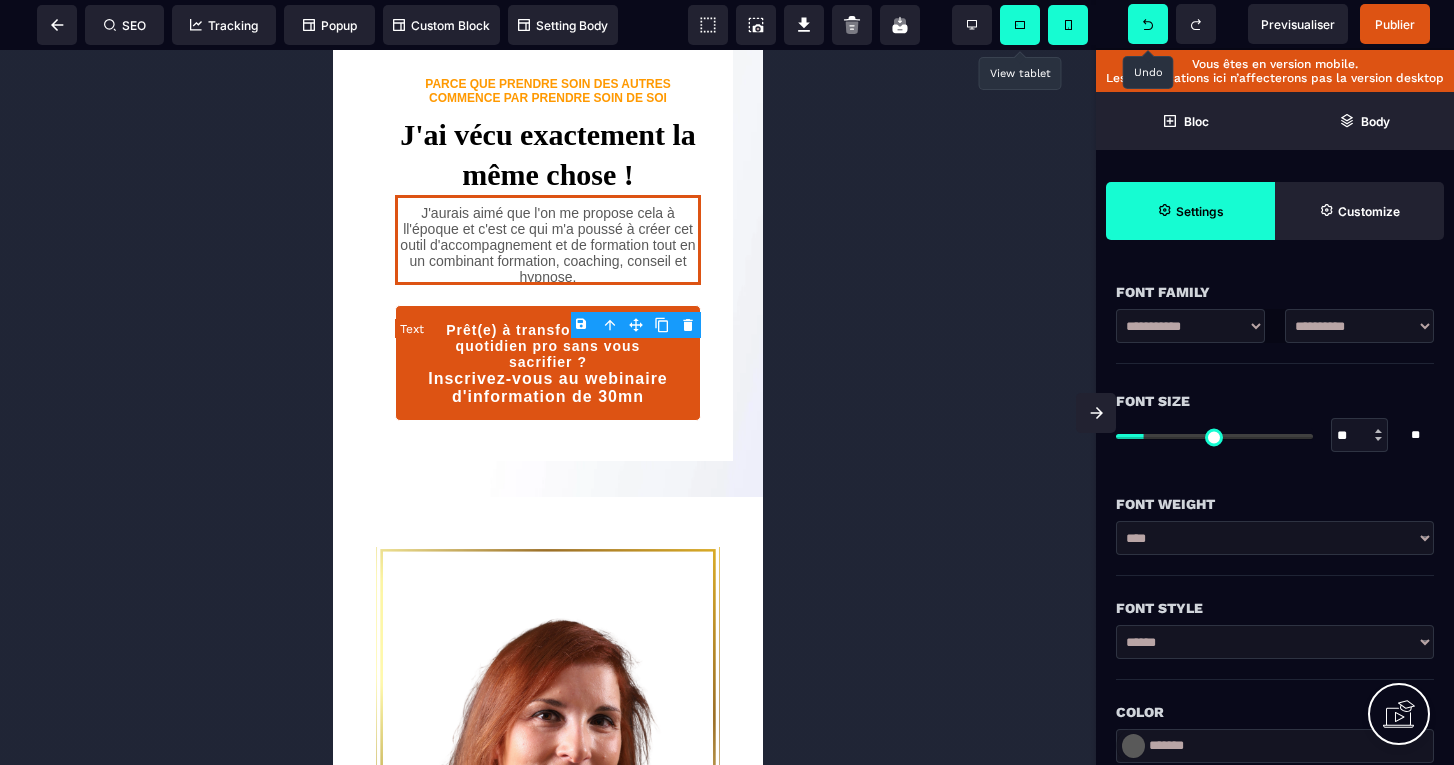 scroll, scrollTop: 0, scrollLeft: 0, axis: both 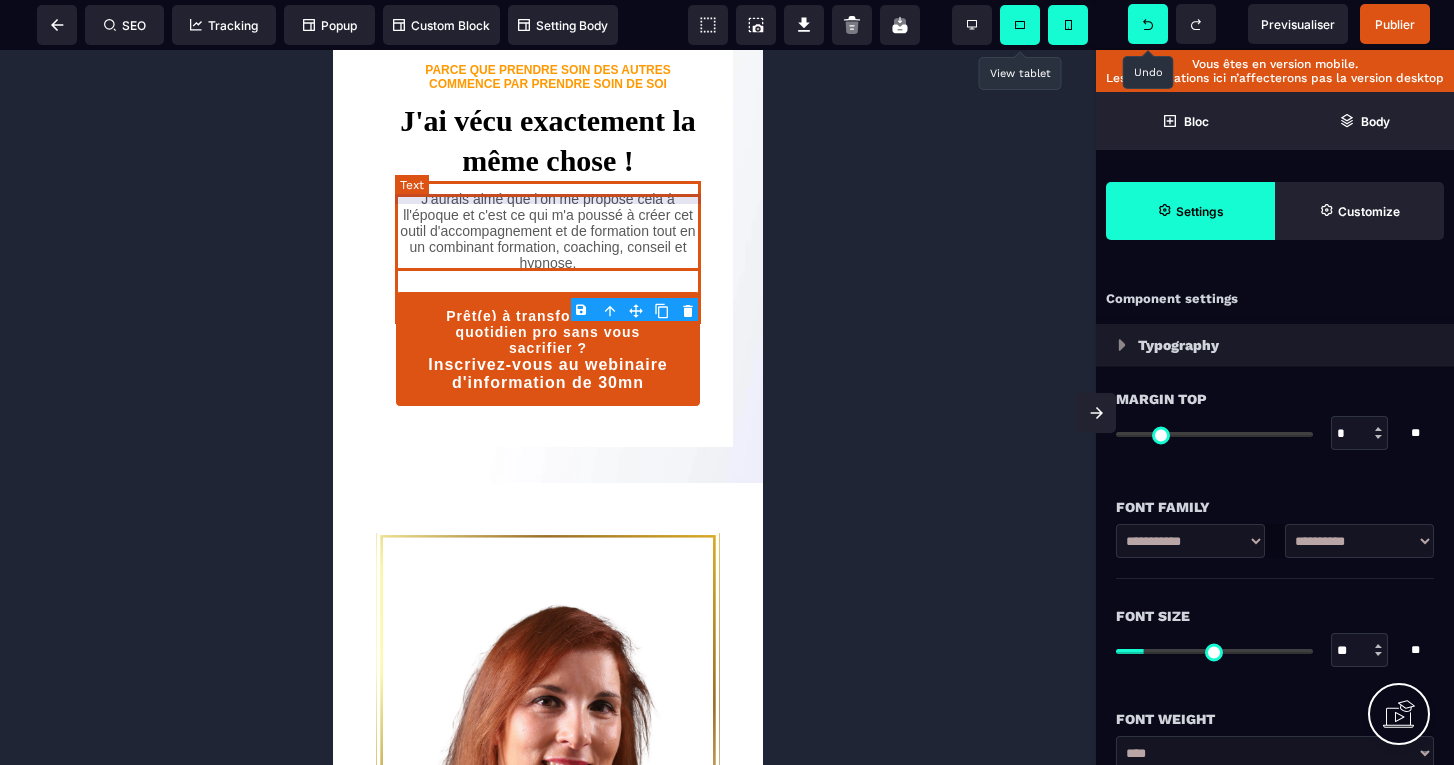 click on "J'ai vécu exactement la même chose !" at bounding box center (548, 136) 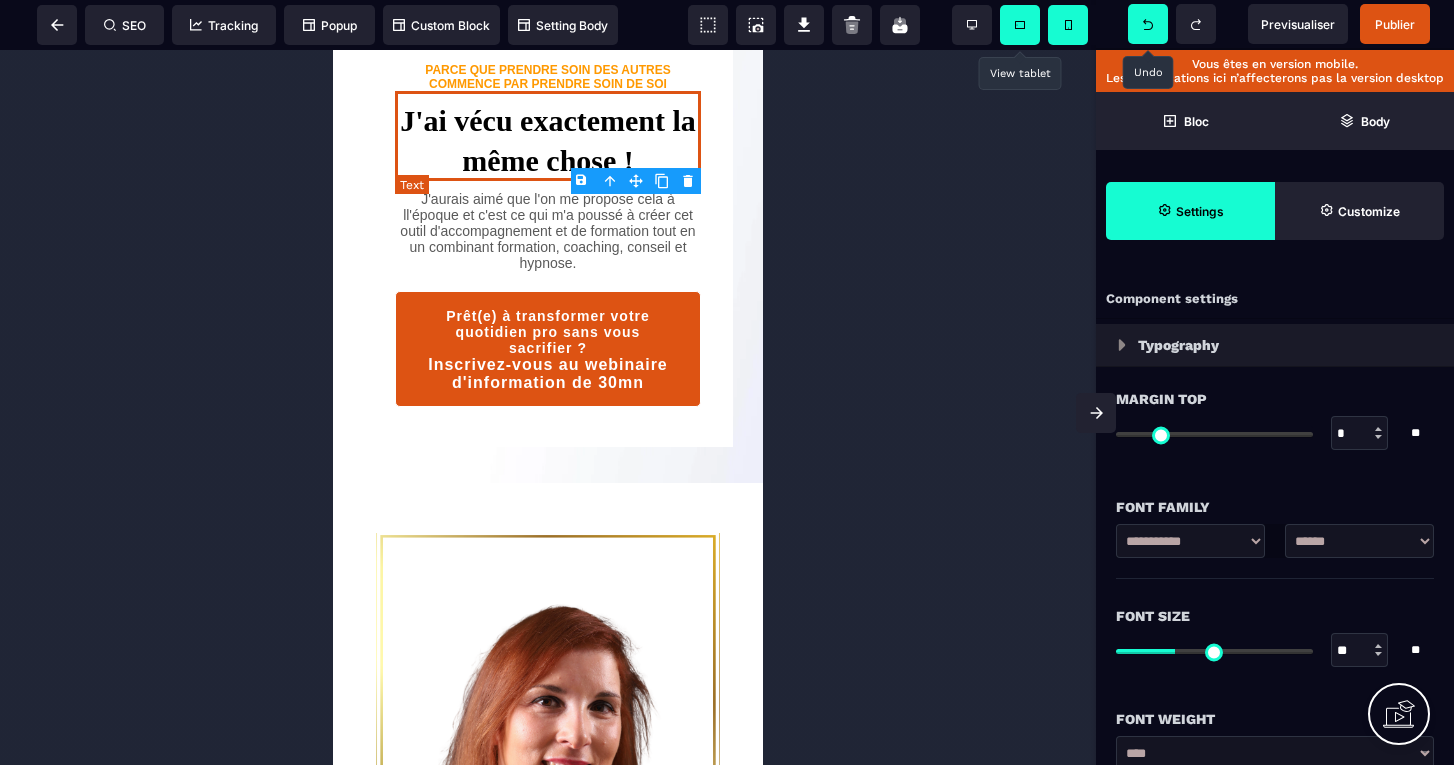click on "J'ai vécu exactement la même chose !" at bounding box center [548, 136] 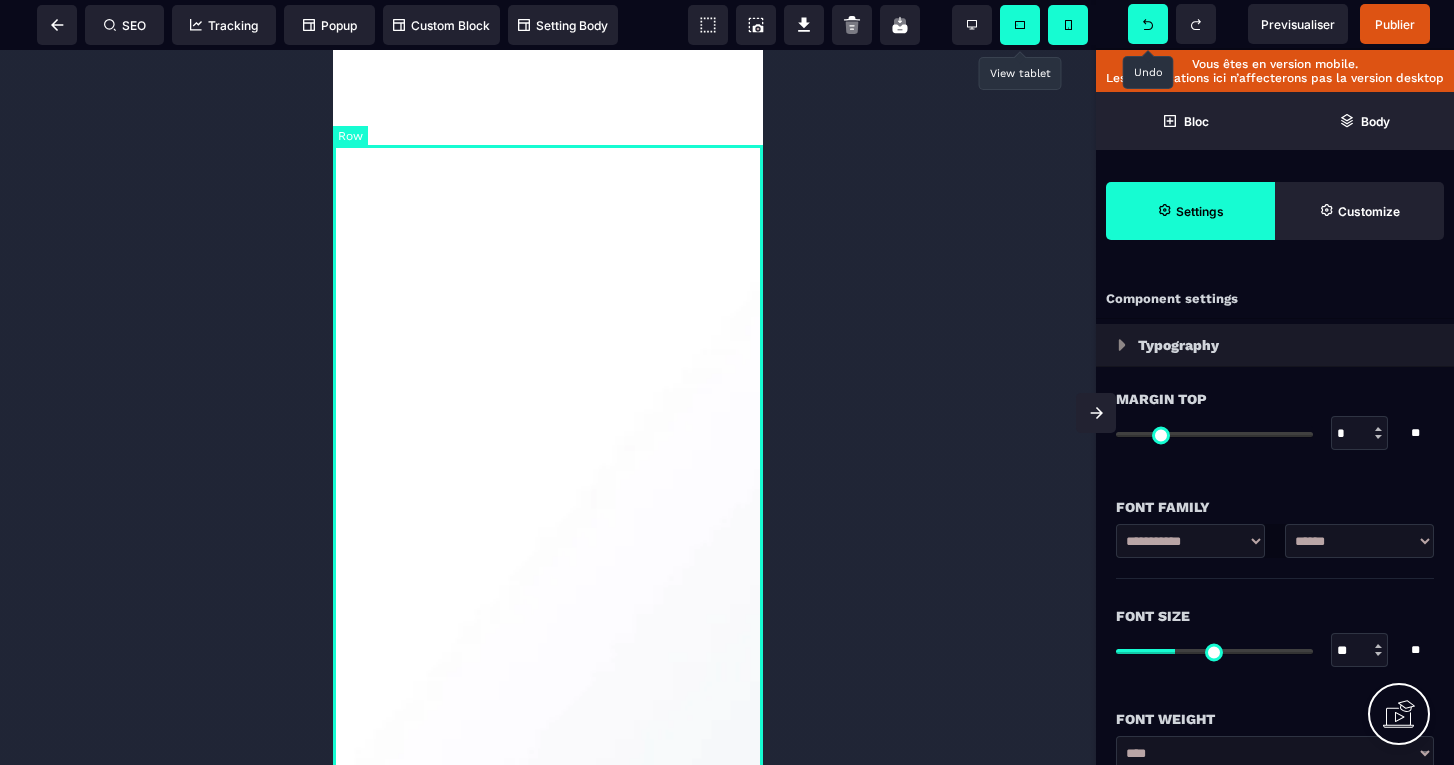 scroll, scrollTop: 7116, scrollLeft: 0, axis: vertical 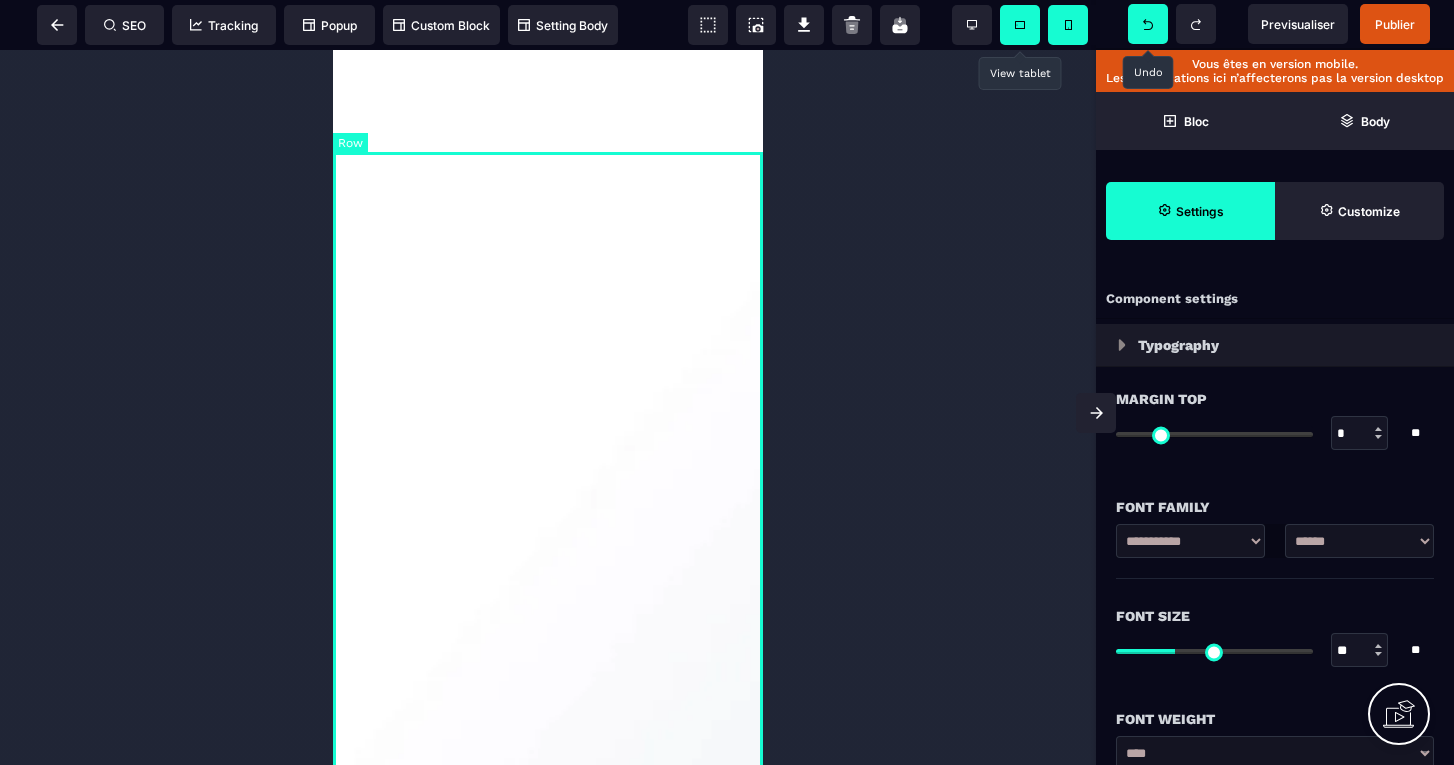 click at bounding box center (548, 301) 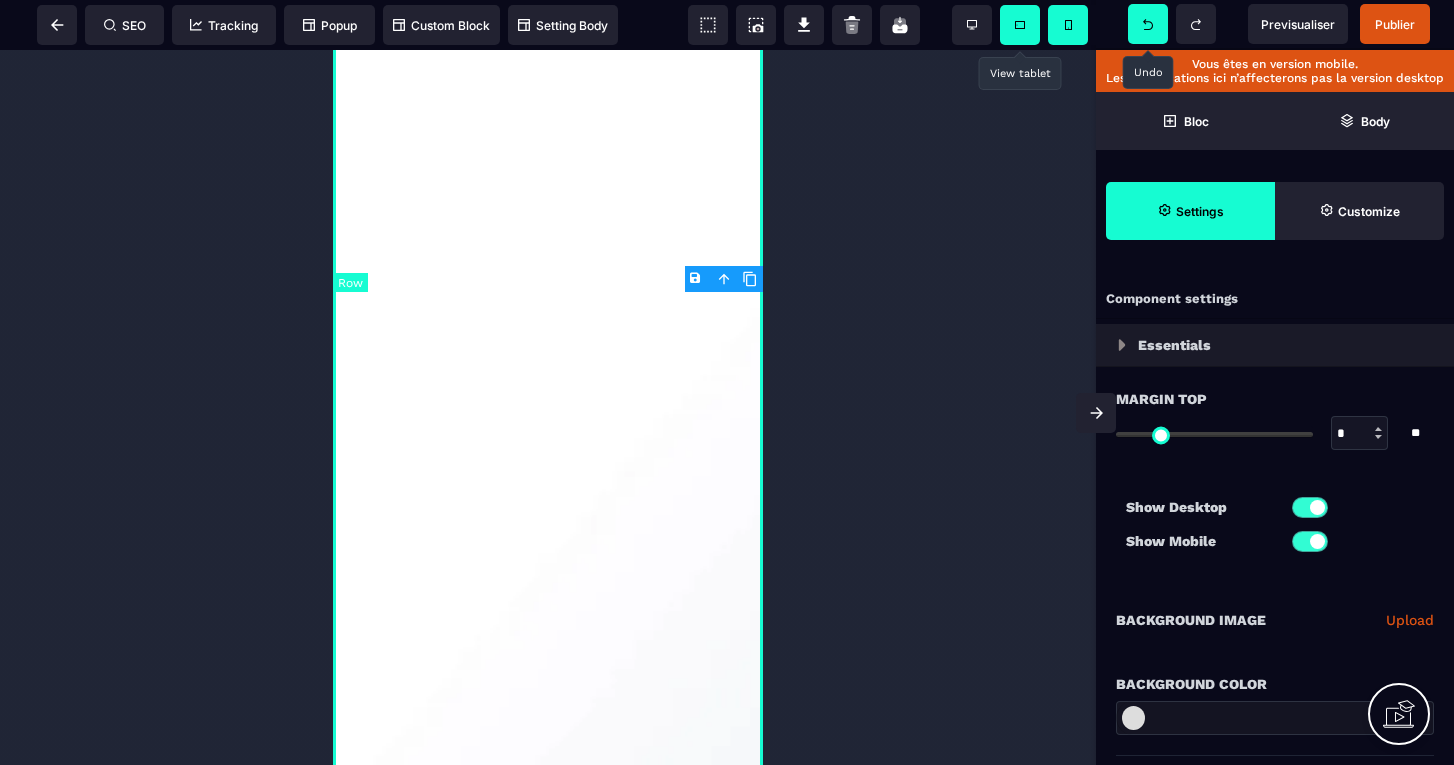 scroll, scrollTop: 6976, scrollLeft: 0, axis: vertical 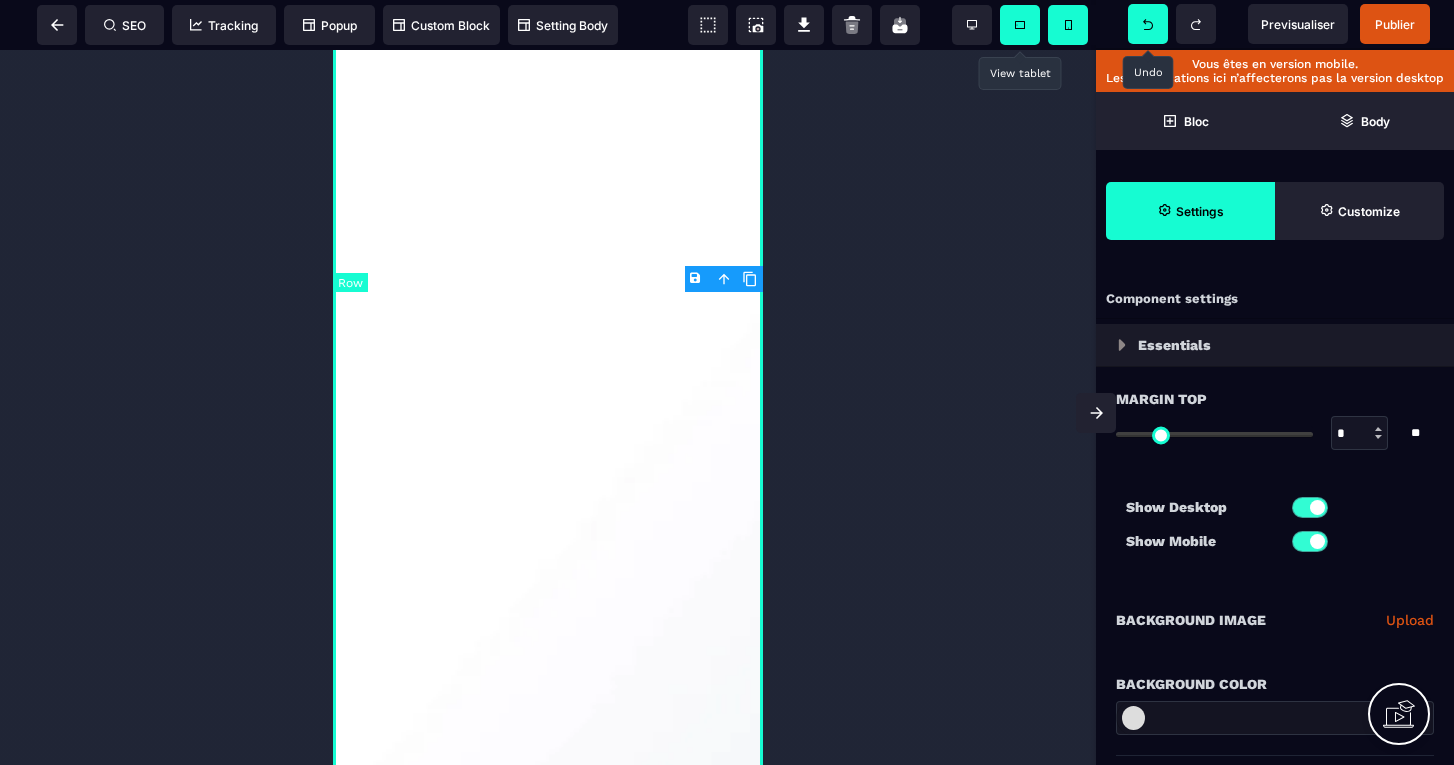 click at bounding box center (548, 333) 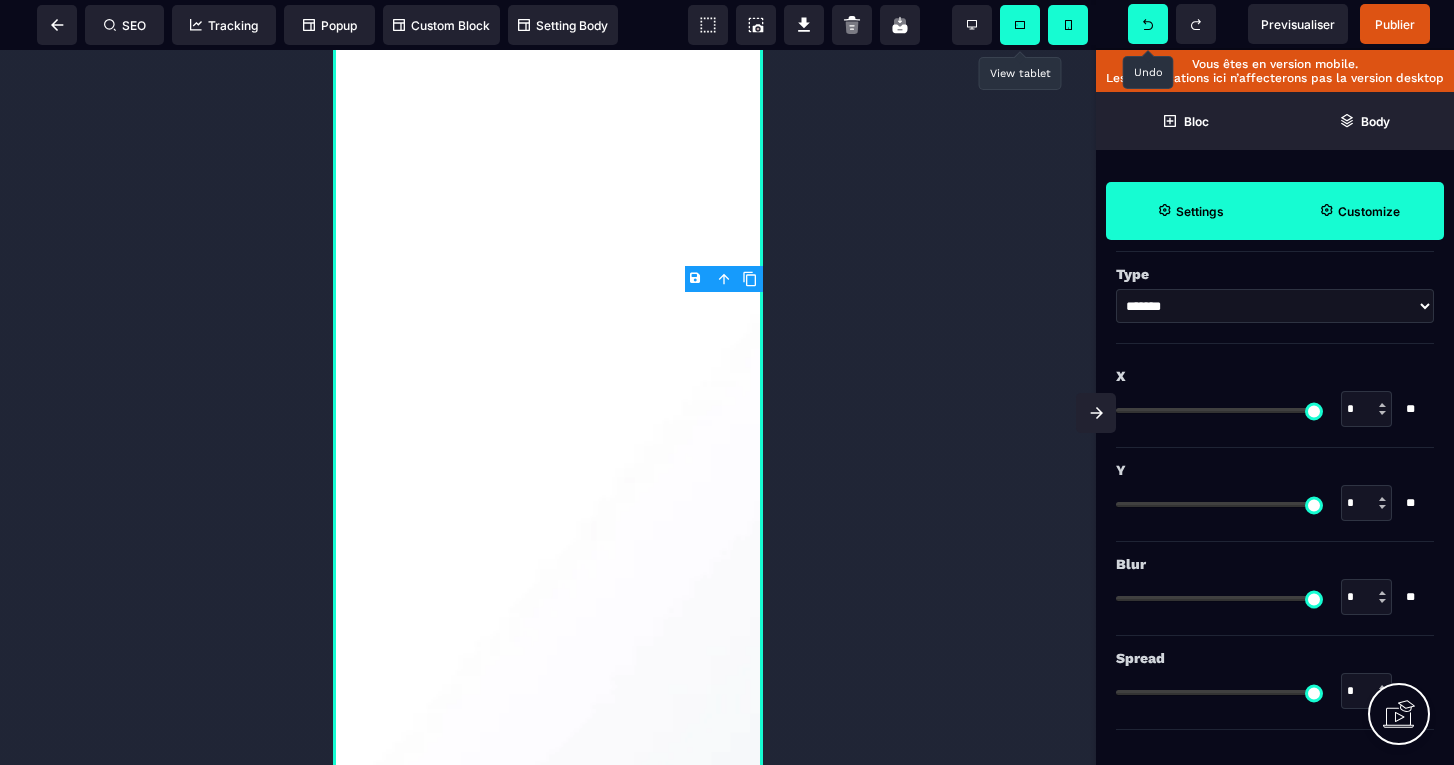 click on "Customize" at bounding box center (1369, 211) 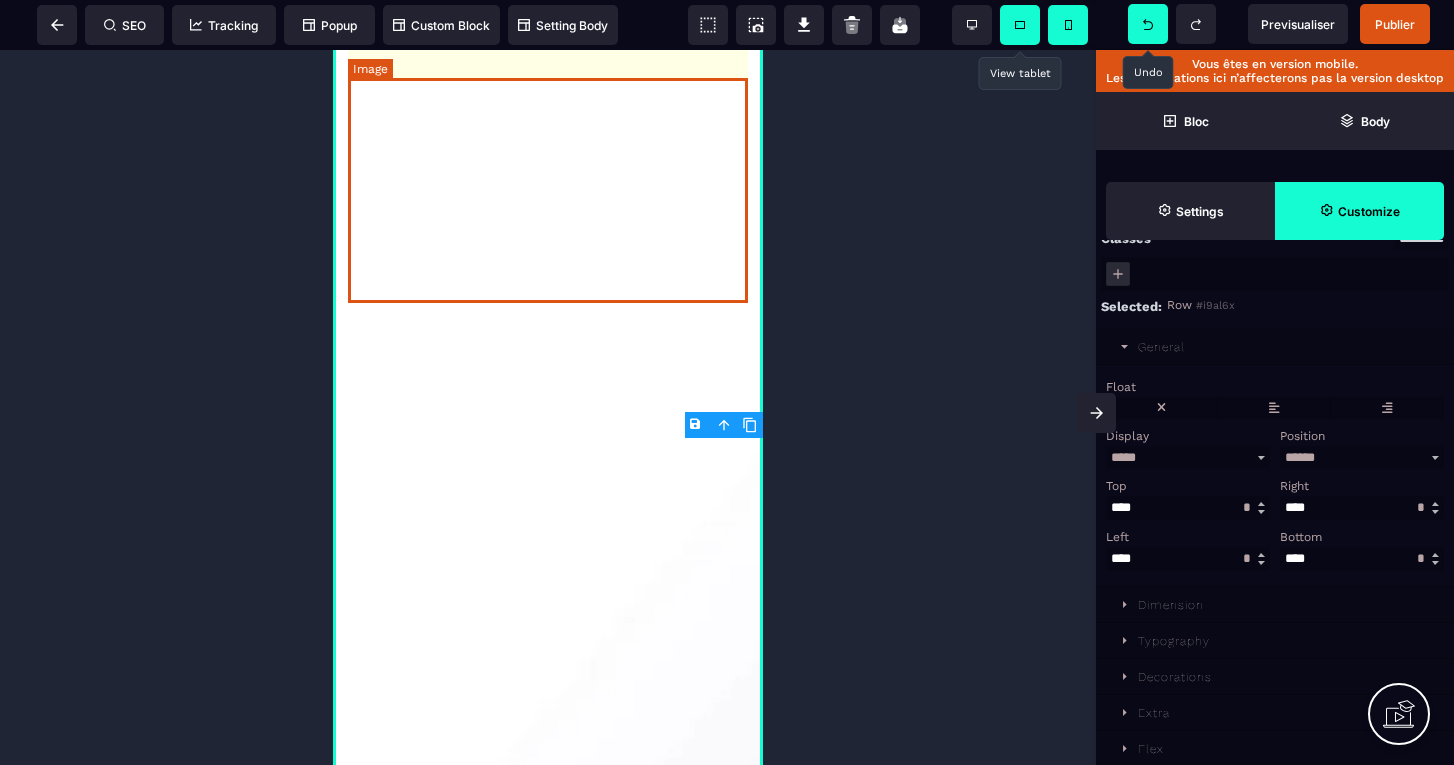 scroll, scrollTop: 6841, scrollLeft: 0, axis: vertical 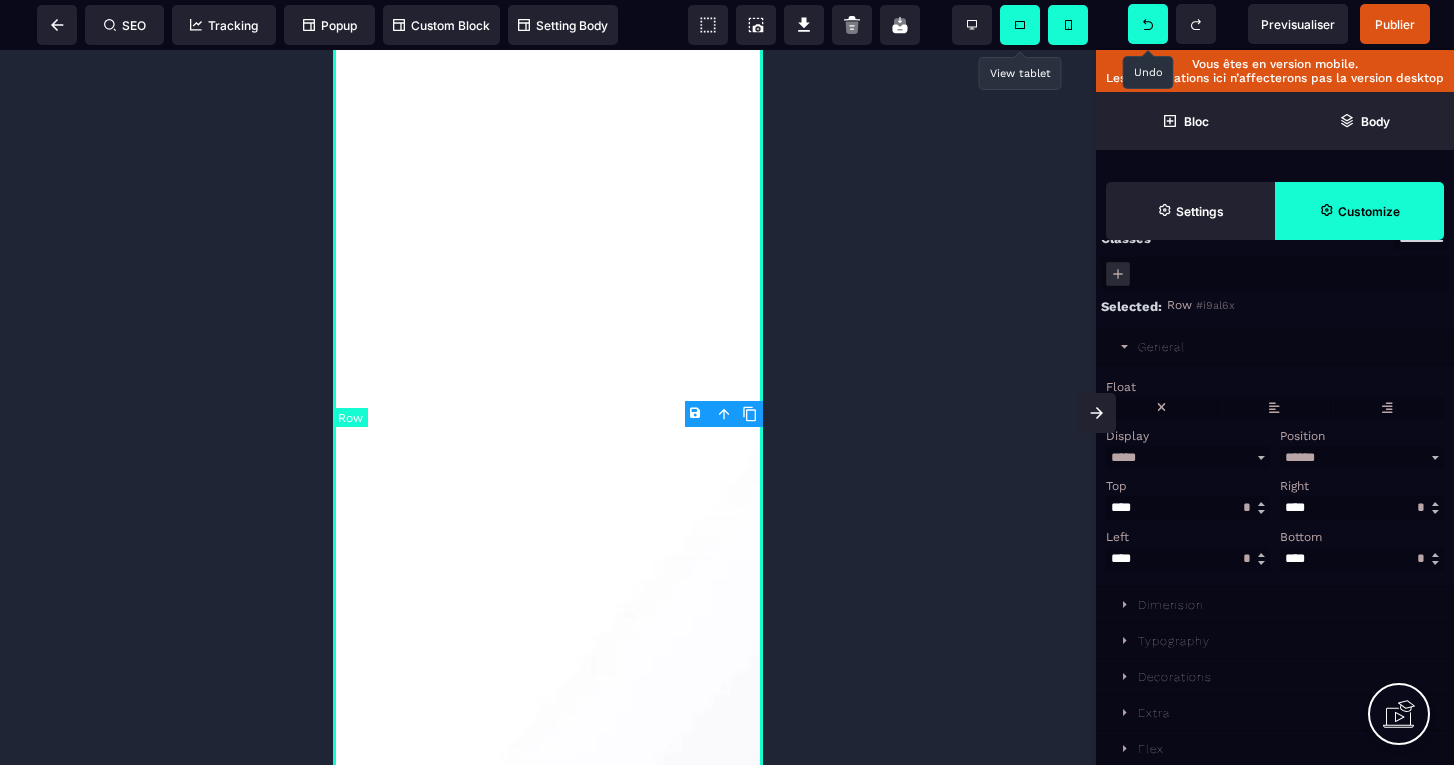 click at bounding box center (548, 468) 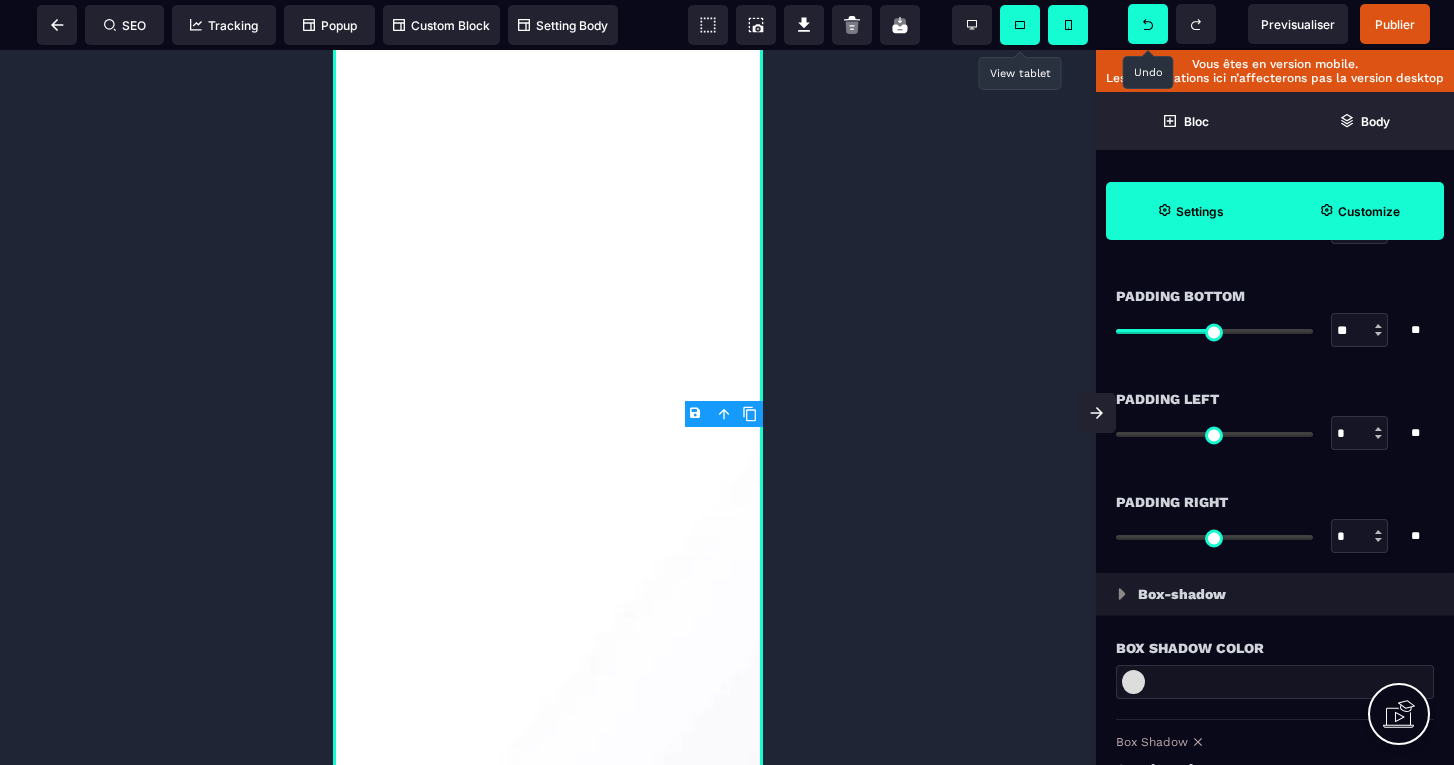 scroll, scrollTop: 1850, scrollLeft: 0, axis: vertical 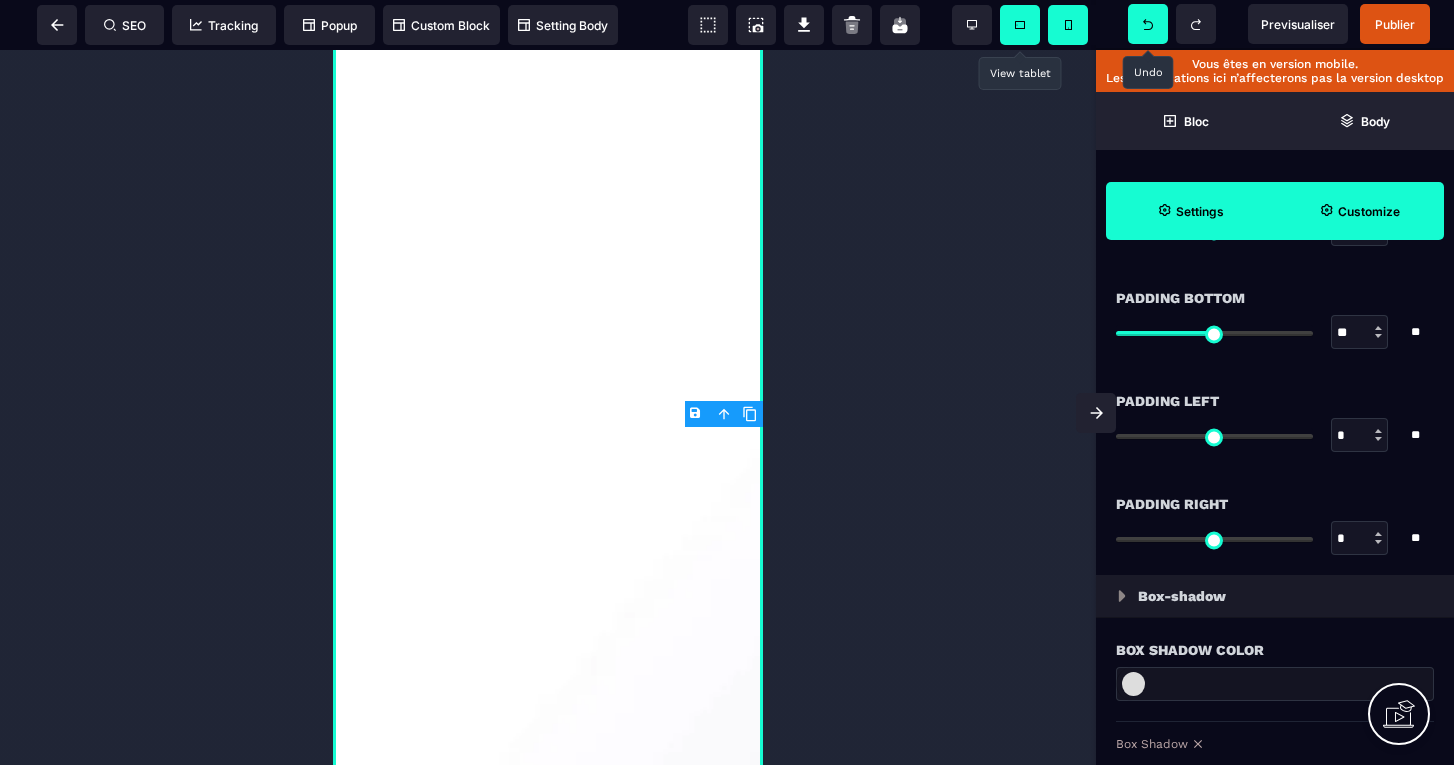click on "Customize" at bounding box center [1359, 211] 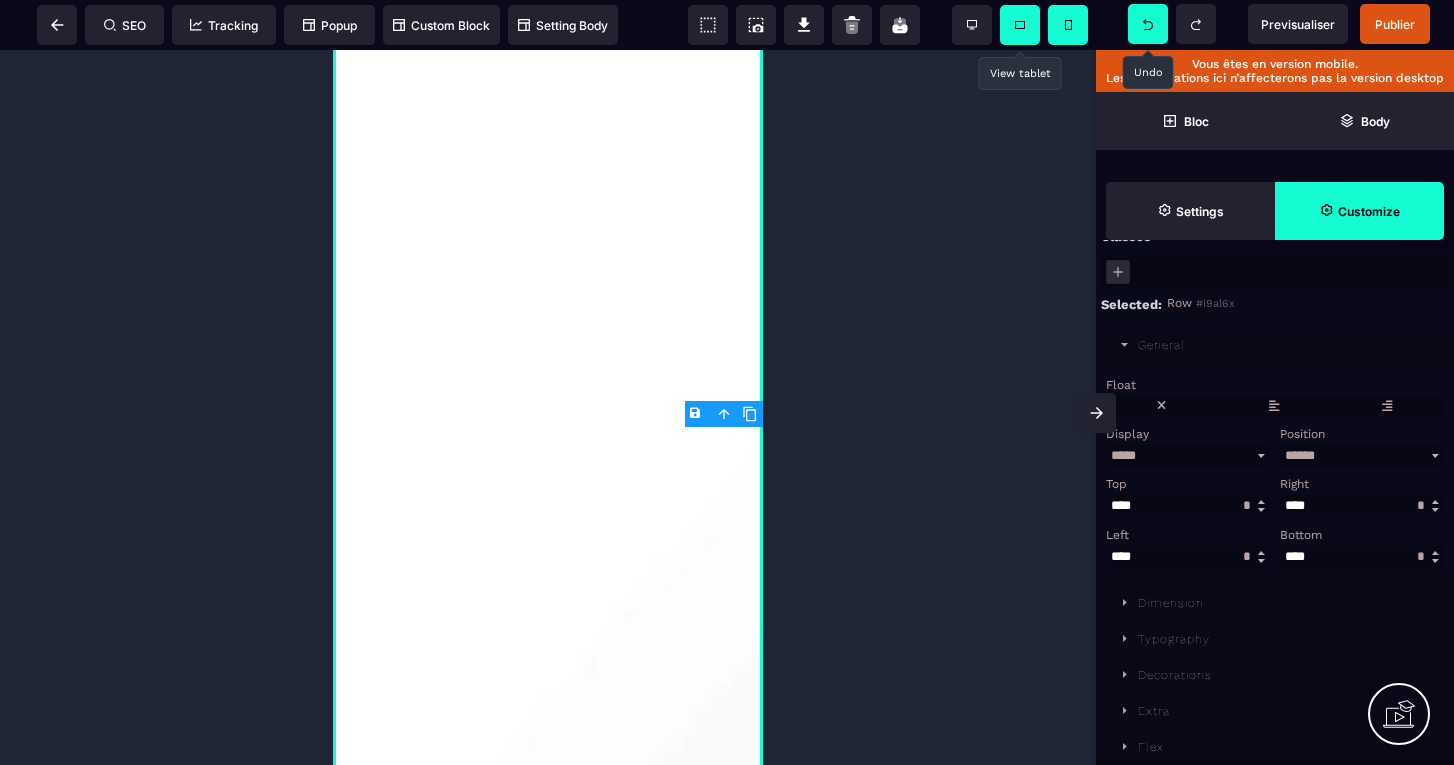 scroll, scrollTop: 132, scrollLeft: 0, axis: vertical 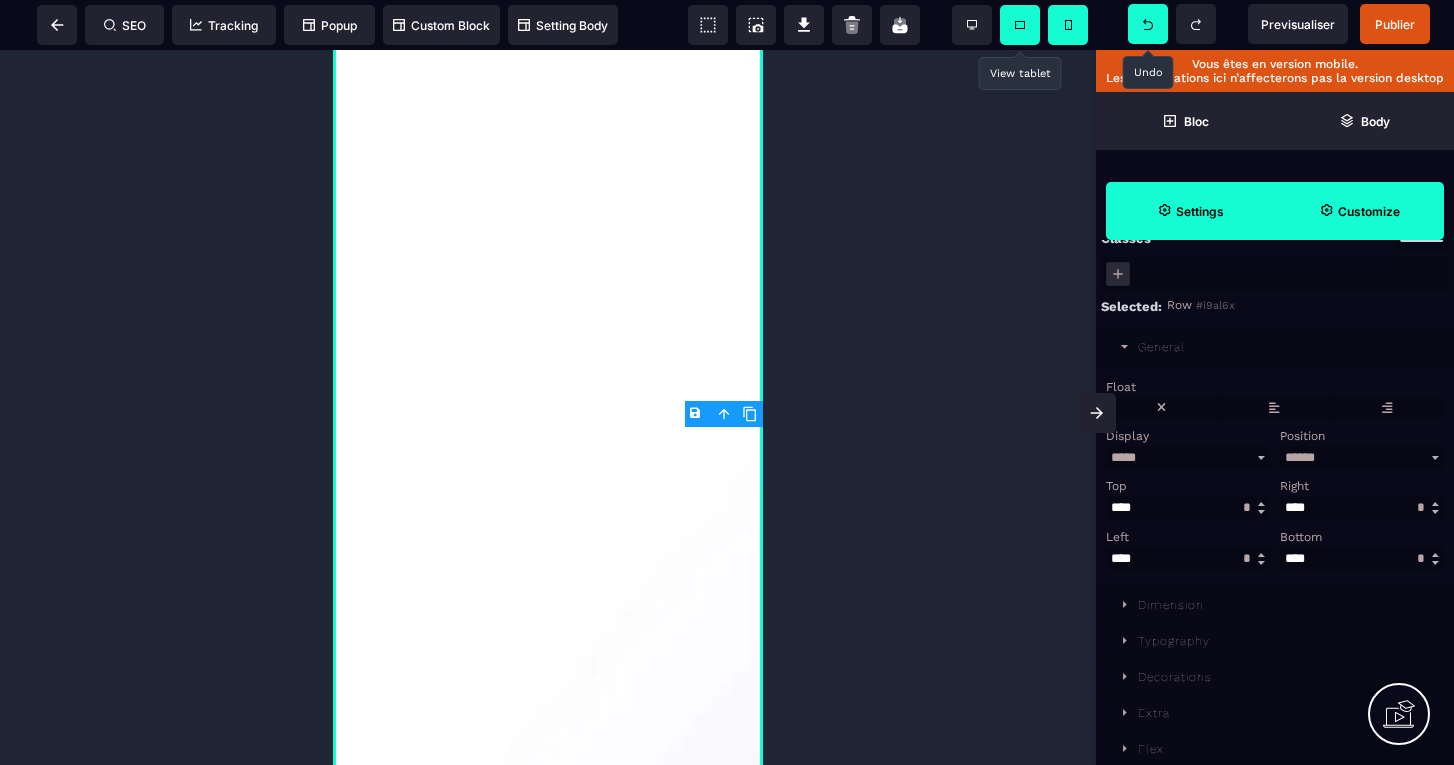 click on "Settings" at bounding box center [1200, 211] 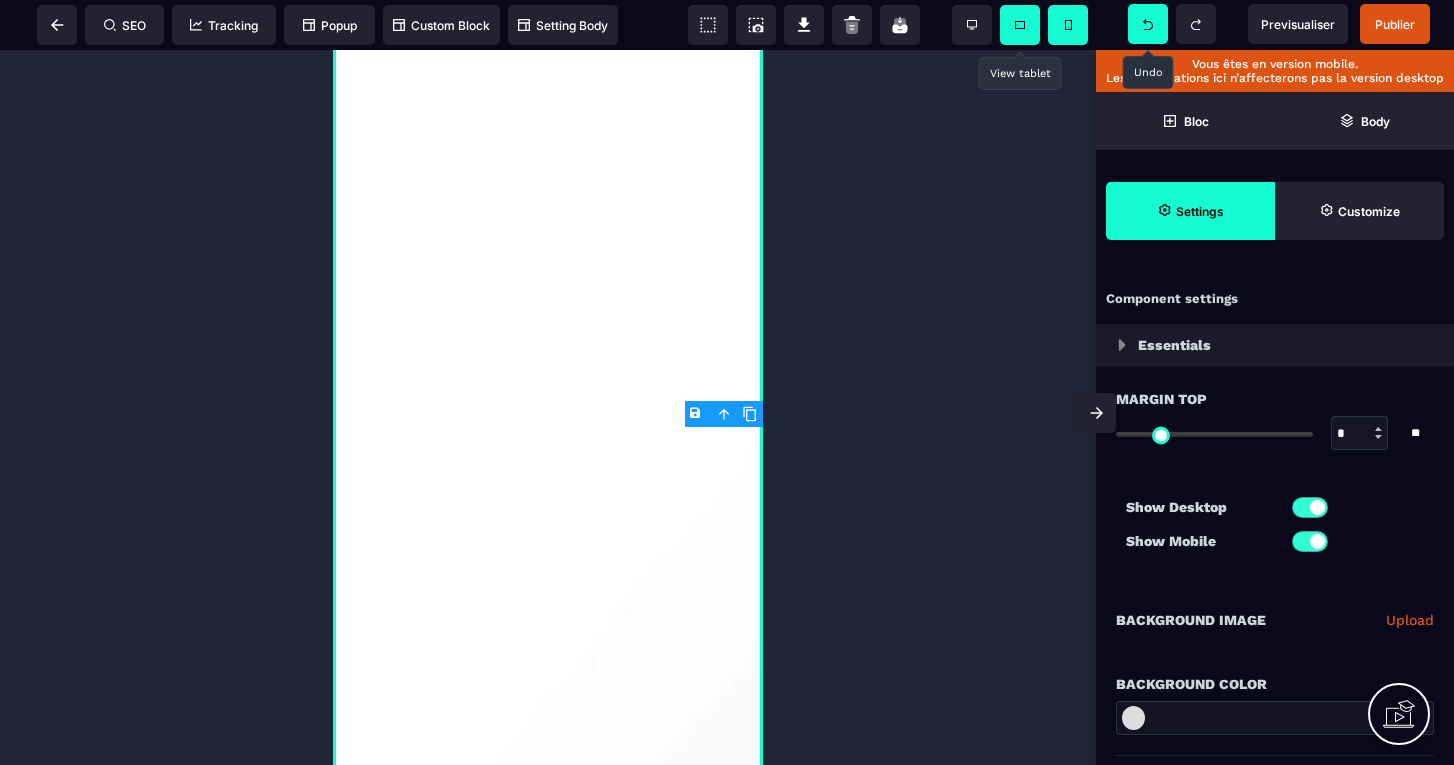 scroll, scrollTop: 0, scrollLeft: 0, axis: both 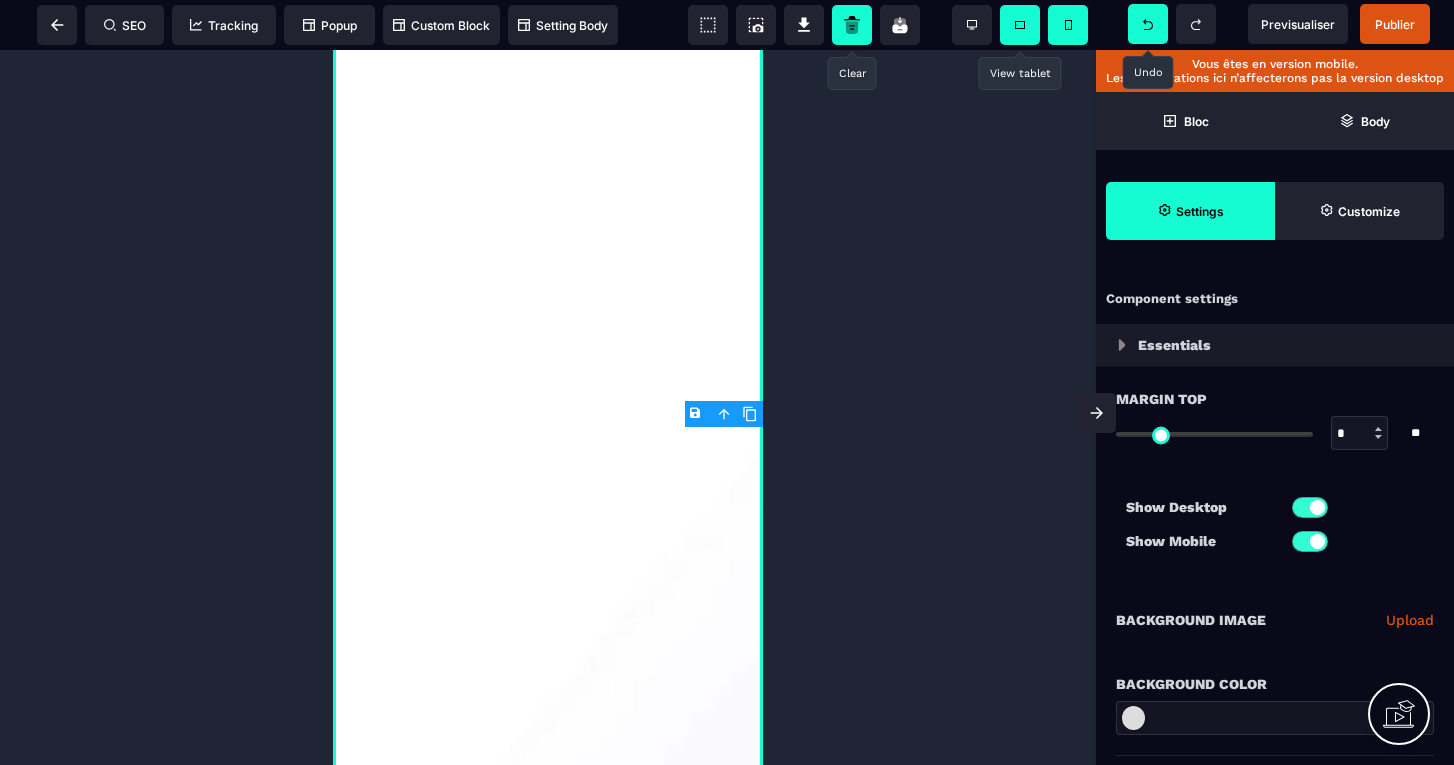 click 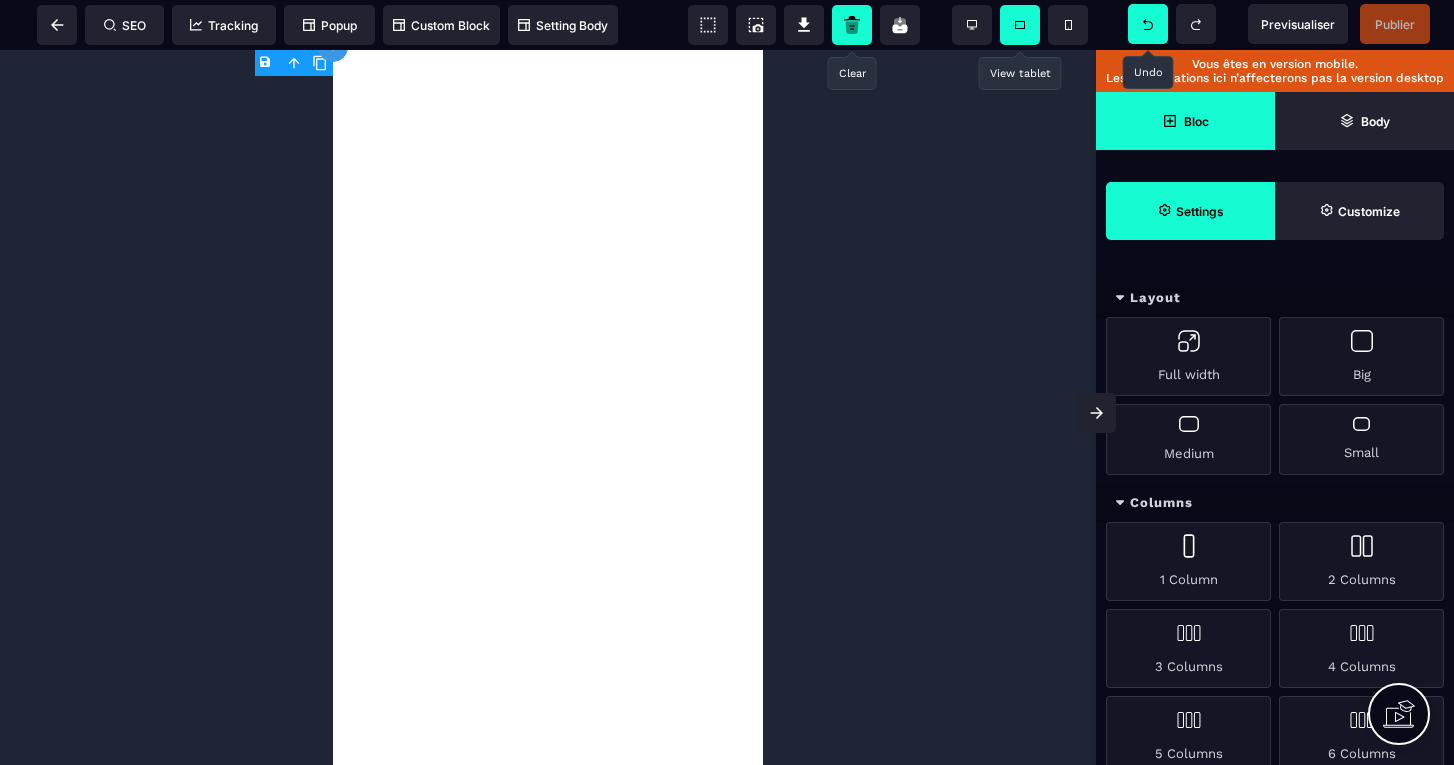 scroll, scrollTop: 0, scrollLeft: 0, axis: both 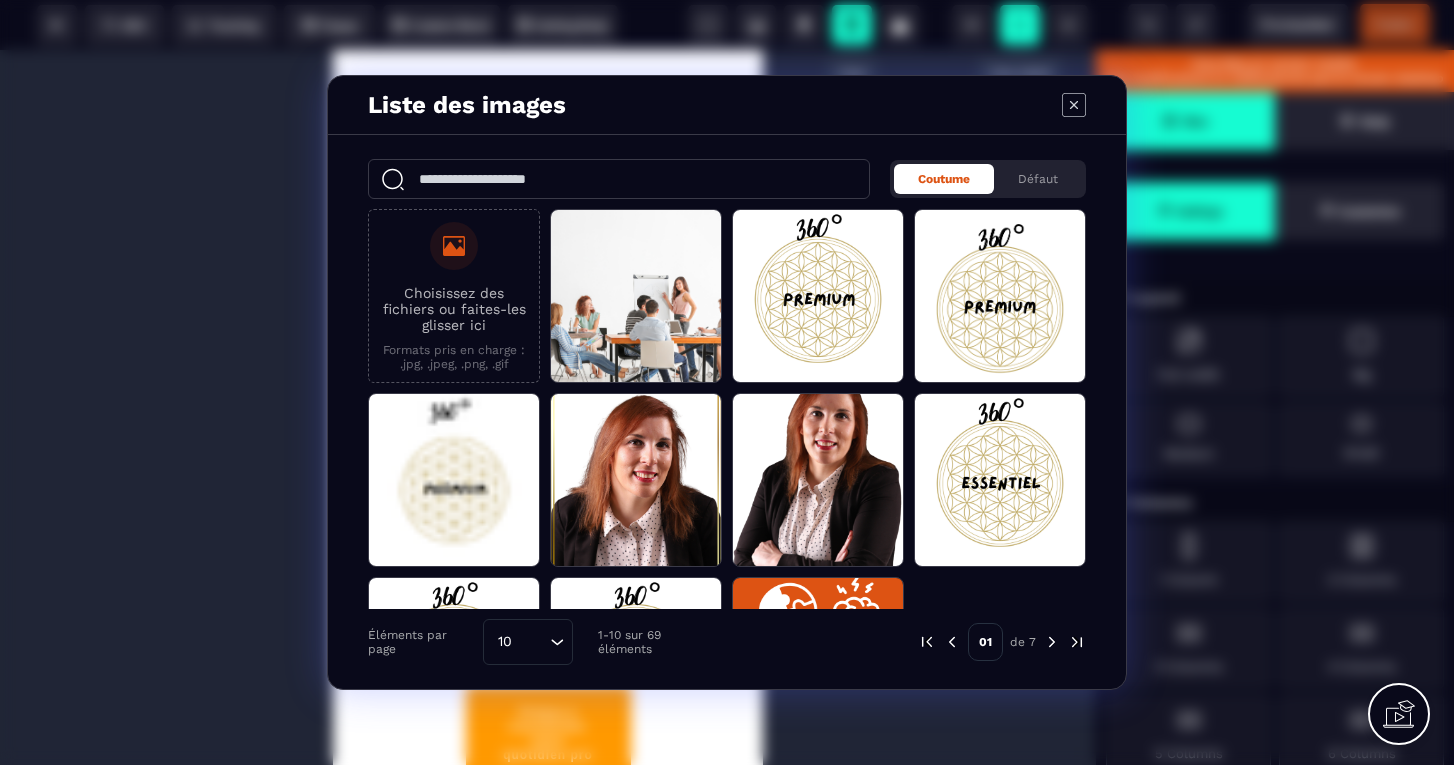 click 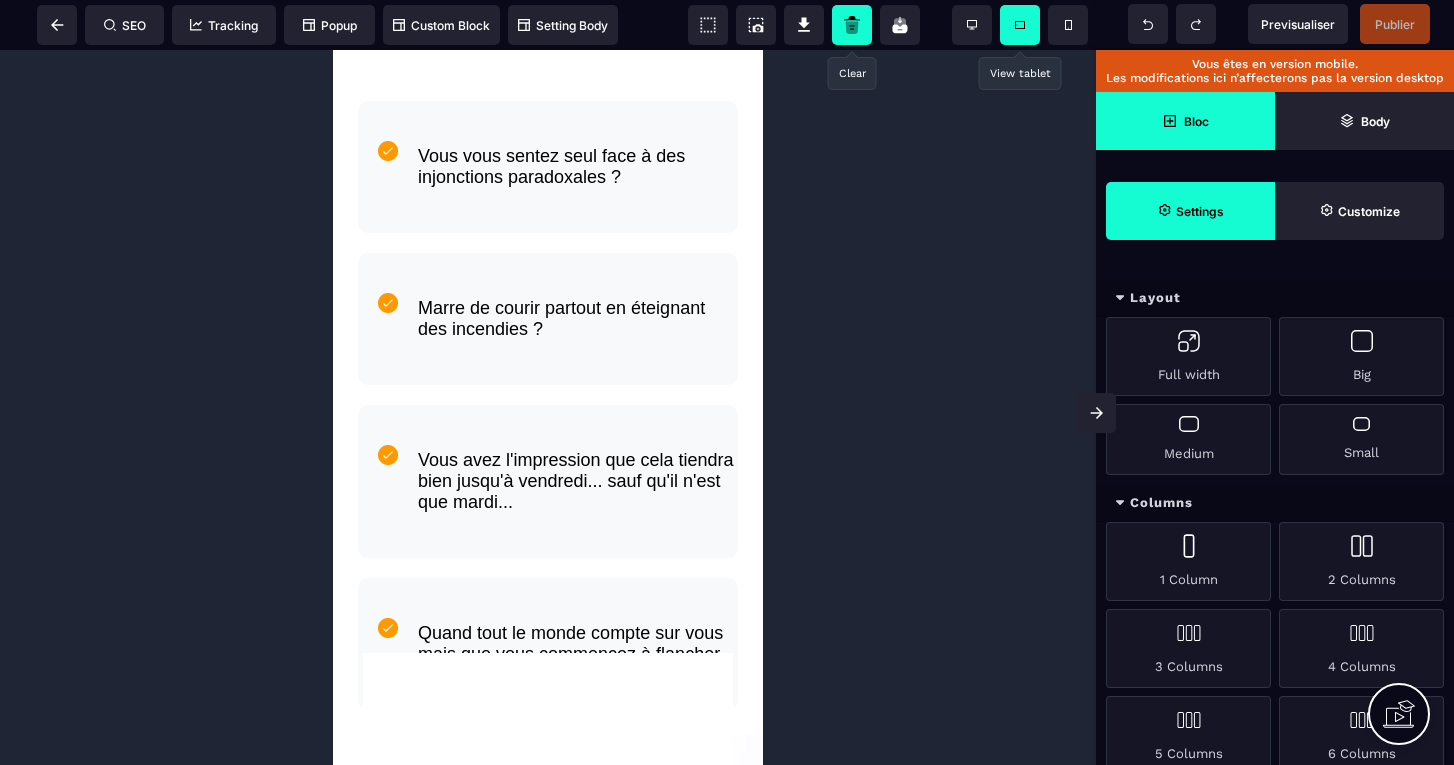 scroll, scrollTop: 1446, scrollLeft: 0, axis: vertical 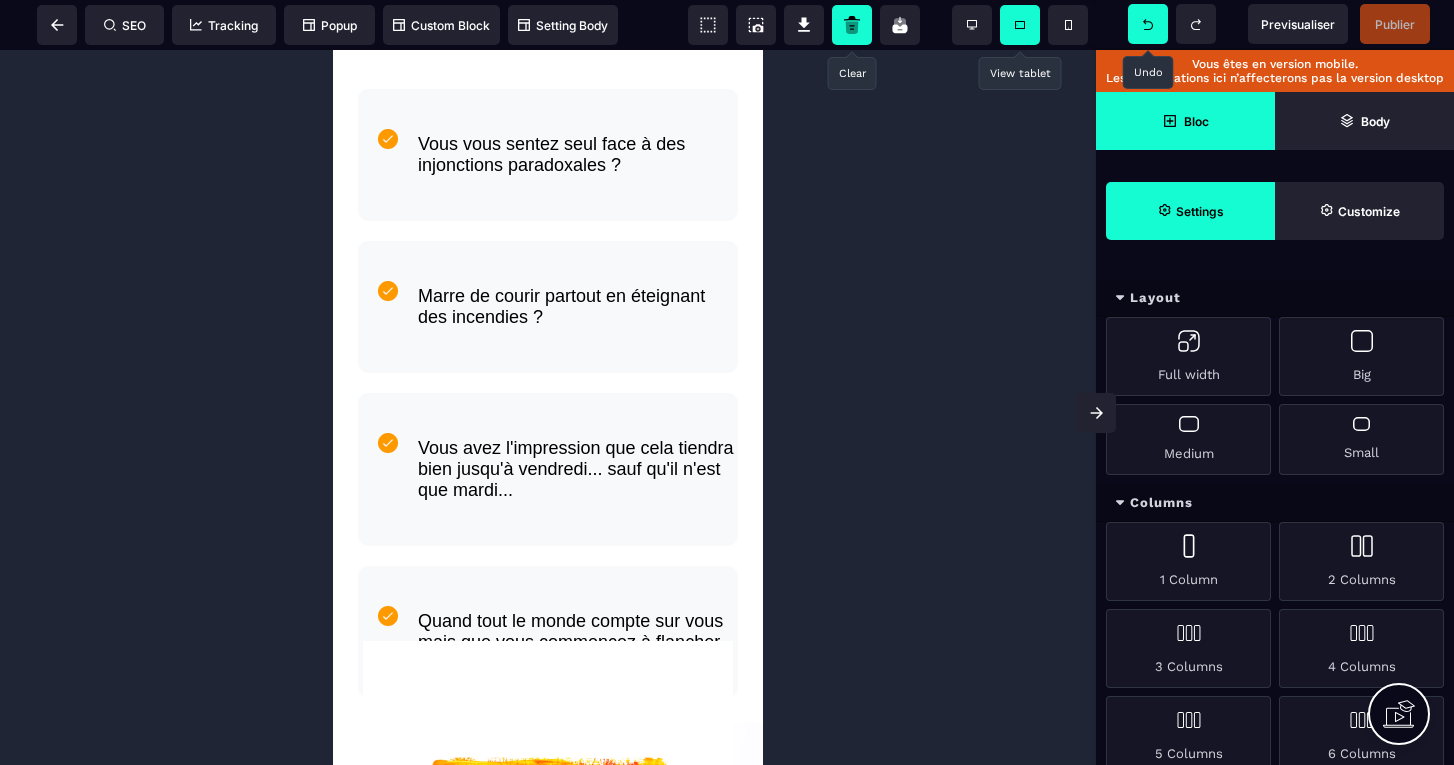 click 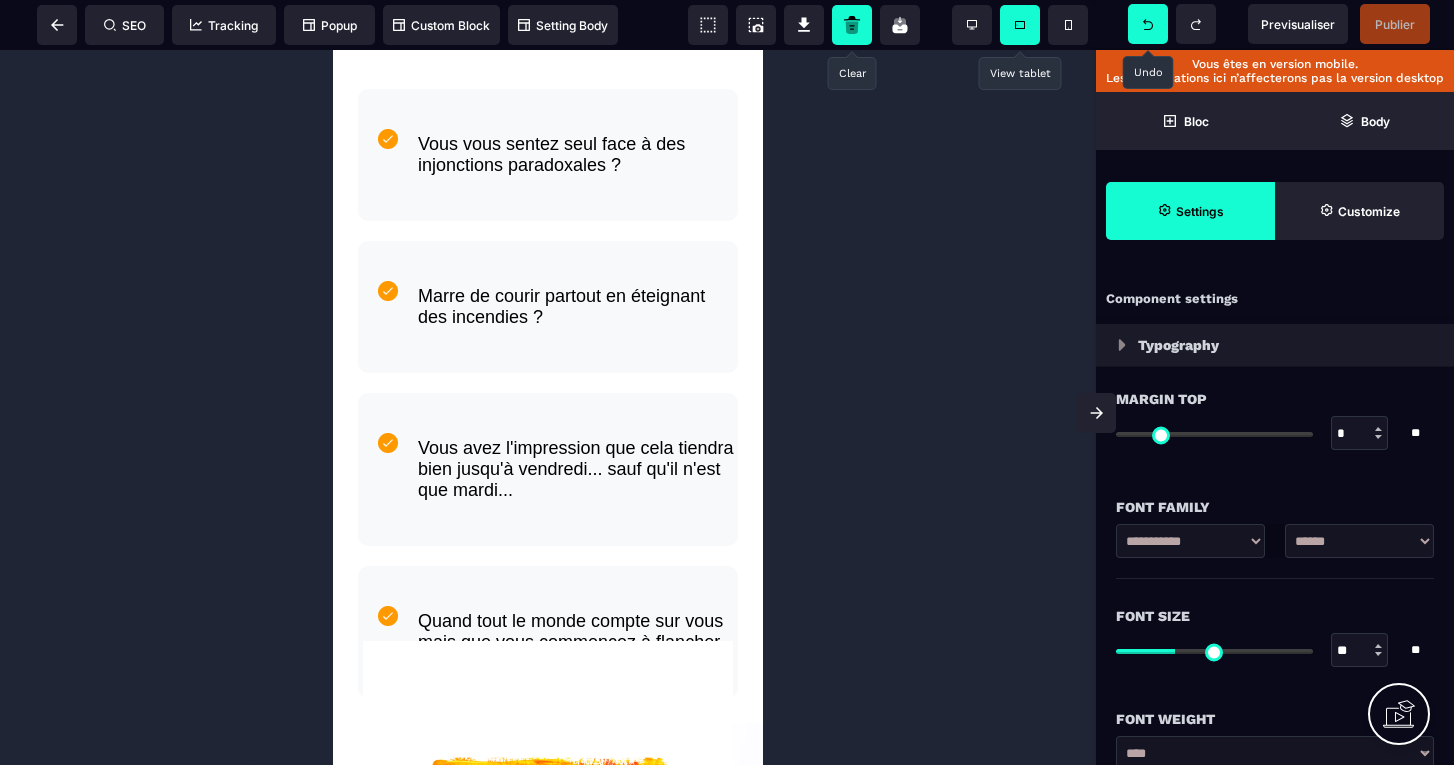 click 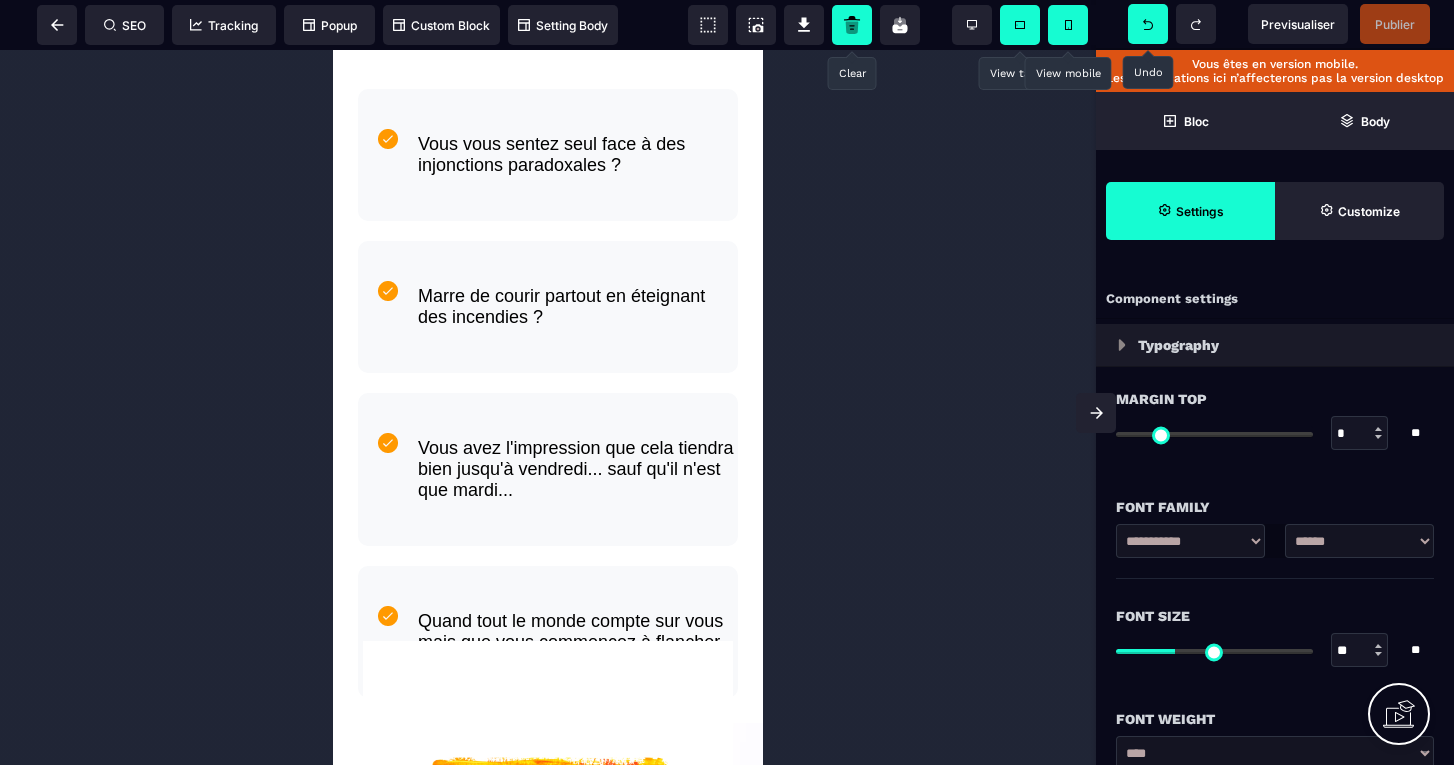 click at bounding box center (1068, 25) 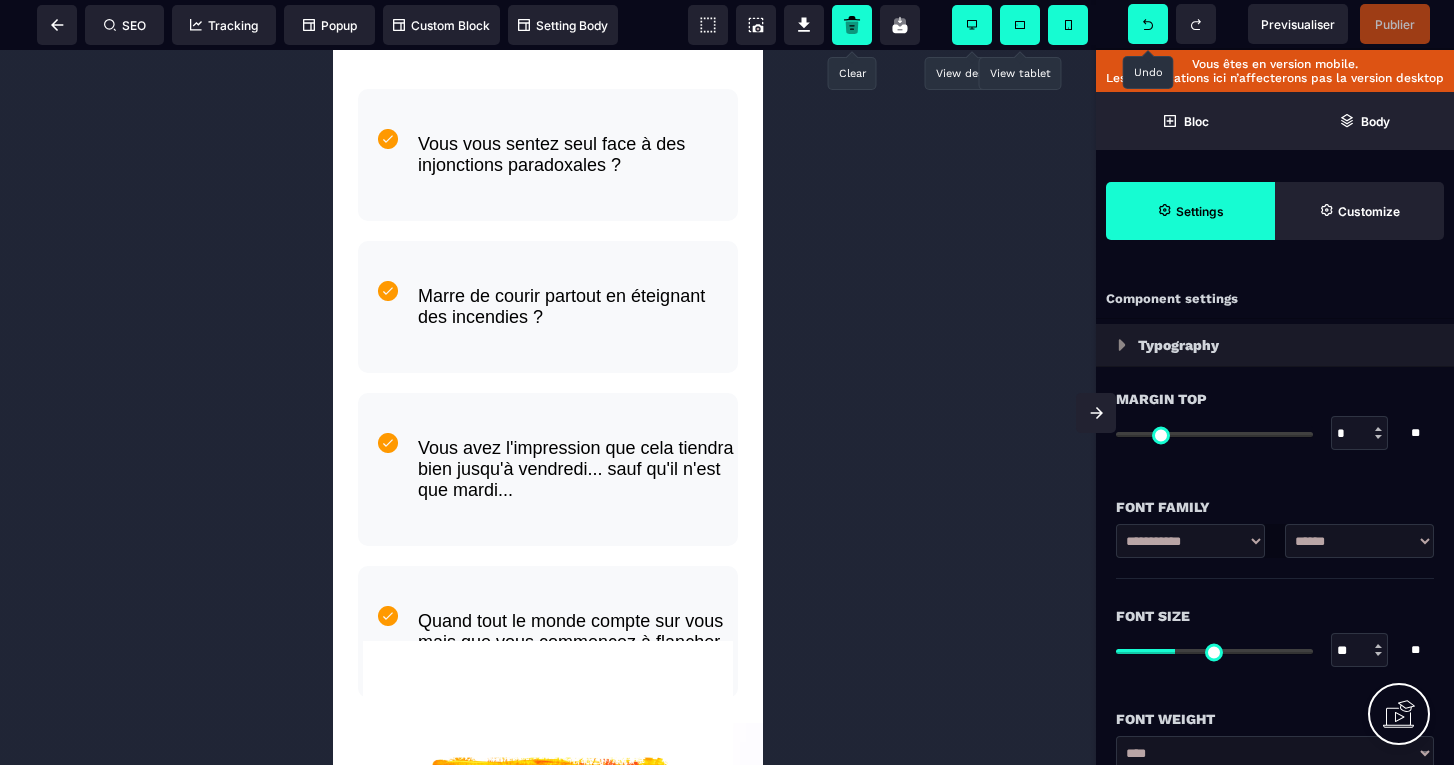 click at bounding box center [972, 25] 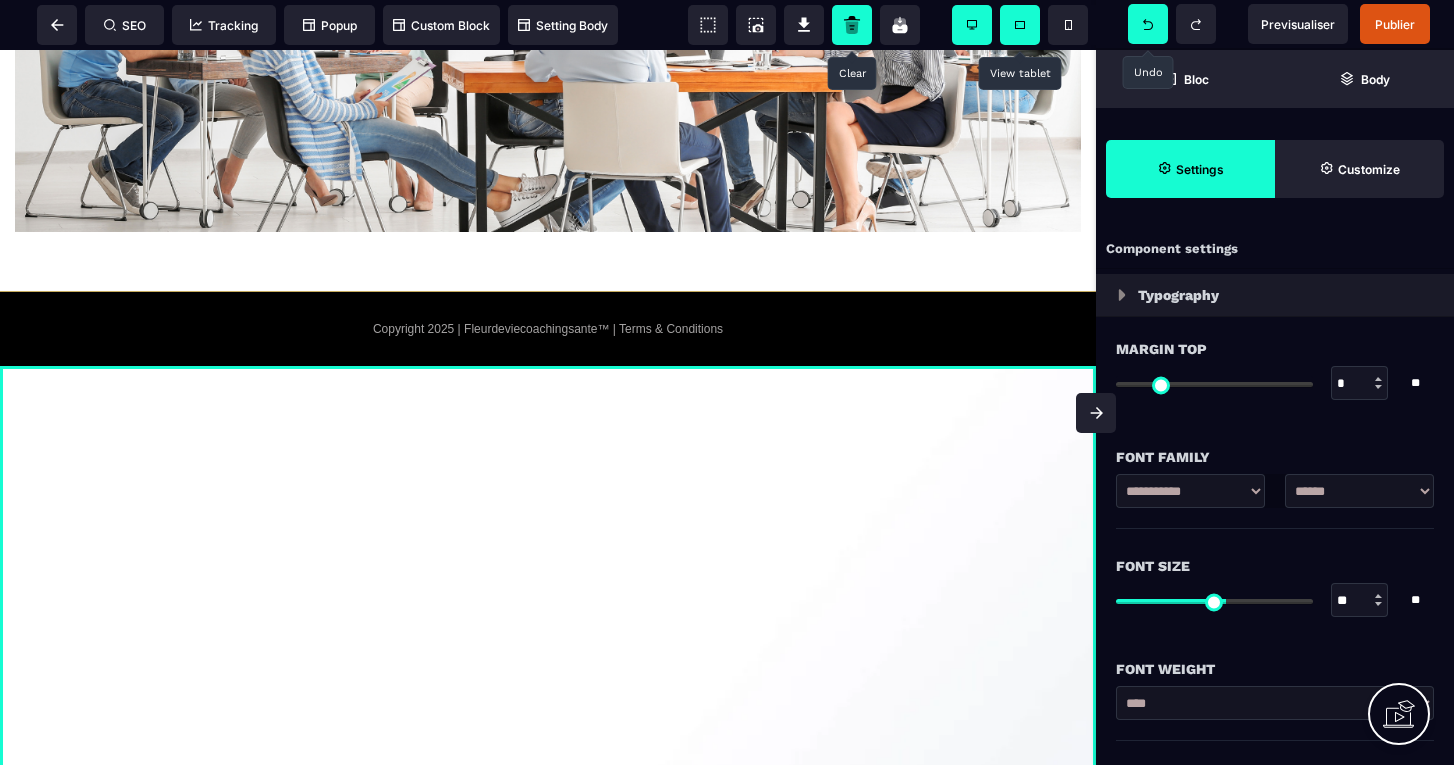 scroll, scrollTop: 4588, scrollLeft: 0, axis: vertical 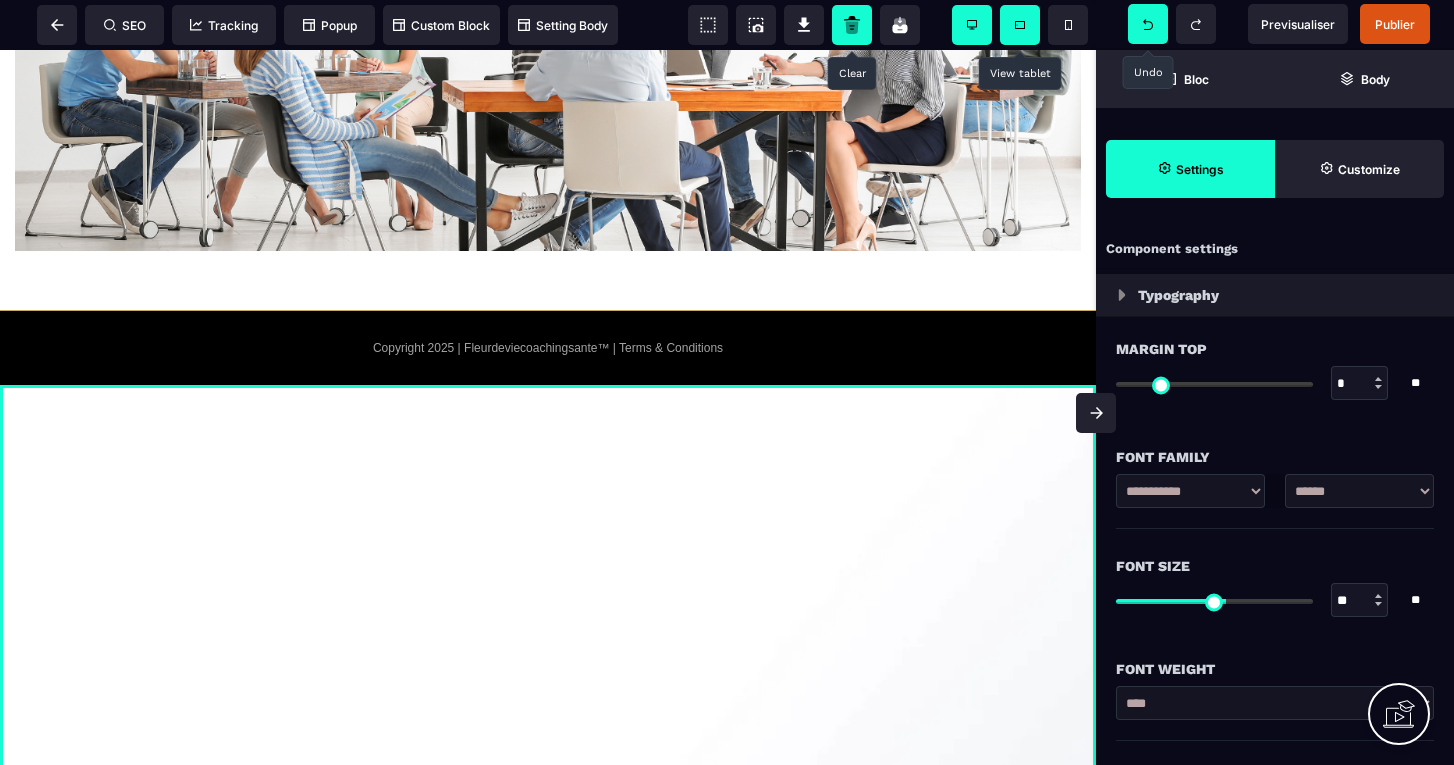 click 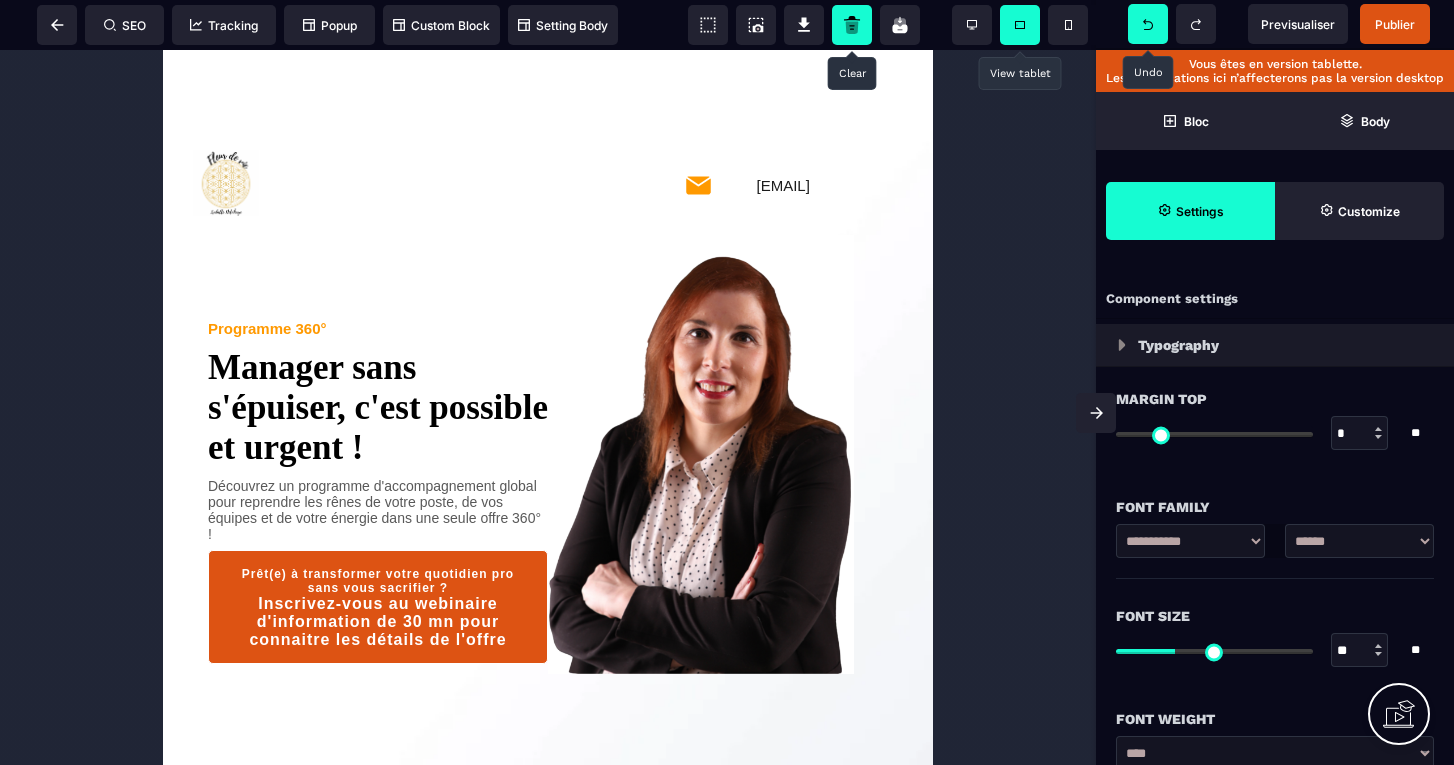 scroll, scrollTop: 0, scrollLeft: 0, axis: both 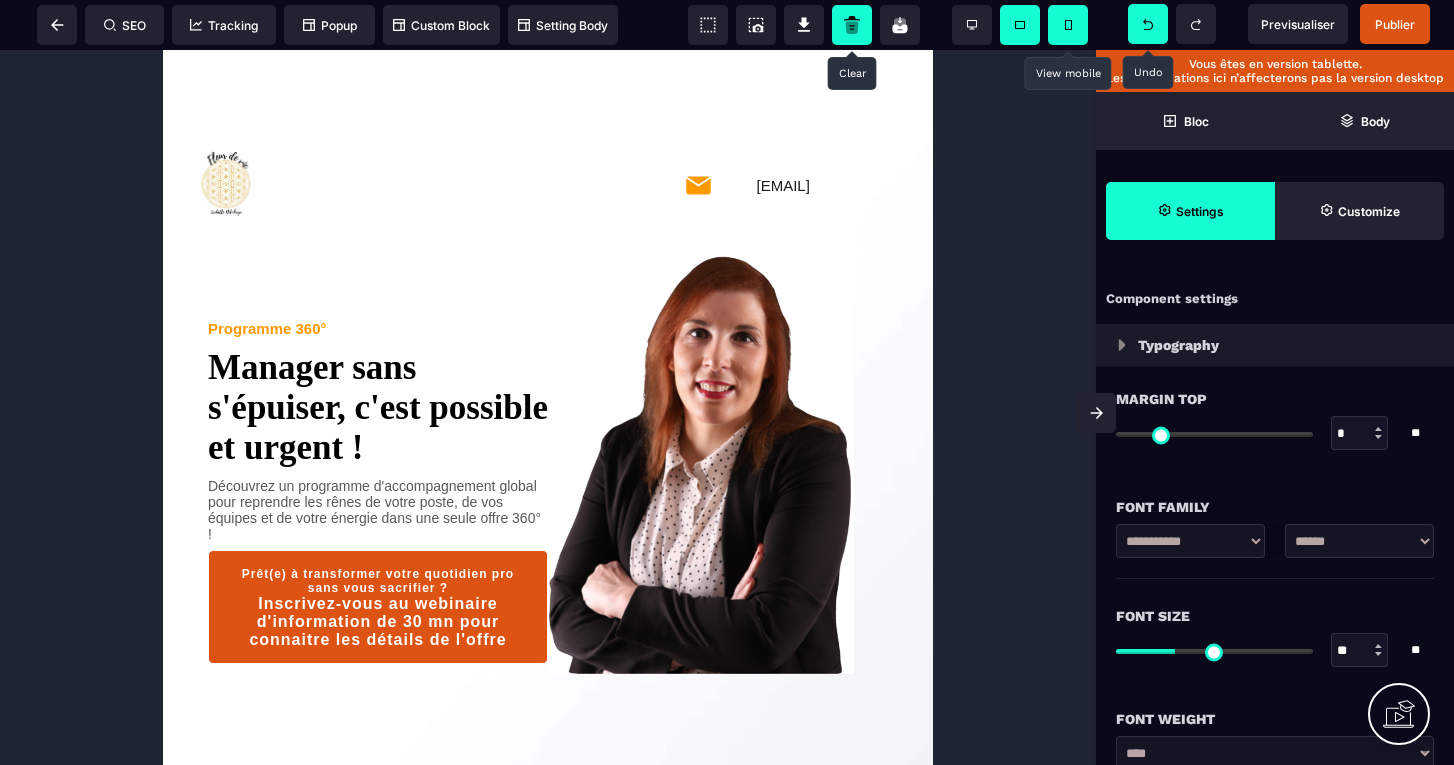 click 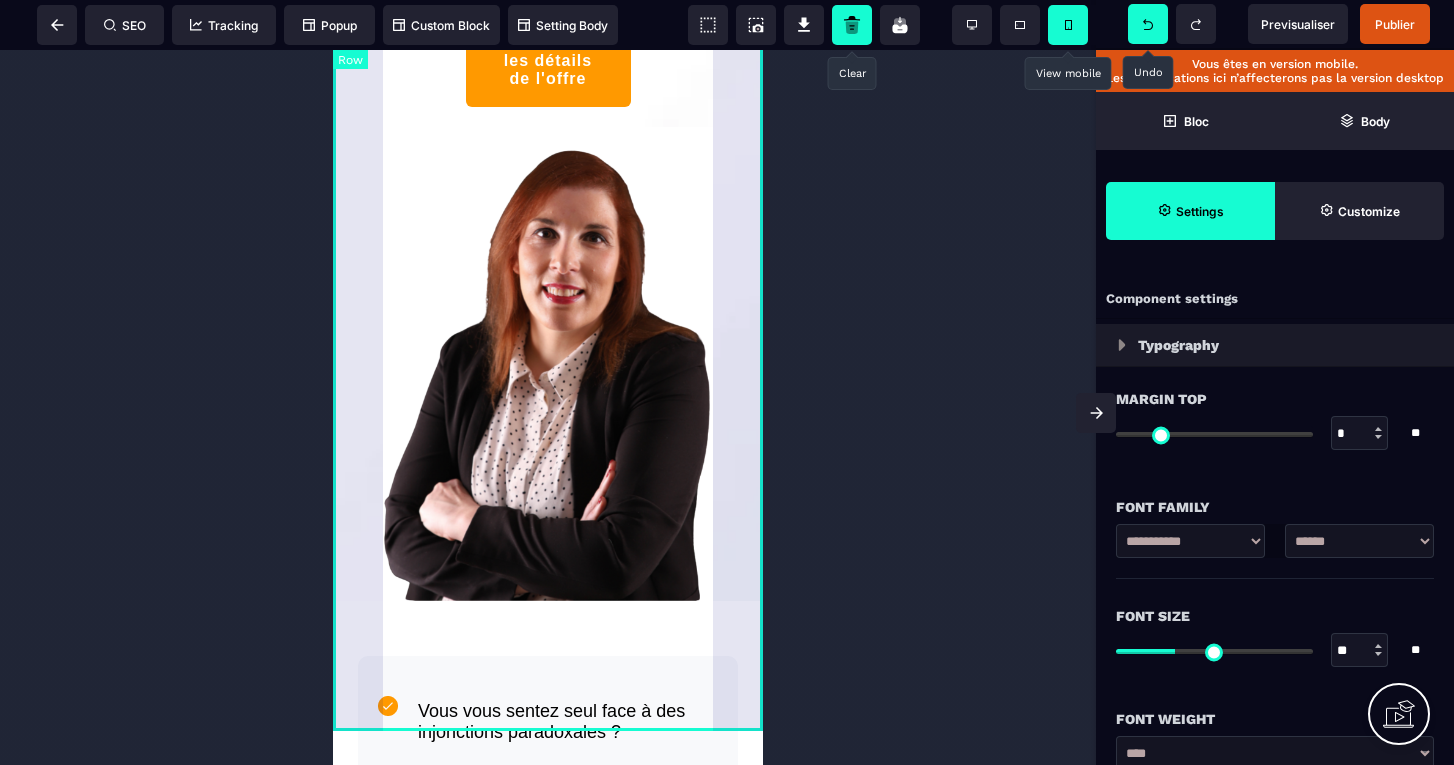 scroll, scrollTop: 841, scrollLeft: 0, axis: vertical 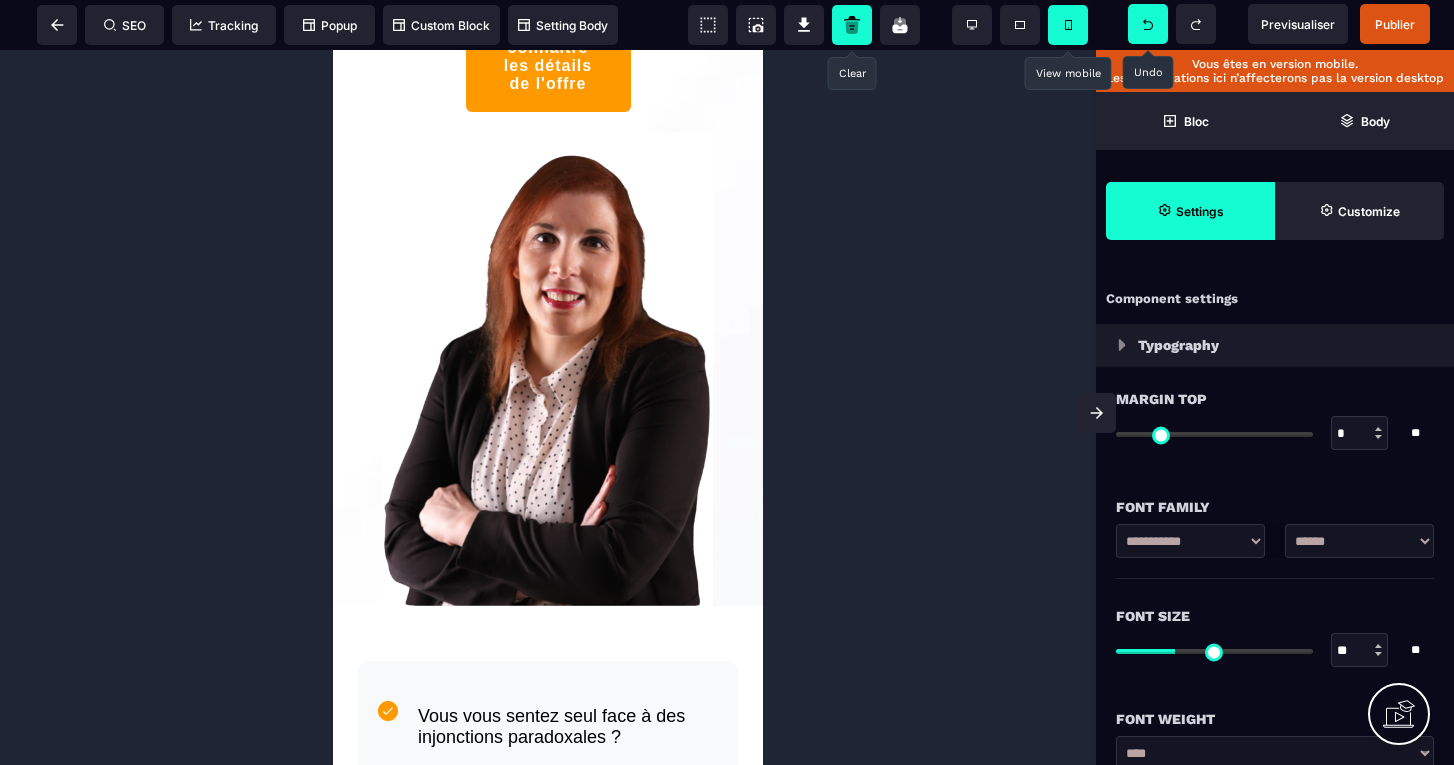 click at bounding box center [548, 407] 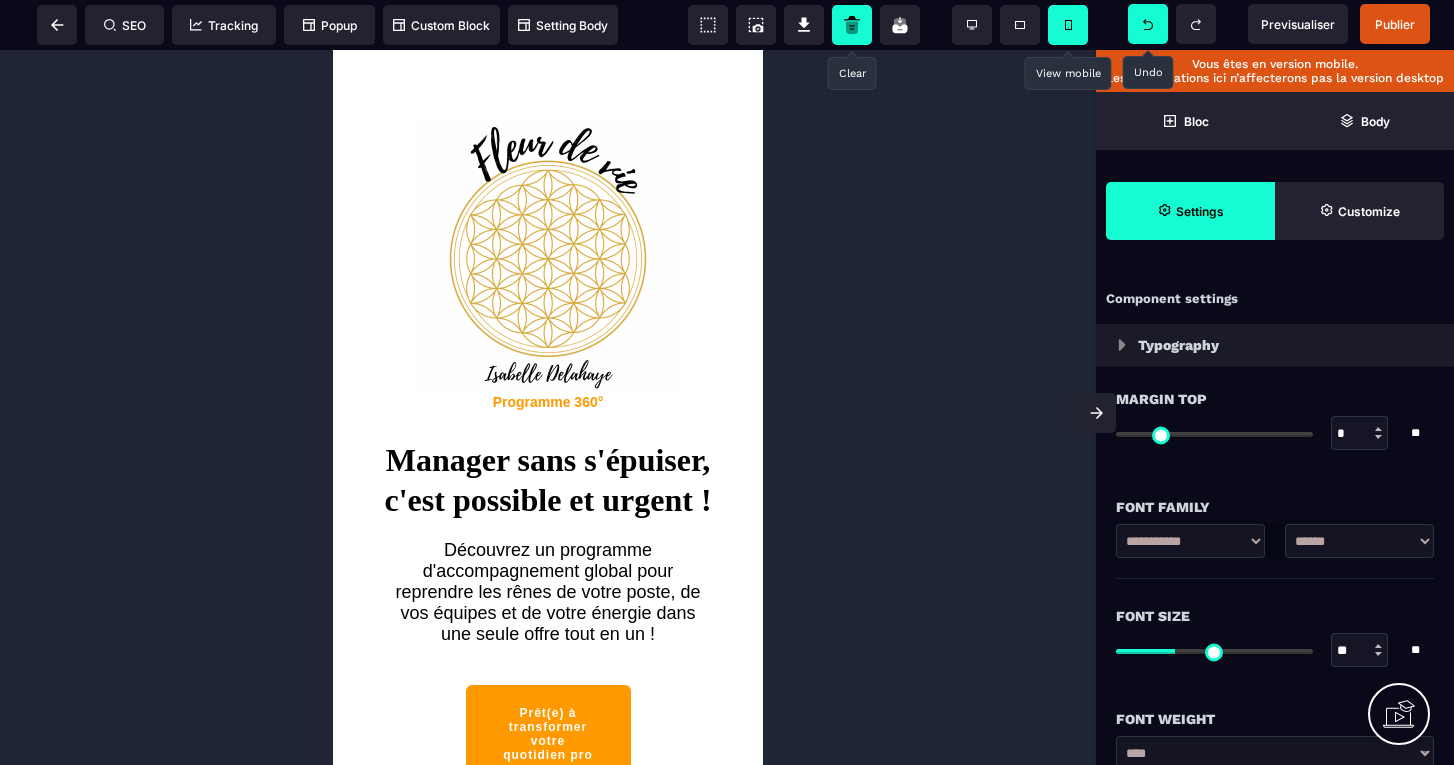 scroll, scrollTop: 0, scrollLeft: 0, axis: both 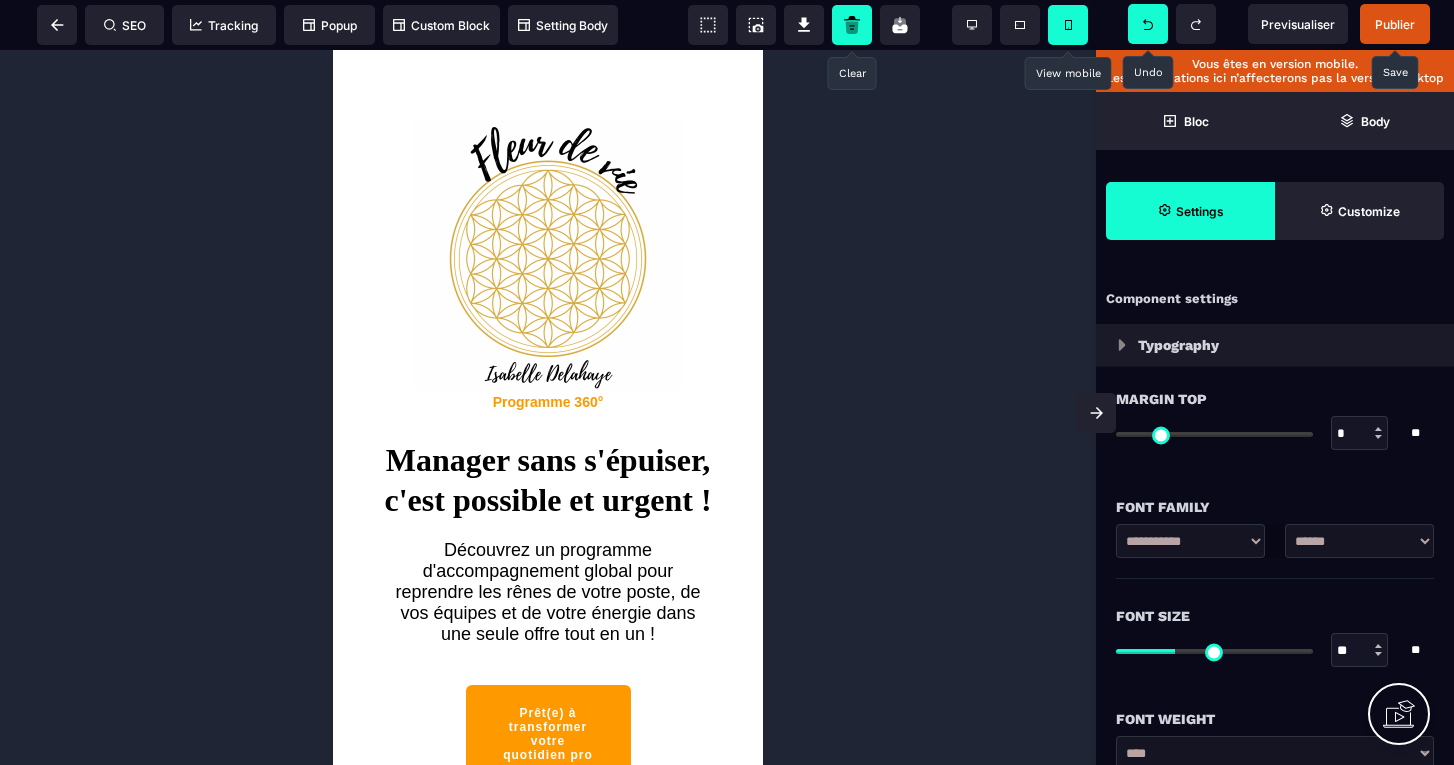 click on "Publier" at bounding box center [1395, 24] 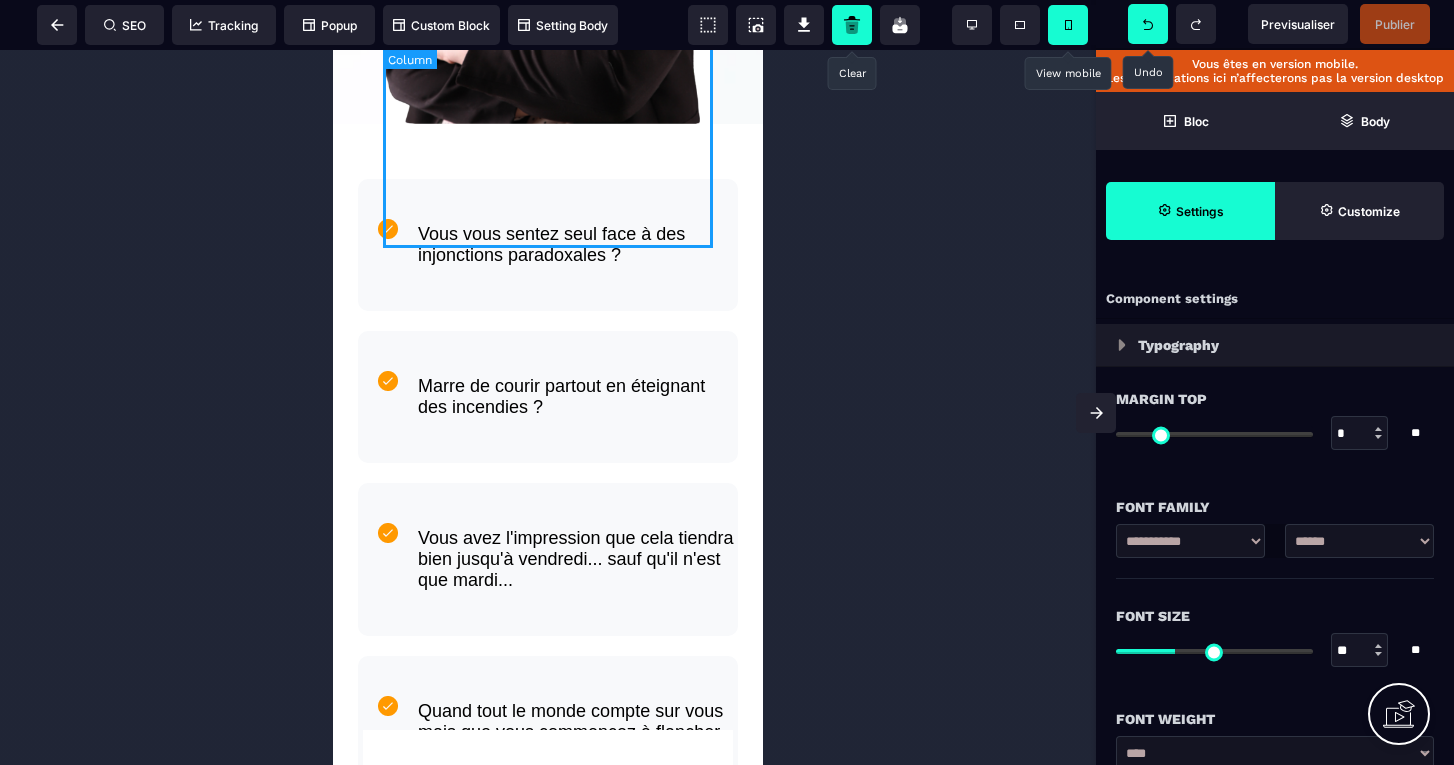scroll, scrollTop: 1370, scrollLeft: 0, axis: vertical 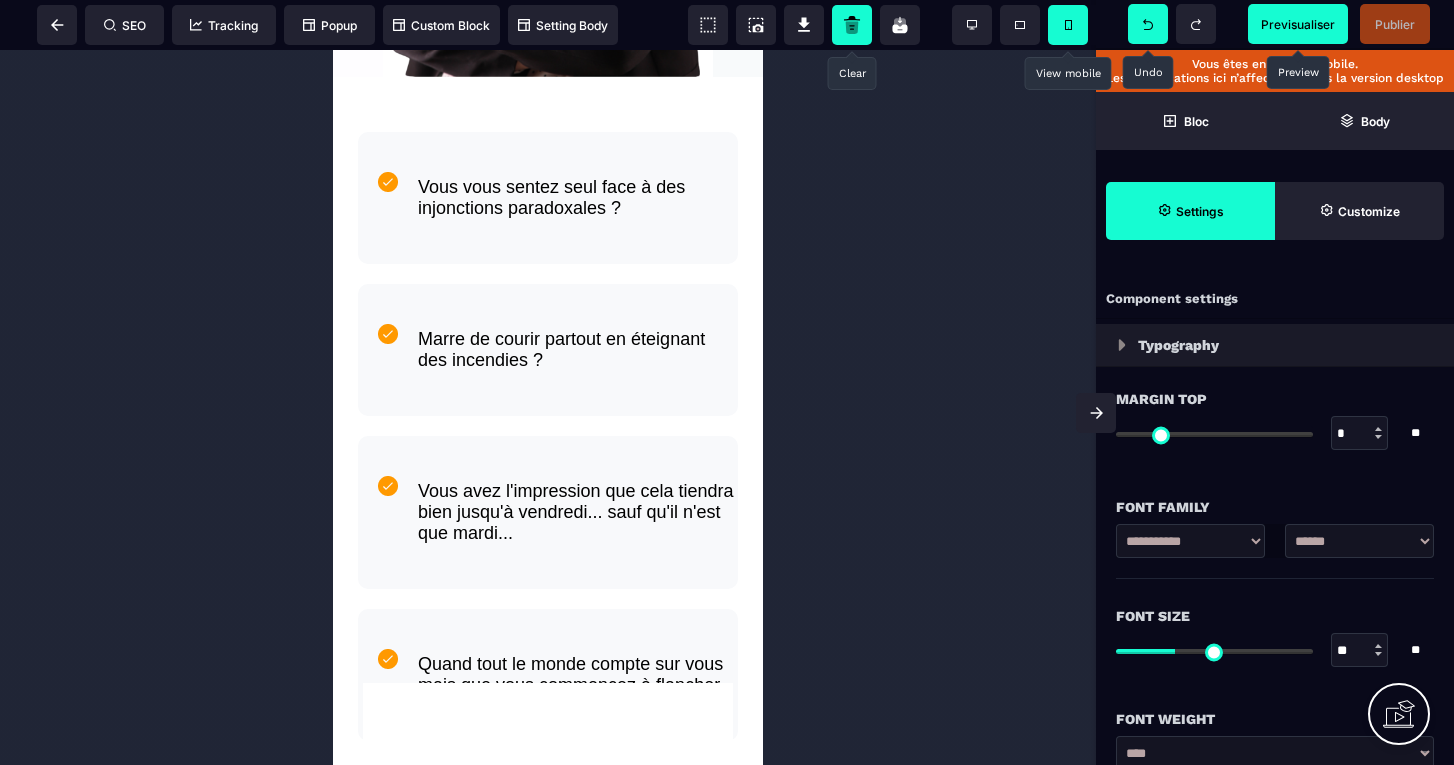 click on "Previsualiser" at bounding box center [1298, 24] 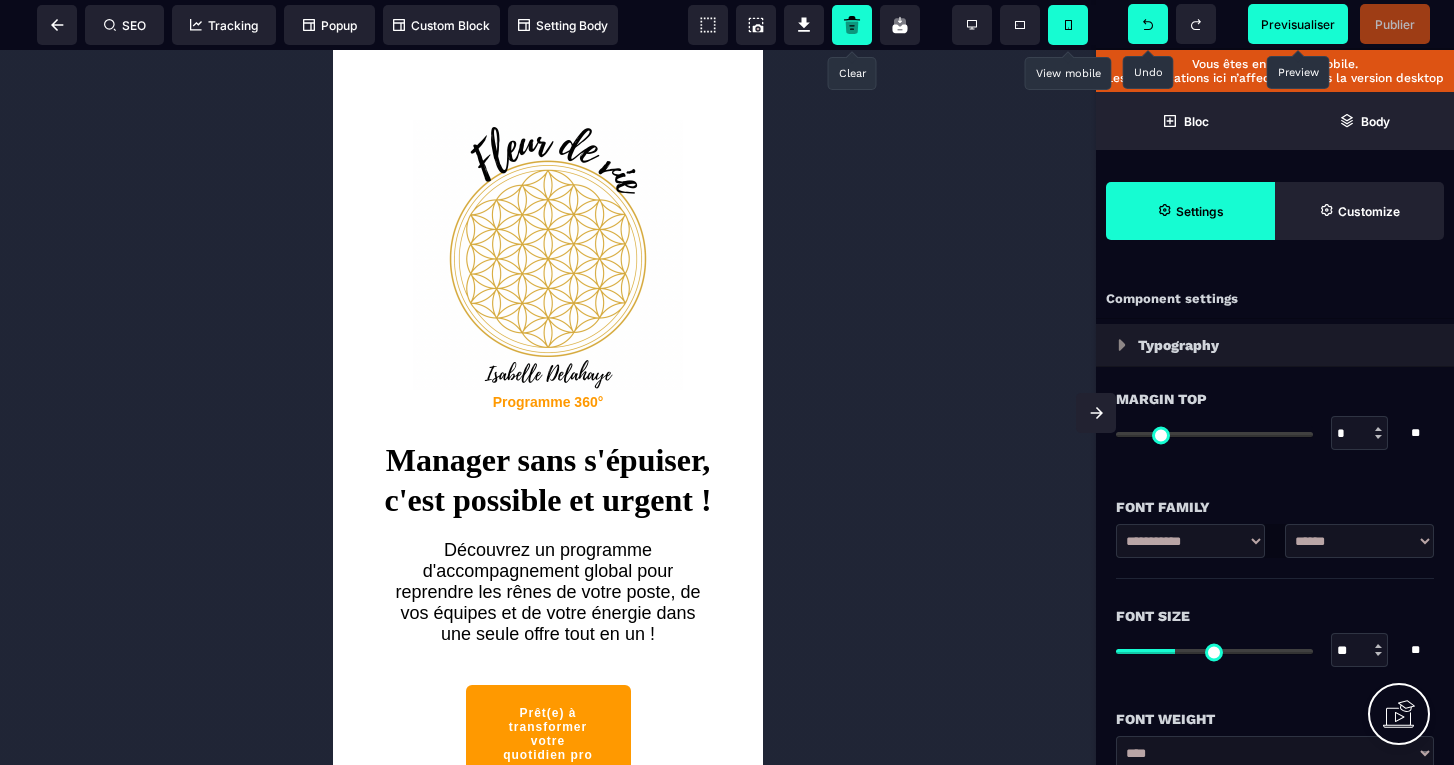 scroll, scrollTop: 0, scrollLeft: 0, axis: both 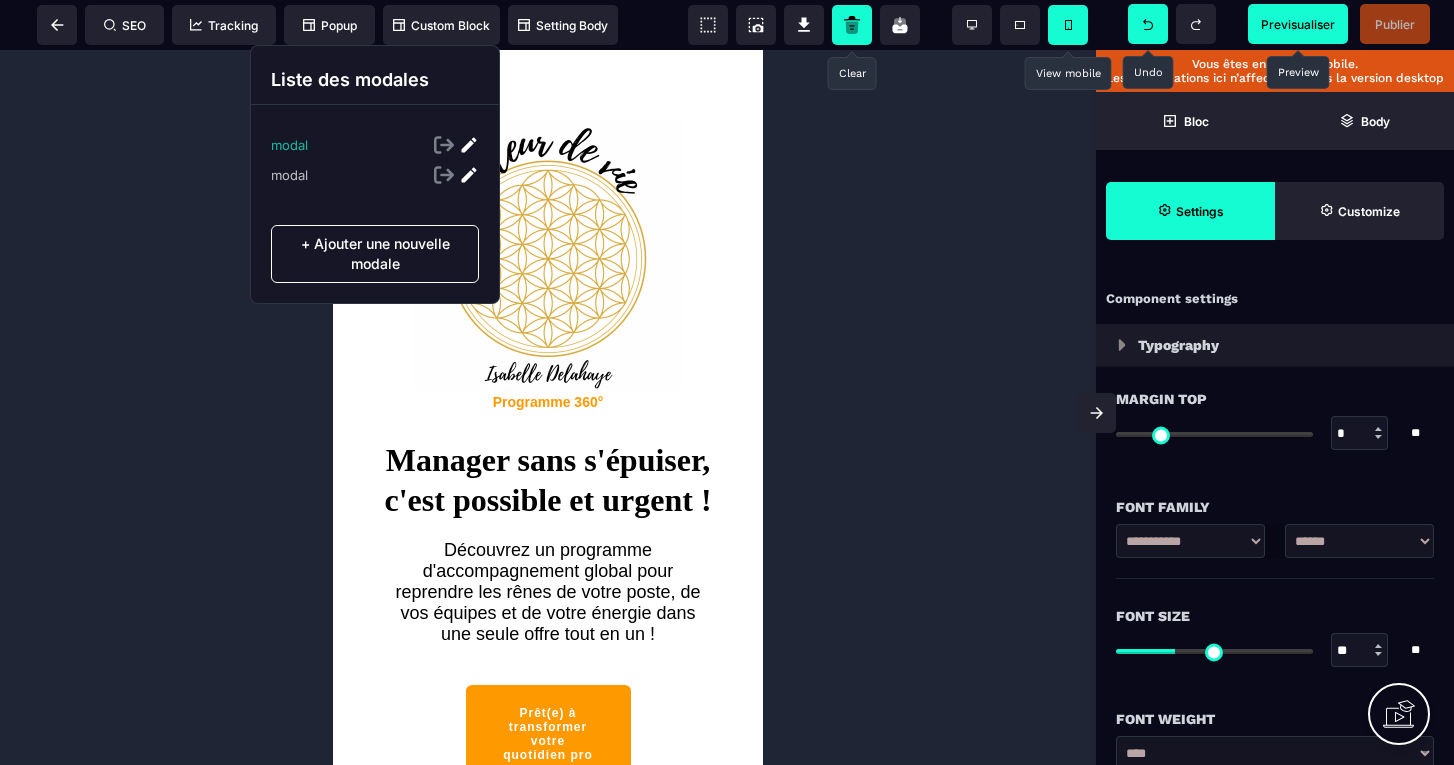 click at bounding box center [469, 145] 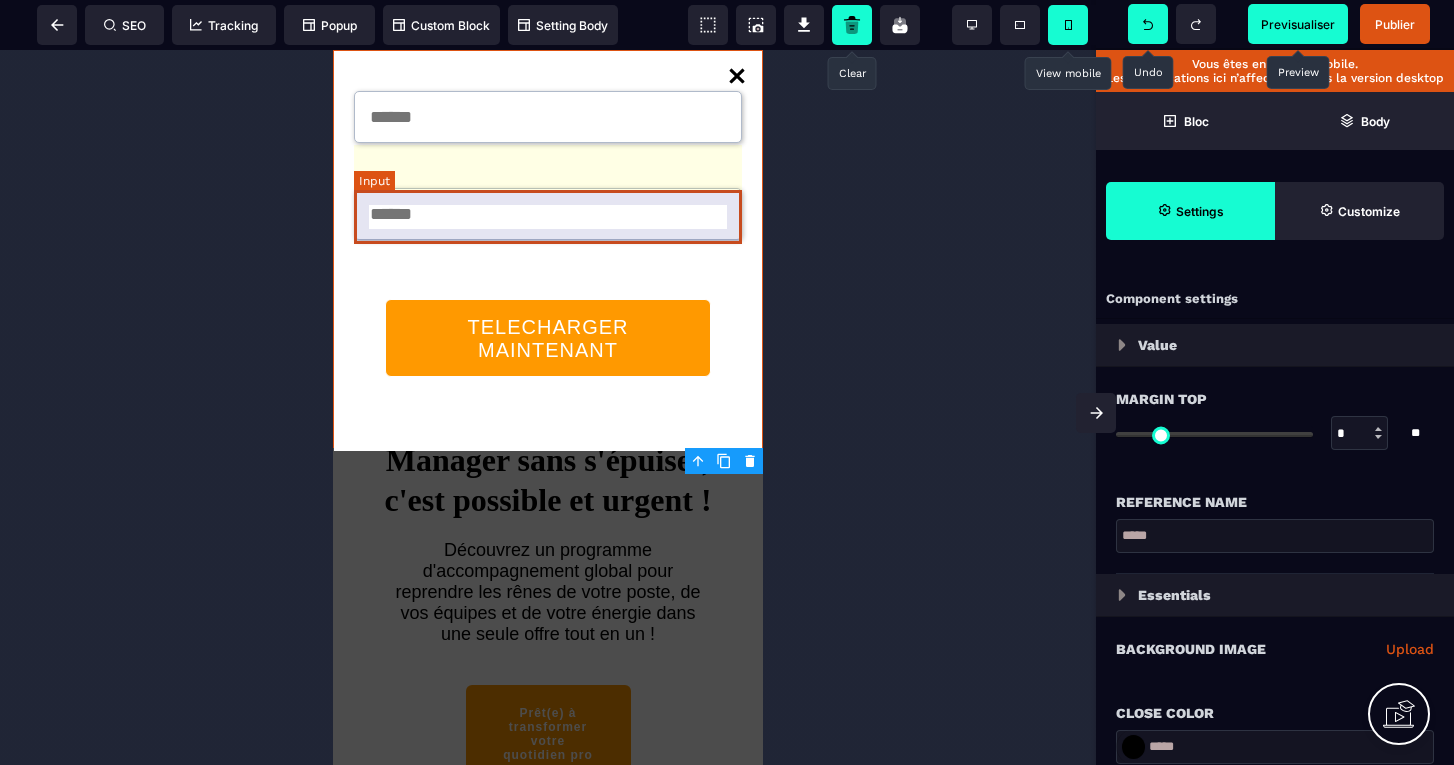scroll, scrollTop: 0, scrollLeft: 0, axis: both 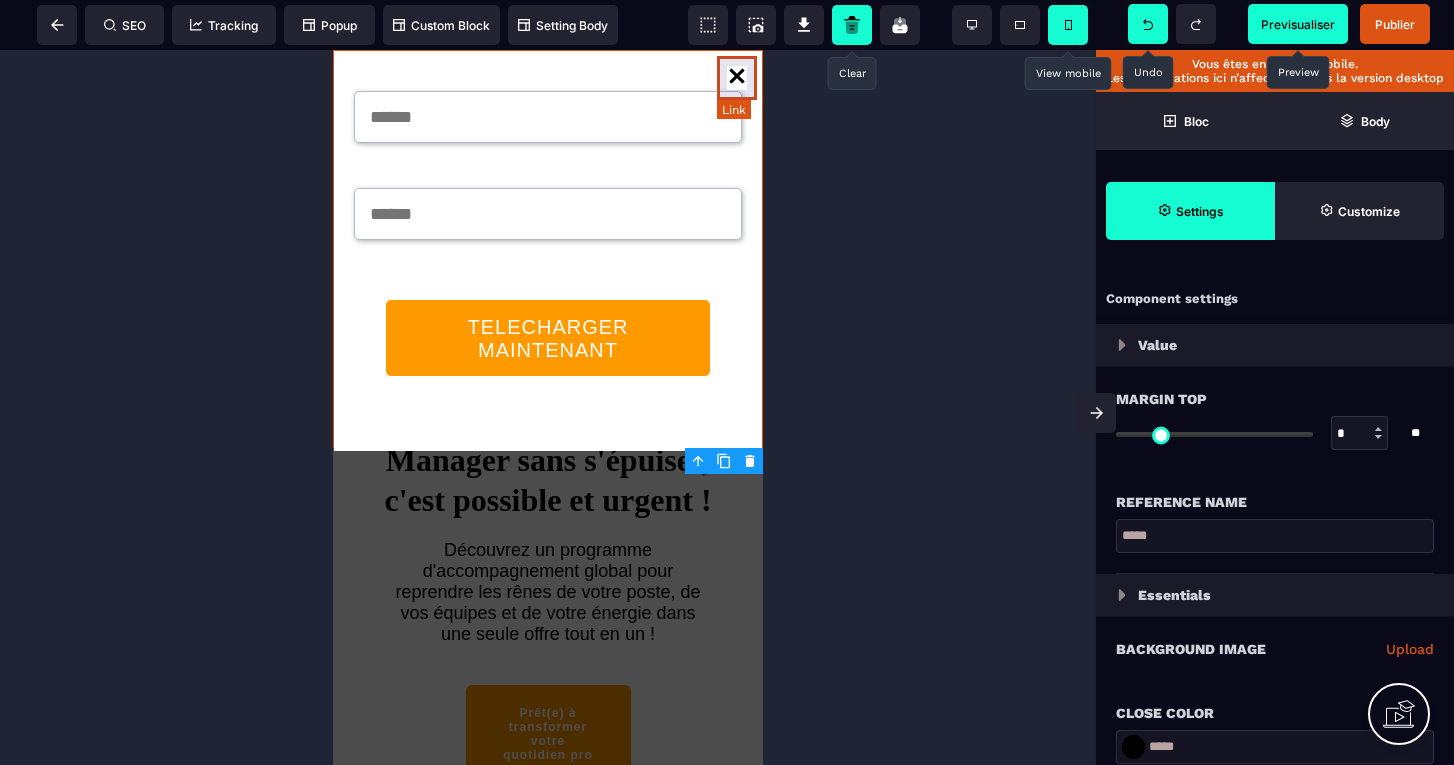 click at bounding box center (737, 78) 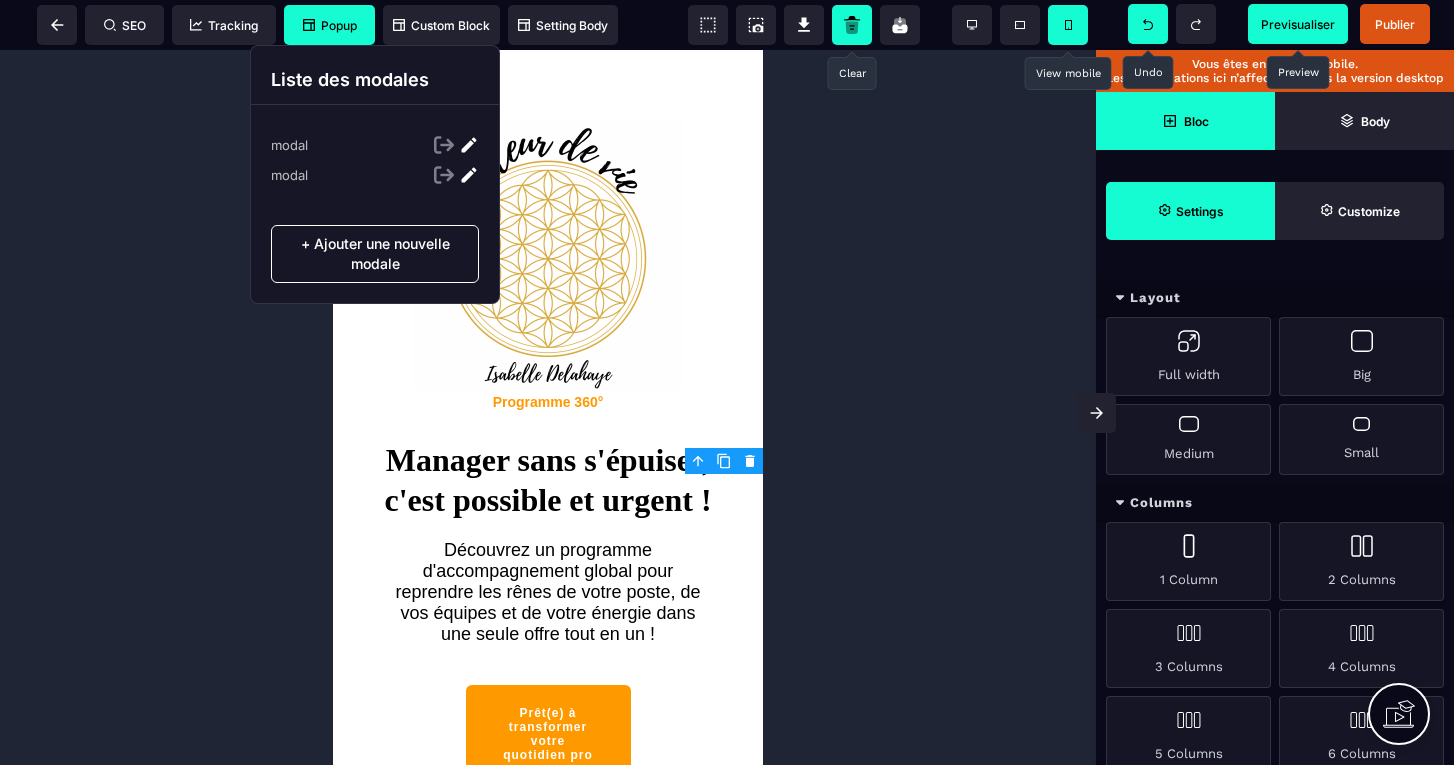 click on "Popup" at bounding box center (330, 25) 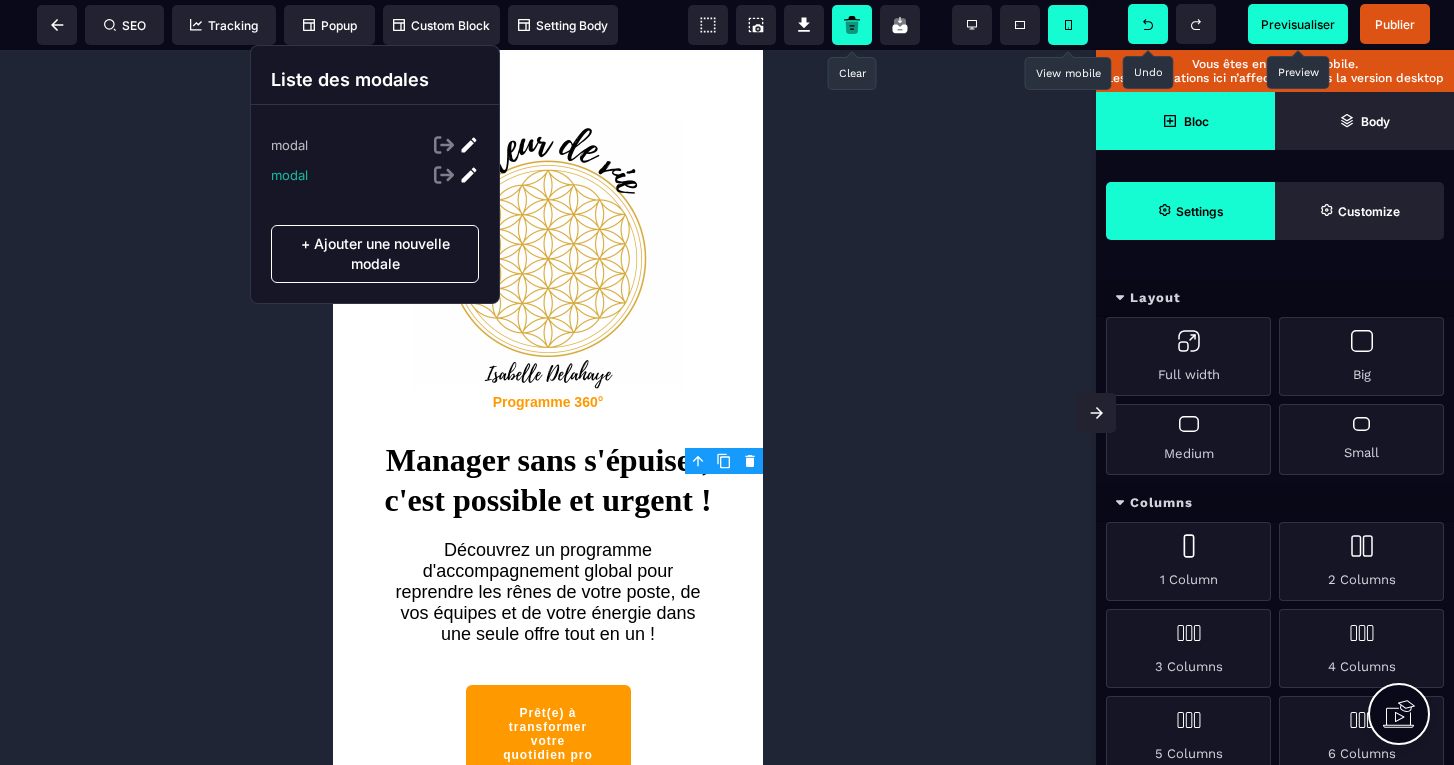 click at bounding box center (469, 175) 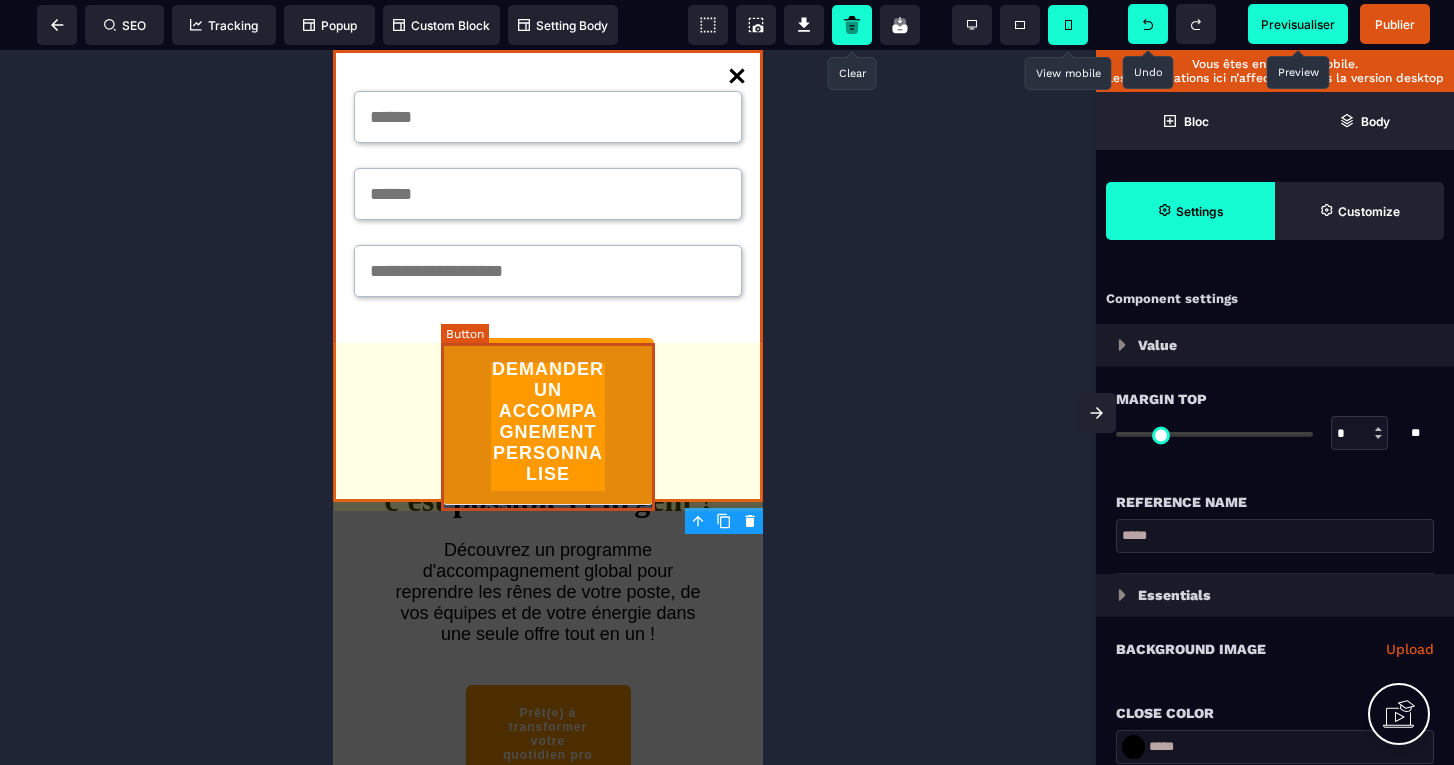 click on "DEMANDER UN ACCOMPAGNEMENT PERSONNALISE" at bounding box center (548, 422) 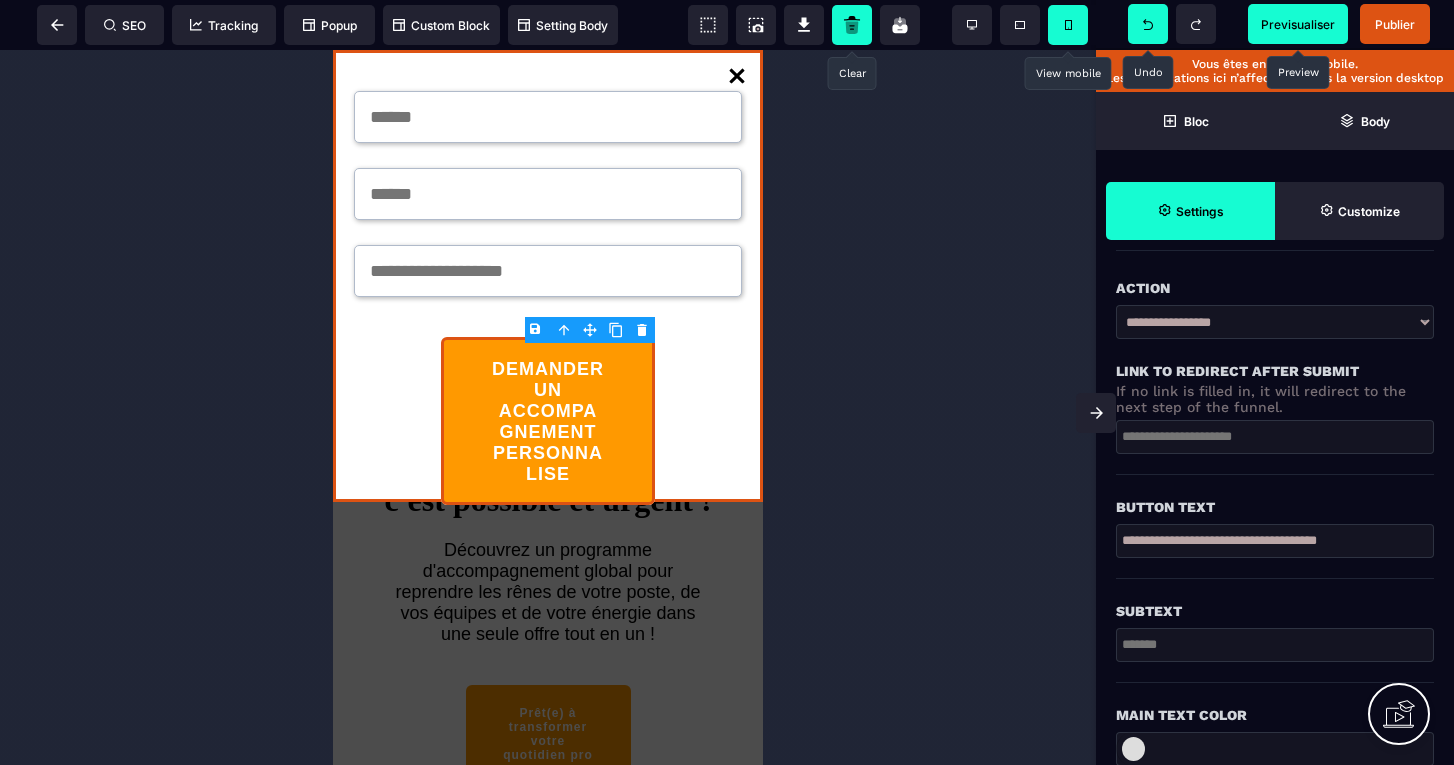 scroll, scrollTop: 330, scrollLeft: 0, axis: vertical 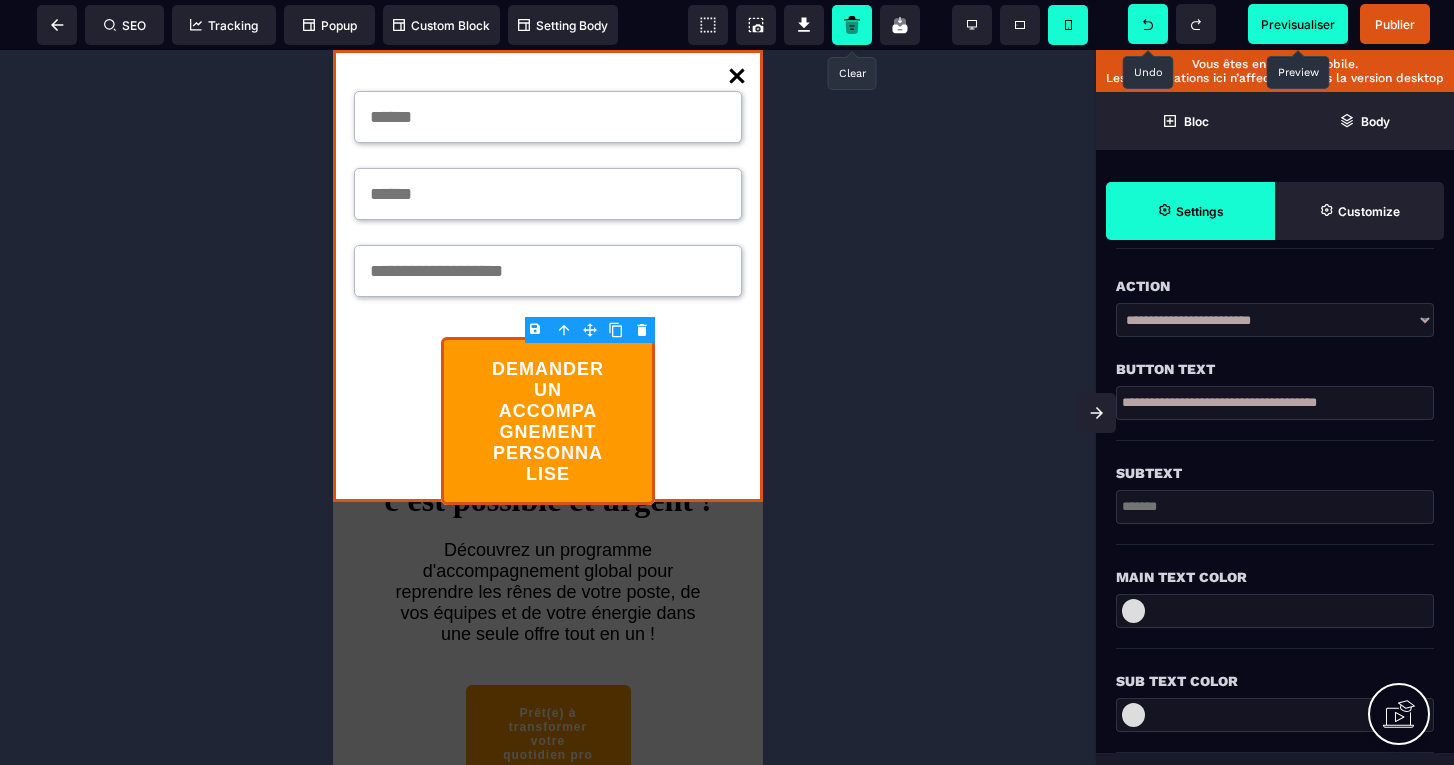 click on "**********" at bounding box center [1275, 403] 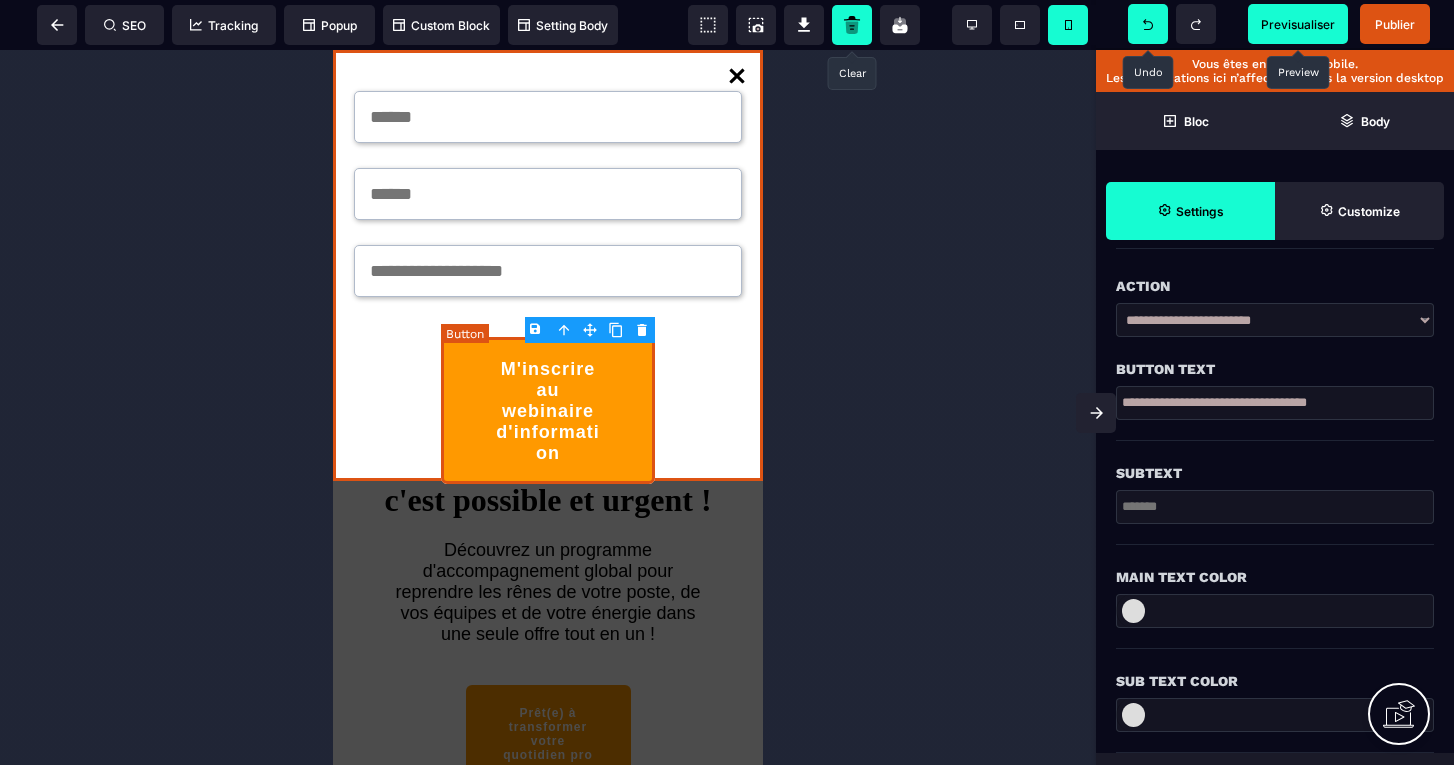 click on "M'inscrire au webinaire d'information" at bounding box center [548, 410] 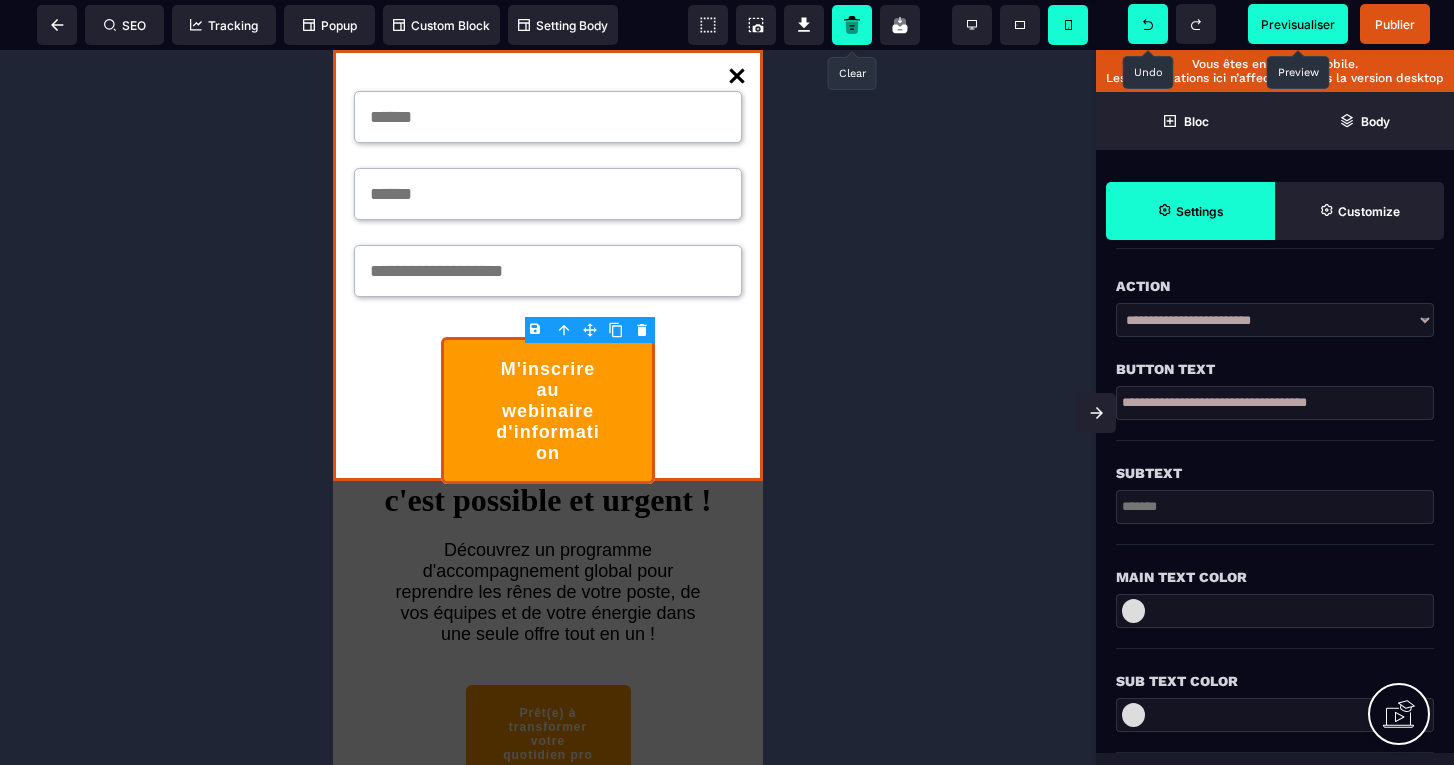 click at bounding box center [548, 407] 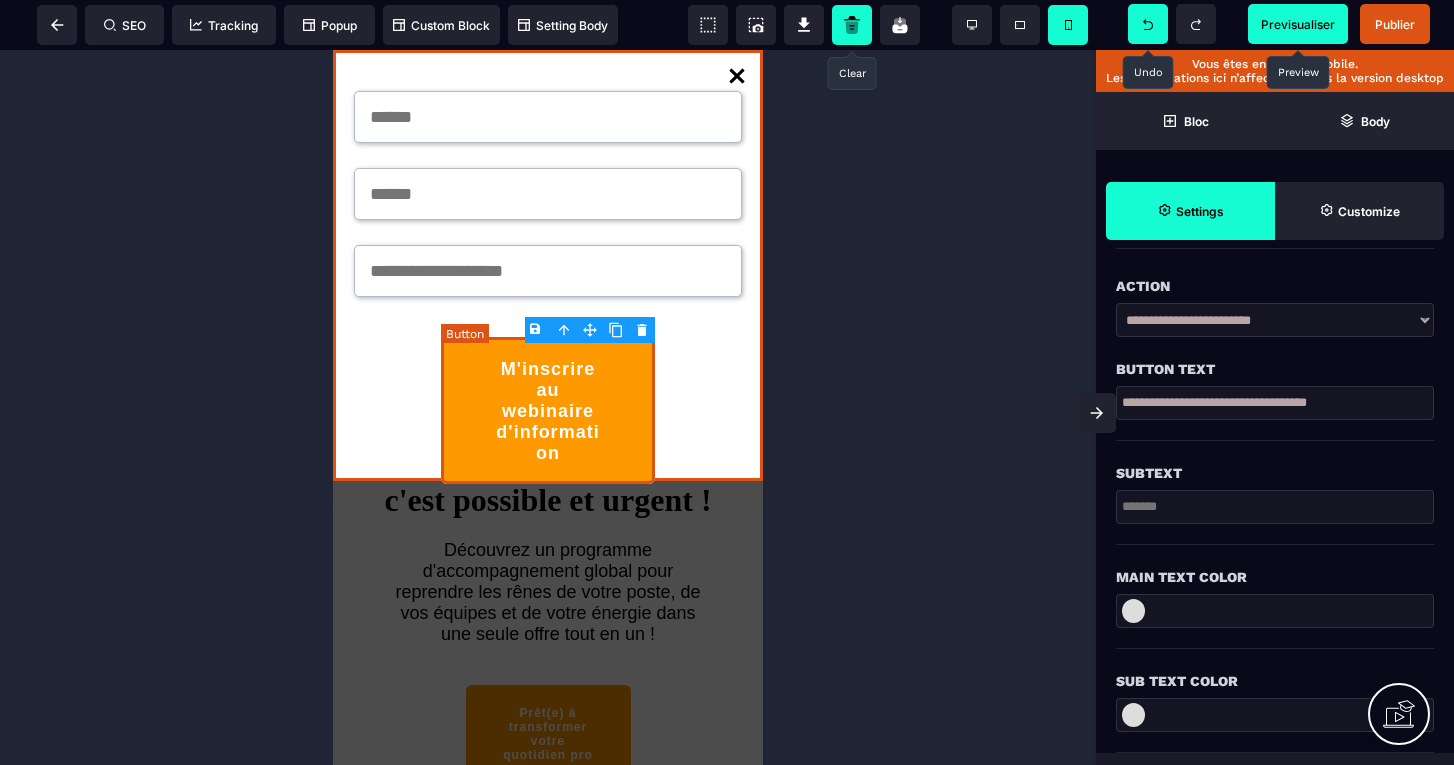 click on "M'inscrire au webinaire d'information" at bounding box center (548, 410) 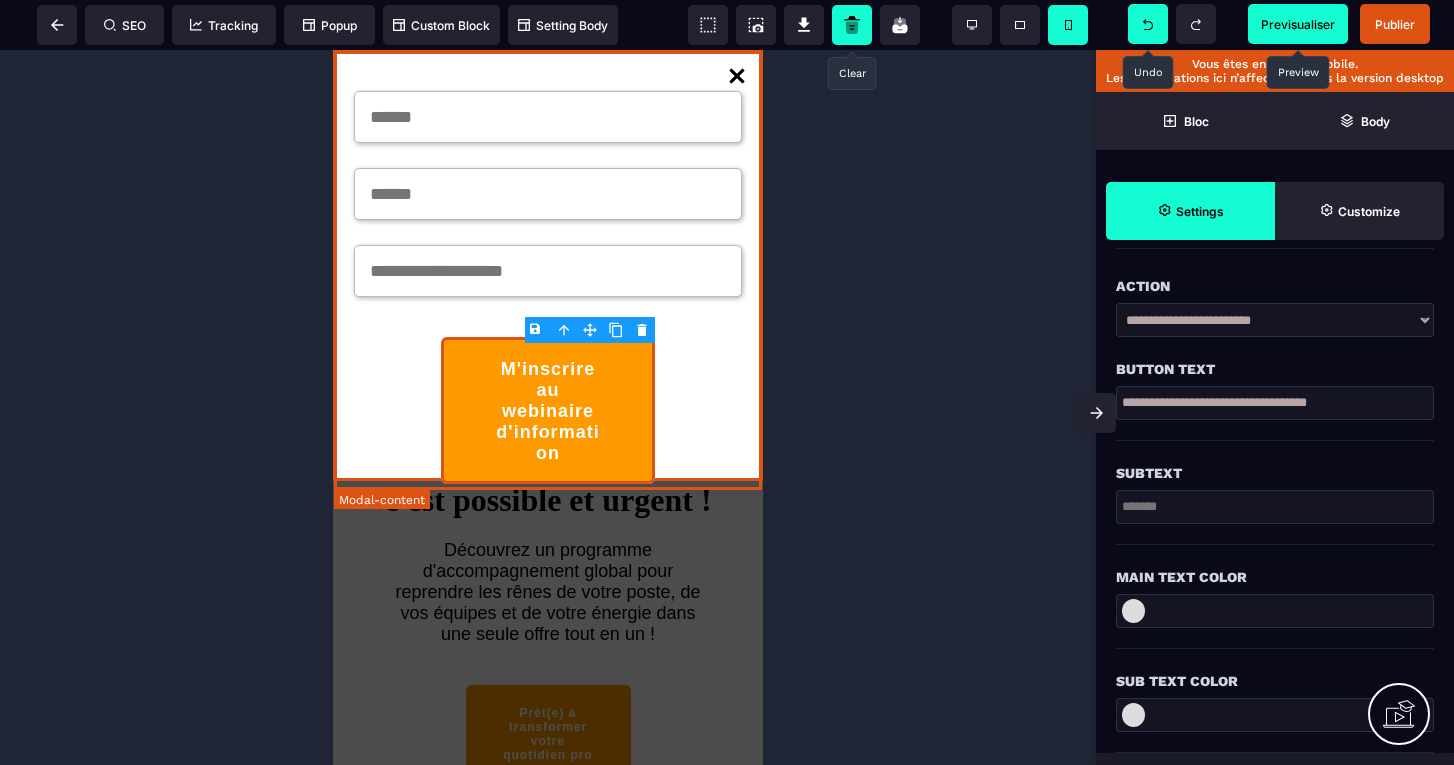 click on "M'inscrire au webinaire d'information" at bounding box center (548, 267) 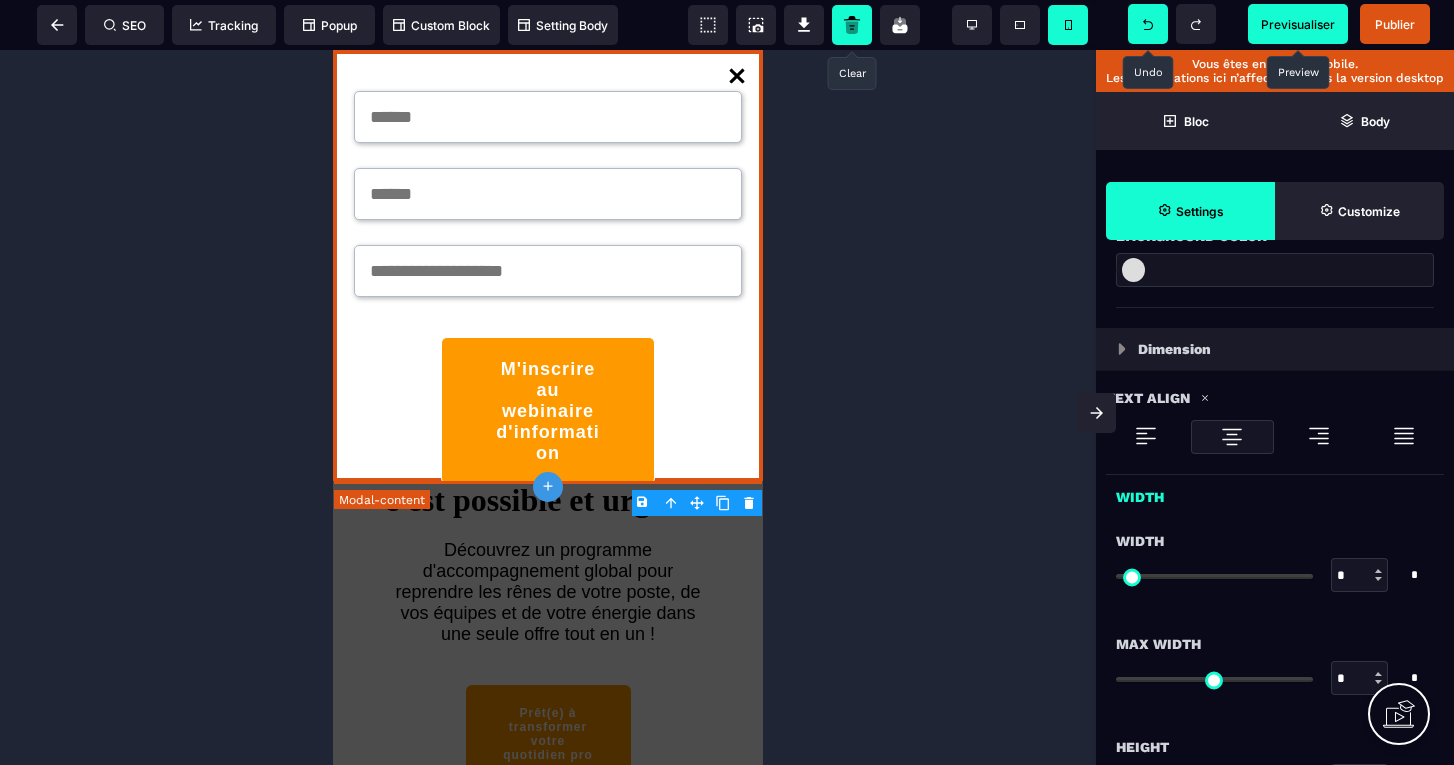 scroll, scrollTop: 0, scrollLeft: 0, axis: both 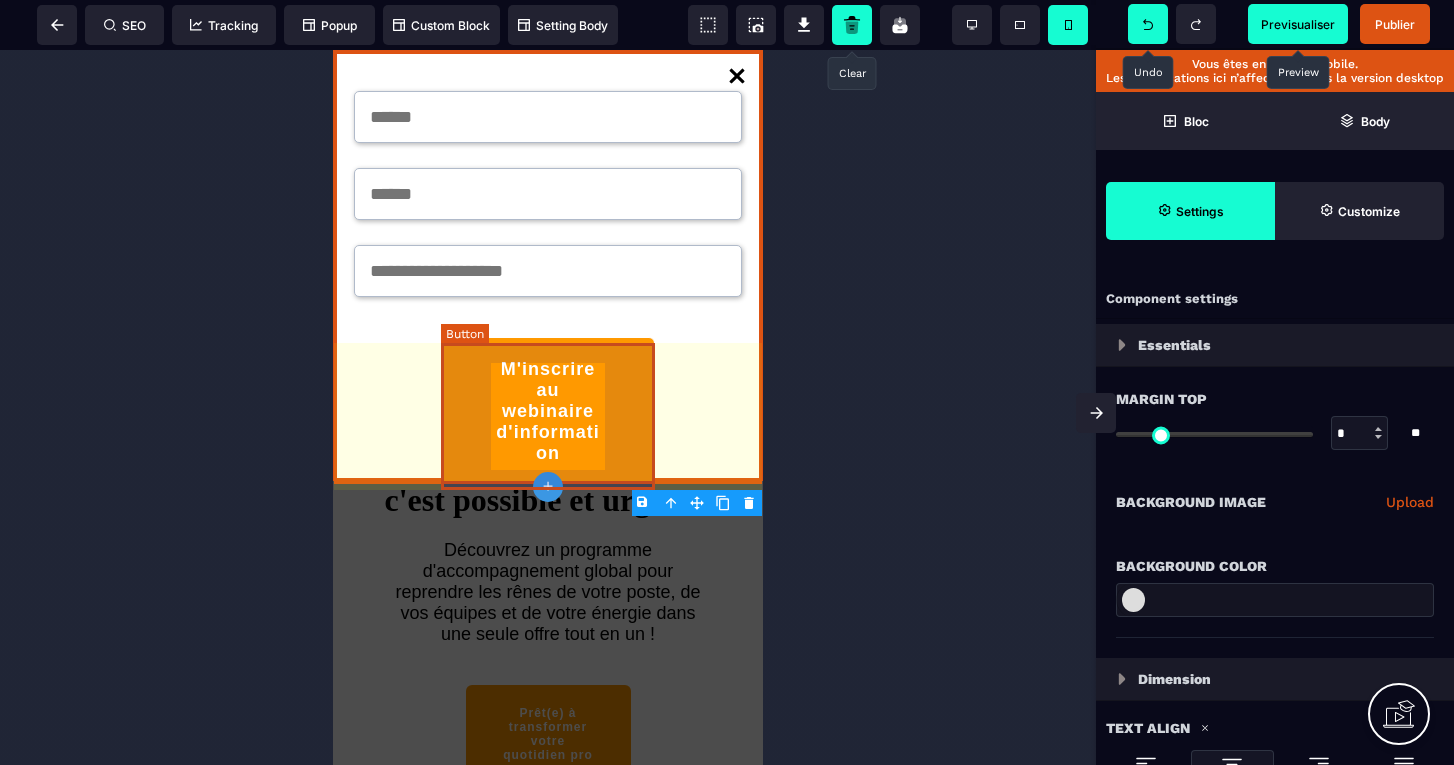 click on "M'inscrire au webinaire d'information" at bounding box center (548, 410) 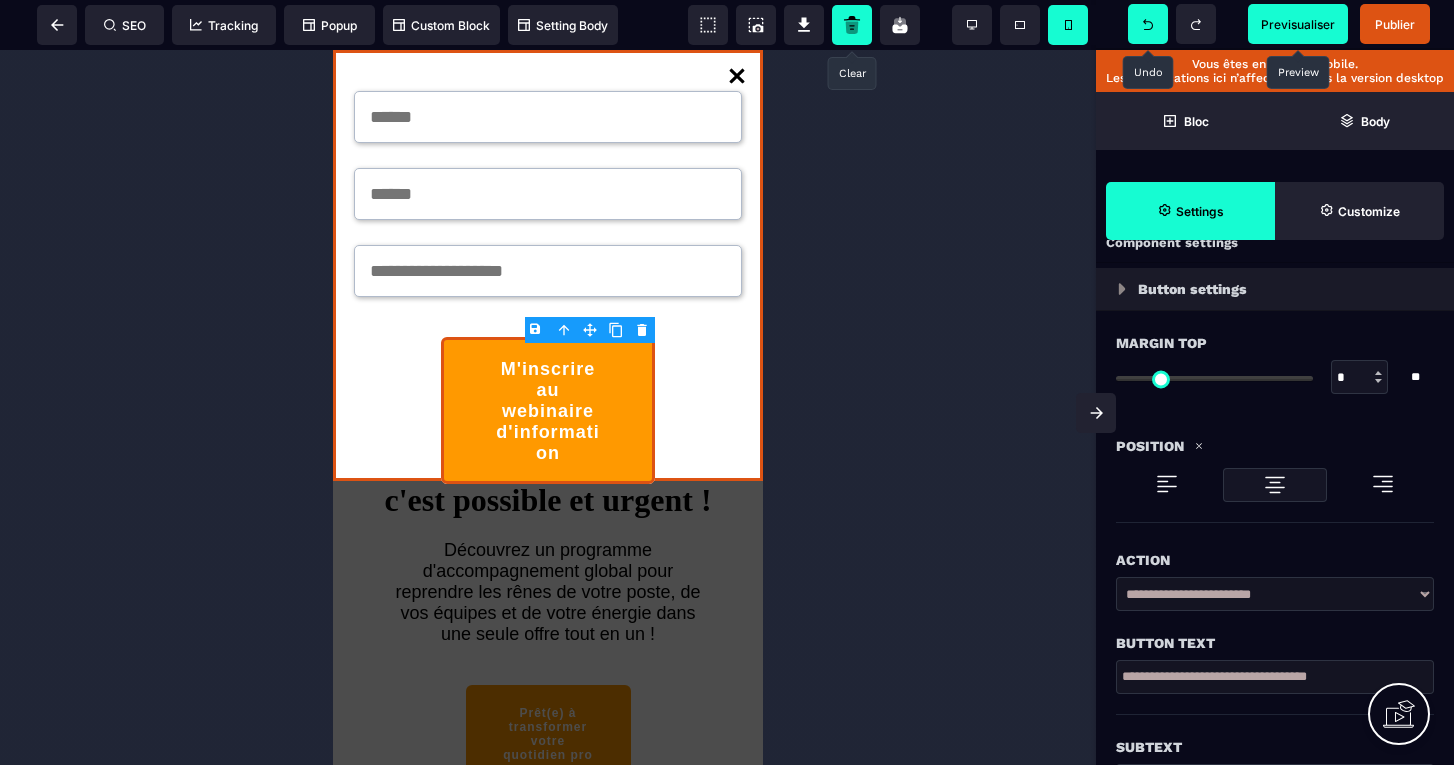 scroll, scrollTop: 64, scrollLeft: 0, axis: vertical 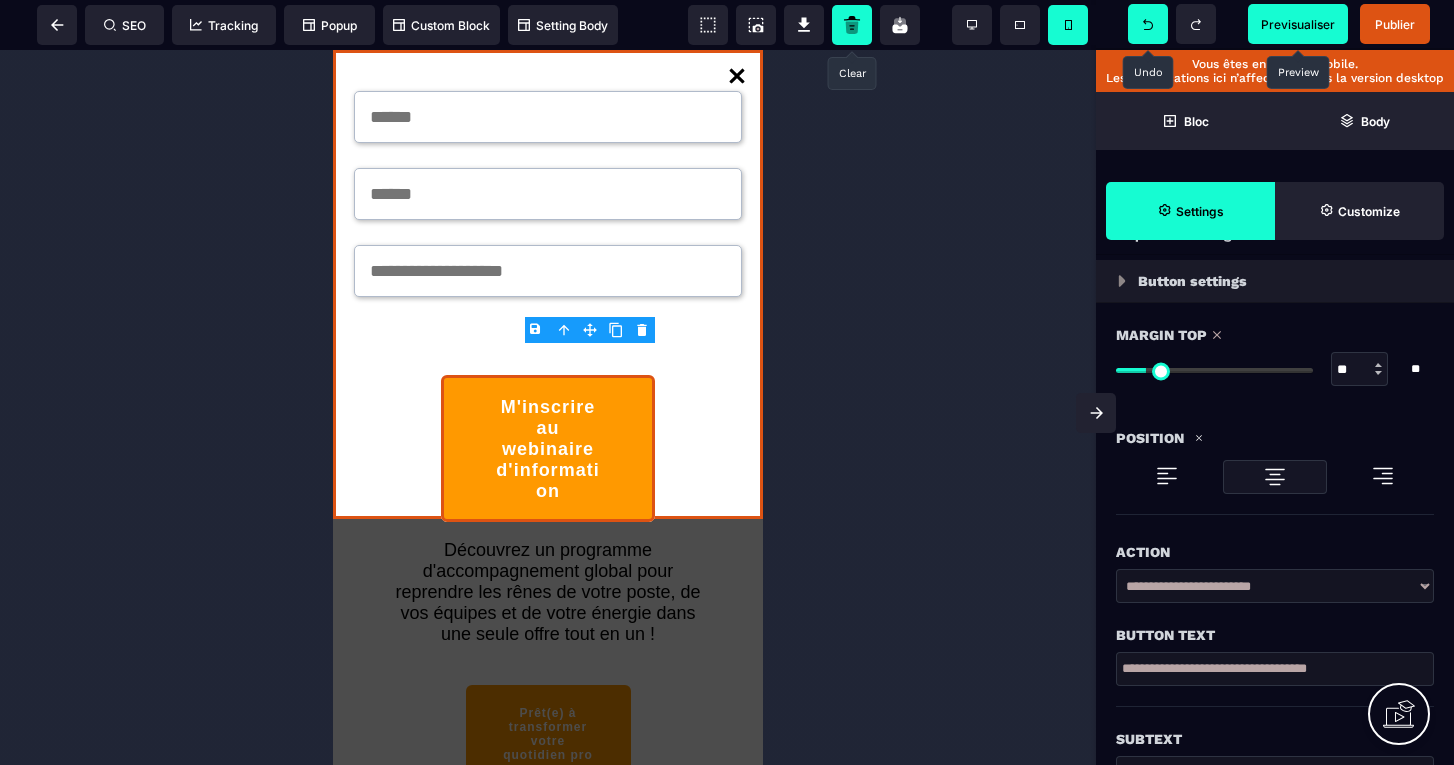 click at bounding box center (1214, 370) 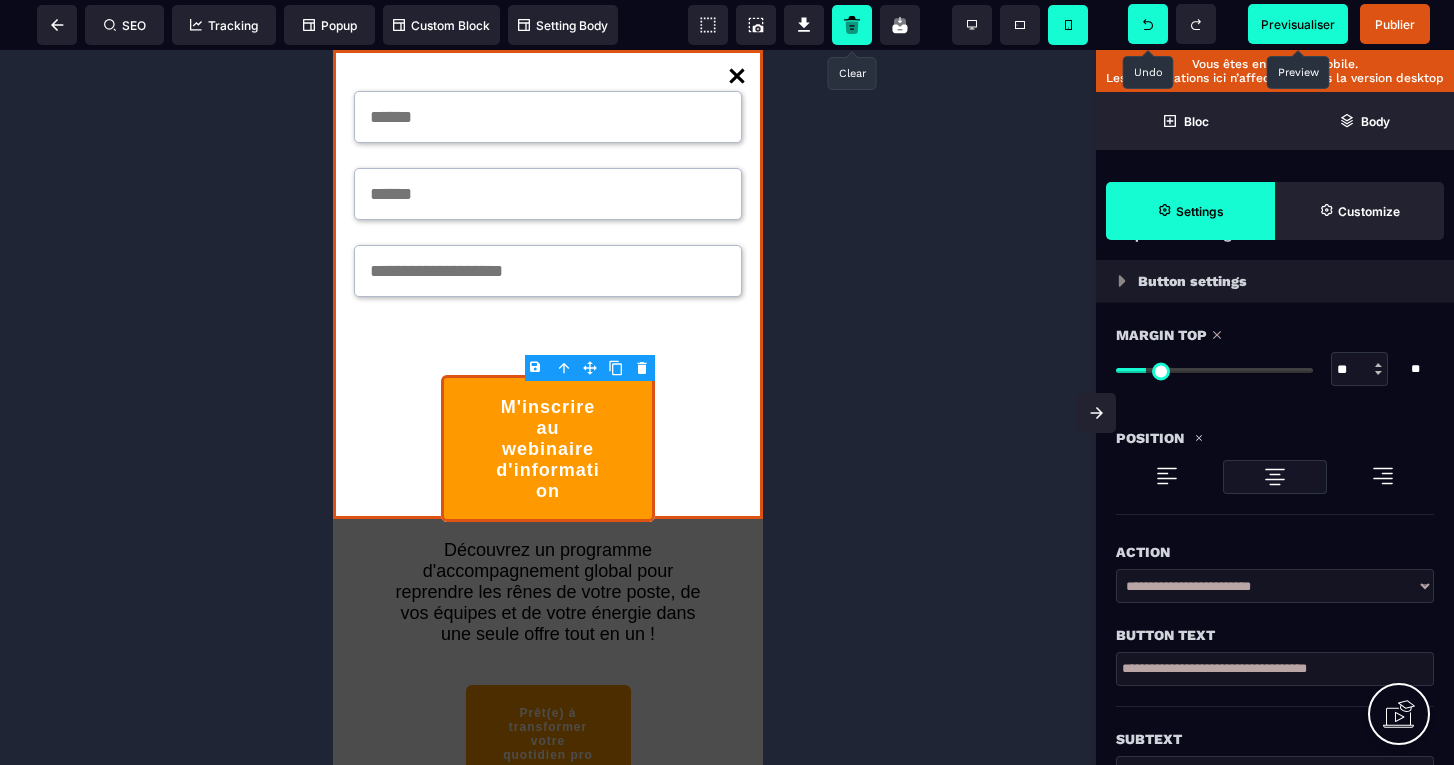 click at bounding box center [1111, 383] 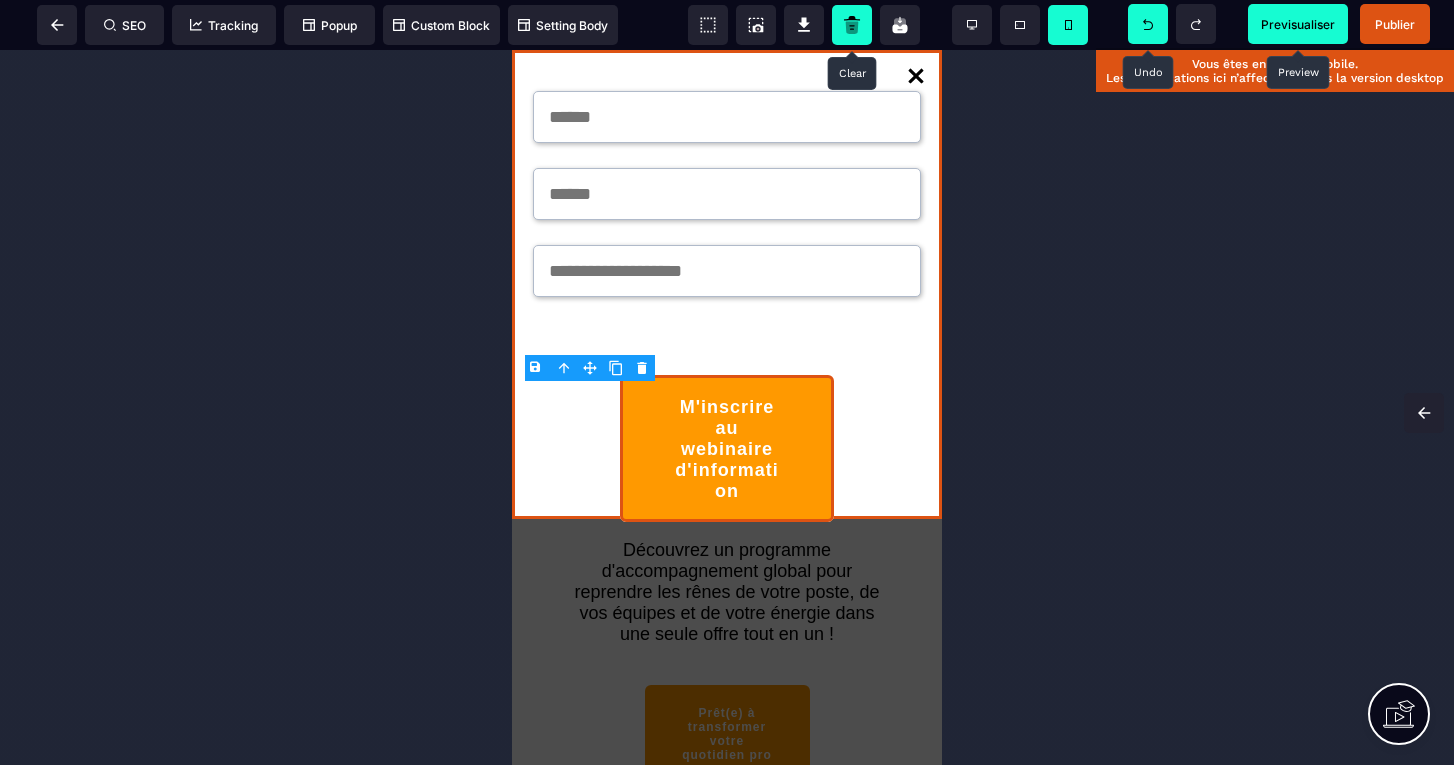scroll, scrollTop: 0, scrollLeft: 0, axis: both 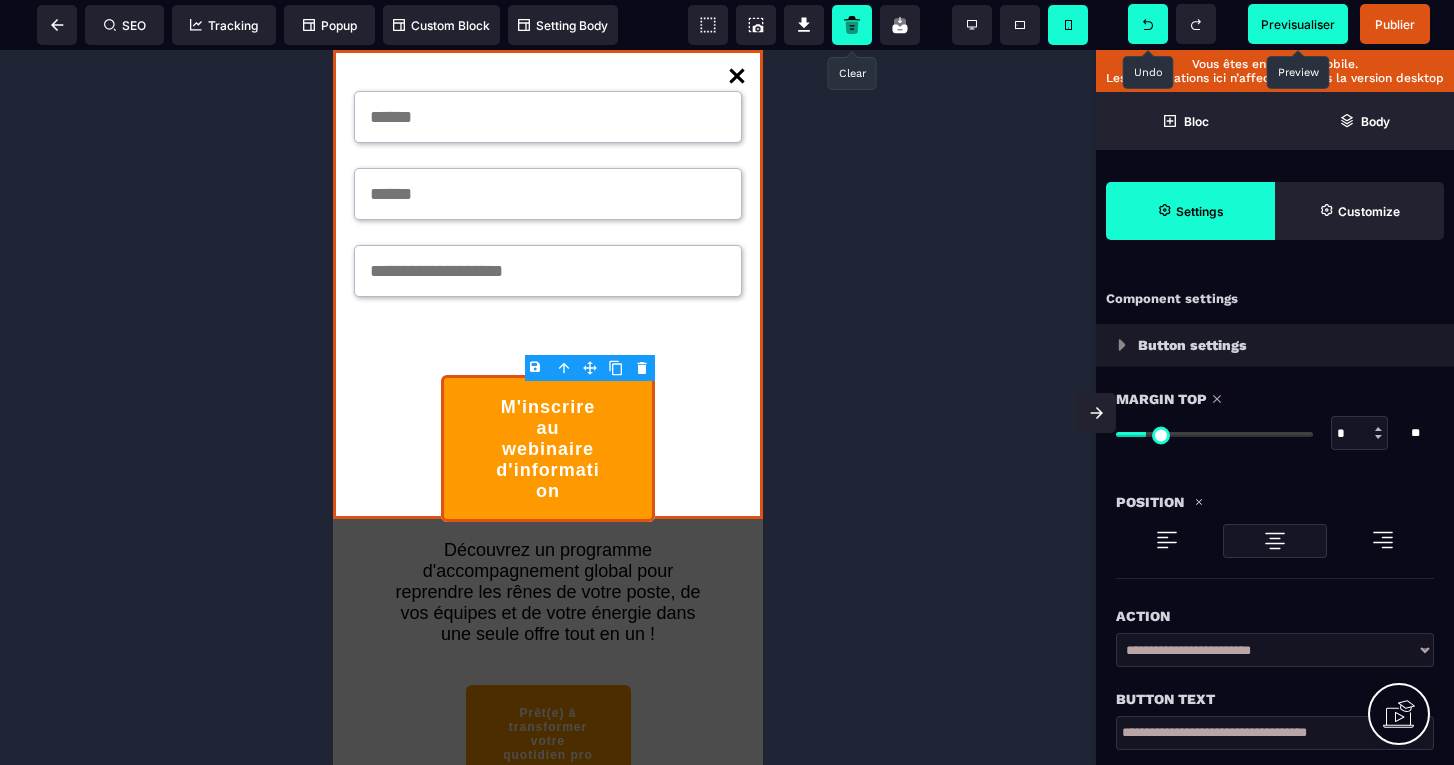 click at bounding box center [1214, 434] 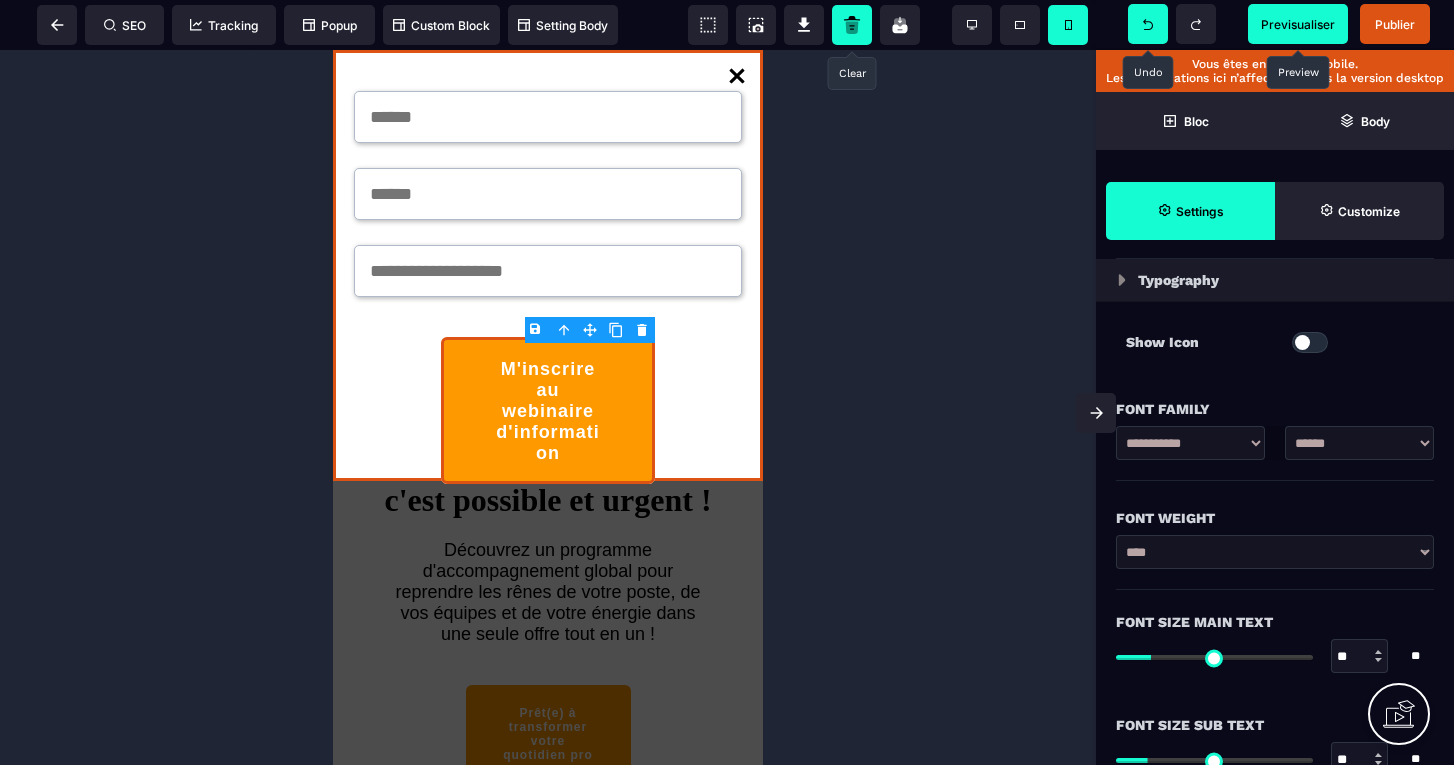 scroll, scrollTop: 829, scrollLeft: 0, axis: vertical 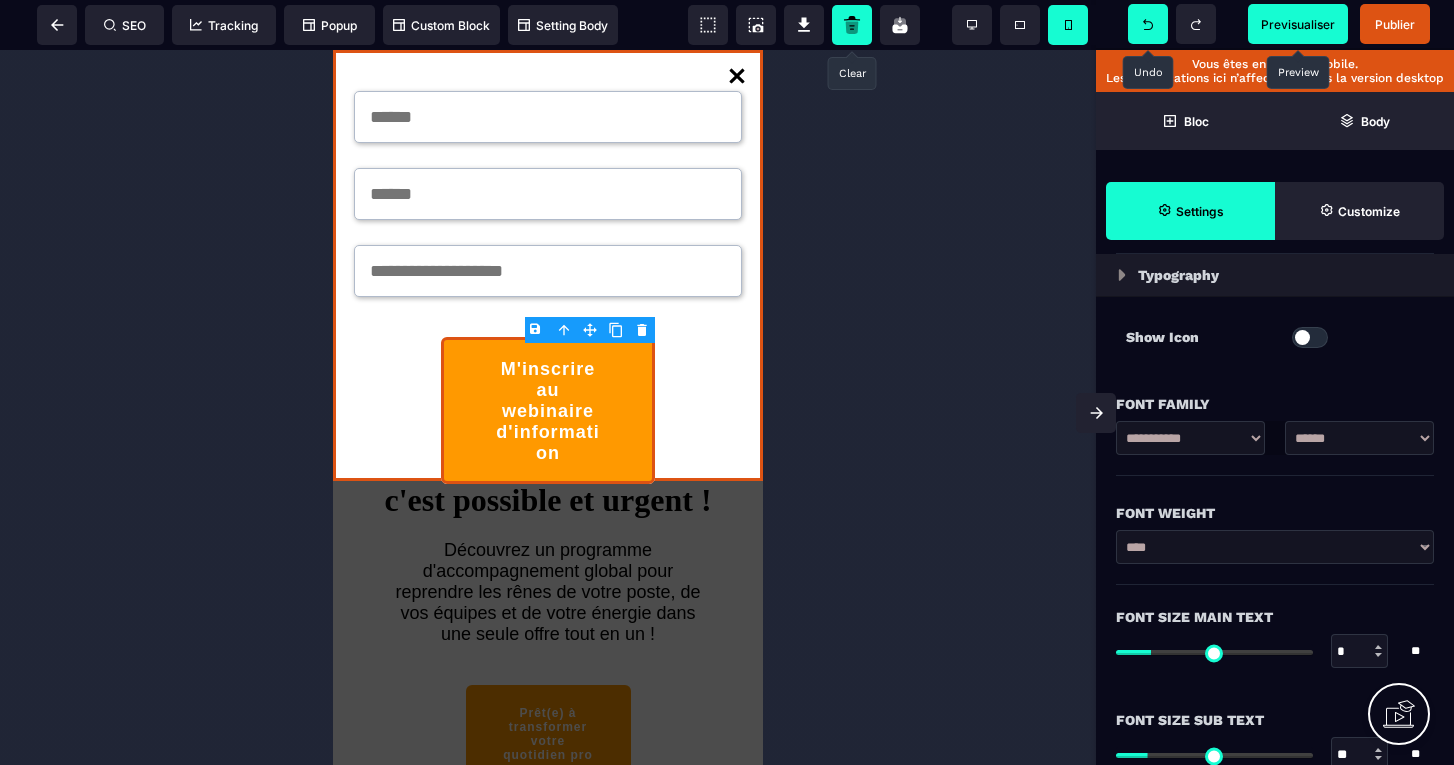 click at bounding box center [1214, 652] 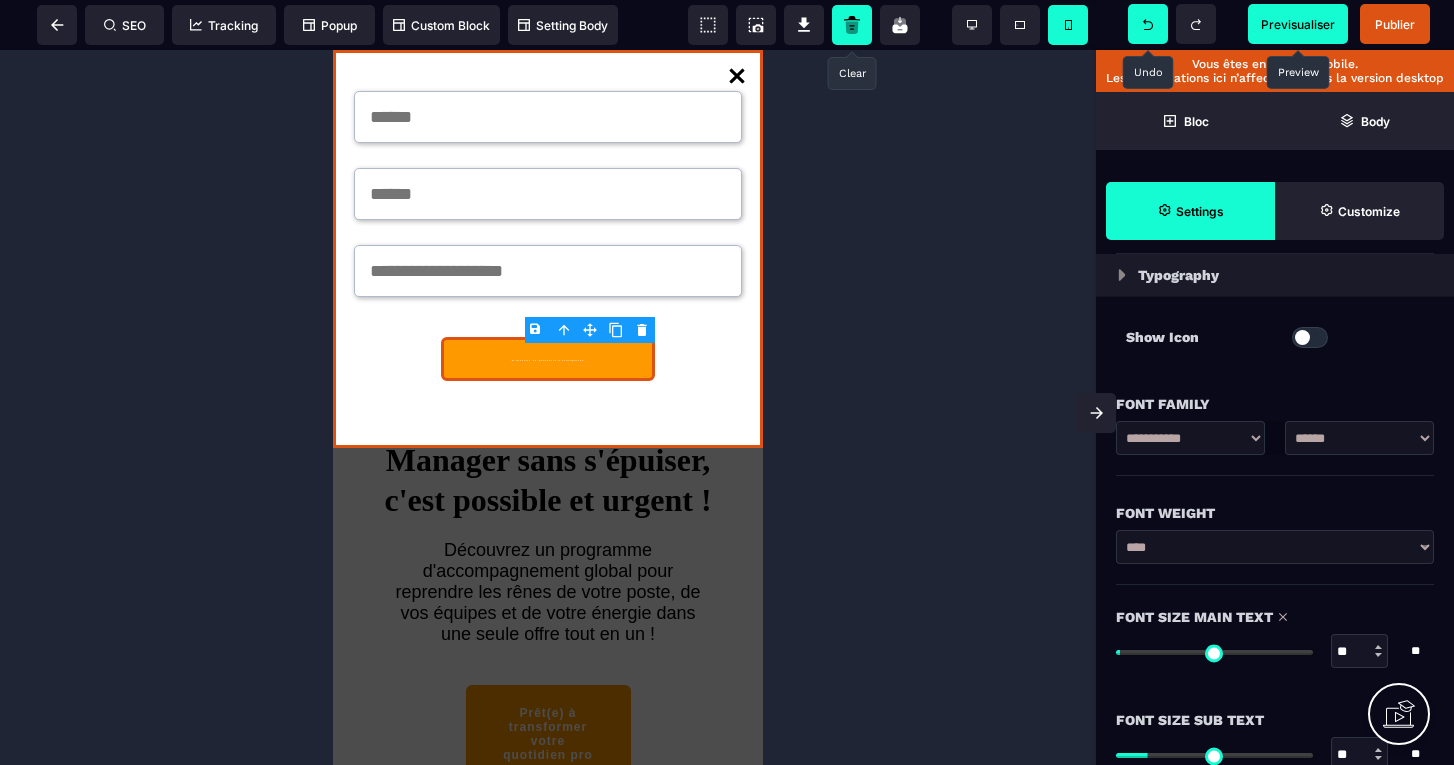 click at bounding box center [1214, 652] 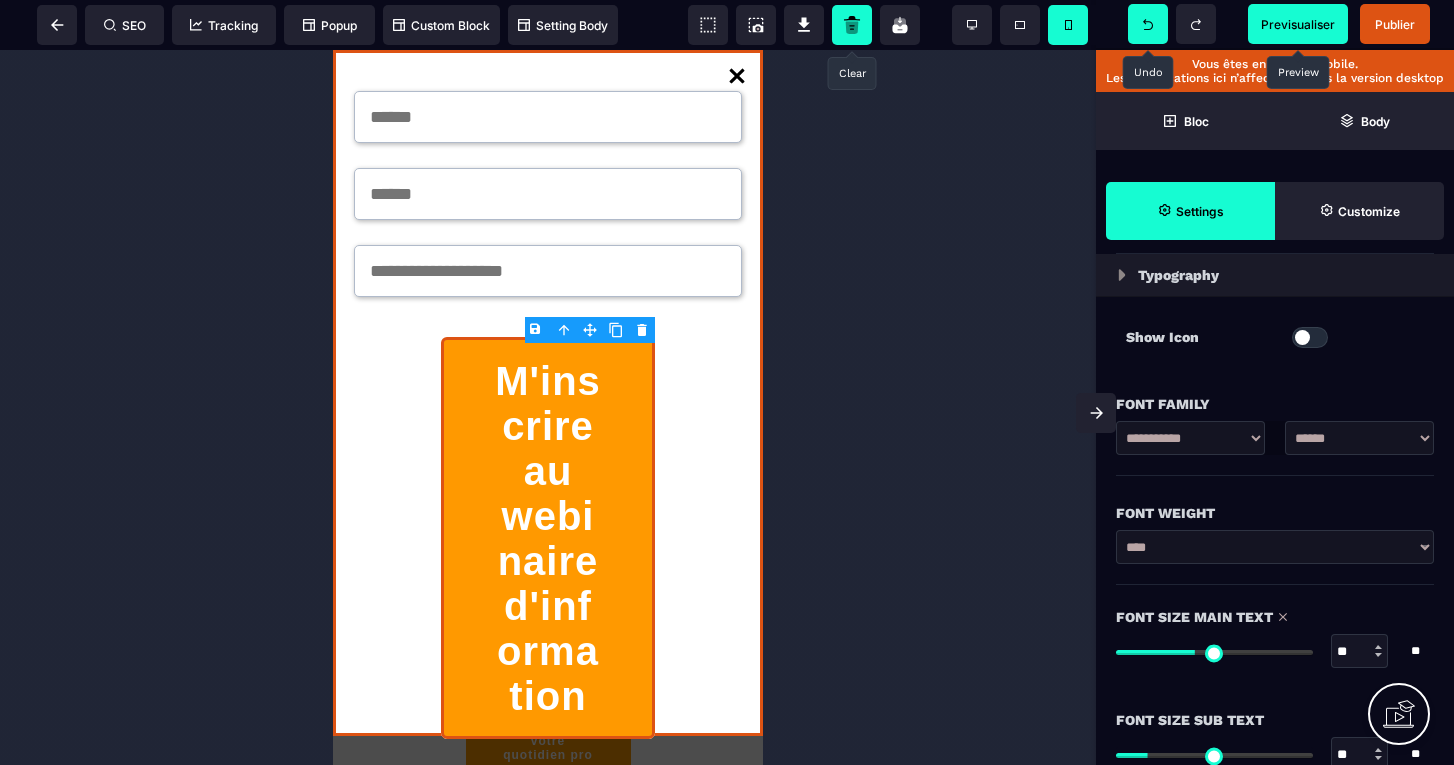 click at bounding box center [1214, 652] 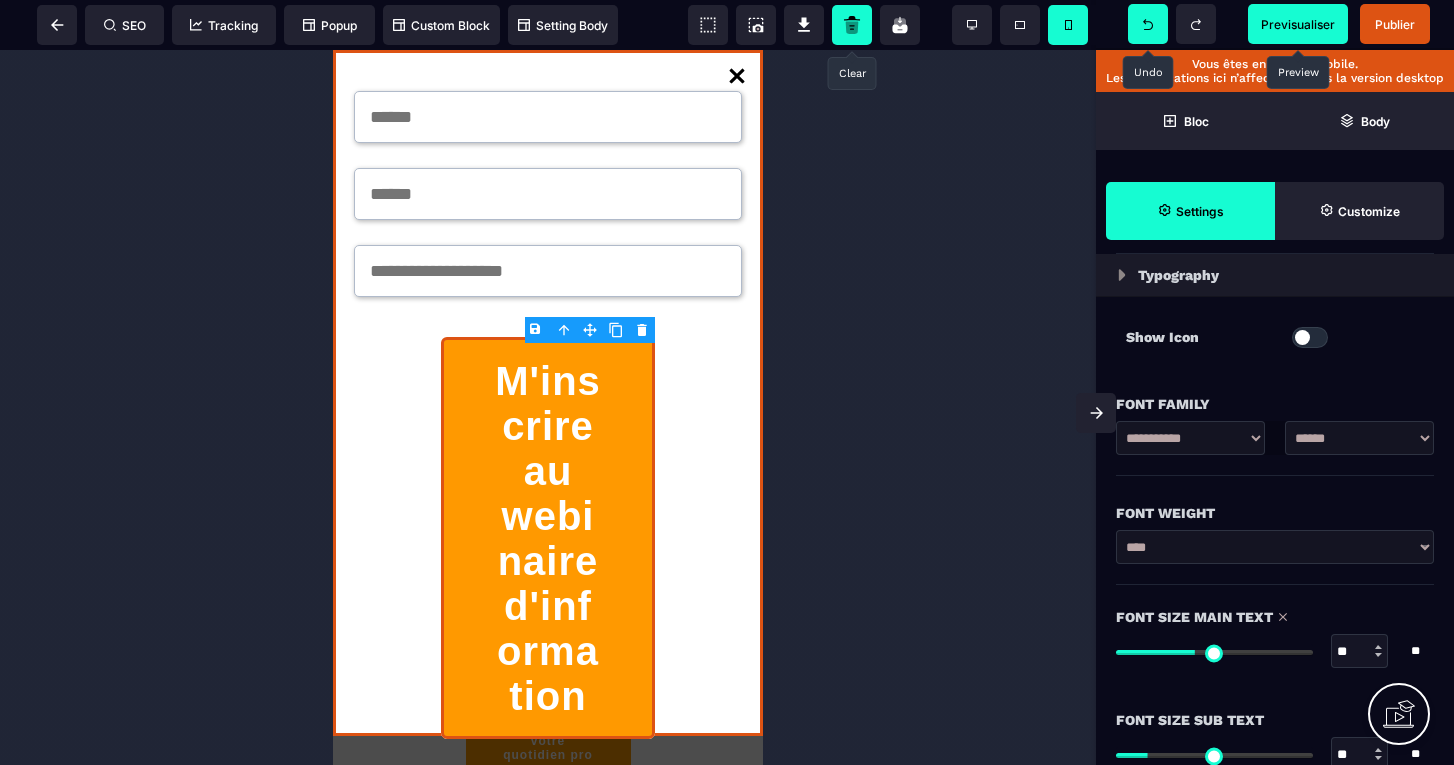 click at bounding box center (1214, 651) 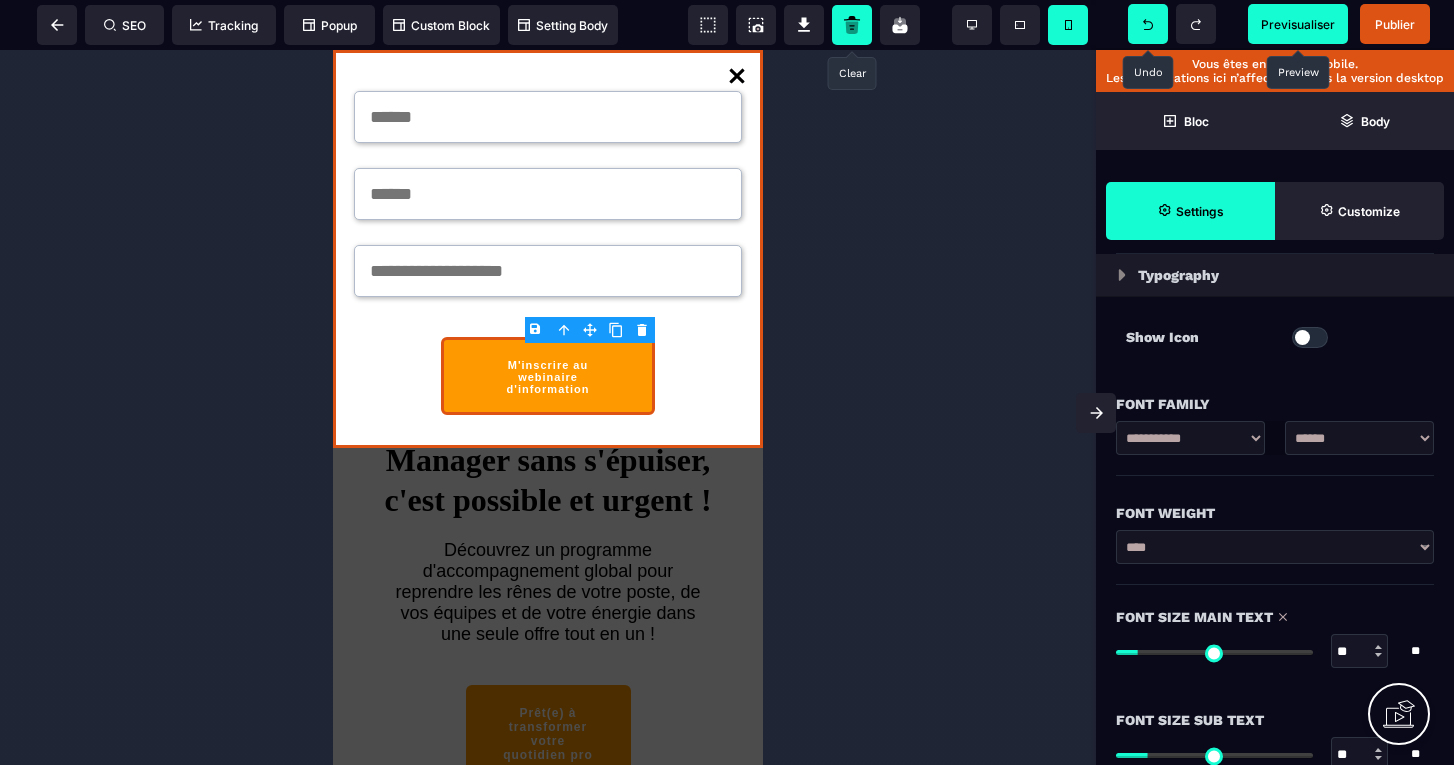 click at bounding box center (1214, 652) 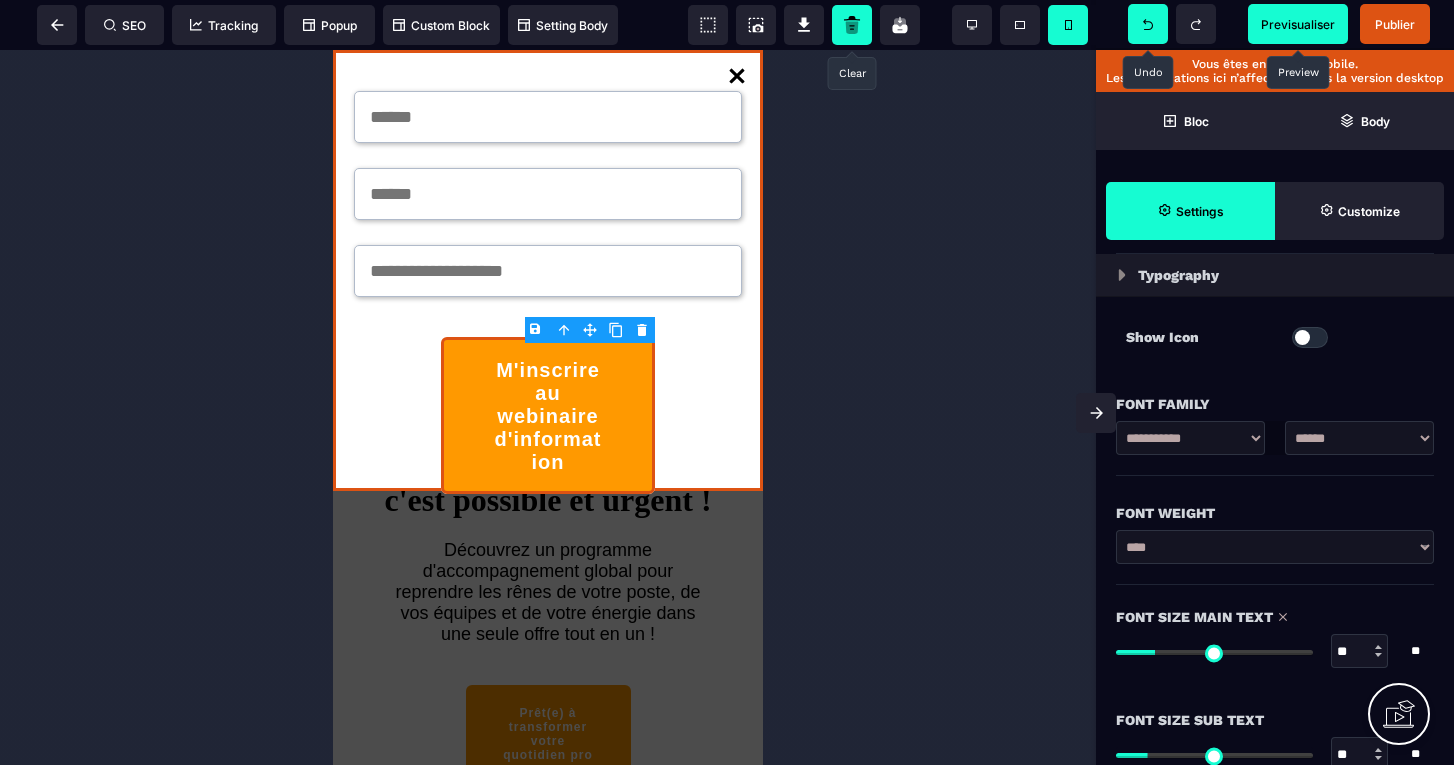 click at bounding box center [1214, 652] 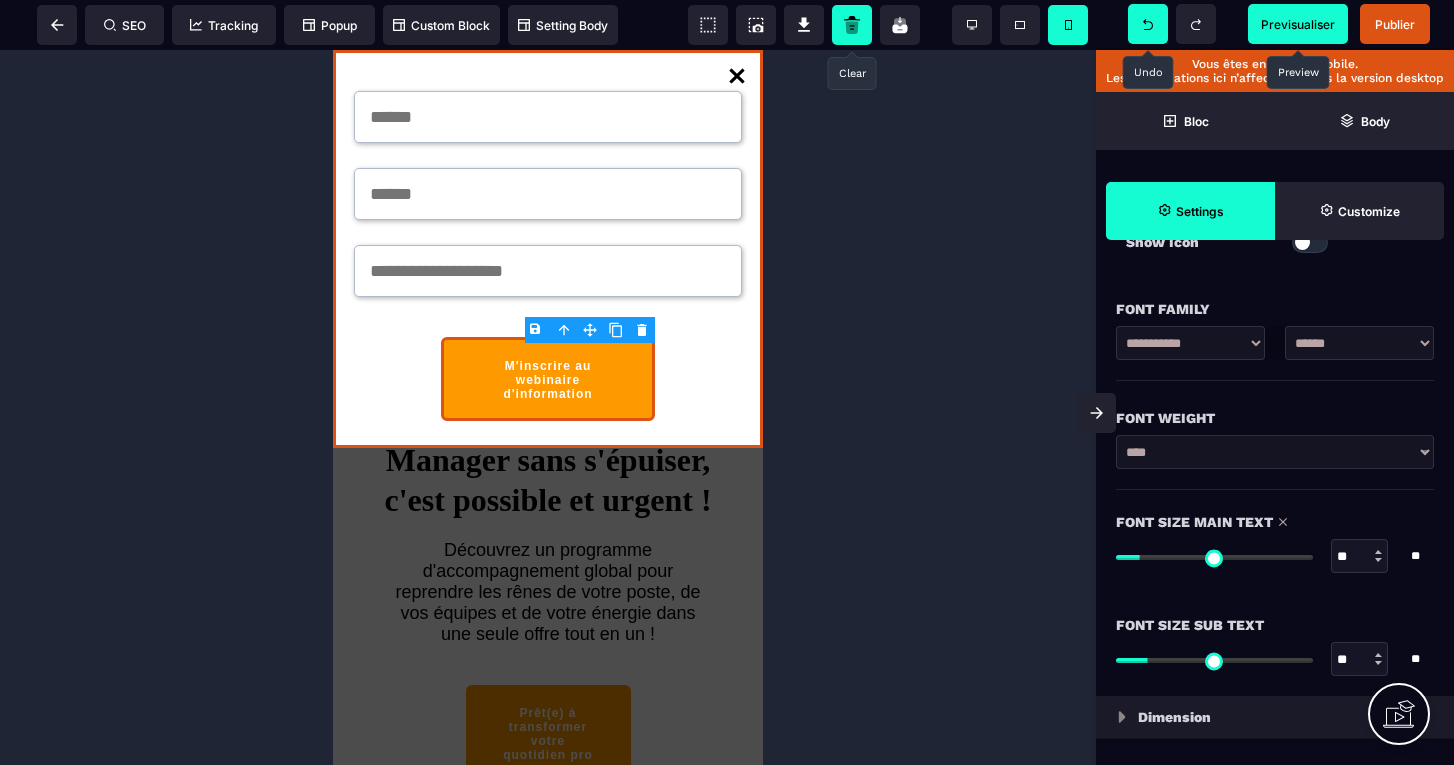 scroll, scrollTop: 941, scrollLeft: 0, axis: vertical 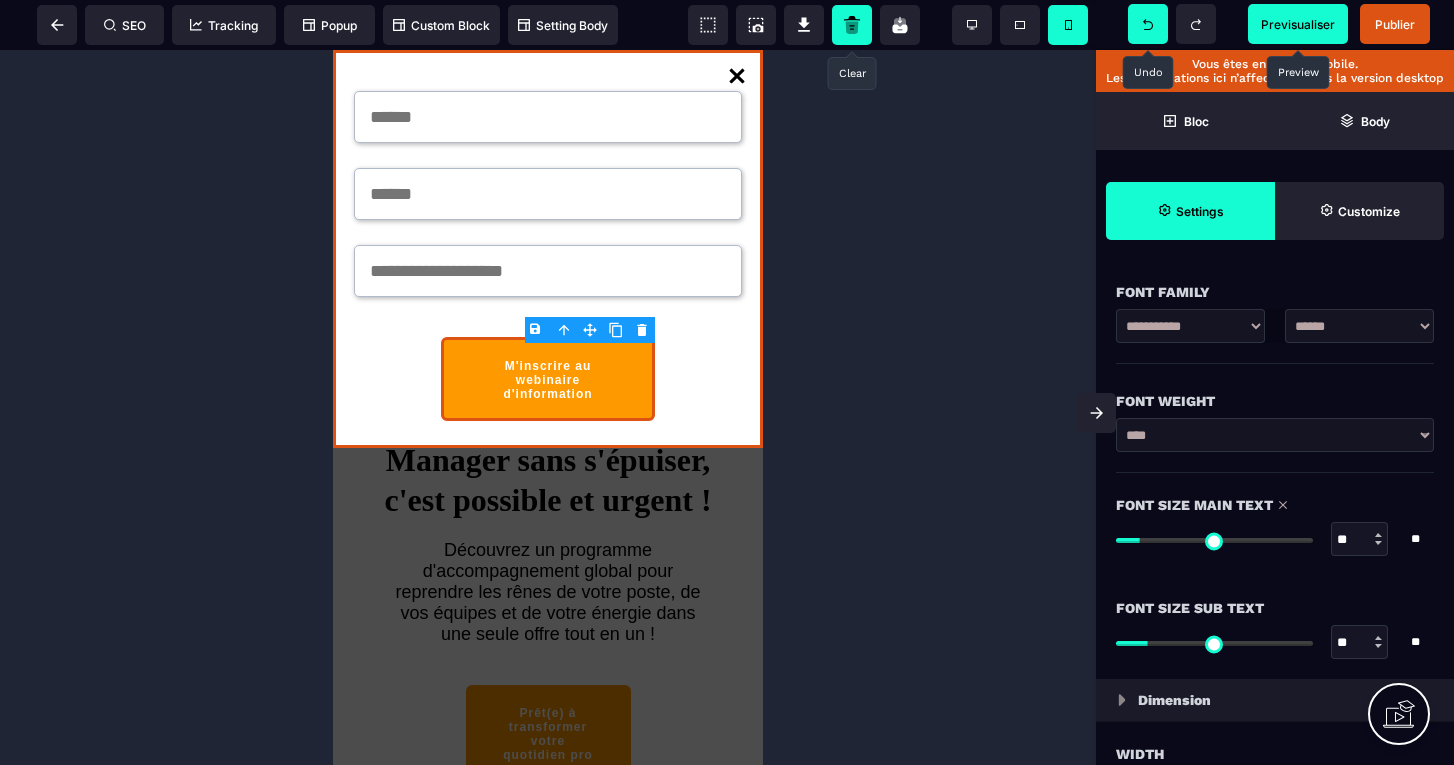 click at bounding box center (1214, 643) 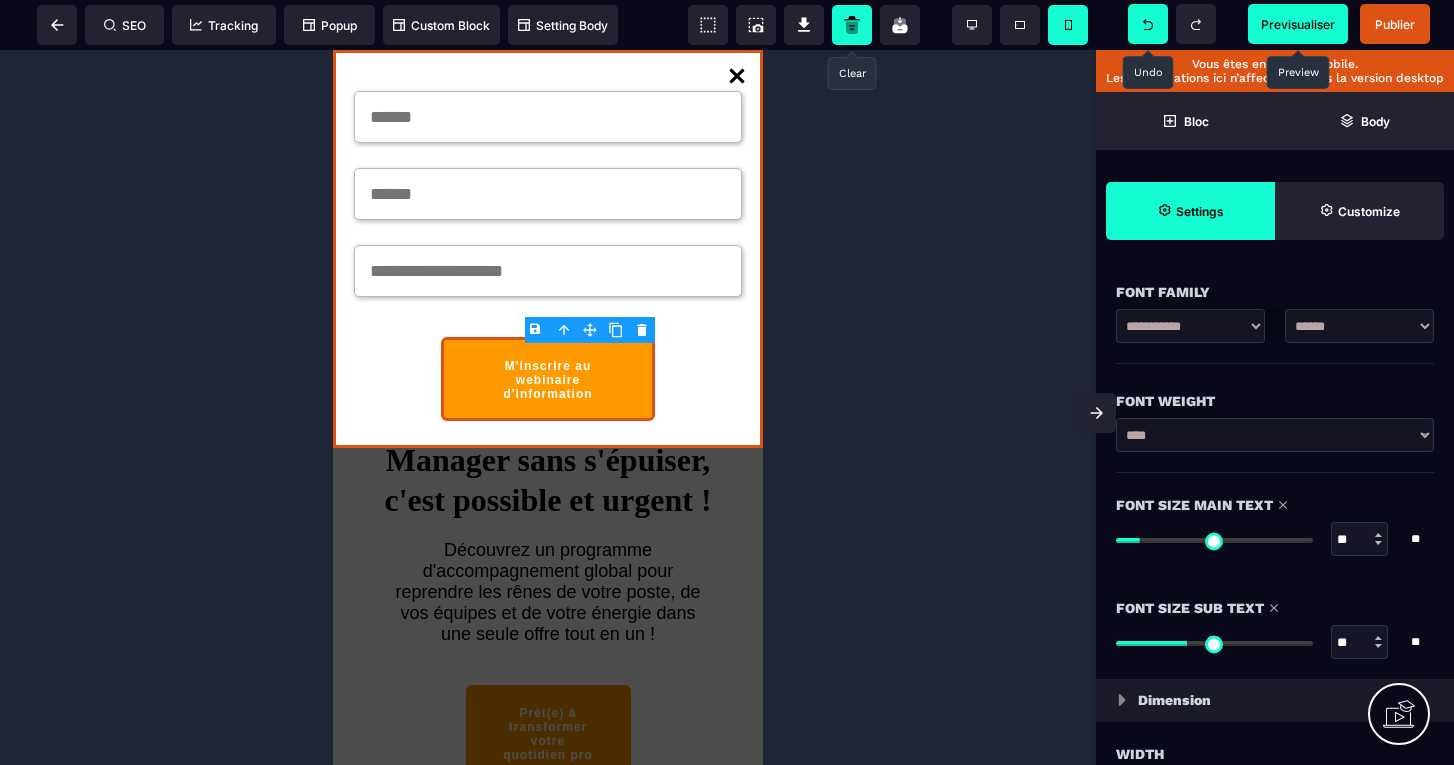 click at bounding box center [1214, 643] 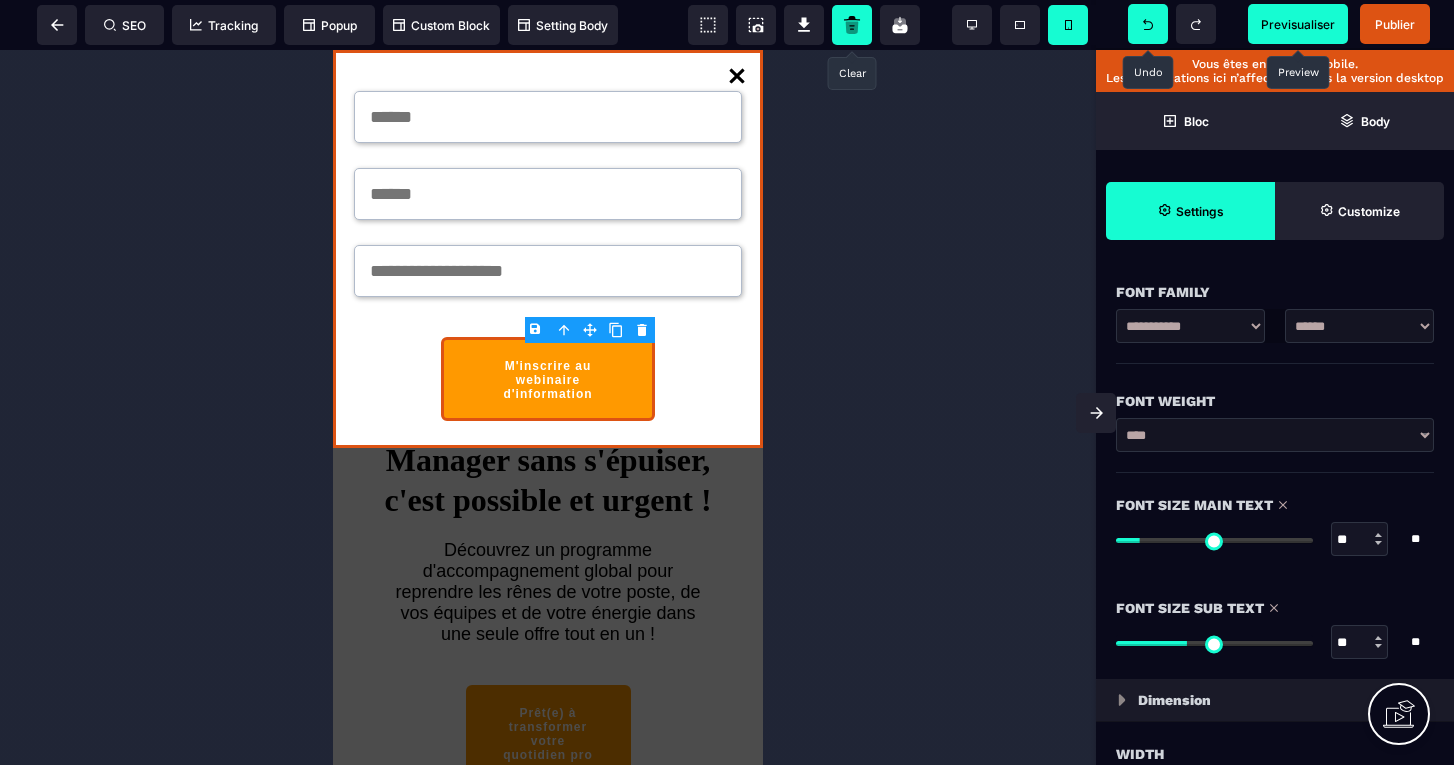 click at bounding box center [1214, 643] 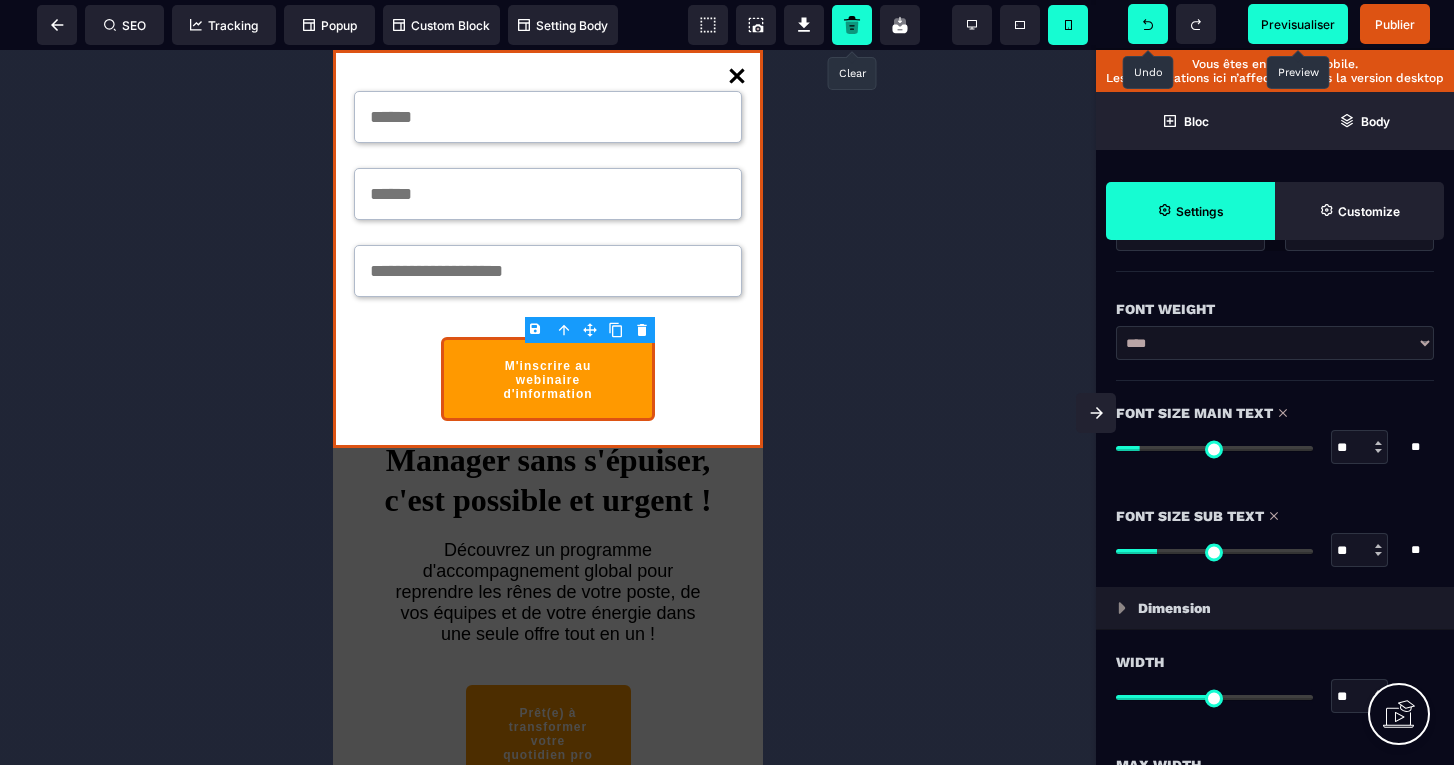 scroll, scrollTop: 1039, scrollLeft: 0, axis: vertical 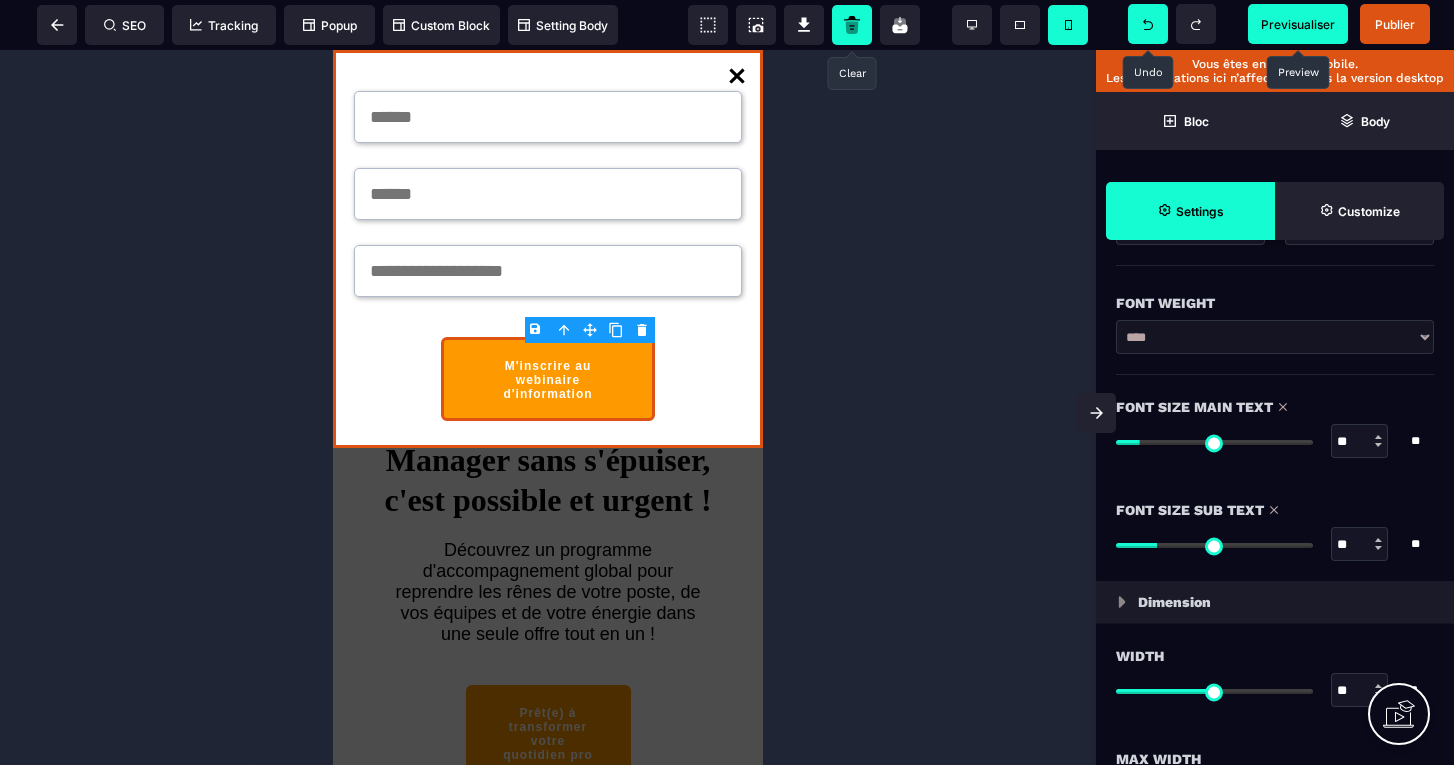 click at bounding box center (1214, 691) 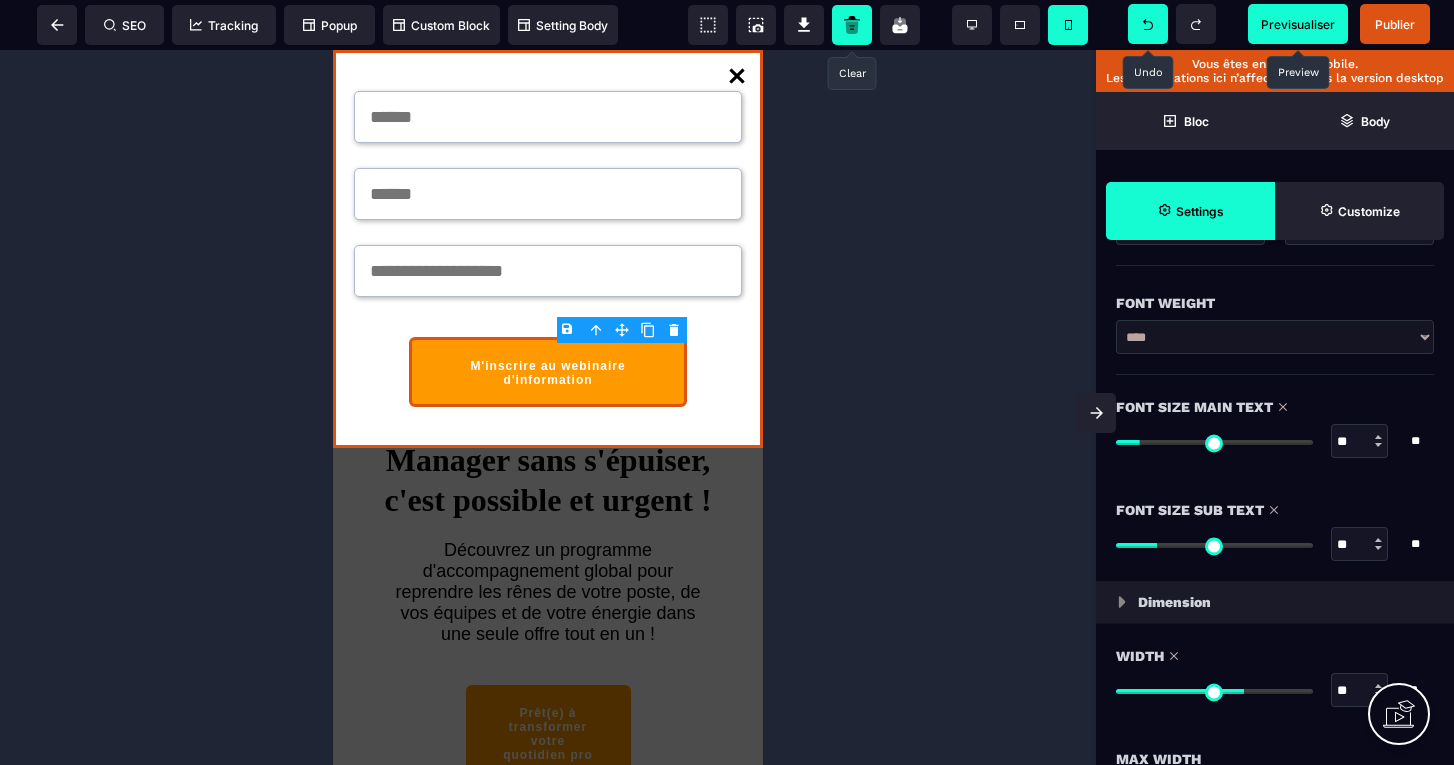 click at bounding box center [1214, 691] 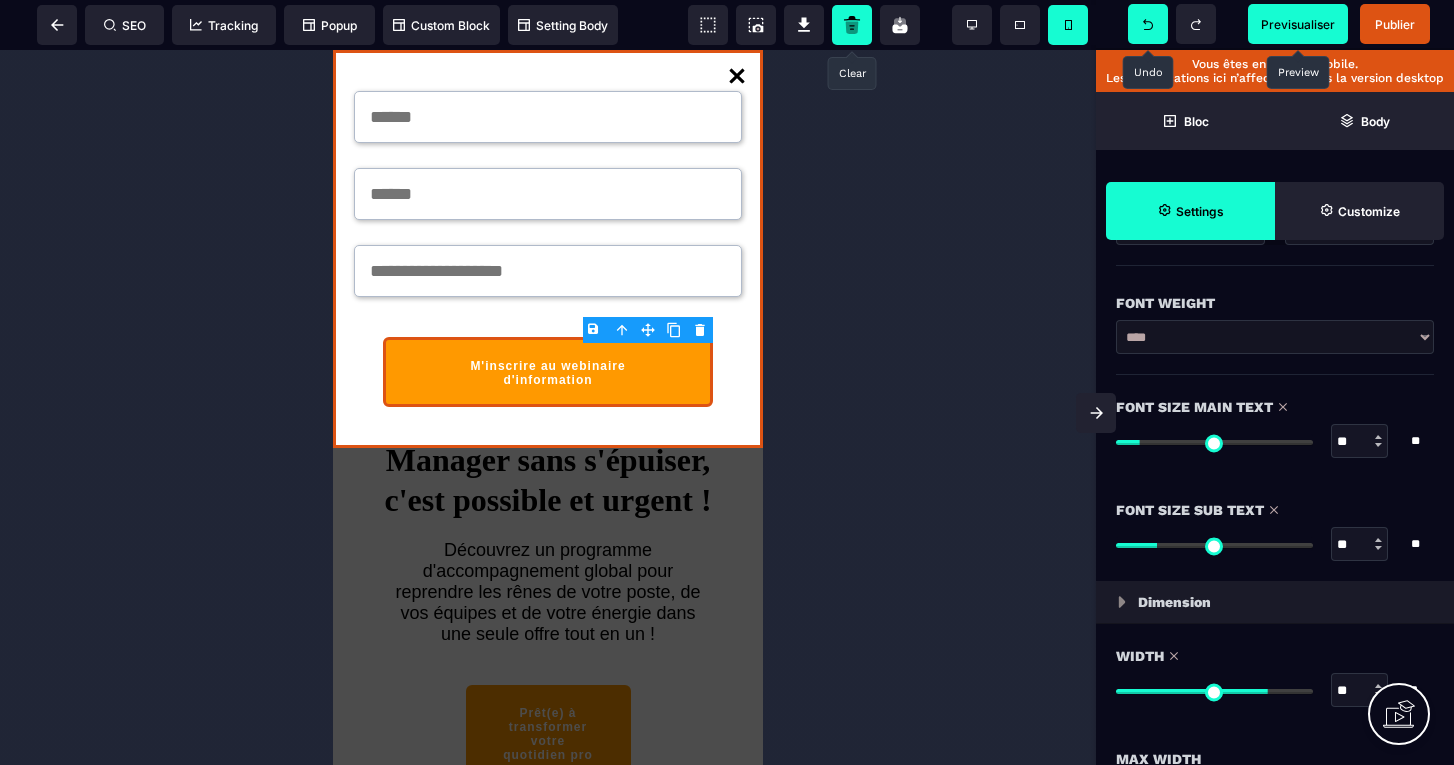 click at bounding box center (1214, 442) 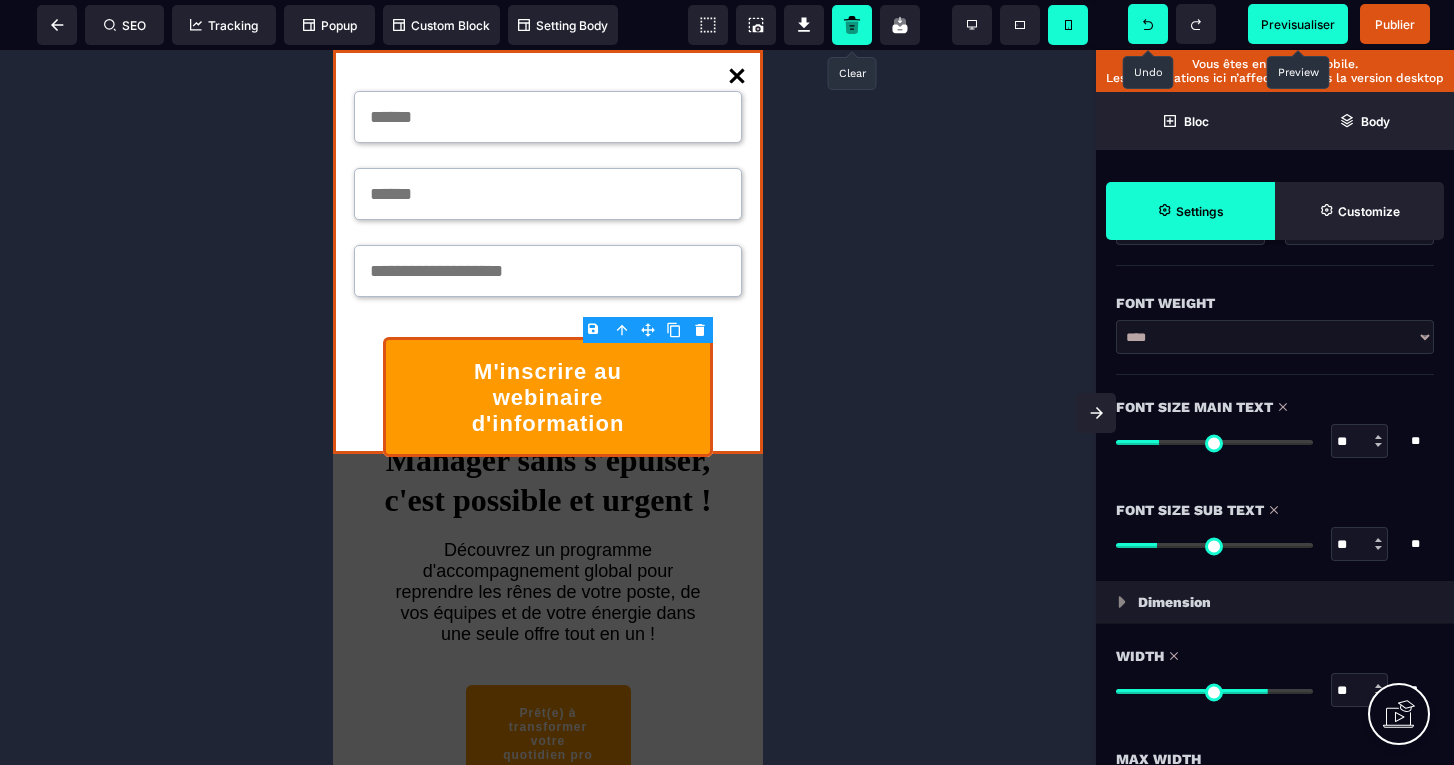 click at bounding box center (1214, 691) 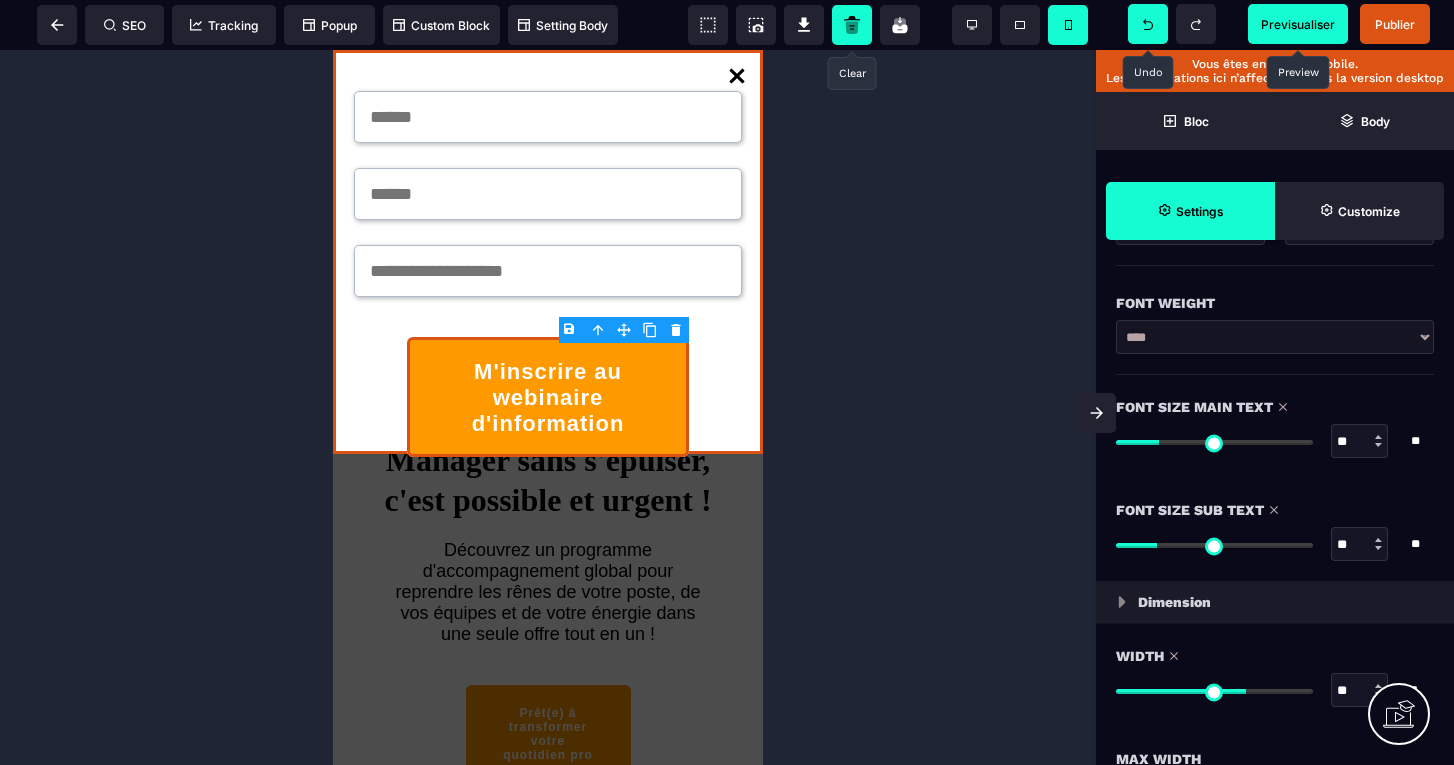 click at bounding box center (1214, 691) 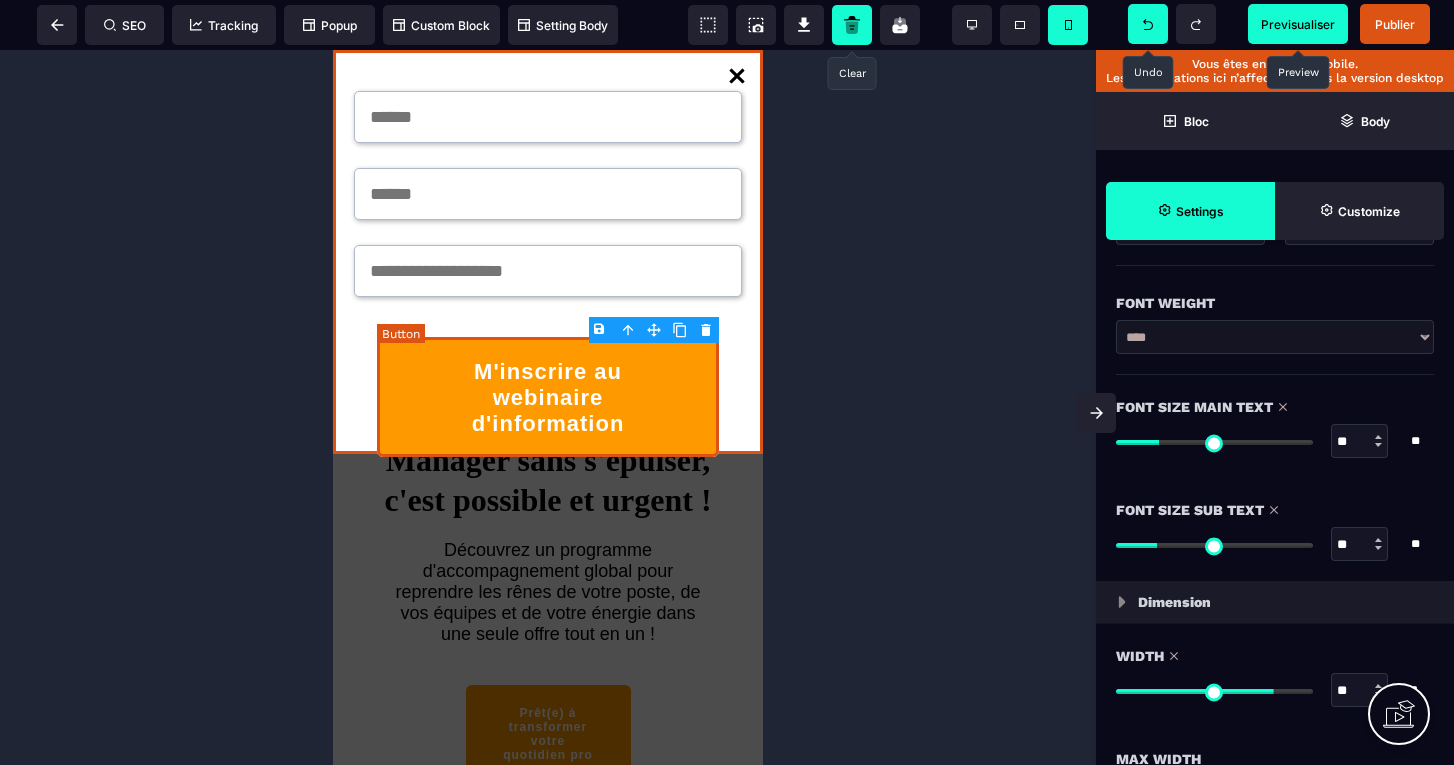 click on "M'inscrire au webinaire d'information" at bounding box center (548, 398) 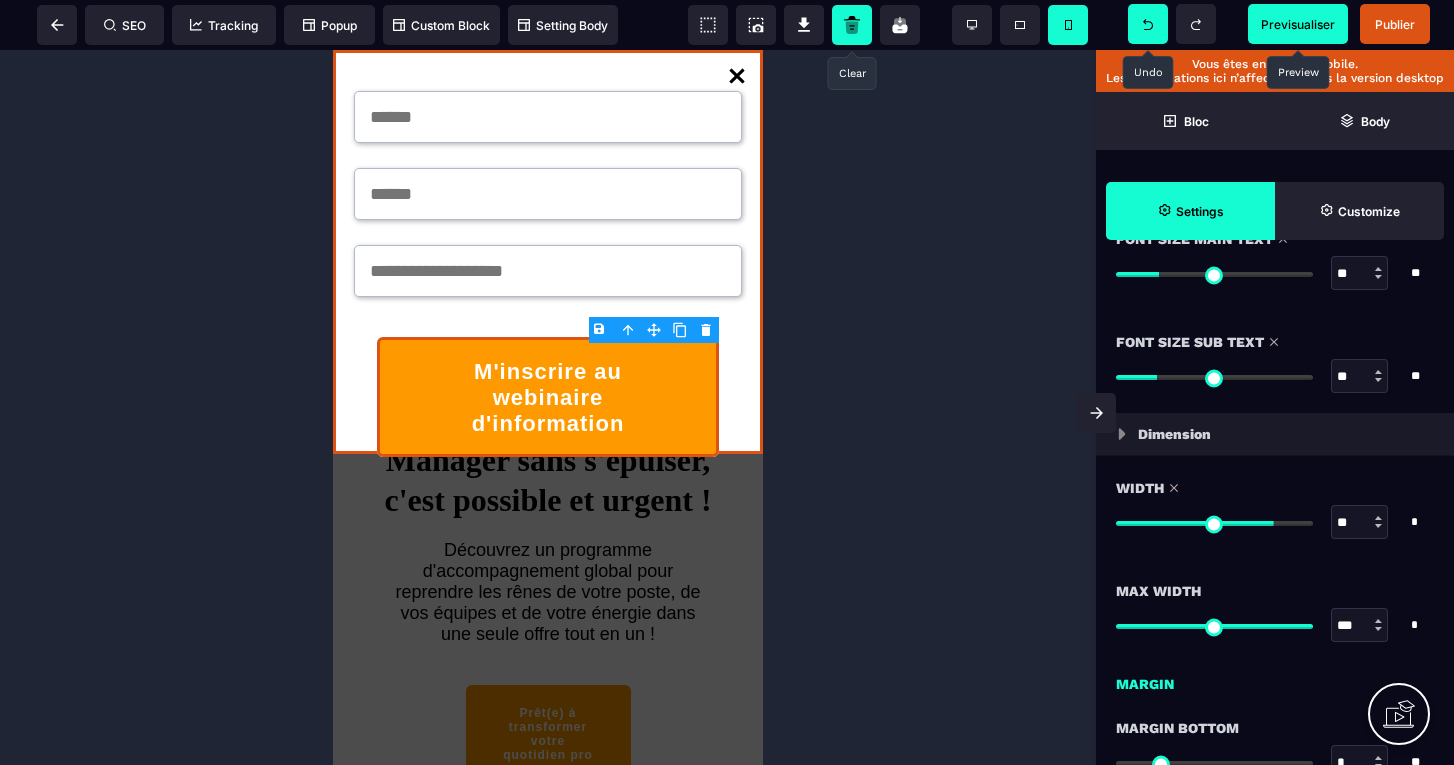 scroll, scrollTop: 1217, scrollLeft: 0, axis: vertical 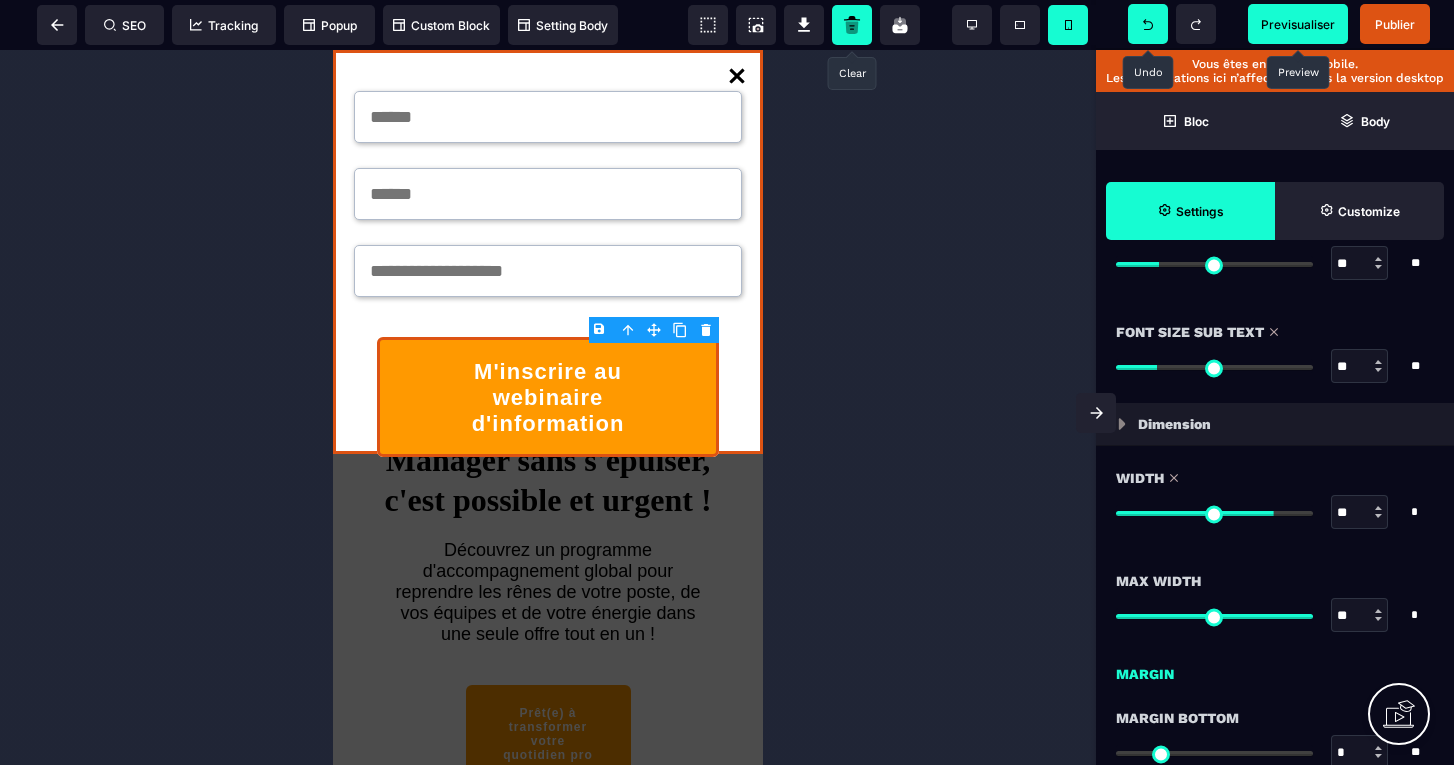 click at bounding box center [1214, 616] 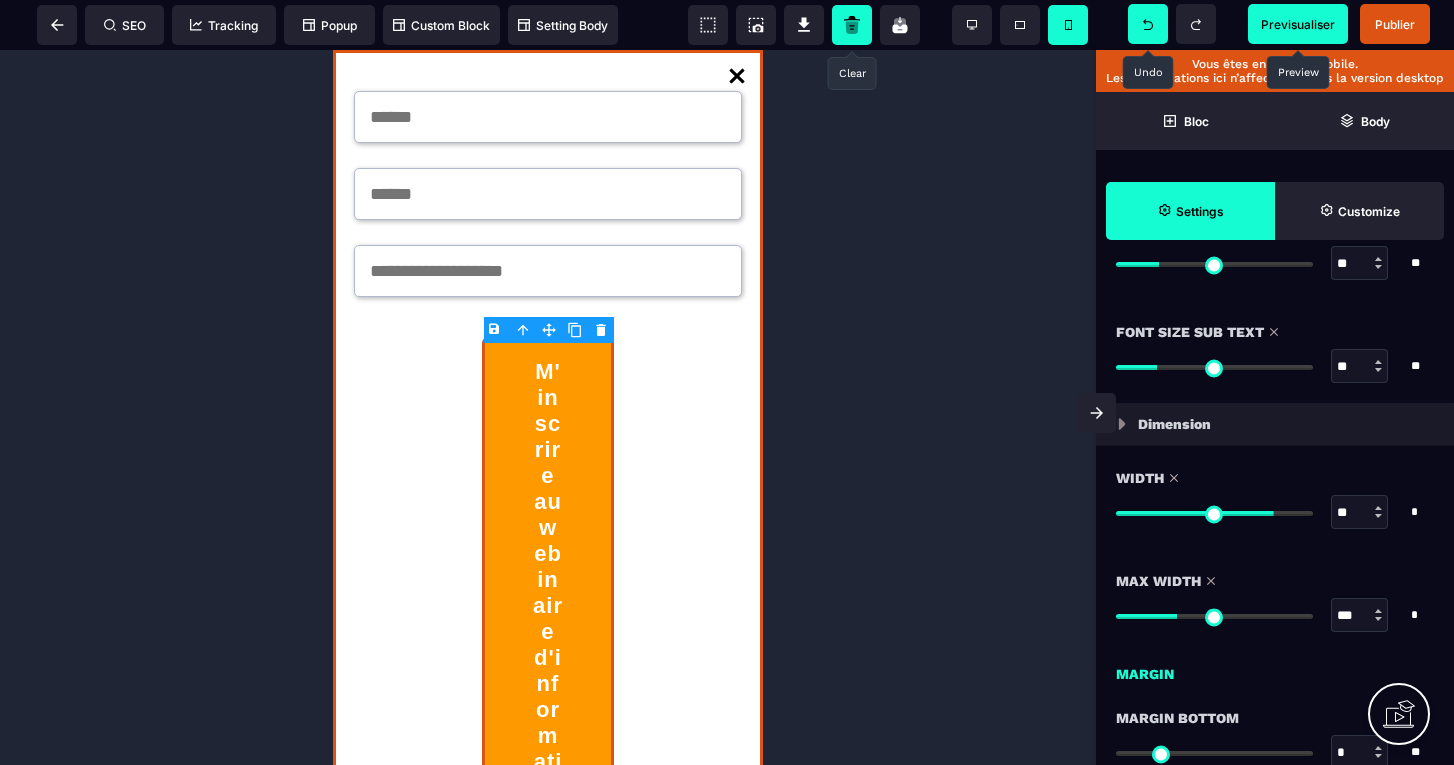 click at bounding box center (1214, 616) 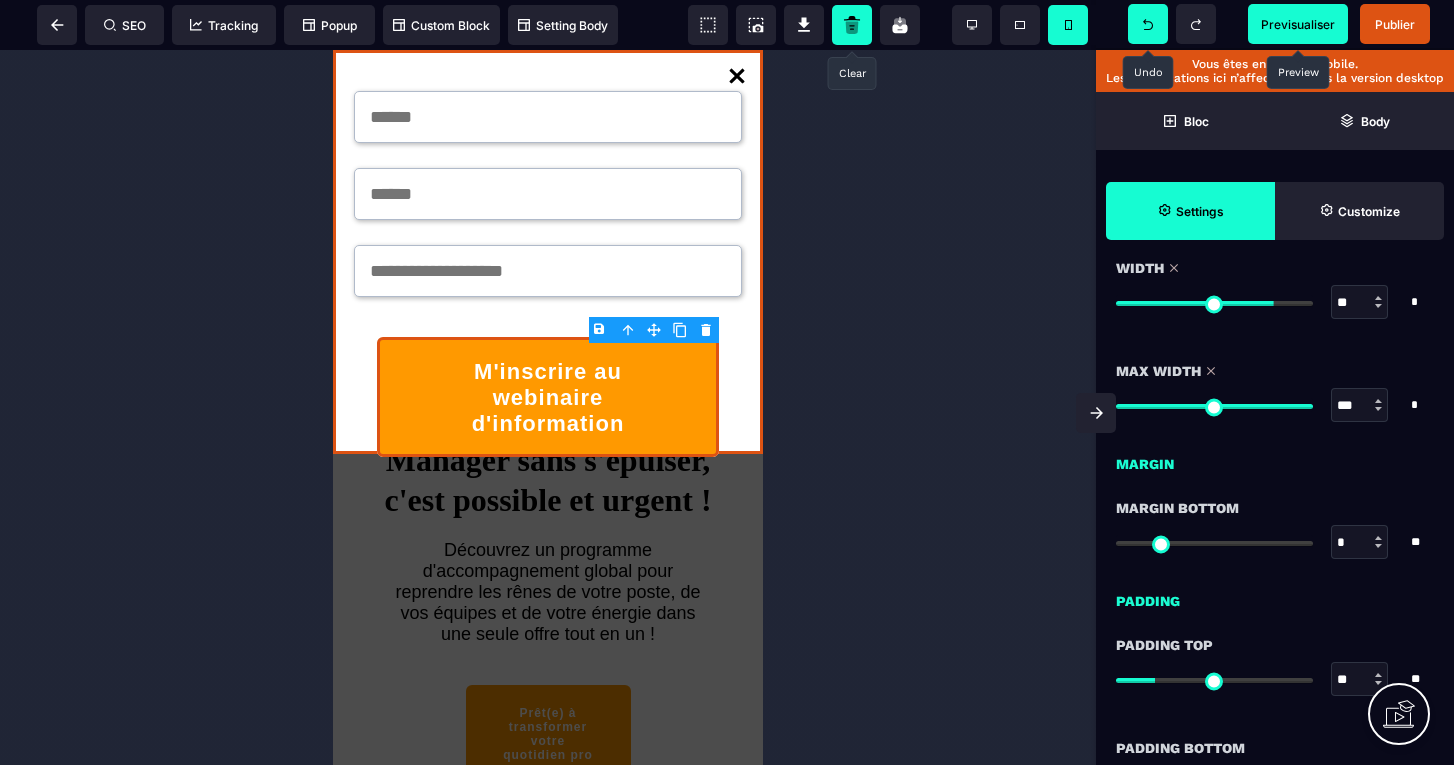 scroll, scrollTop: 1449, scrollLeft: 0, axis: vertical 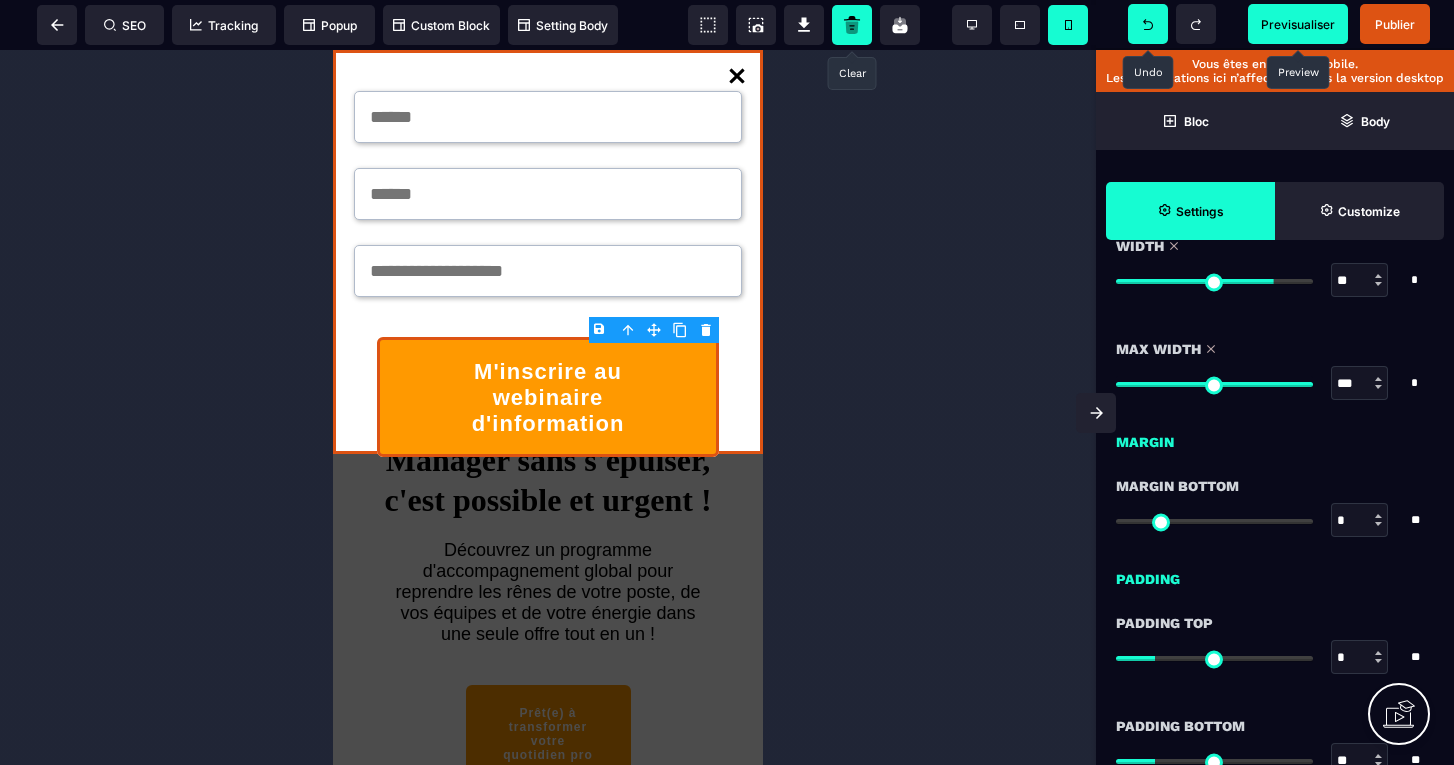 click at bounding box center [1214, 658] 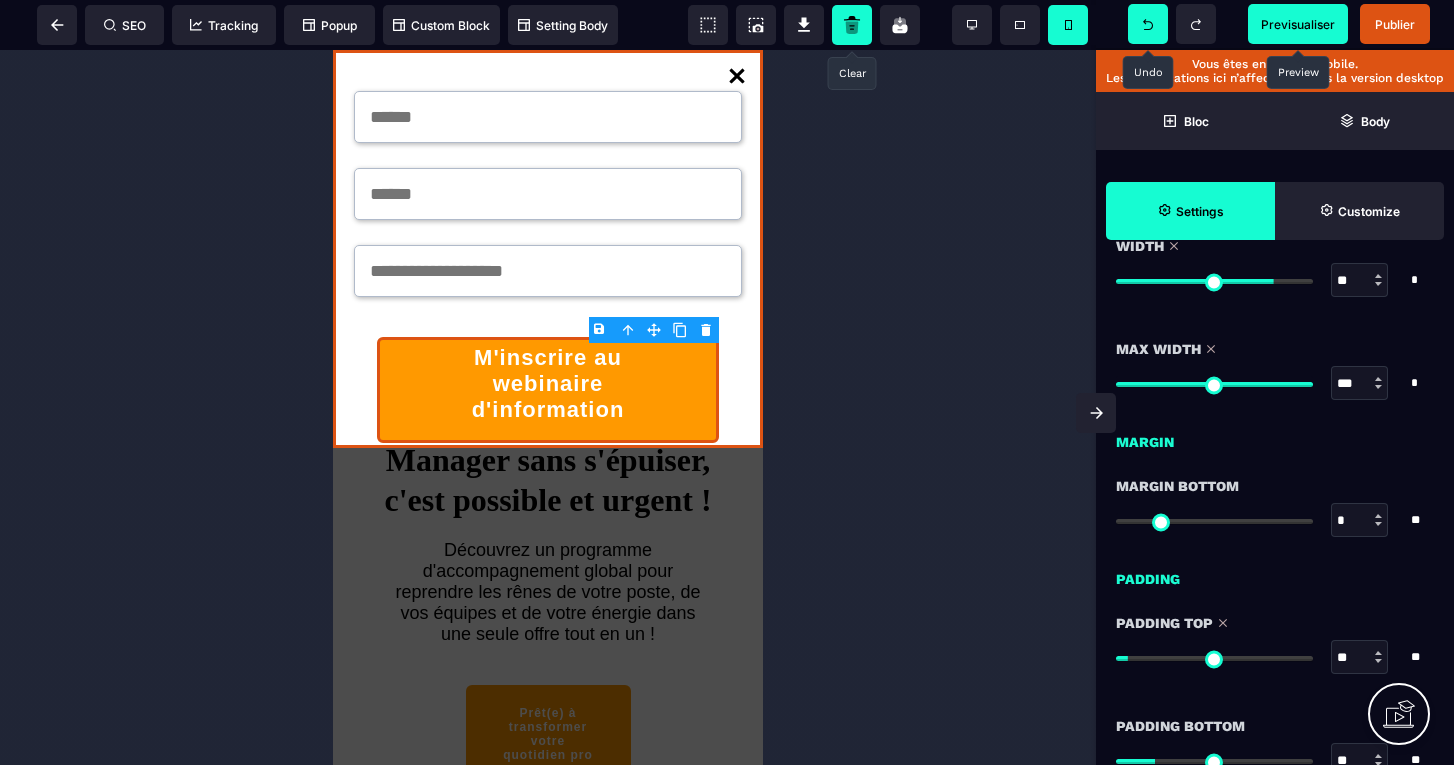 click at bounding box center [1214, 658] 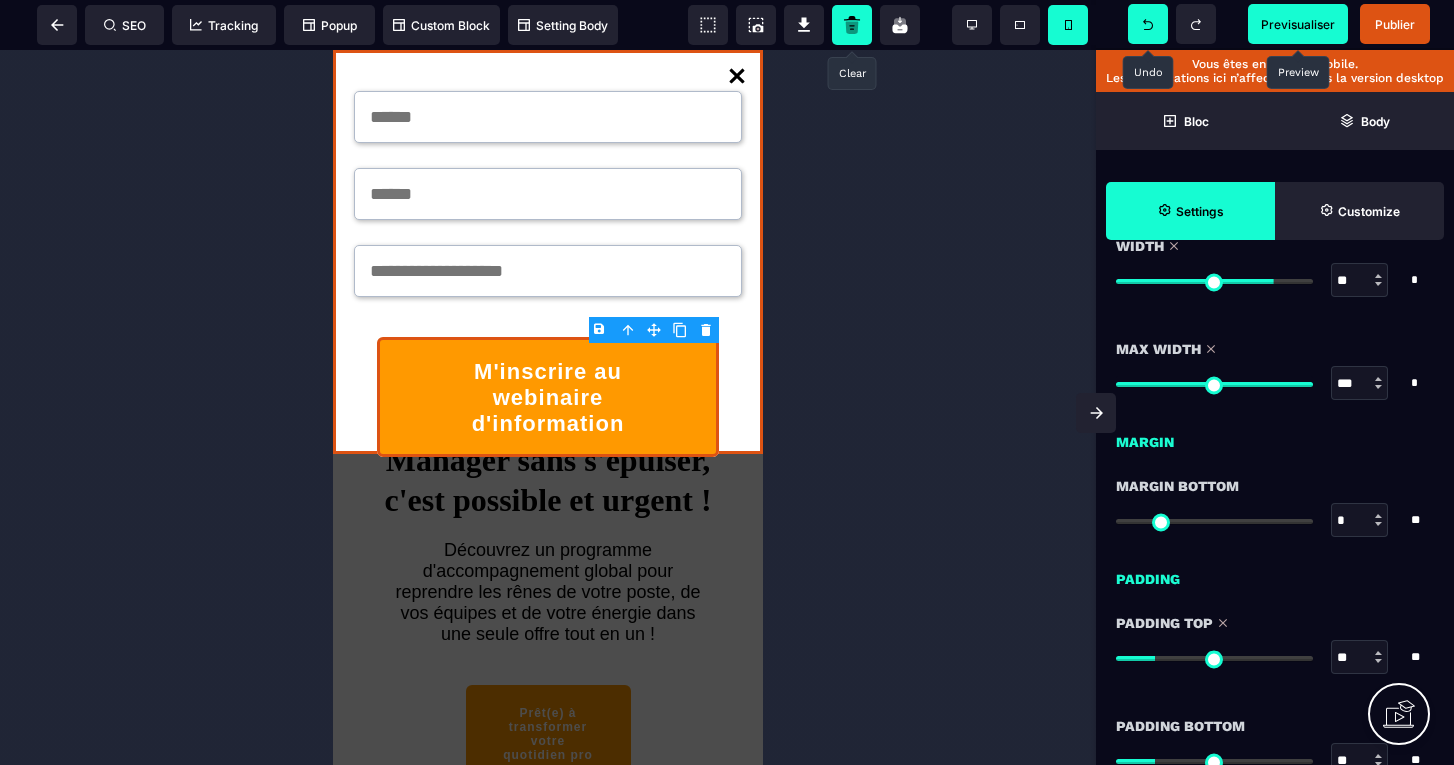 click at bounding box center [1214, 658] 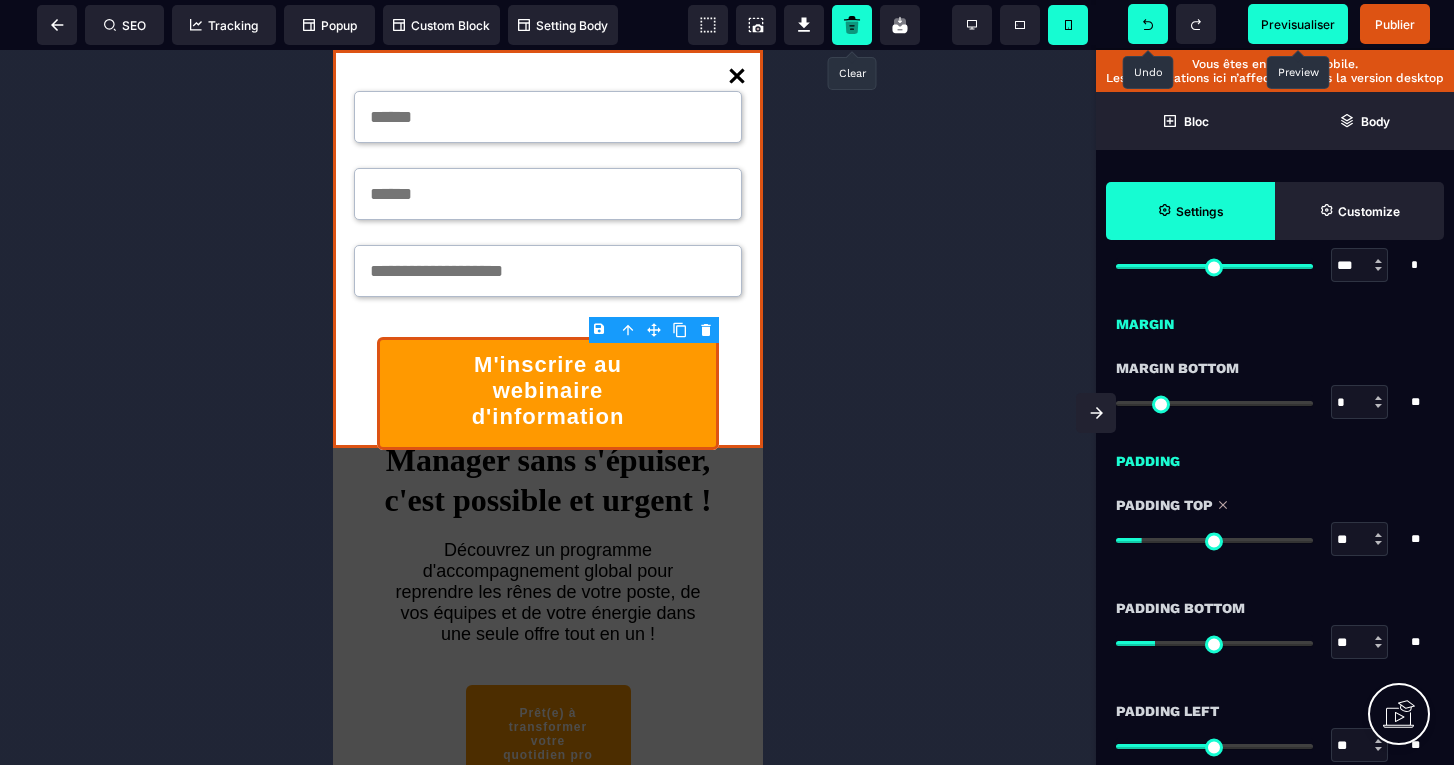 scroll, scrollTop: 1582, scrollLeft: 0, axis: vertical 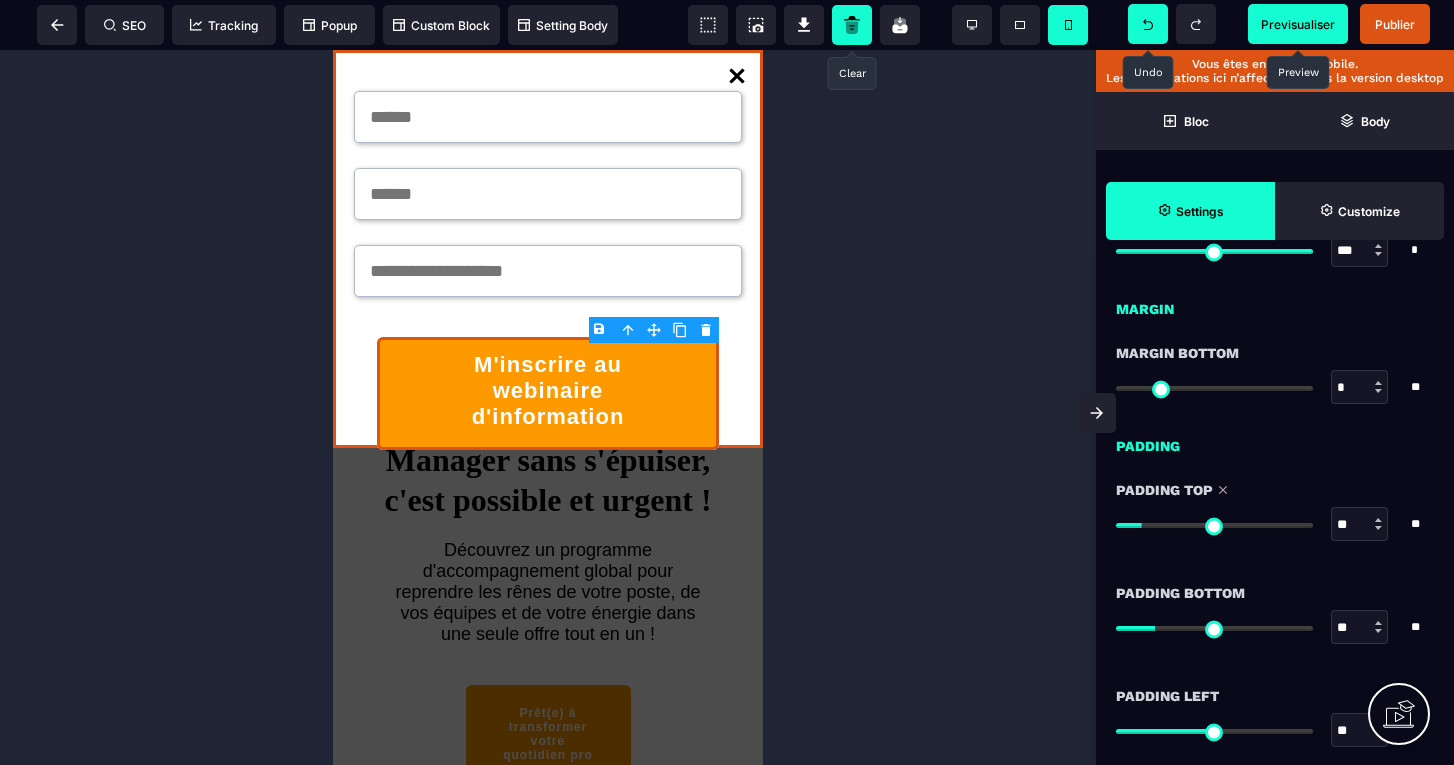 click at bounding box center [1214, 628] 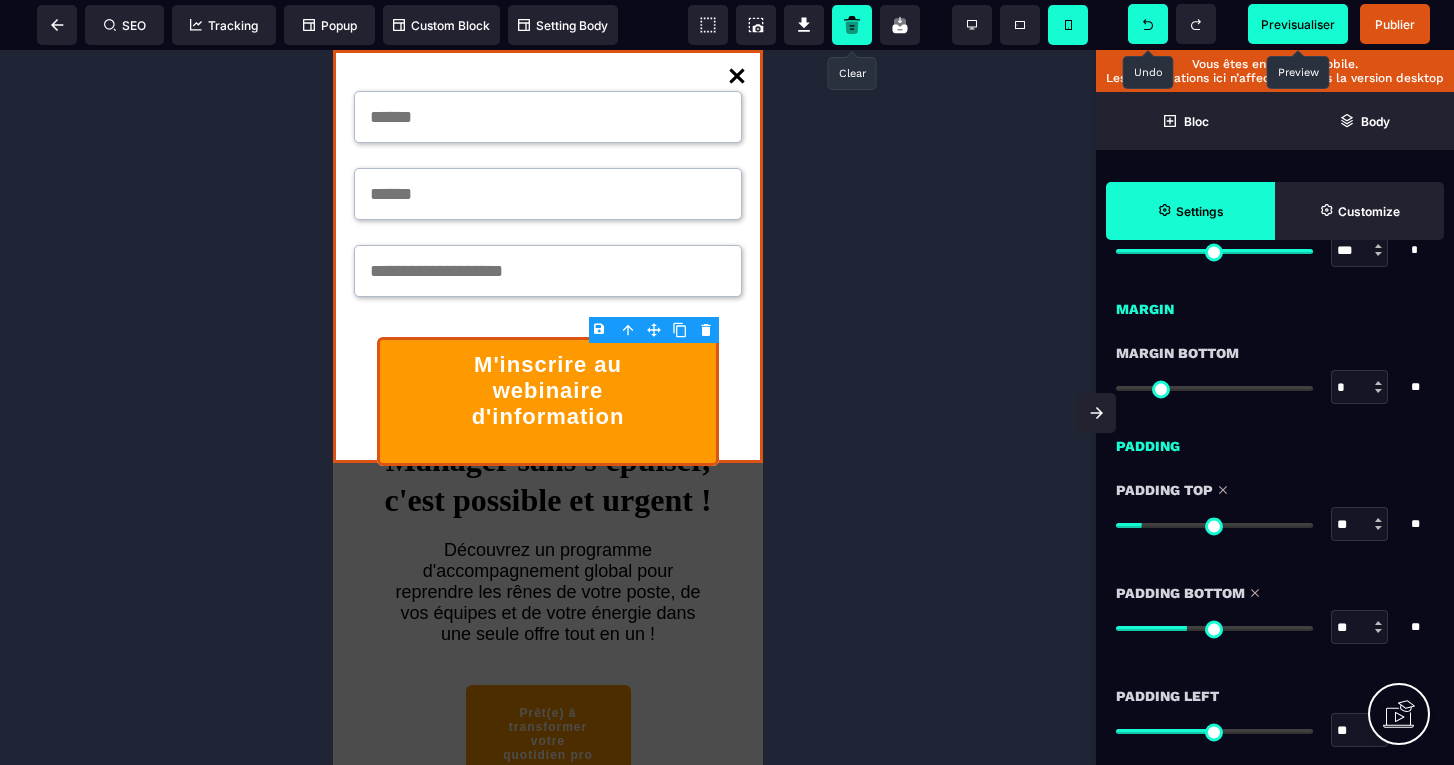 click at bounding box center (1214, 628) 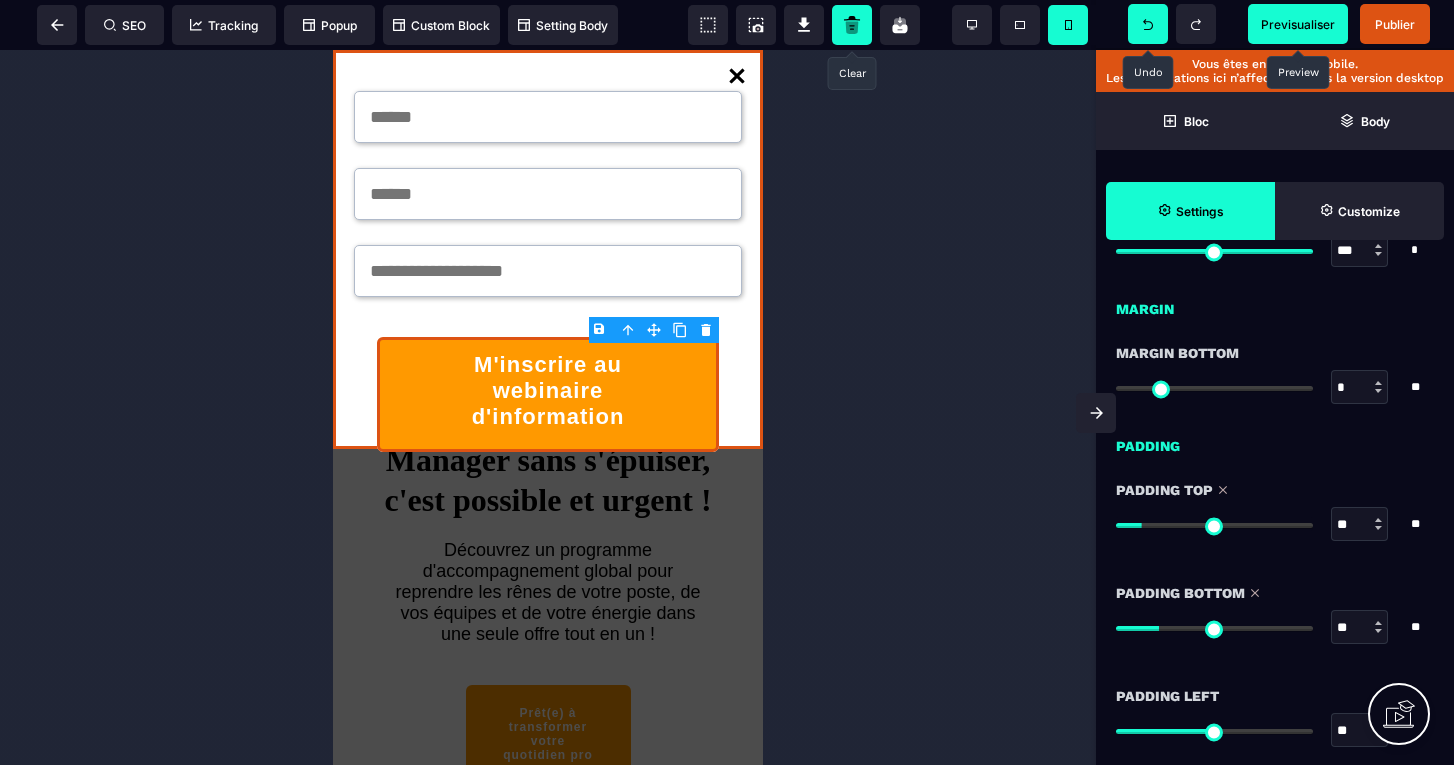 click at bounding box center (1214, 628) 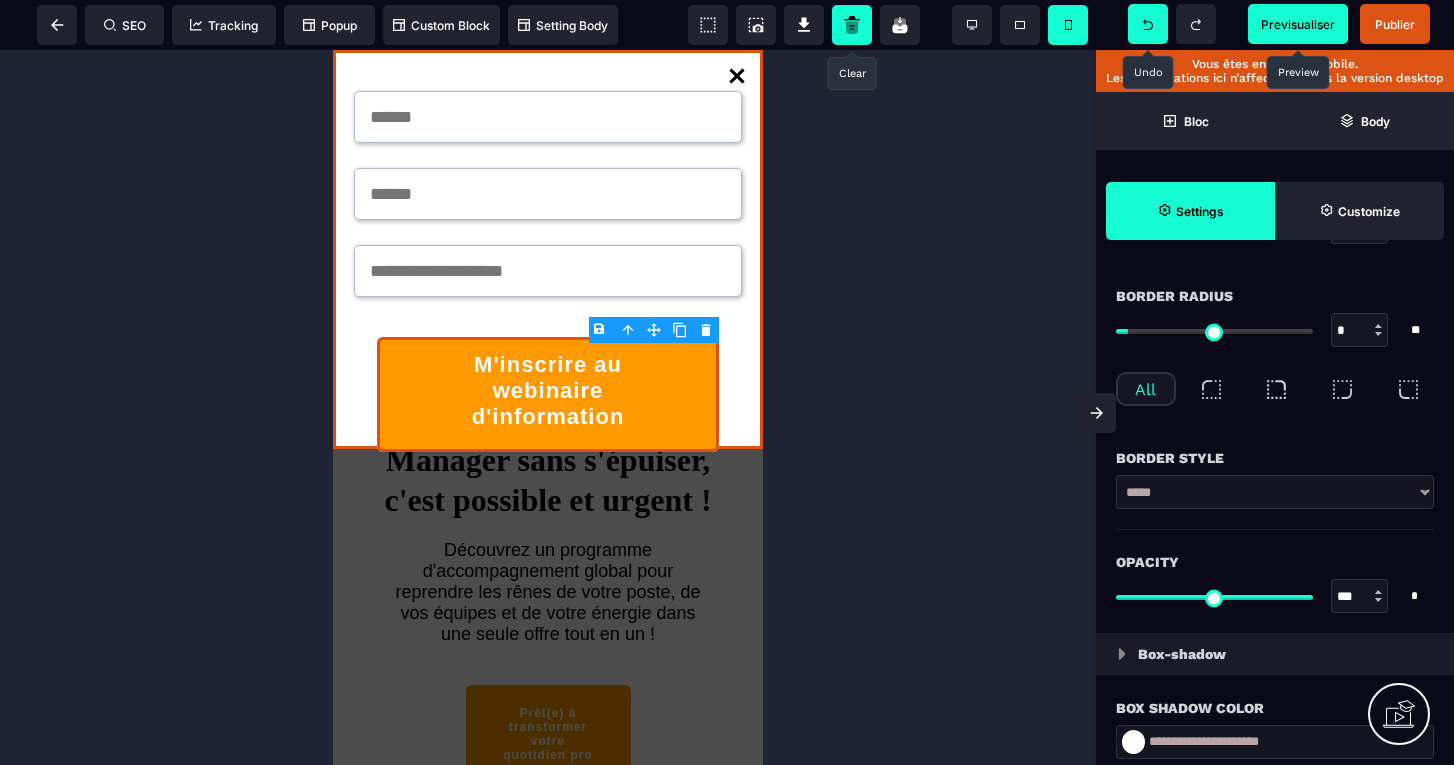 scroll, scrollTop: 2541, scrollLeft: 0, axis: vertical 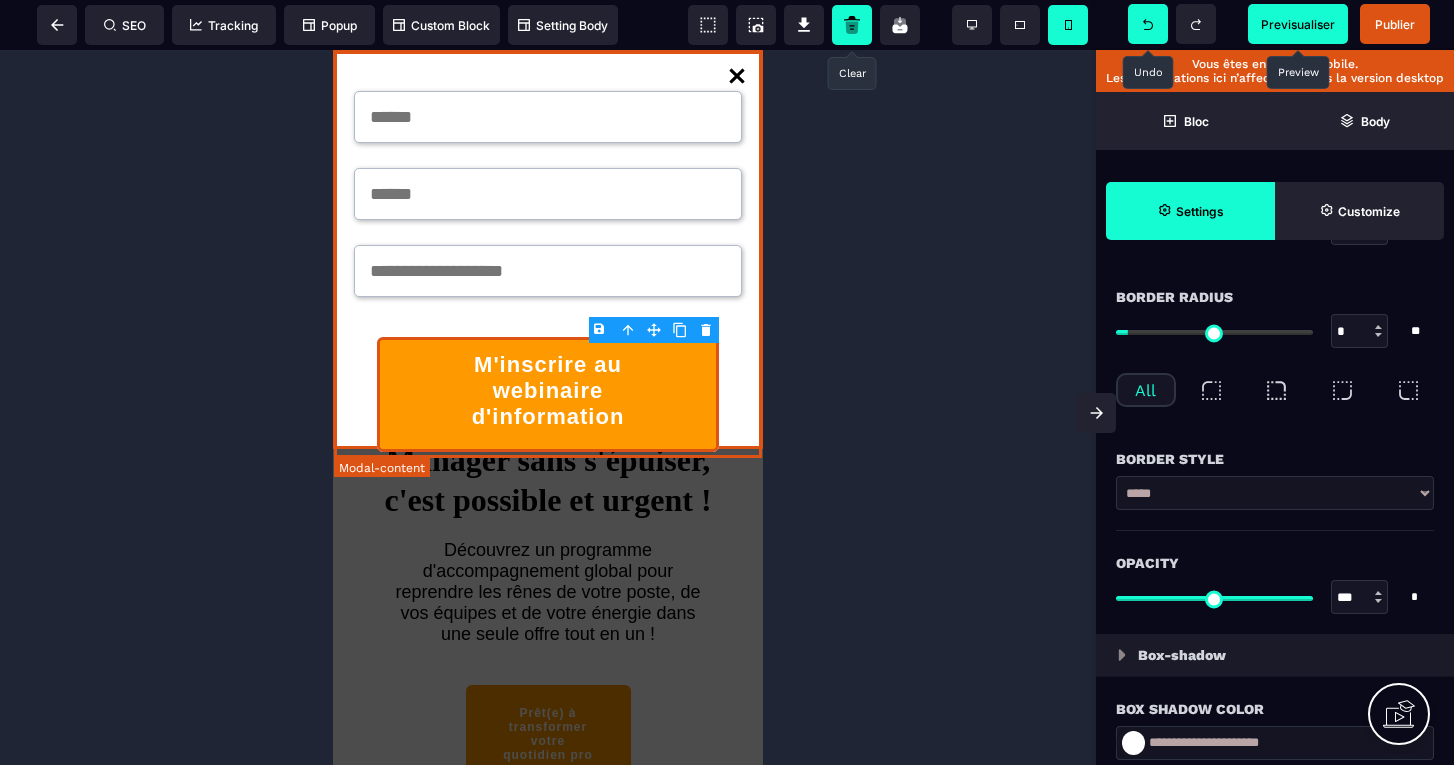 click on "M'inscrire au webinaire d'information" at bounding box center (548, 251) 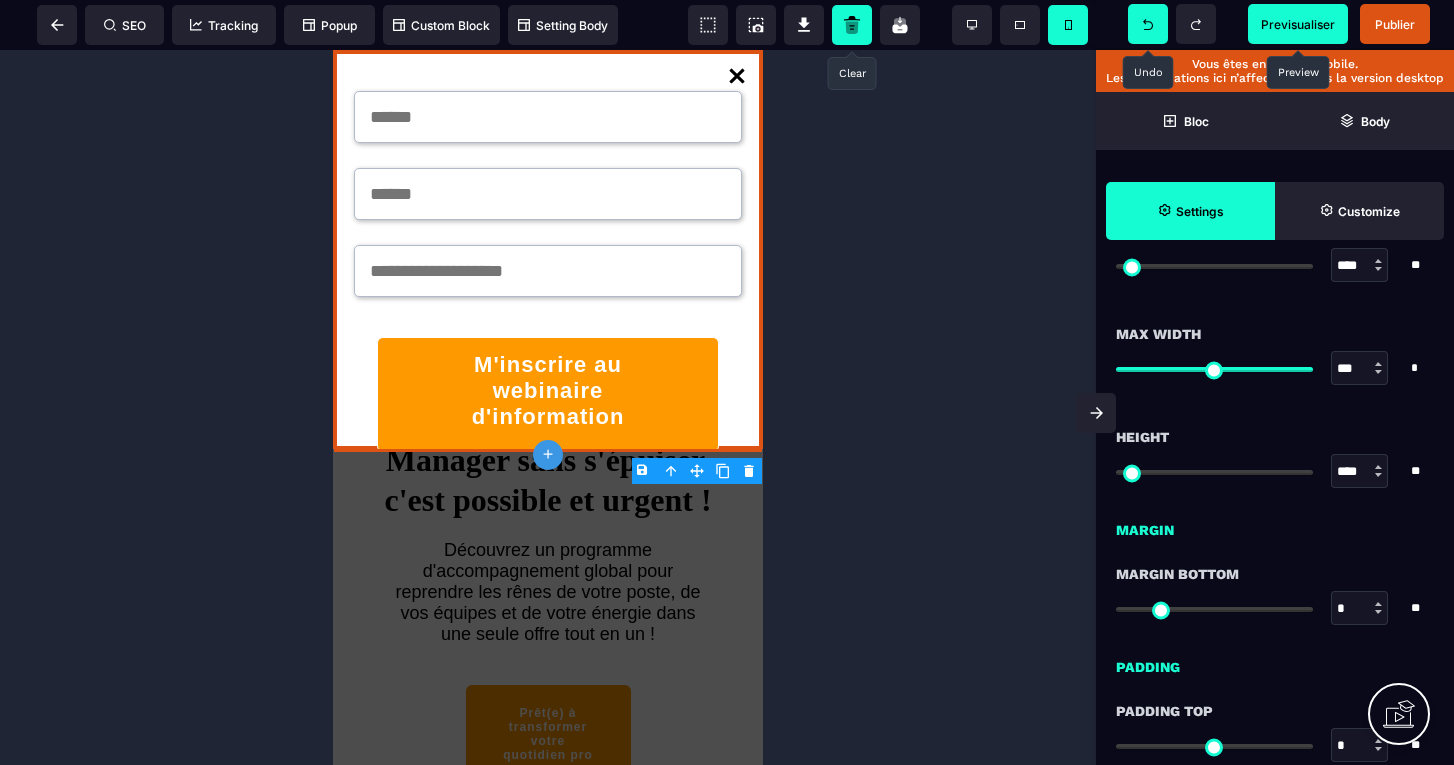 scroll, scrollTop: 909, scrollLeft: 0, axis: vertical 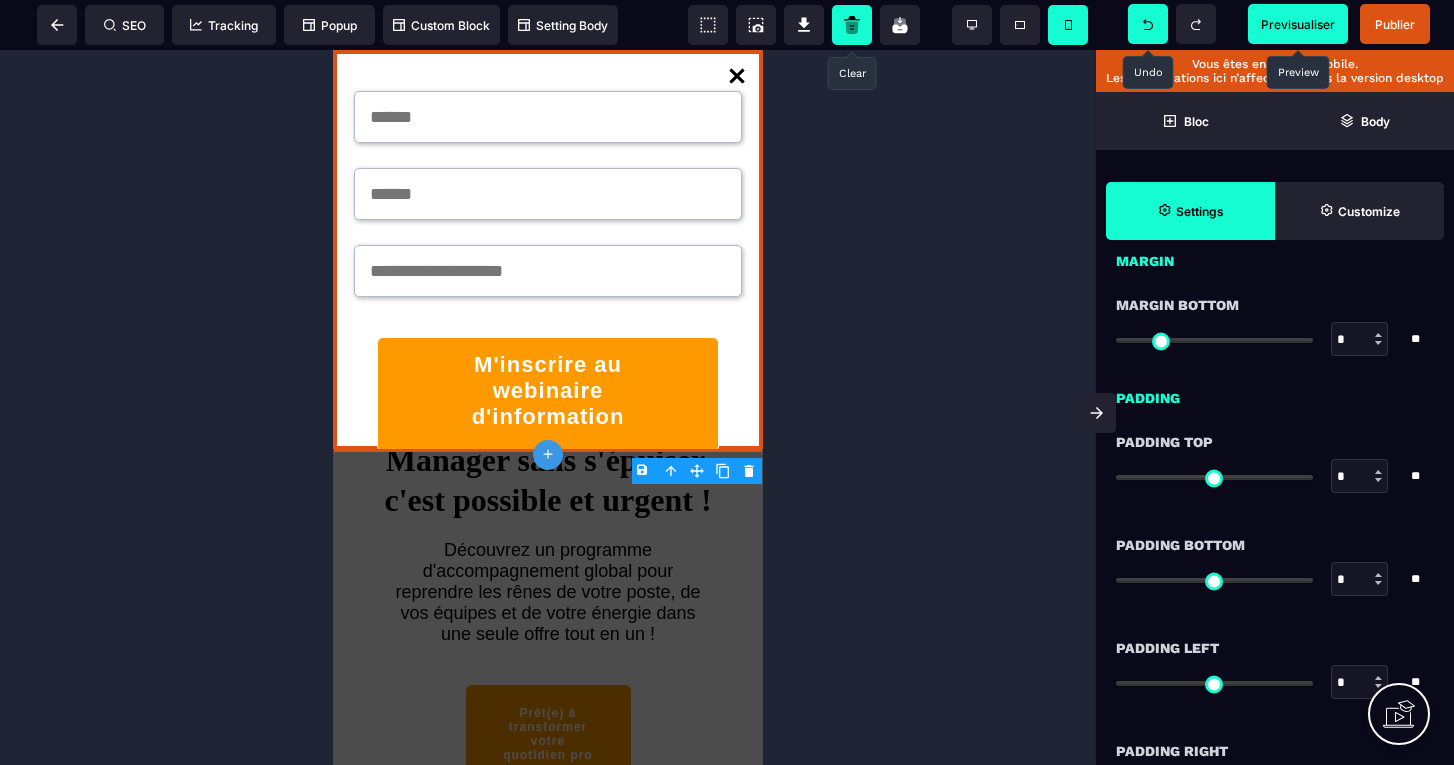 click at bounding box center (1214, 579) 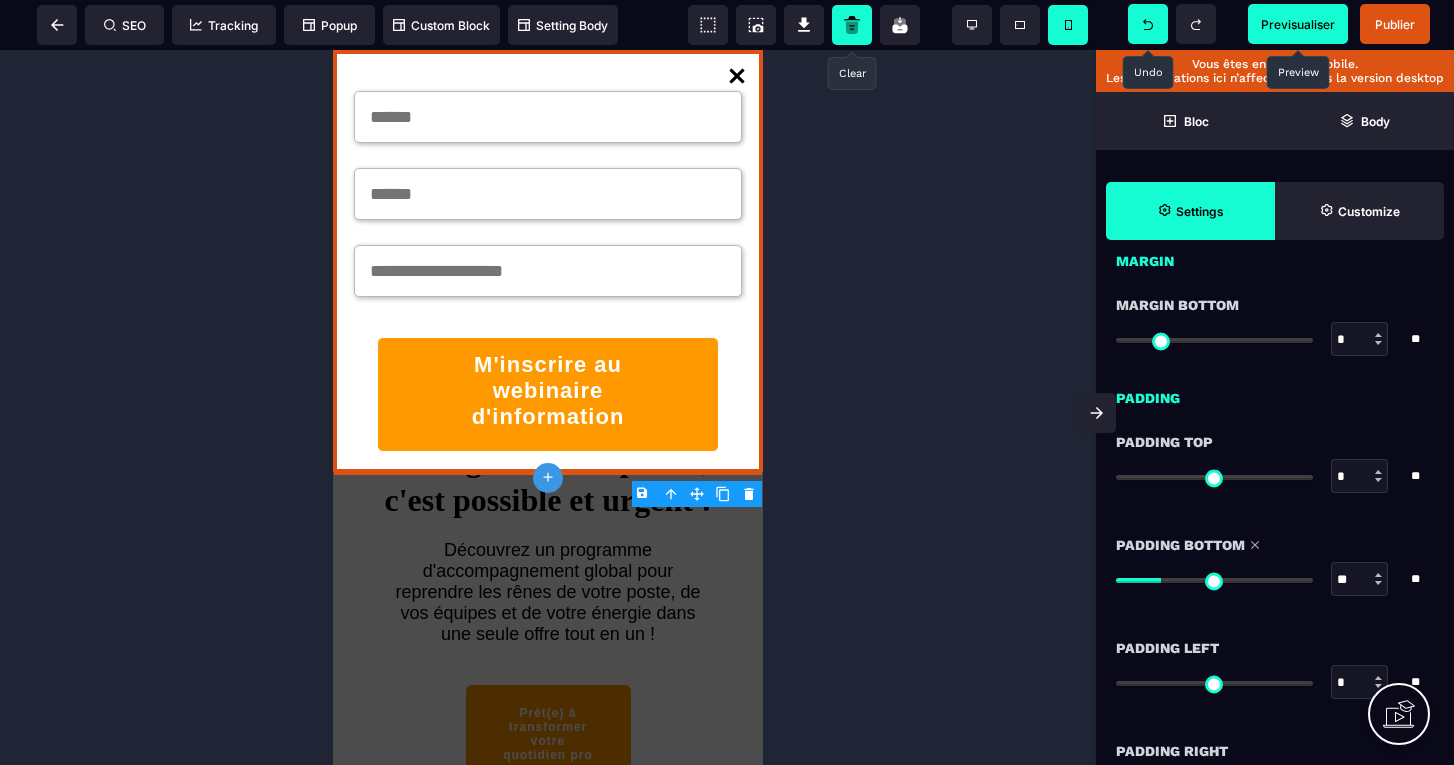 click at bounding box center (1214, 580) 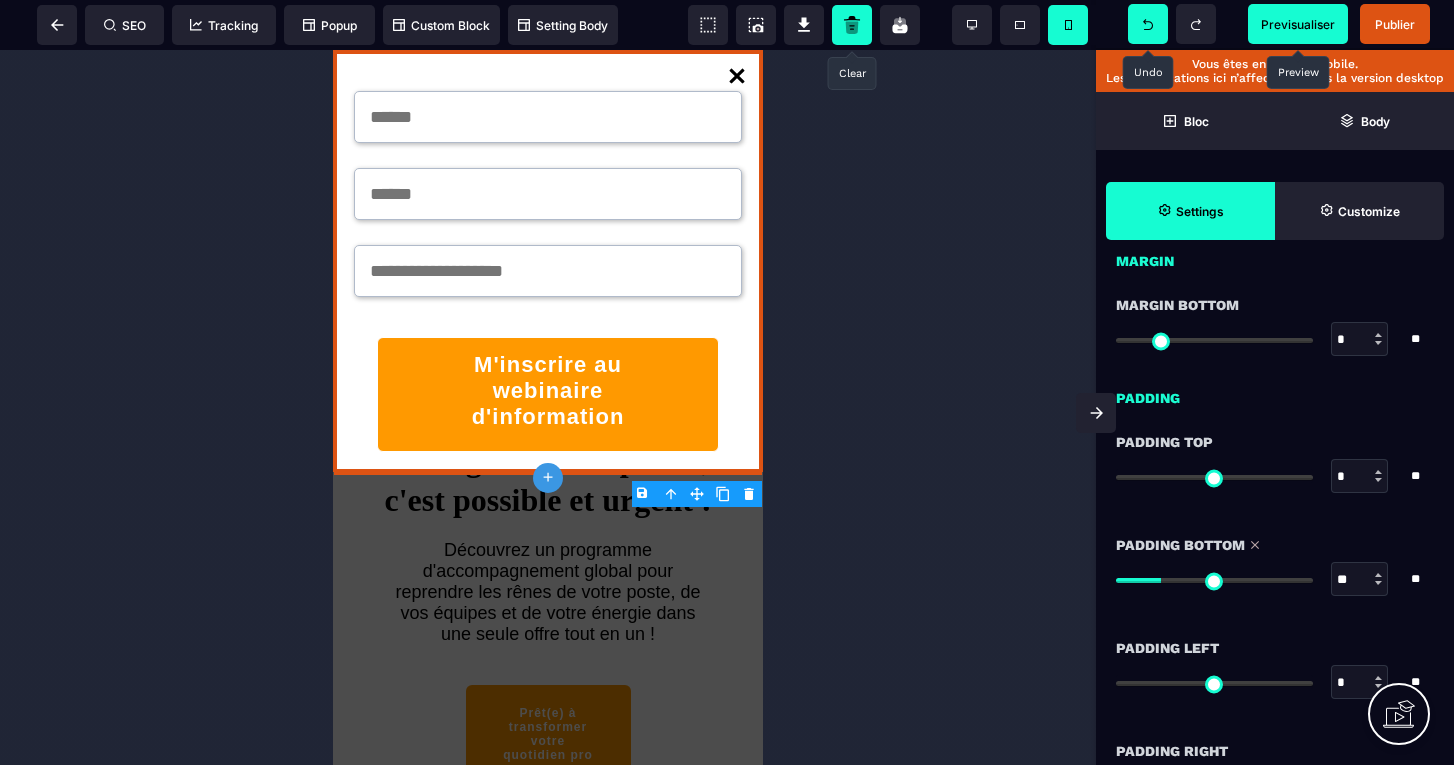scroll, scrollTop: 0, scrollLeft: 0, axis: both 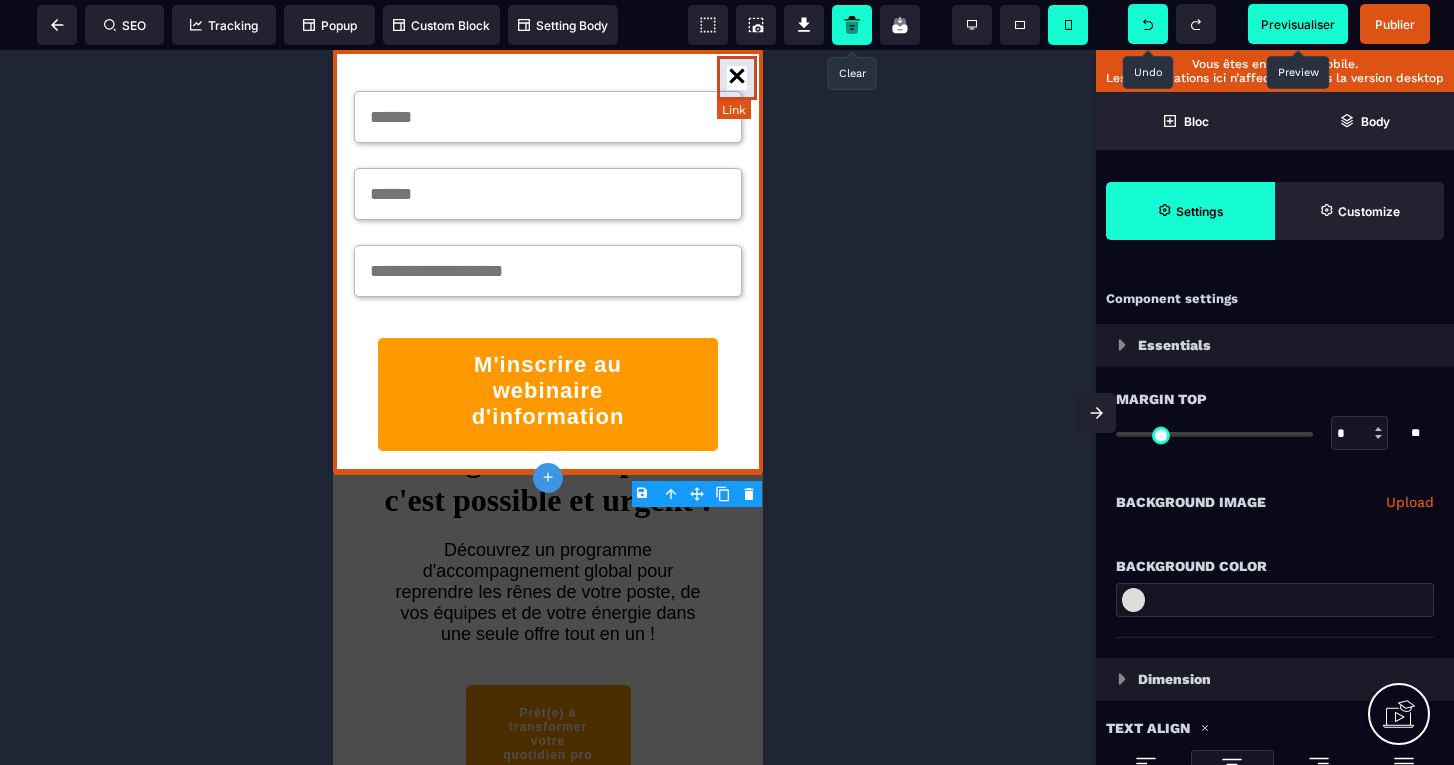 click at bounding box center [737, 78] 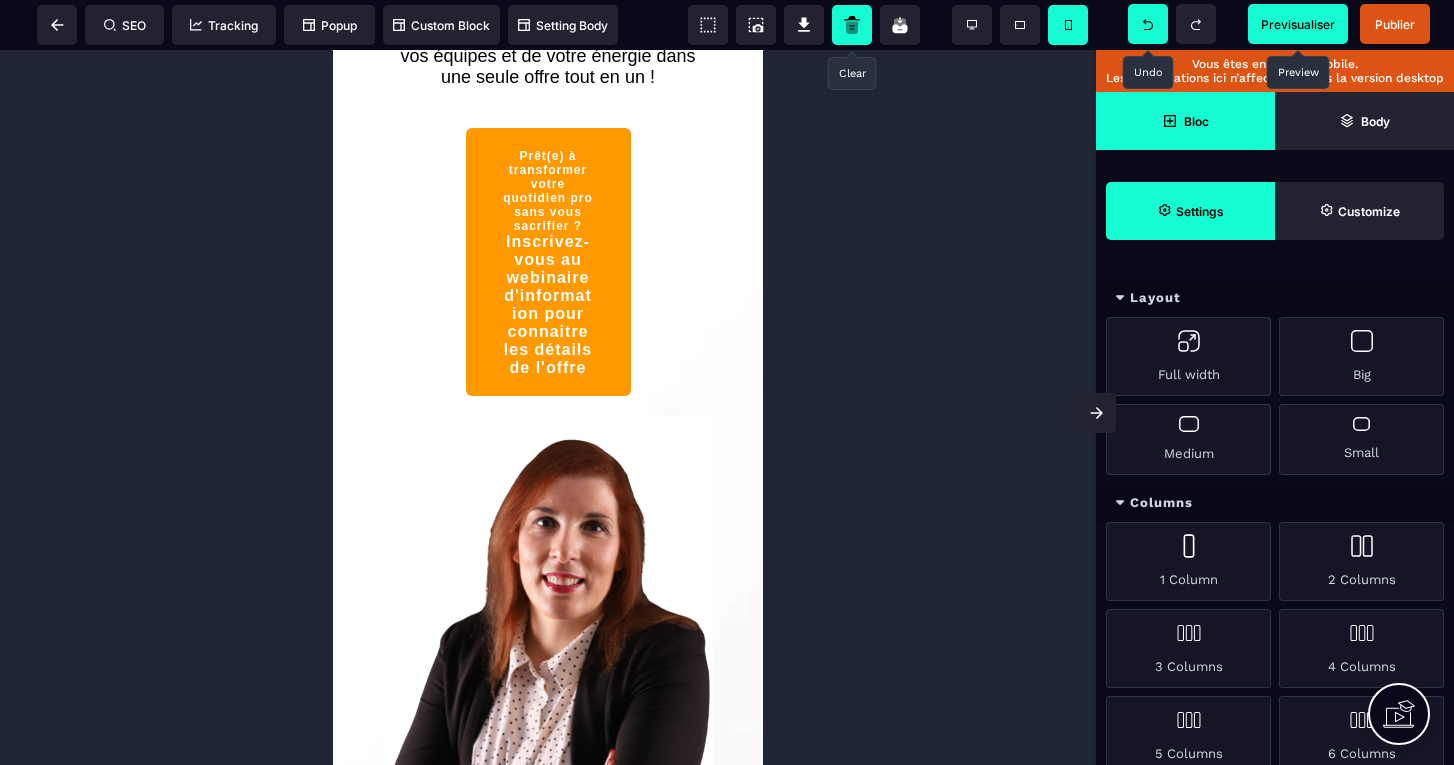 scroll, scrollTop: 533, scrollLeft: 0, axis: vertical 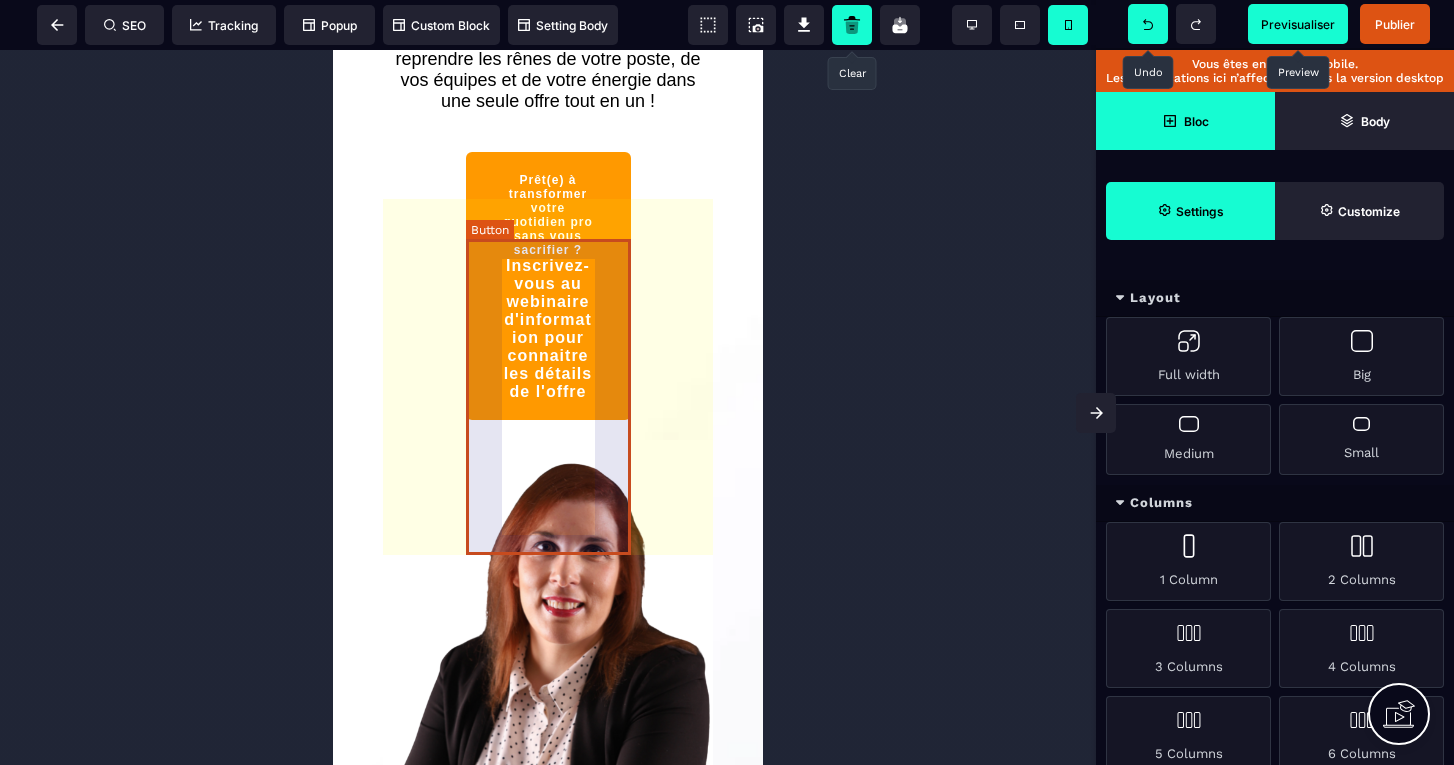 click on "Prêt(e) à transformer votre quotidien pro sans vous sacrifier ?  Inscrivez-vous au webinaire d'information pour connaitre les détails de l'offre" at bounding box center (548, 286) 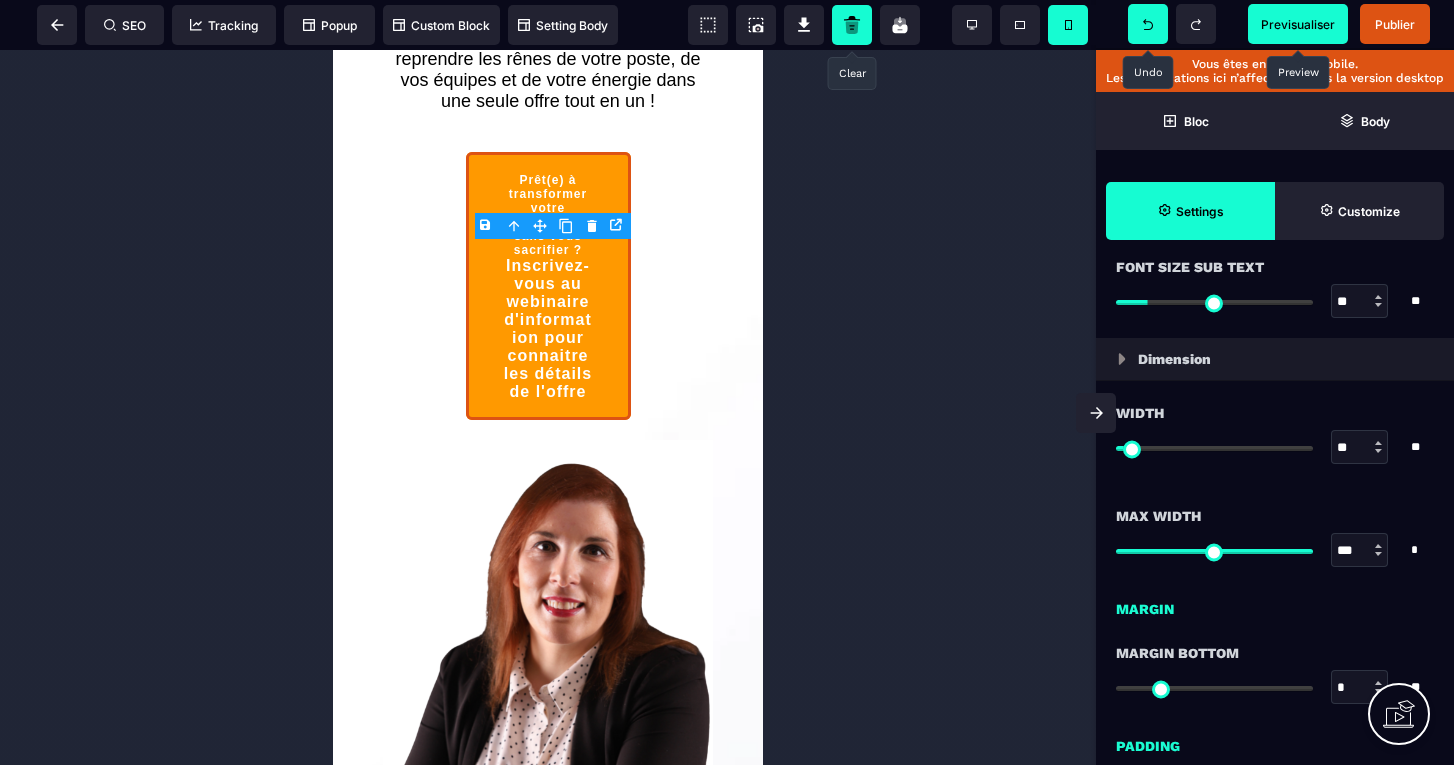 scroll, scrollTop: 1397, scrollLeft: 0, axis: vertical 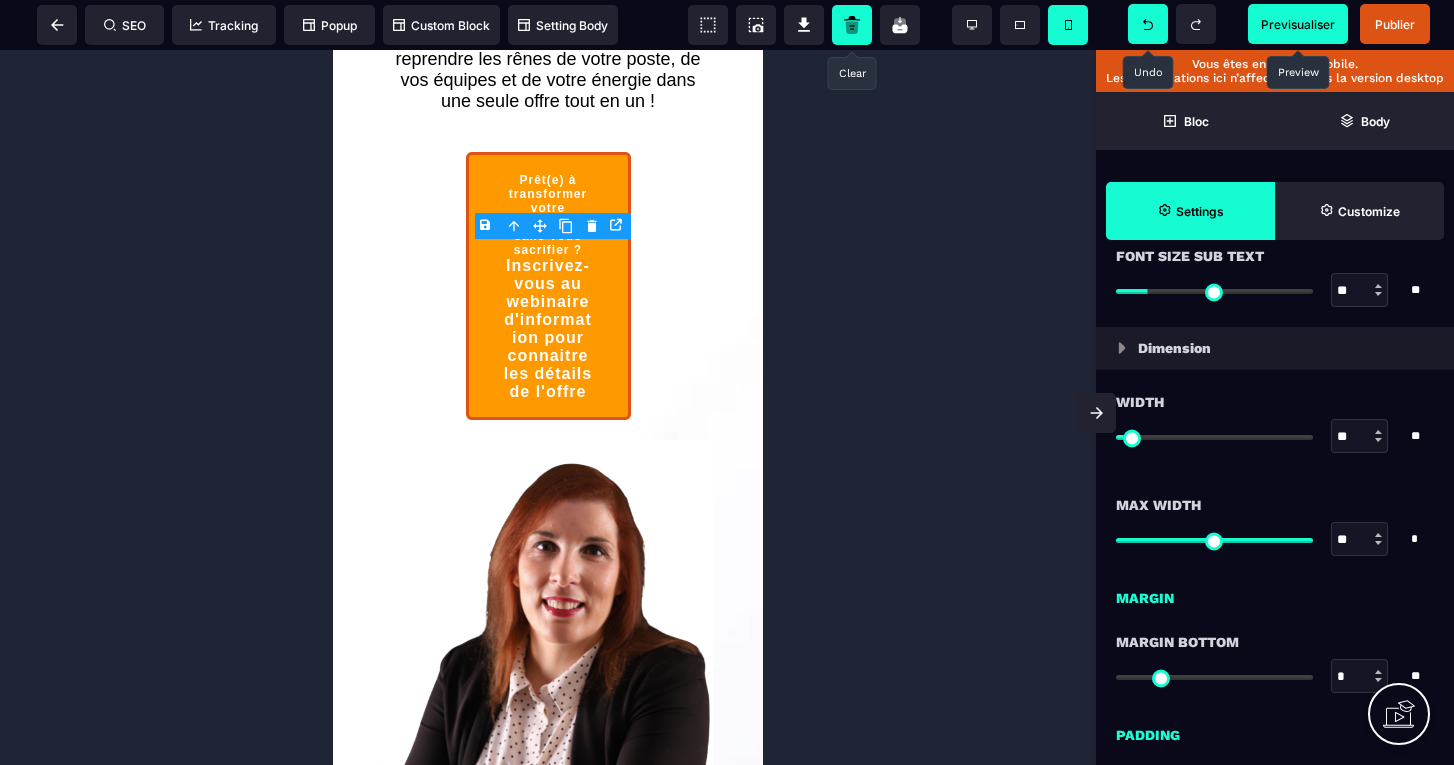 click at bounding box center (1214, 540) 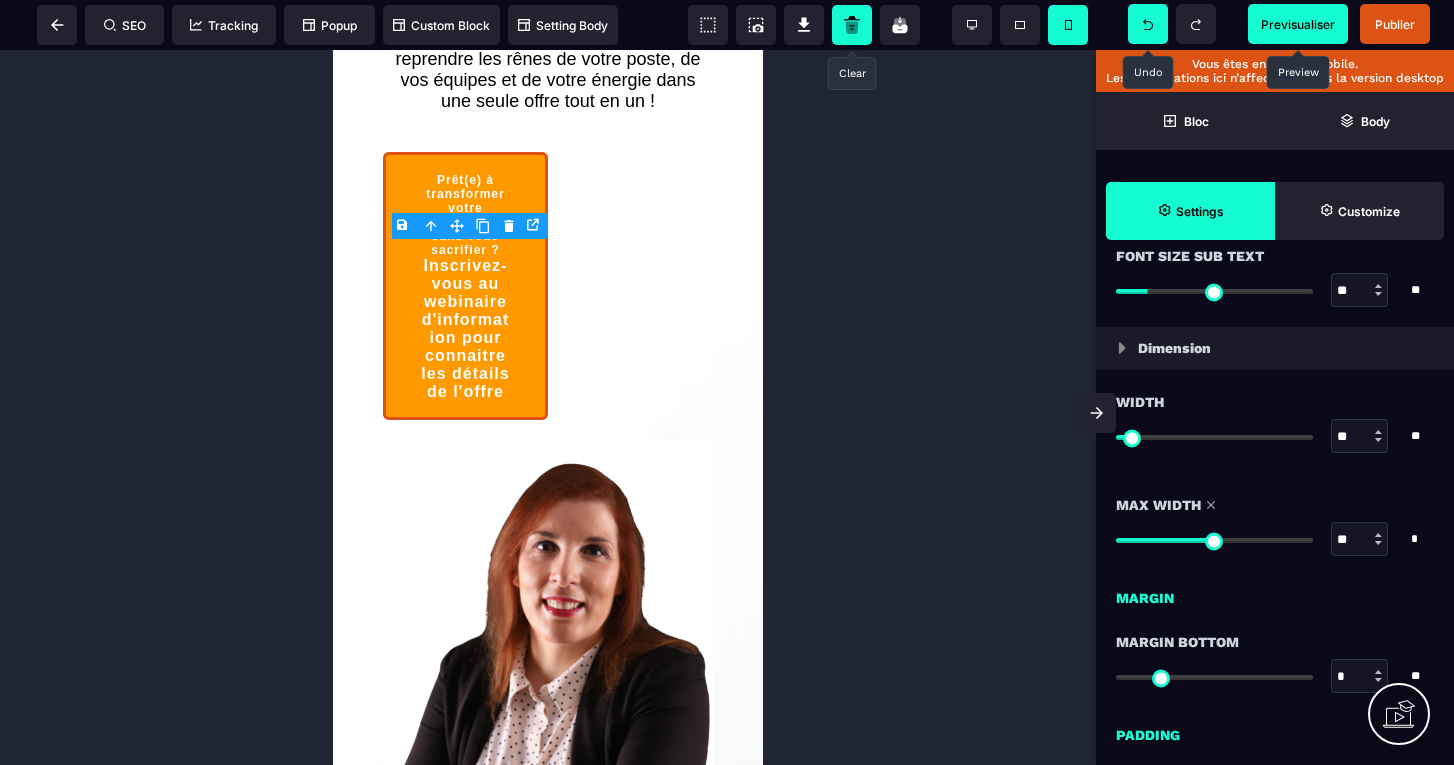 click at bounding box center (1214, 539) 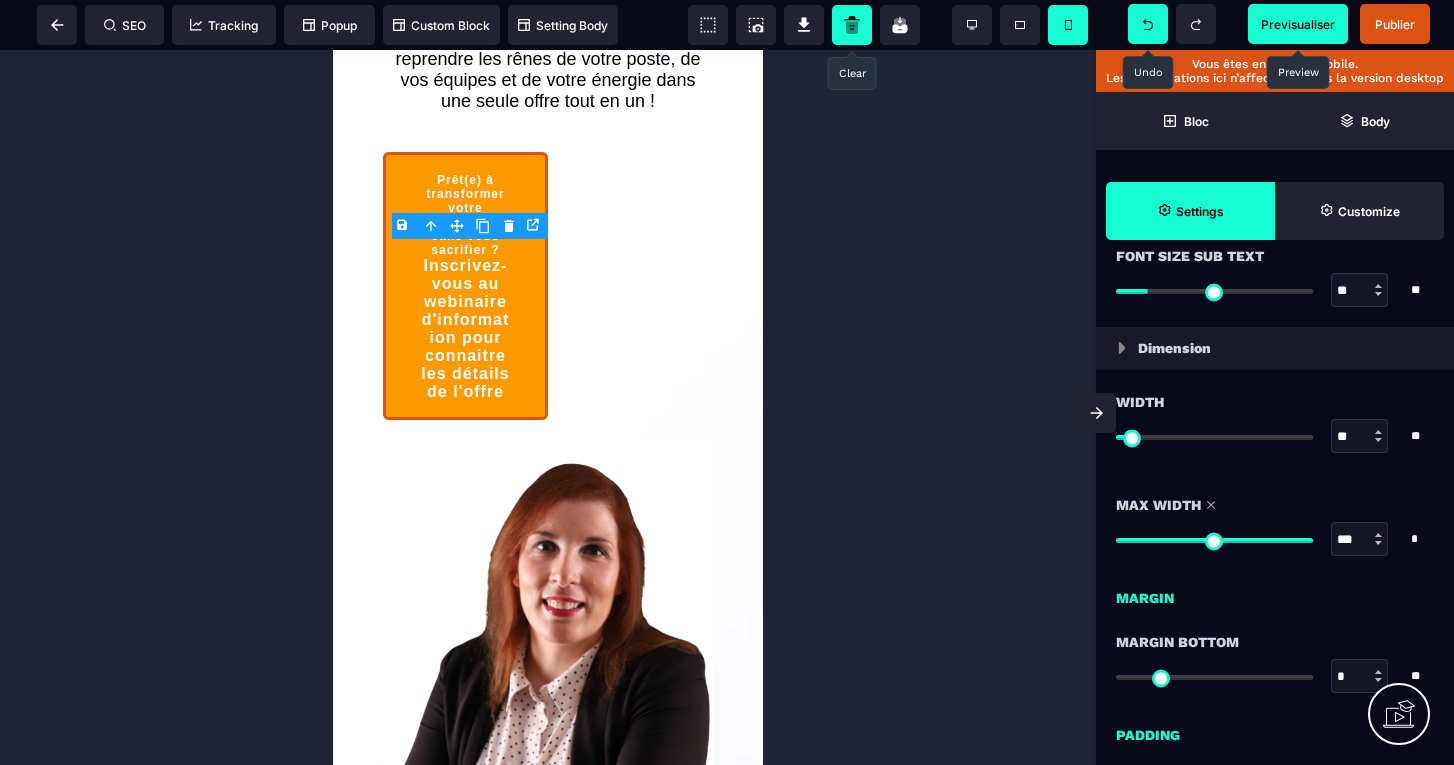 click at bounding box center (1214, 540) 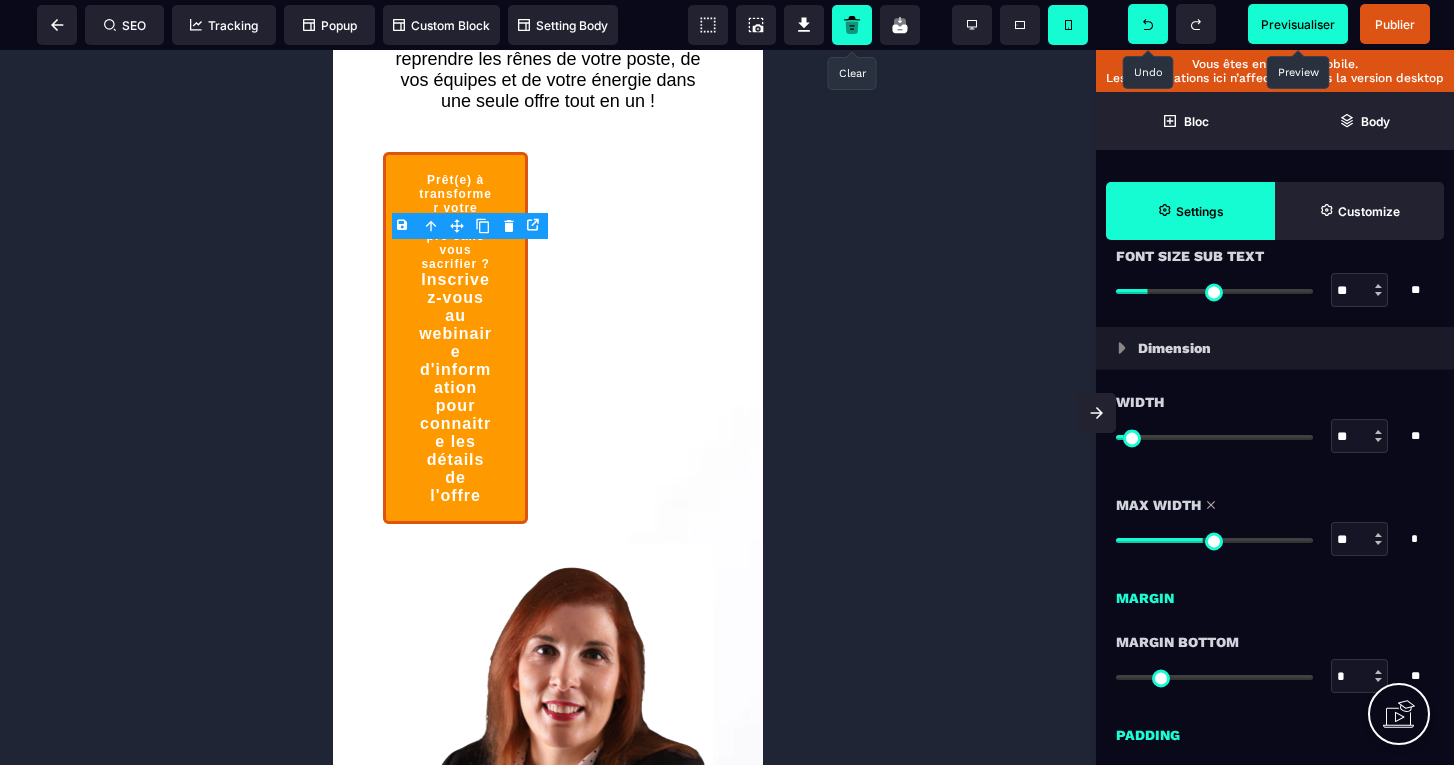 click at bounding box center (1214, 540) 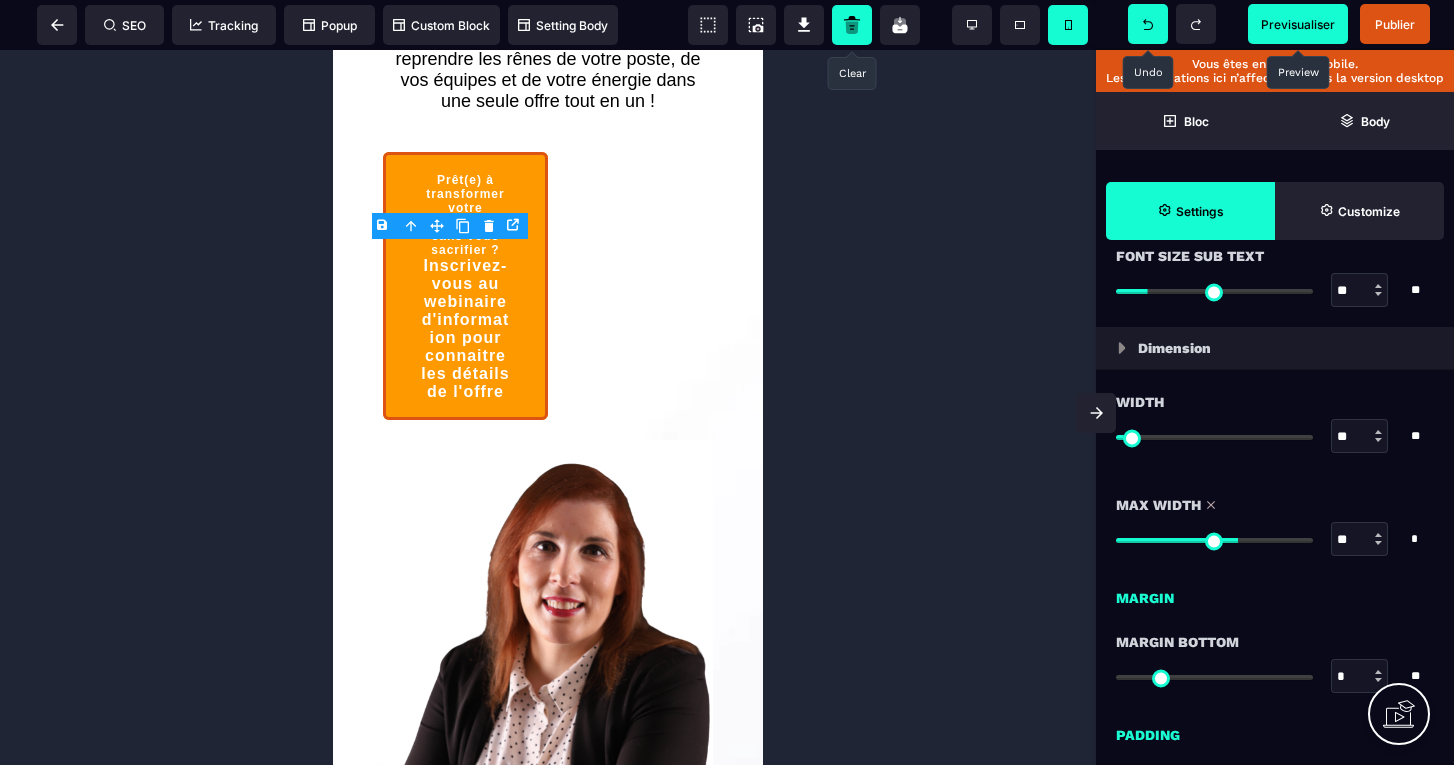 click at bounding box center [1214, 540] 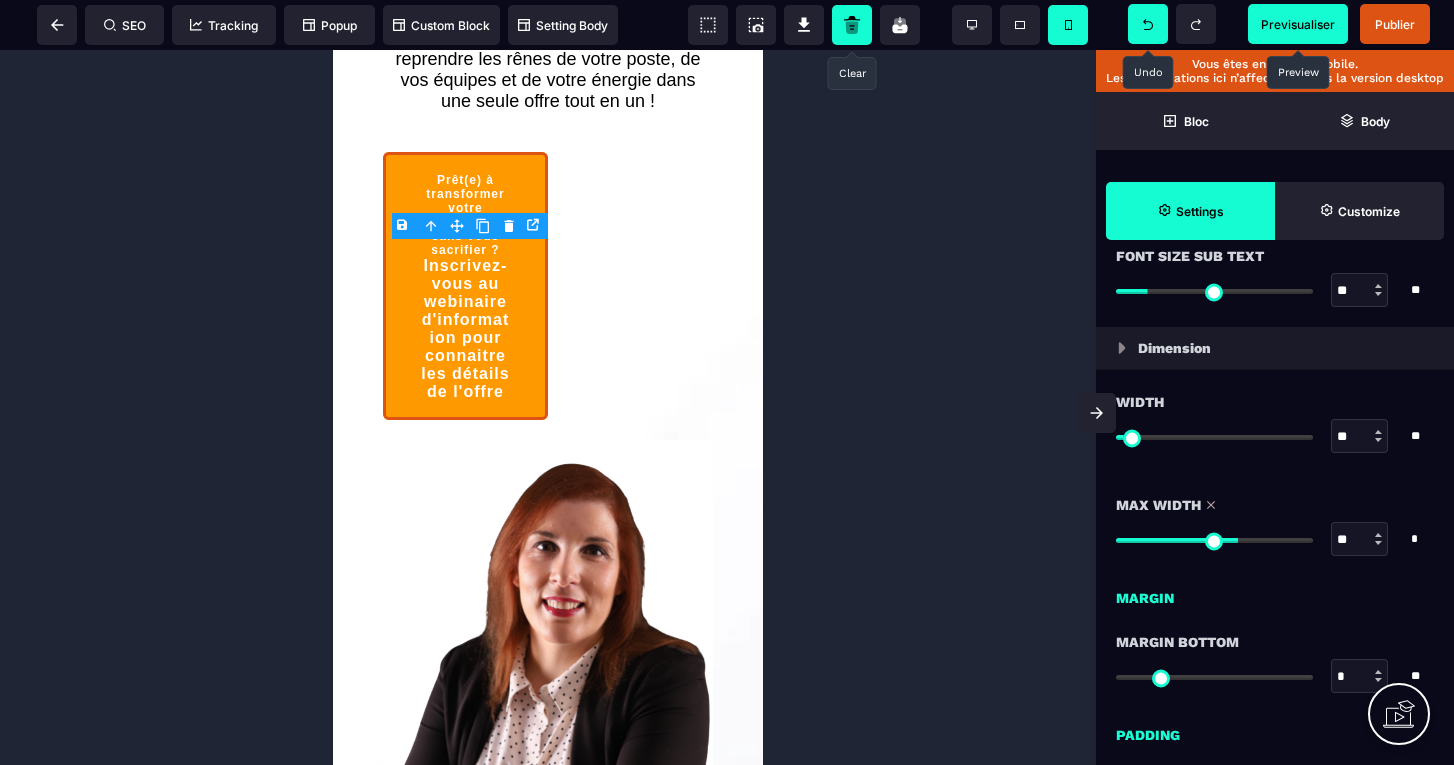 click 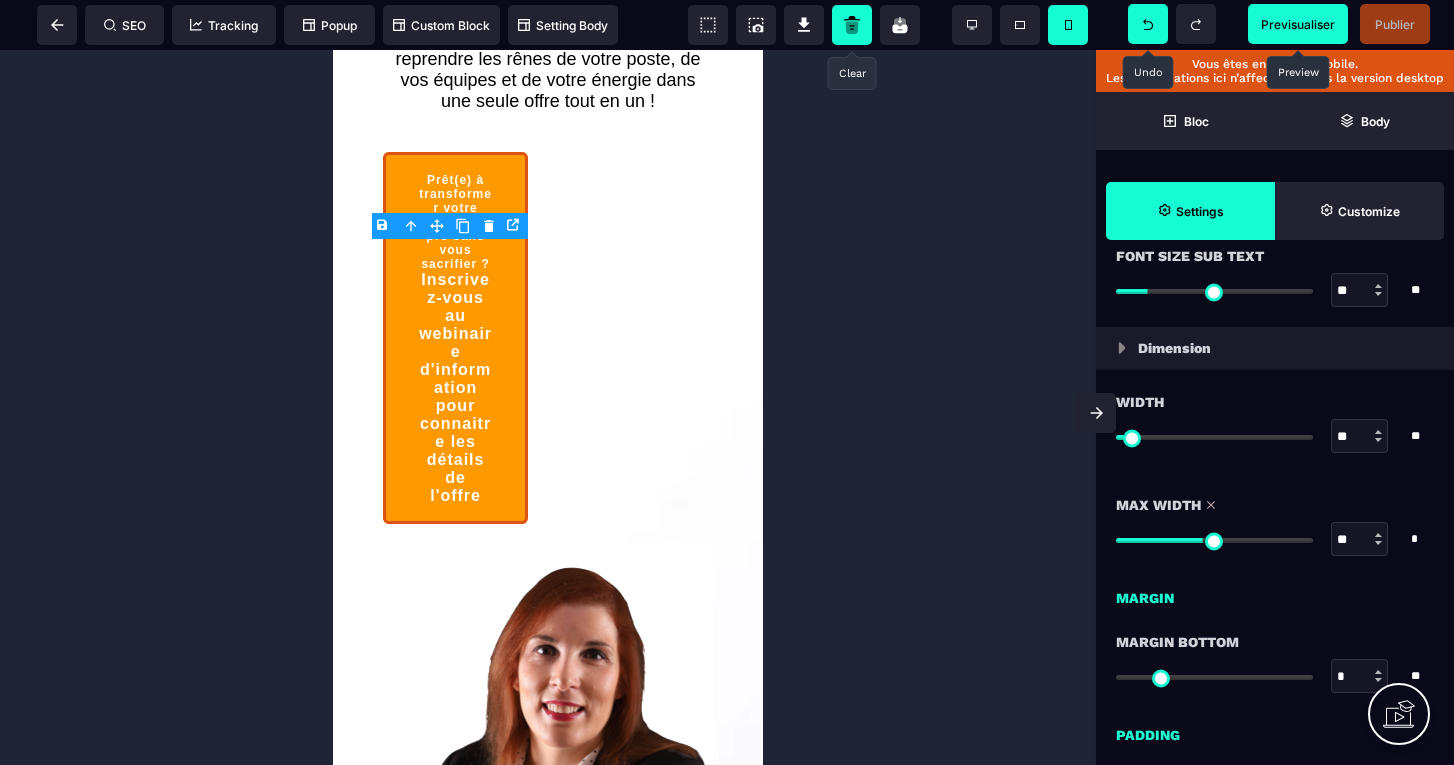 click 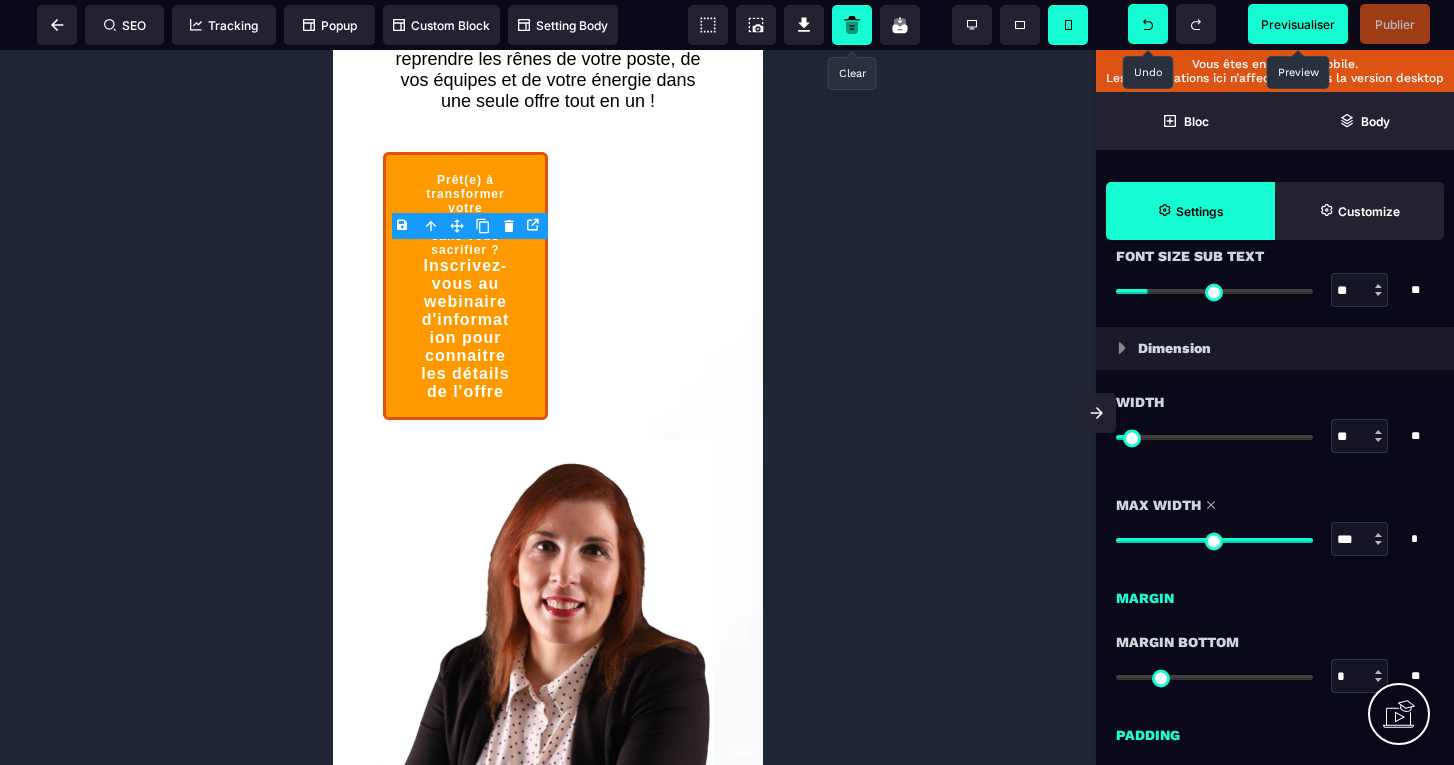 click 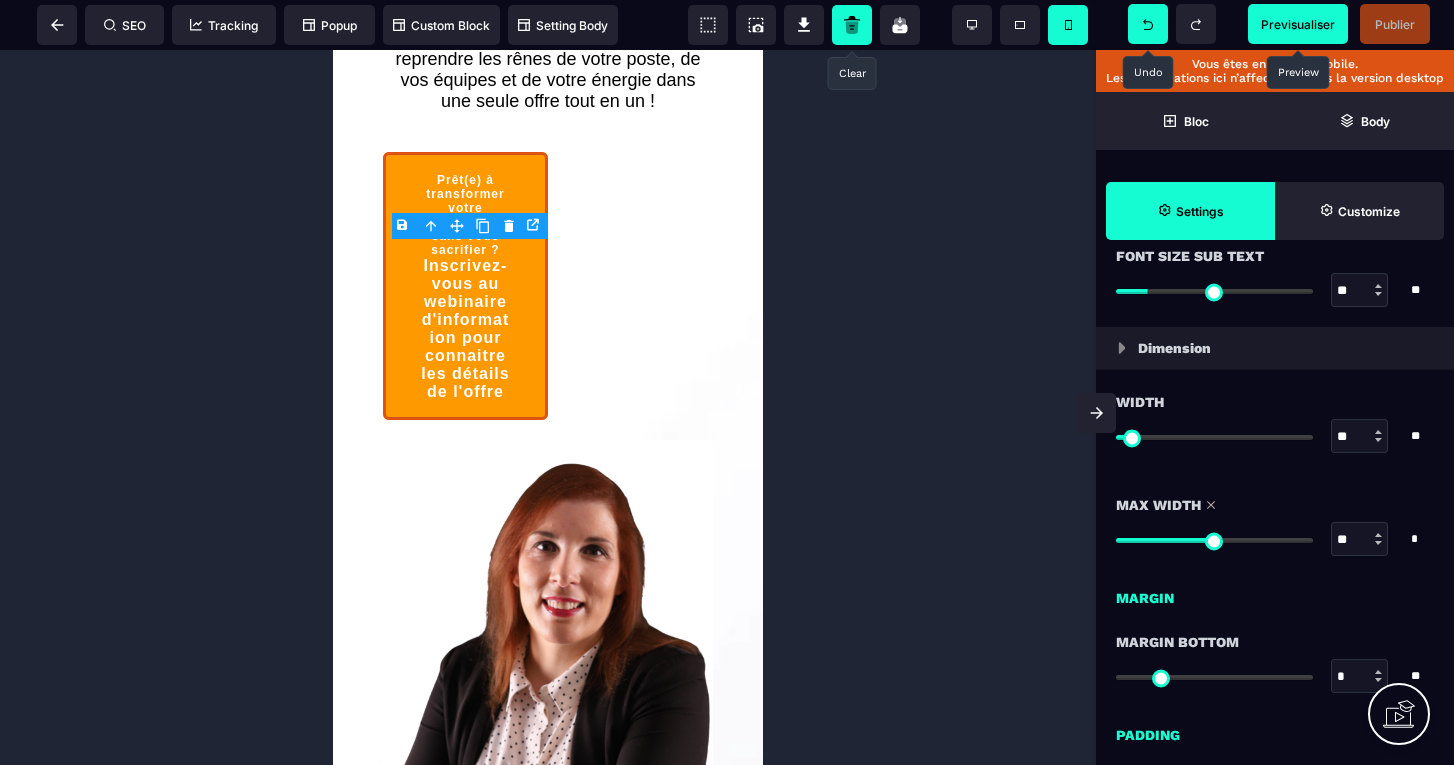 click 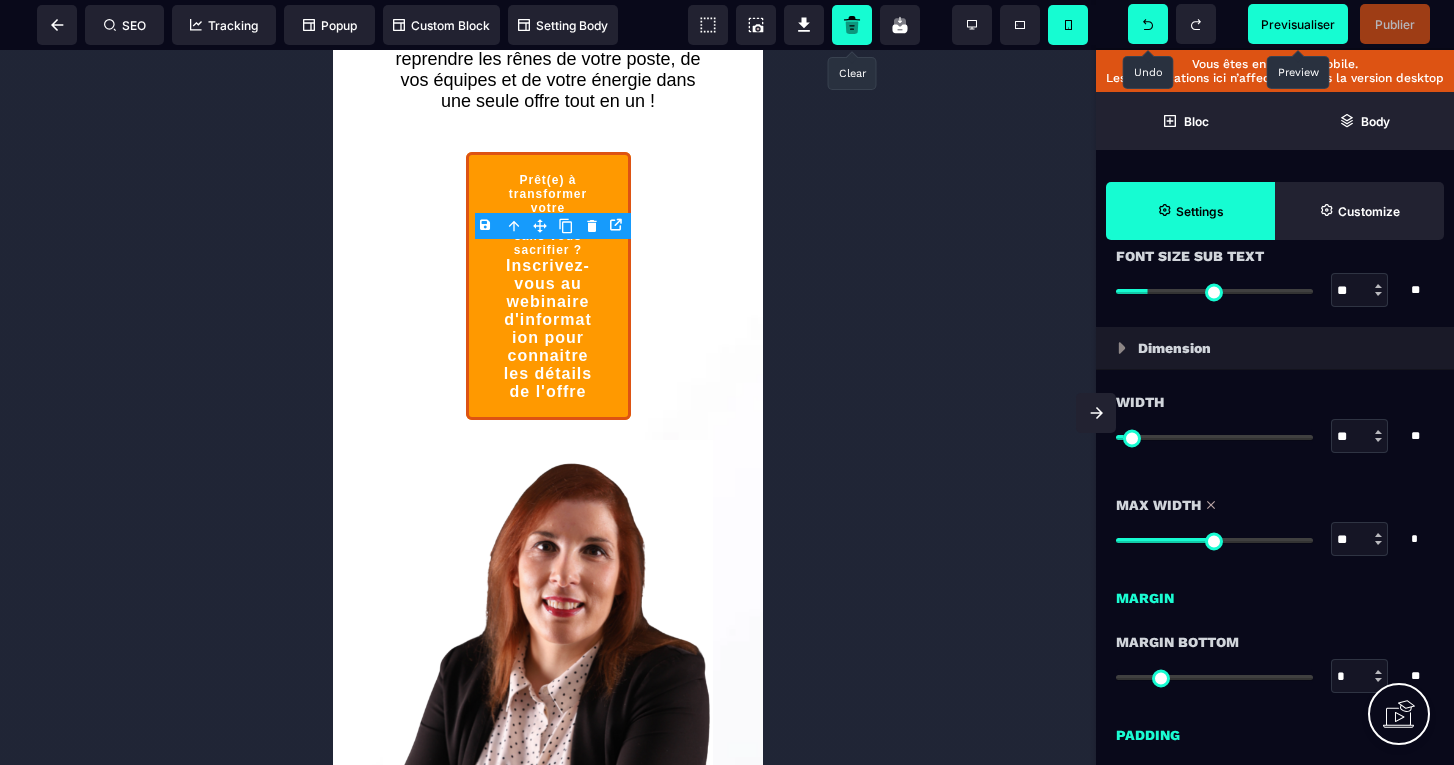 click 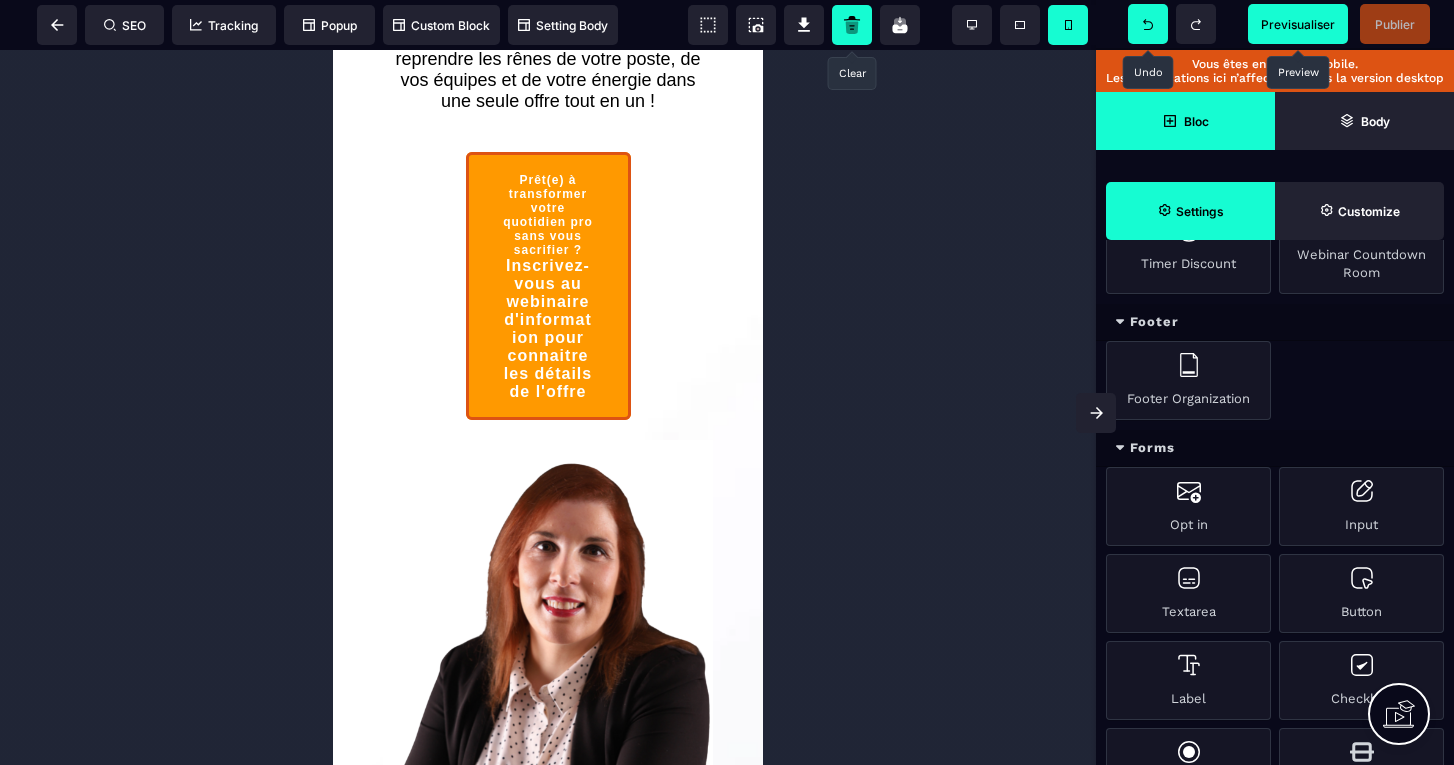 click 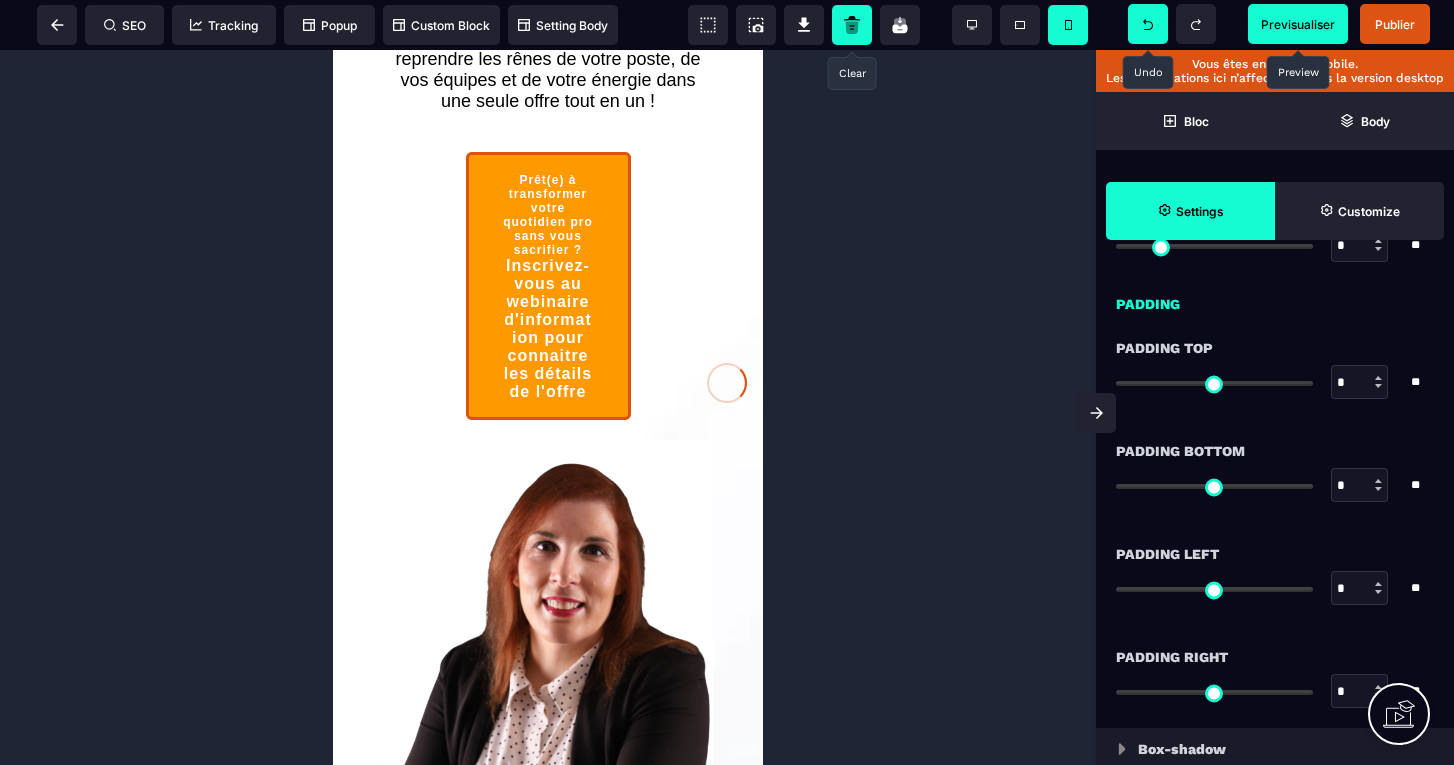 scroll, scrollTop: 0, scrollLeft: 0, axis: both 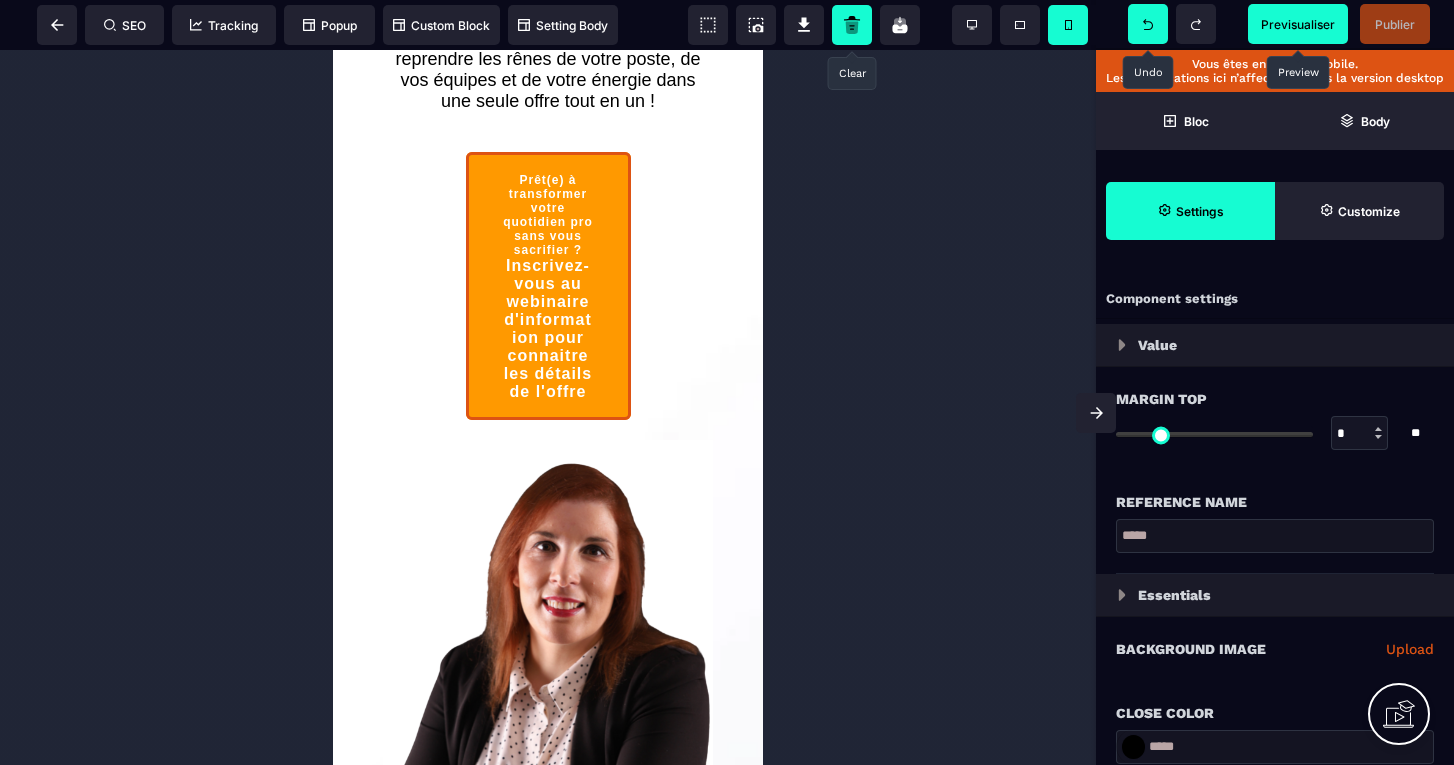 click 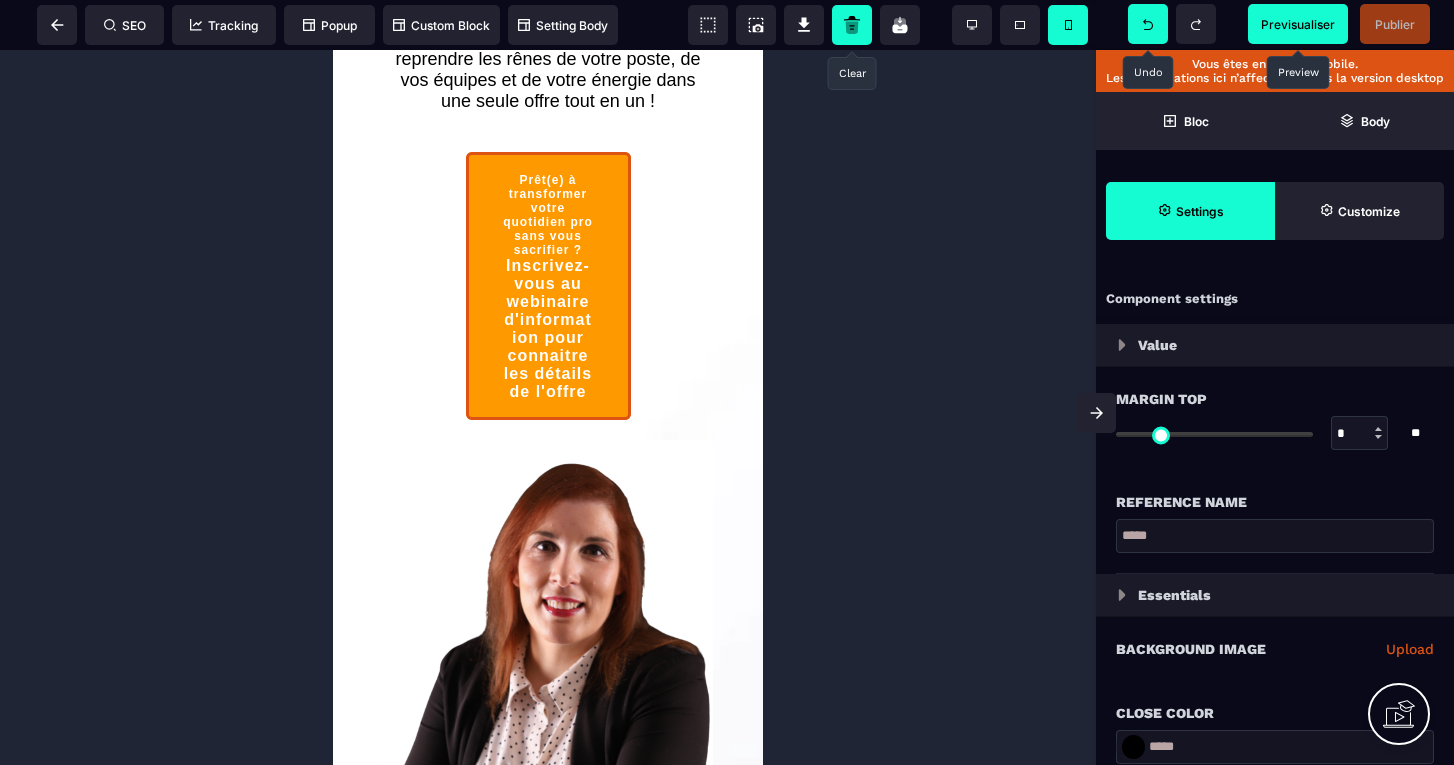 click 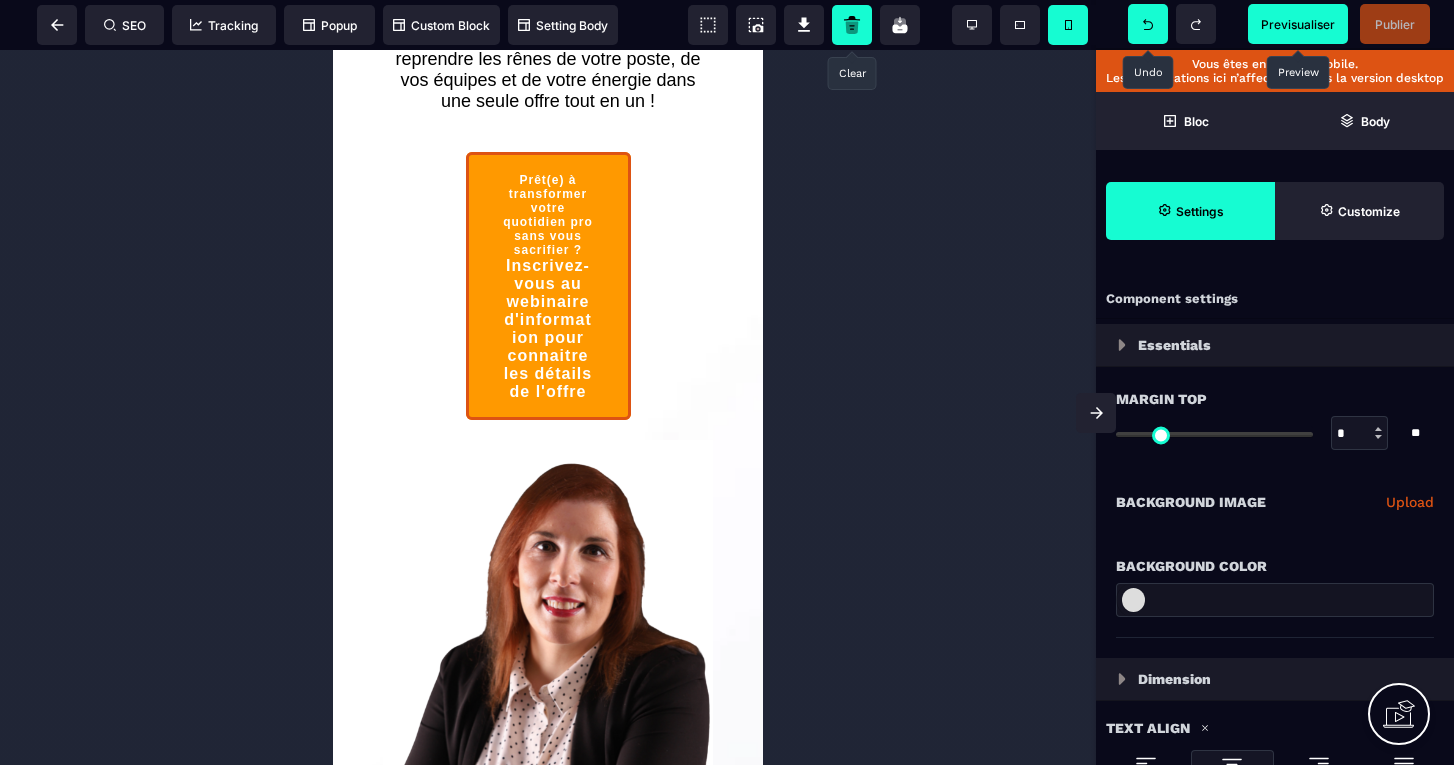 click 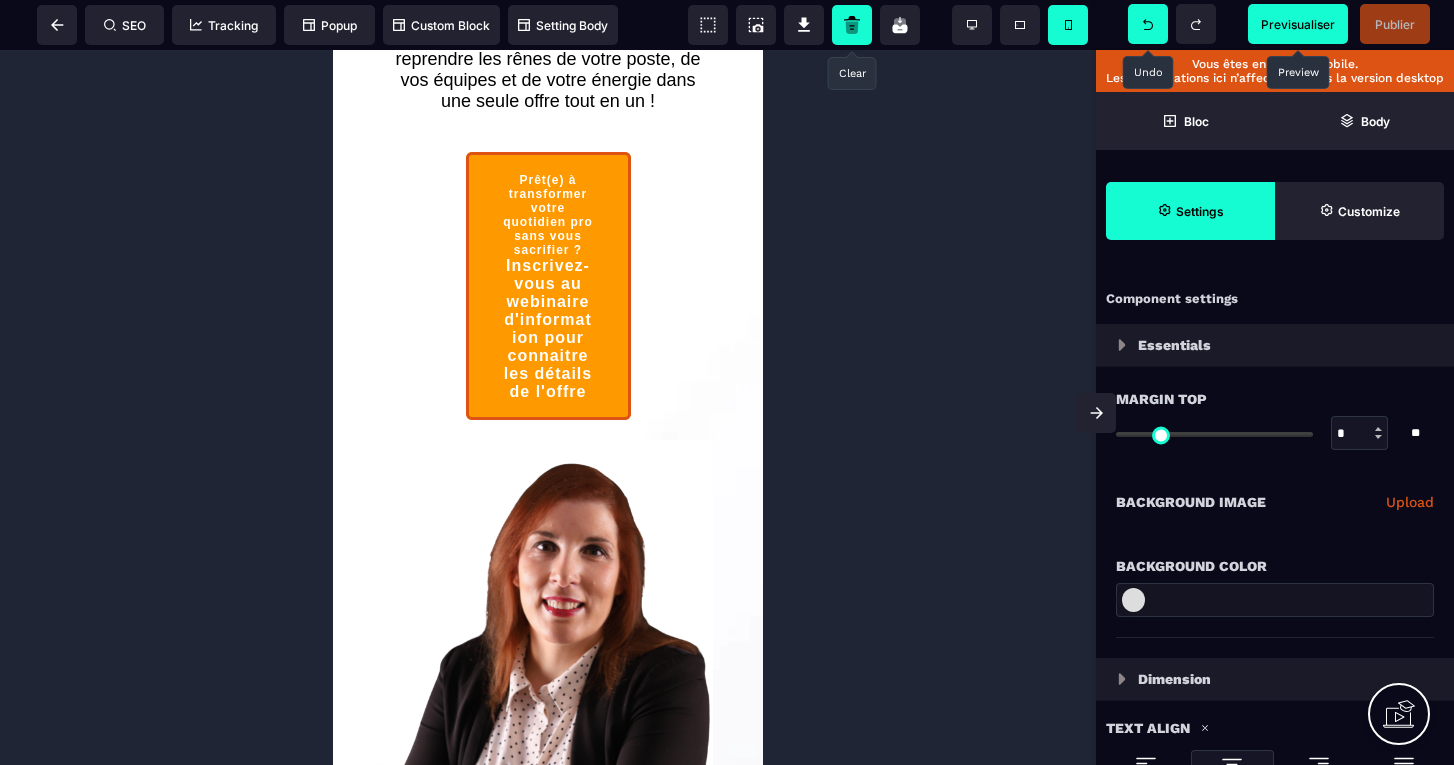 click 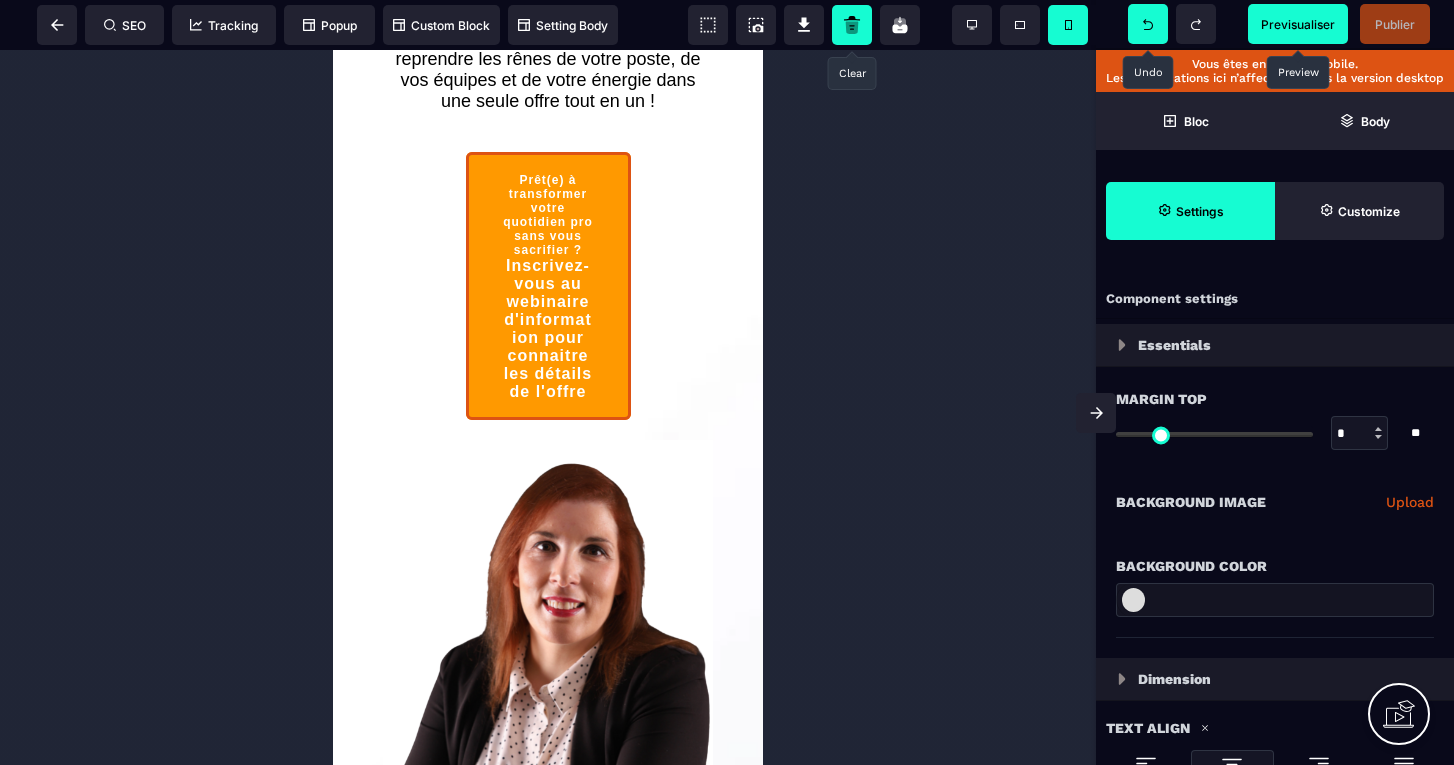 click 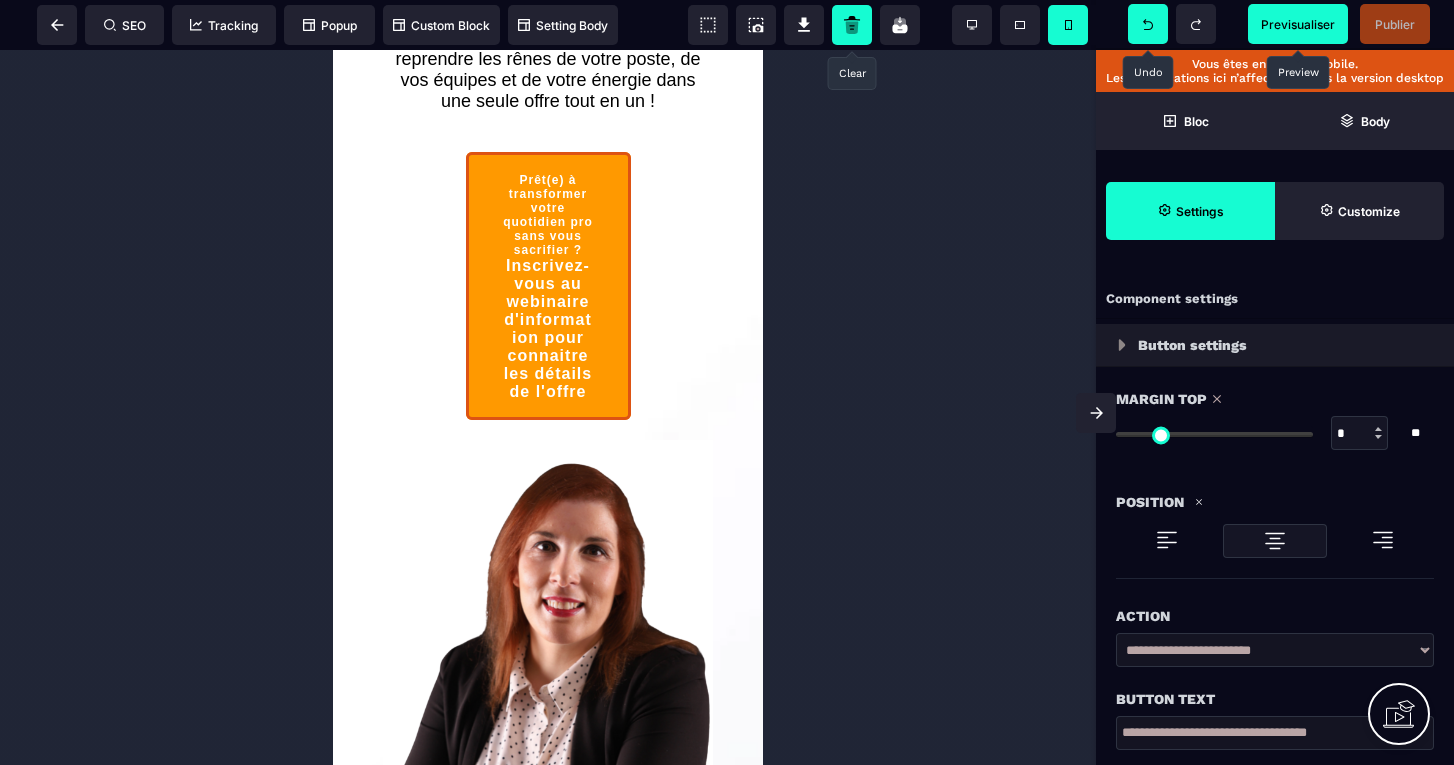click 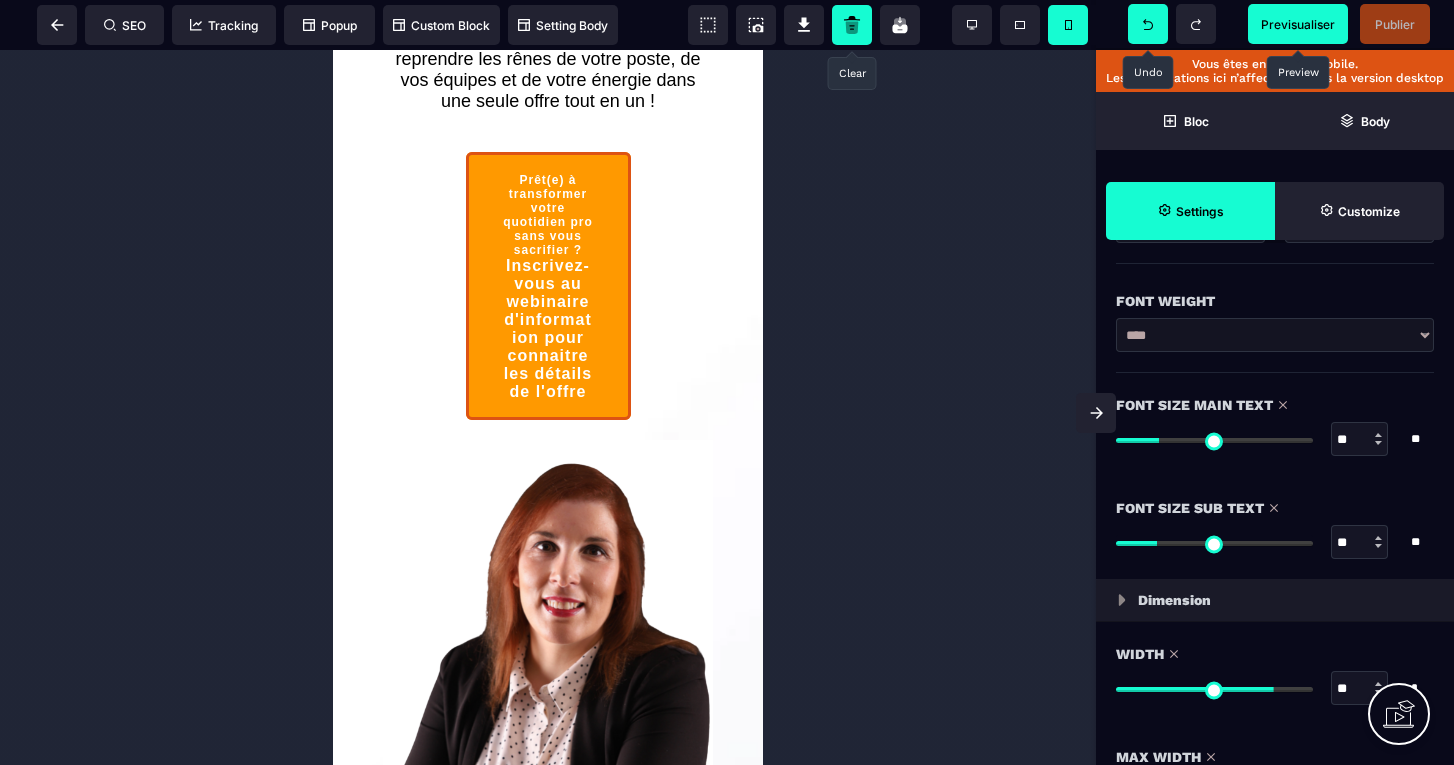 scroll, scrollTop: 1053, scrollLeft: 0, axis: vertical 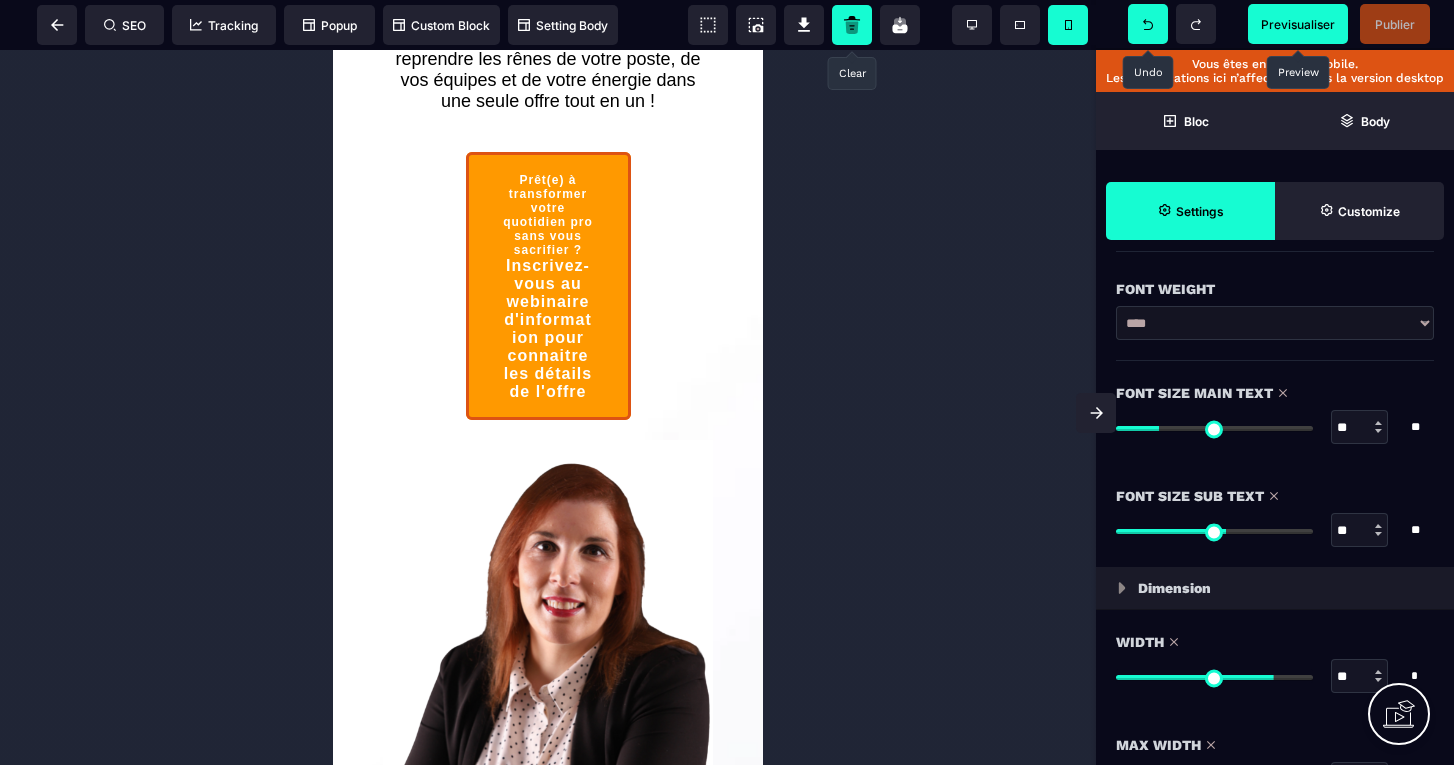 click at bounding box center (1214, 531) 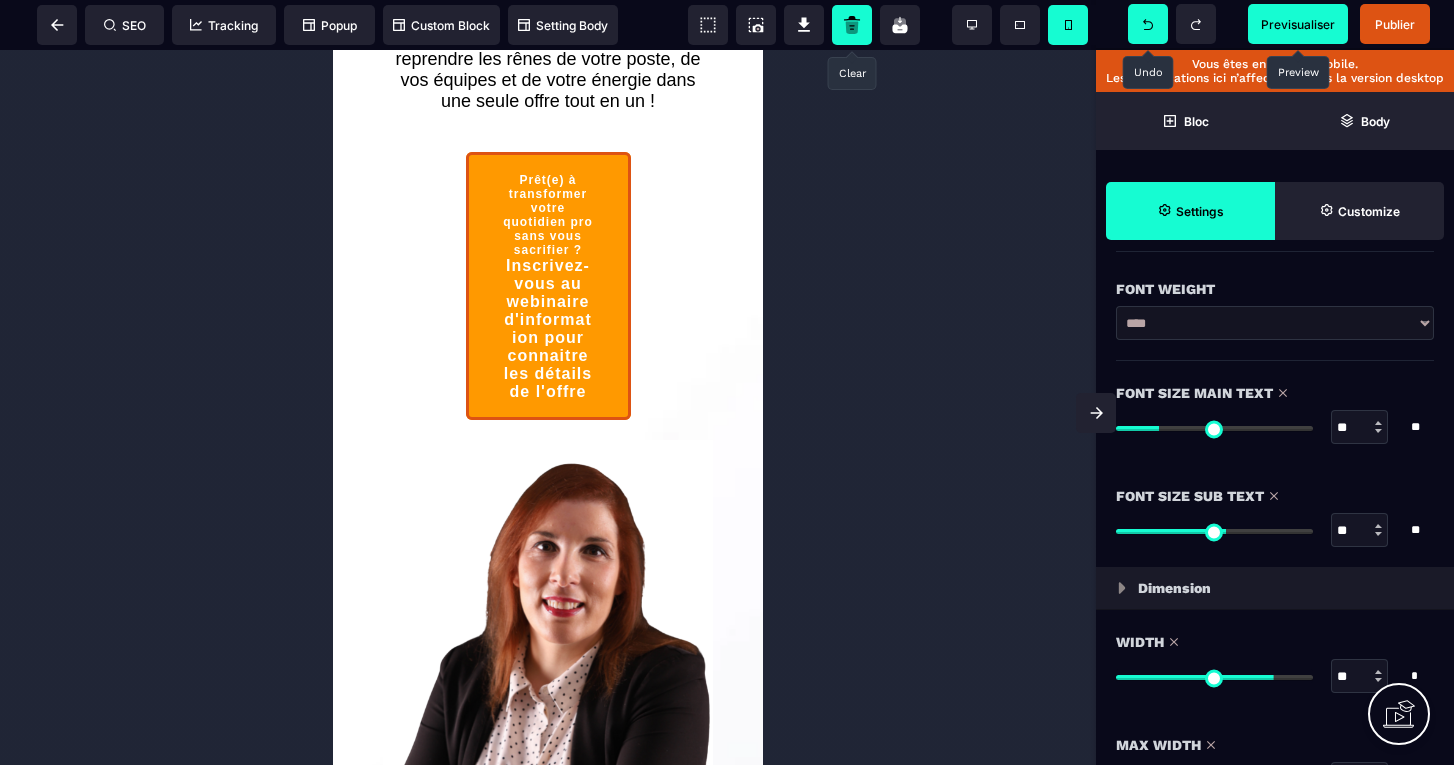 click at bounding box center [1214, 531] 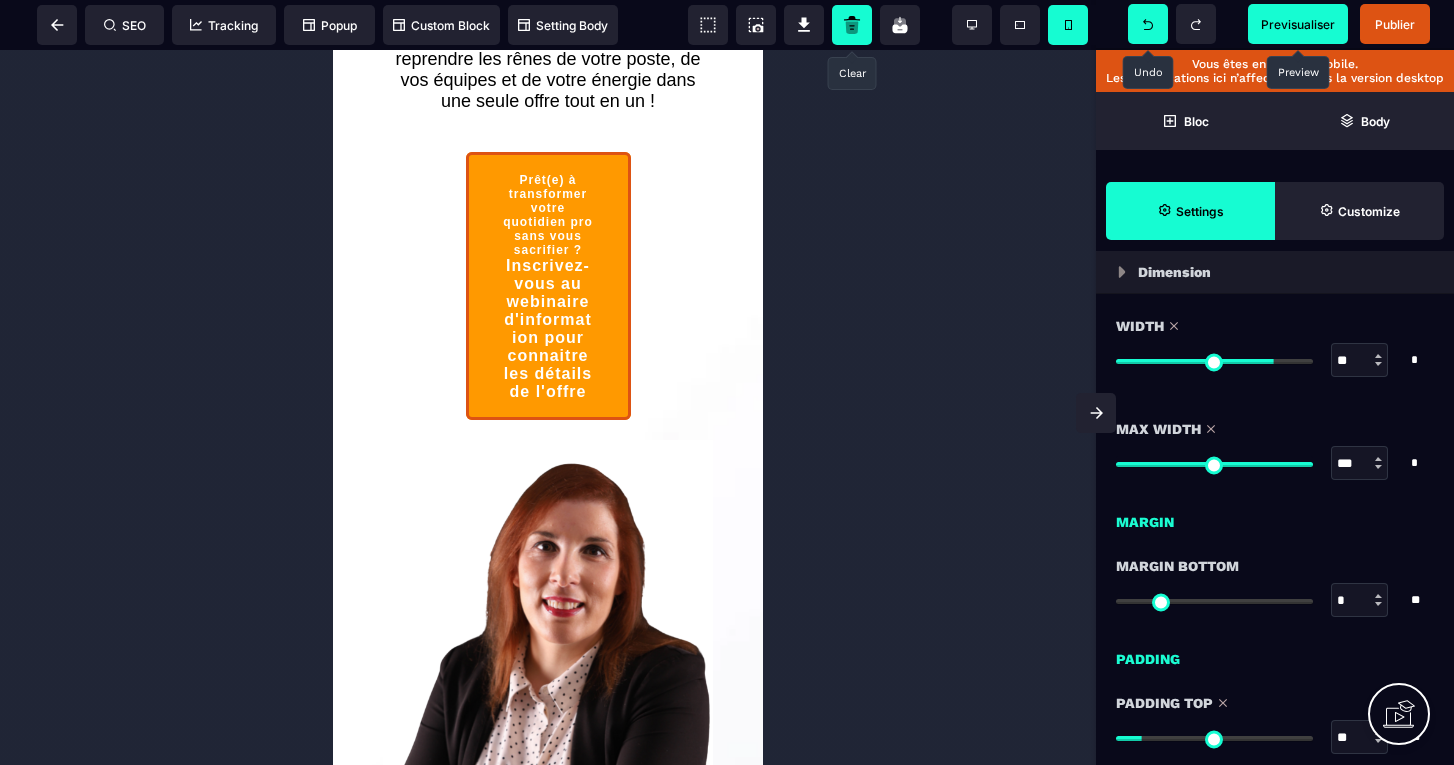 scroll, scrollTop: 1380, scrollLeft: 0, axis: vertical 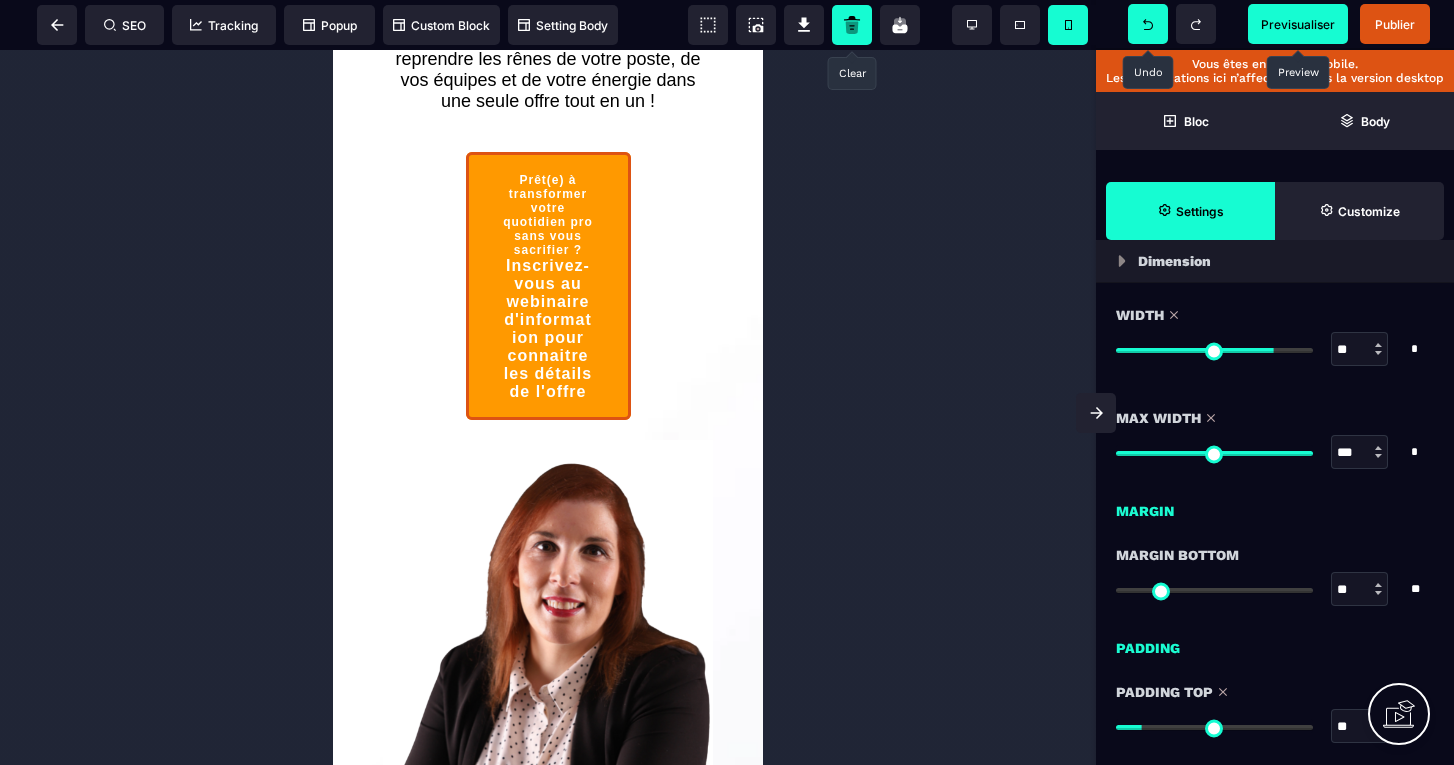 click at bounding box center [1214, 590] 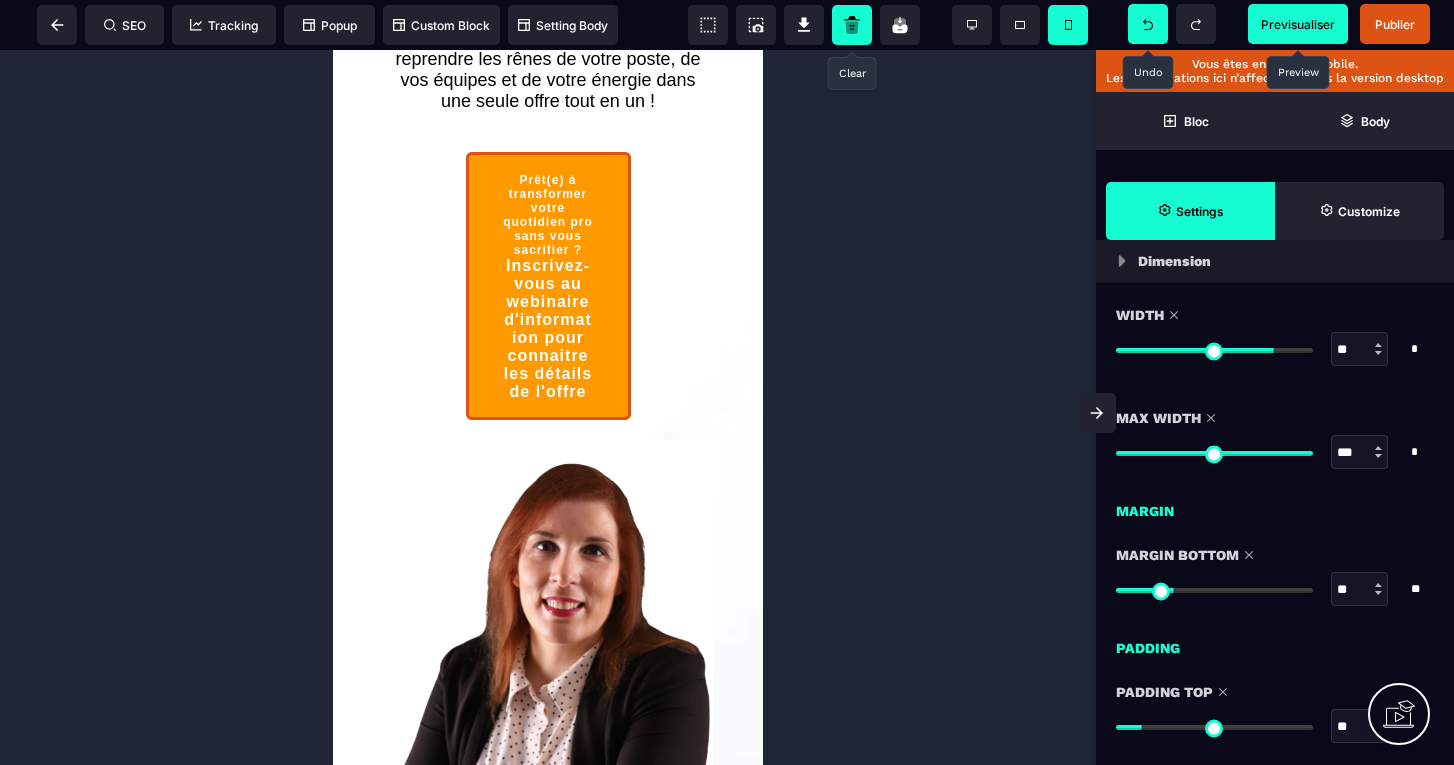 click at bounding box center [1214, 589] 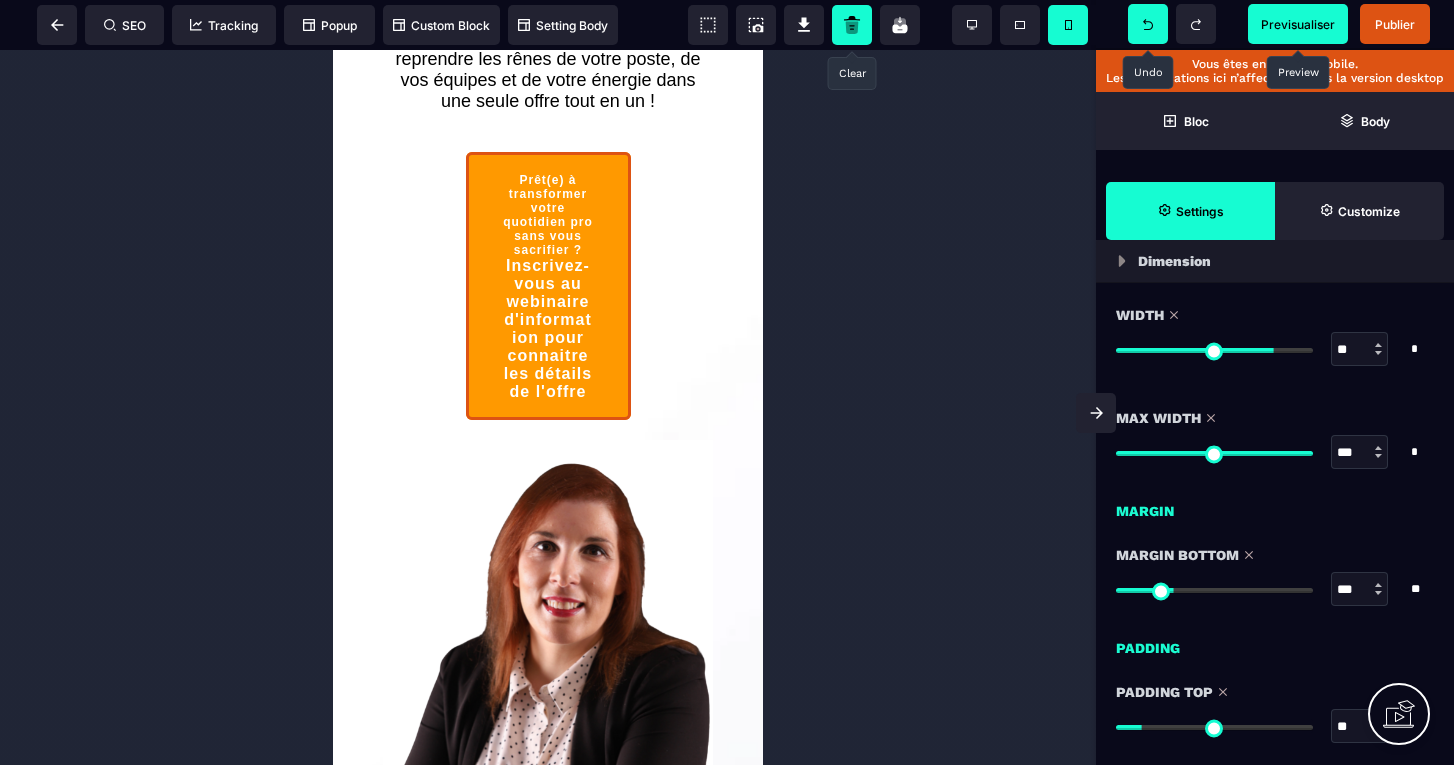 click at bounding box center (1214, 590) 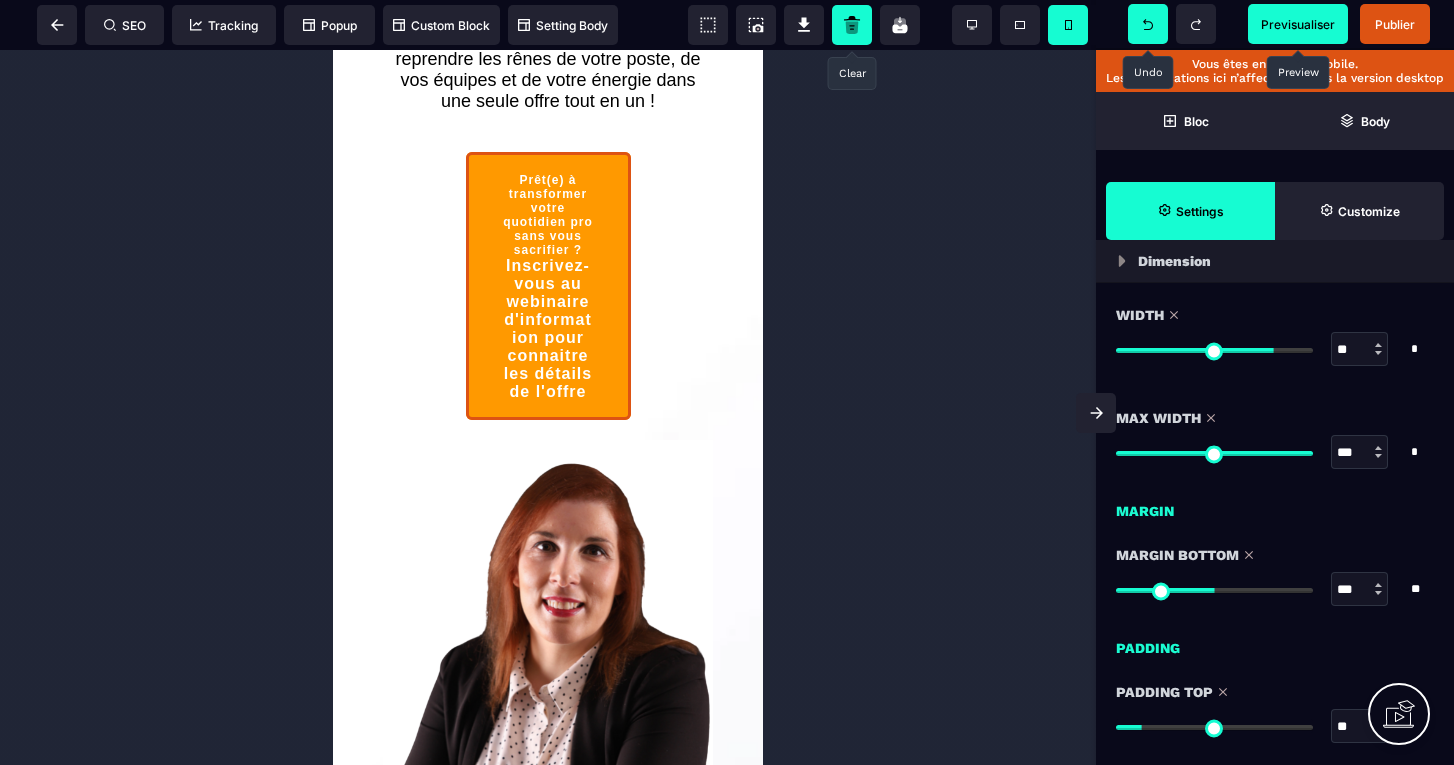 scroll, scrollTop: 1475, scrollLeft: 0, axis: vertical 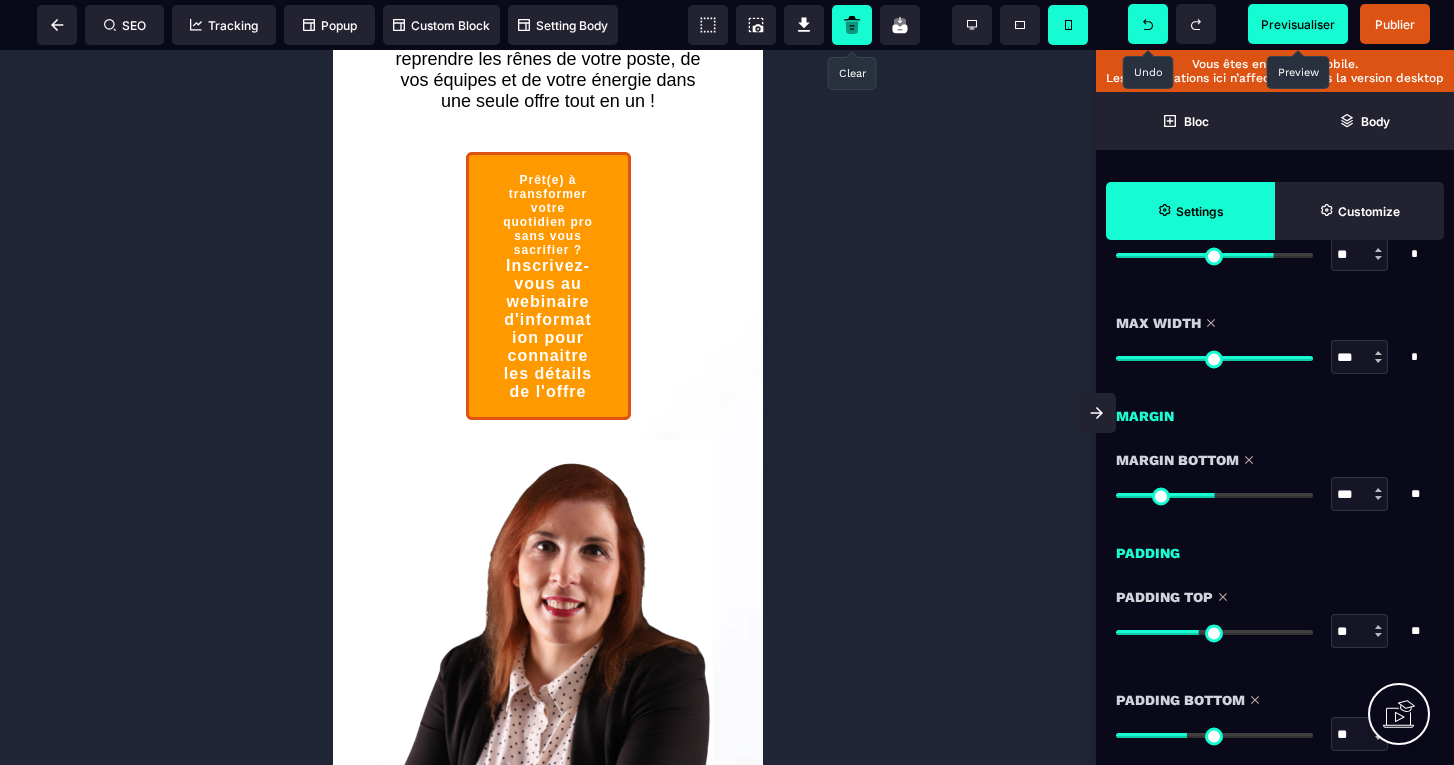 click at bounding box center (1214, 632) 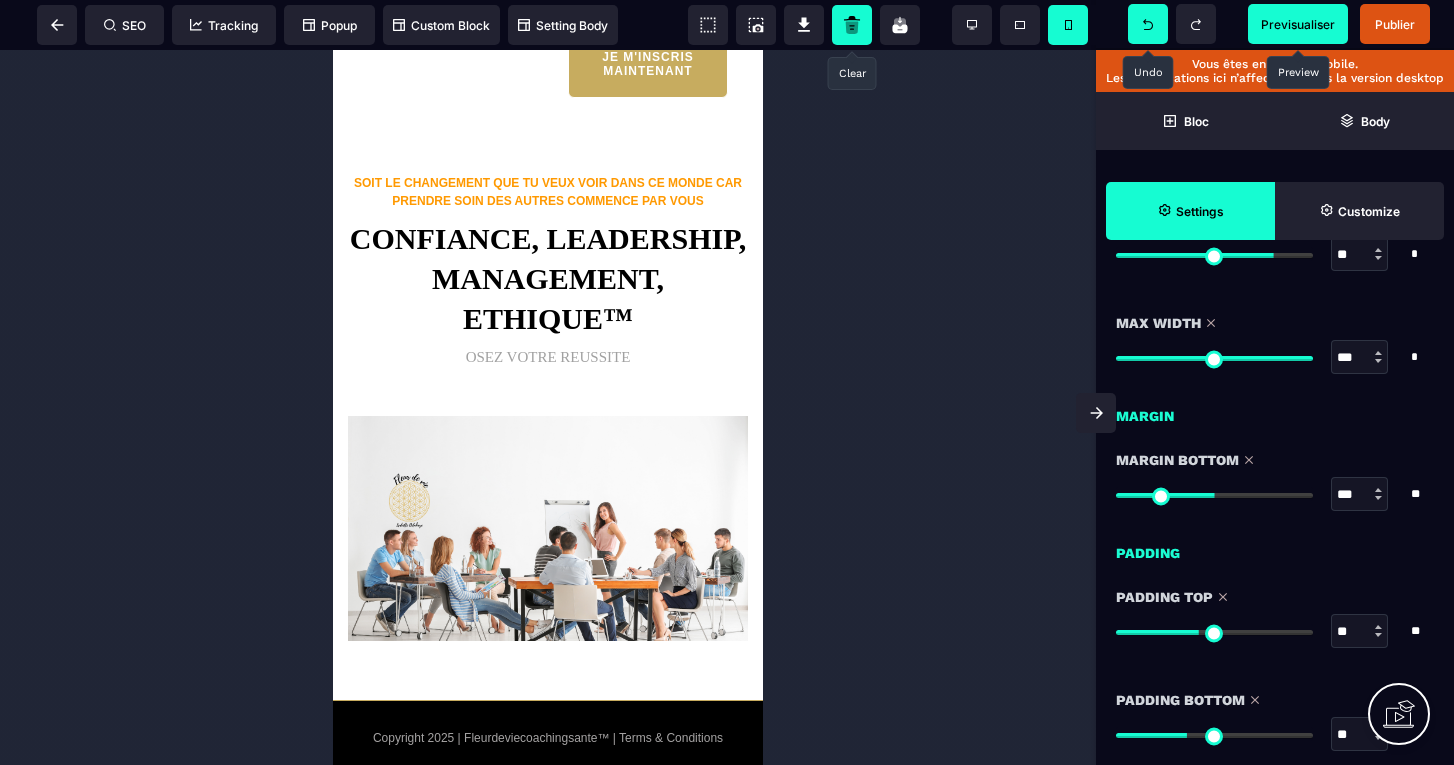 scroll, scrollTop: 6207, scrollLeft: 0, axis: vertical 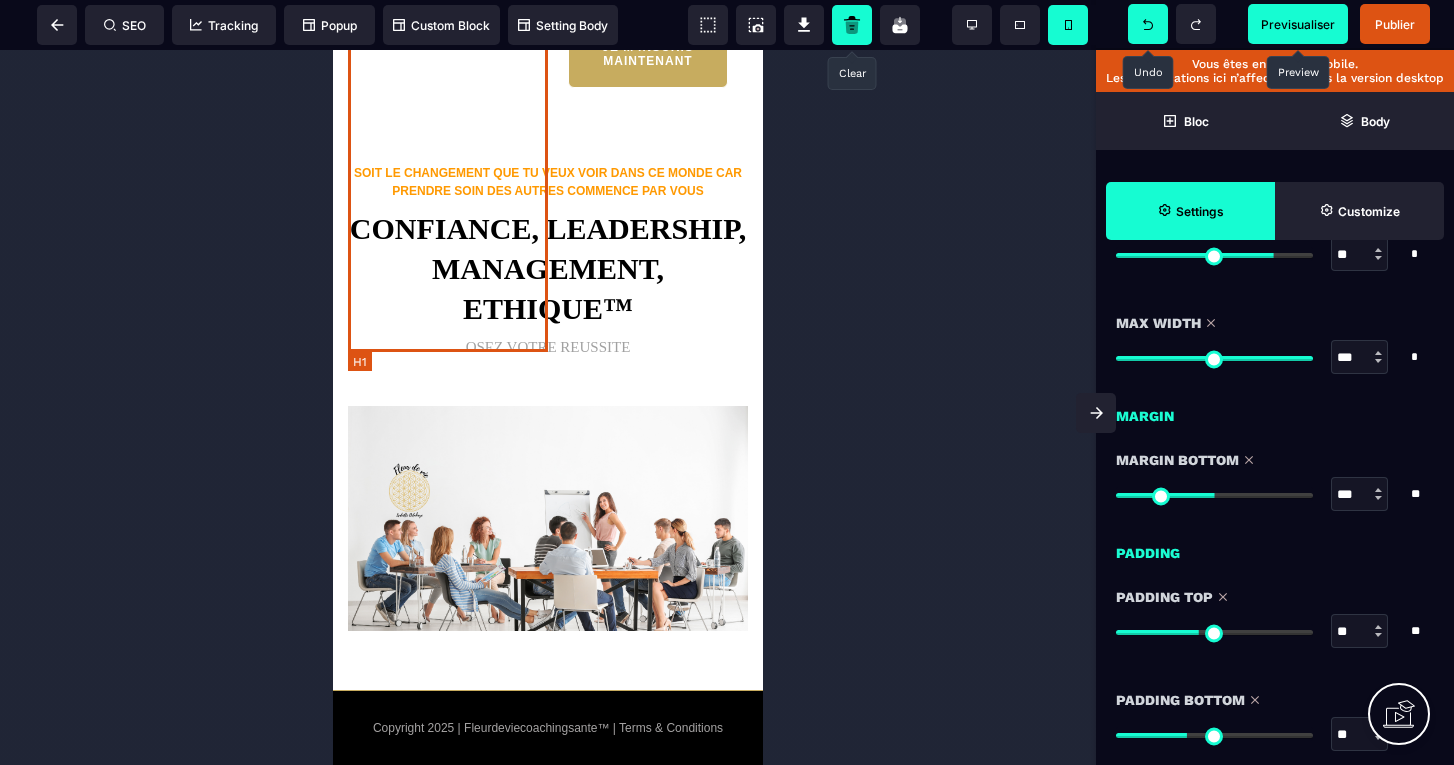 click on "3 séances de coaching de 30mn OFFERTES 1 communauté d'échange de pratiques OFFERT Accès à vie à la formation y compris aux mises jour OFFERT Possibilité de résilier 15 jours après l'achat sans motif OFFERT
1000€ HT" at bounding box center [448, -192] 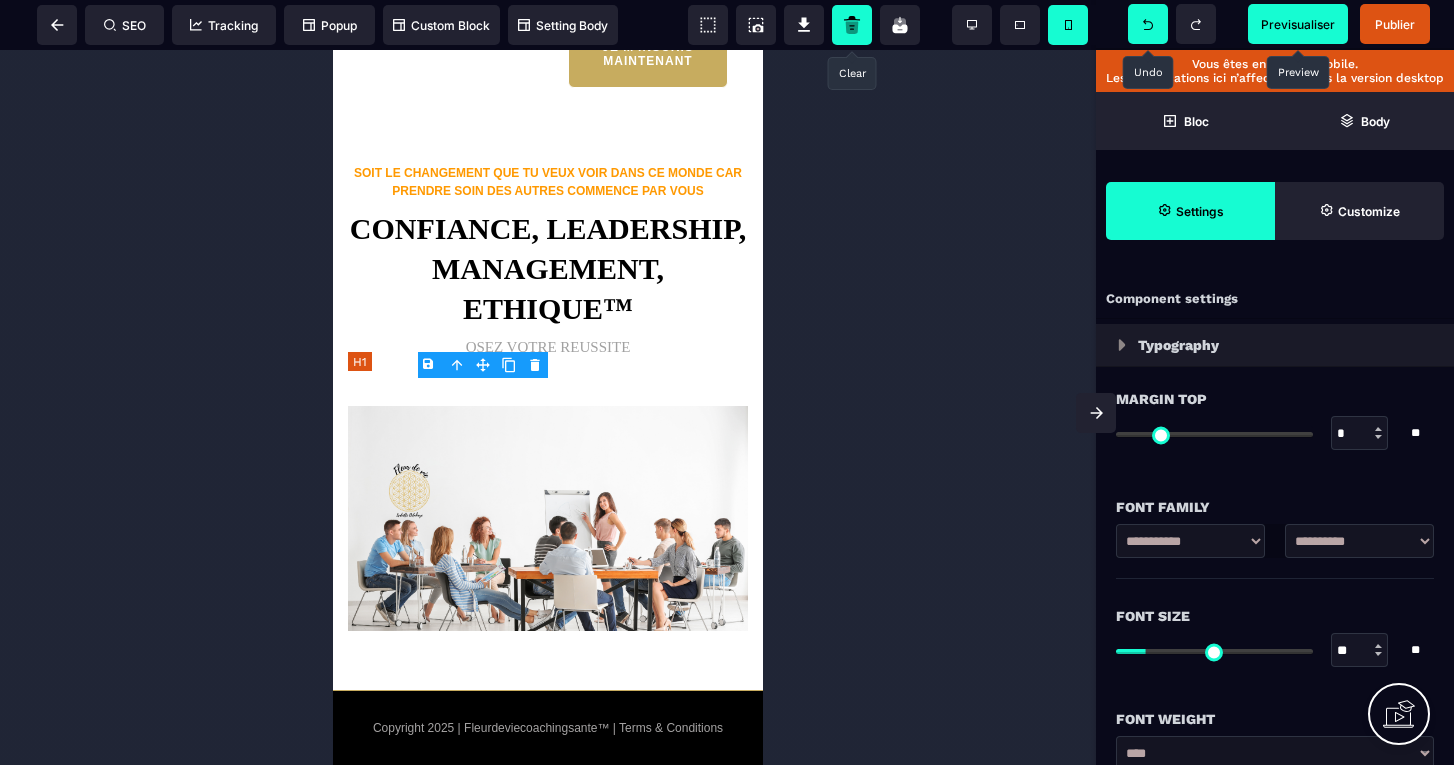 click on "3 séances de coaching de 30mn OFFERTES 1 communauté d'échange de pratiques OFFERT Accès à vie à la formation y compris aux mises jour OFFERT Possibilité de résilier 15 jours après l'achat sans motif OFFERT
1000€ HT" at bounding box center [448, -192] 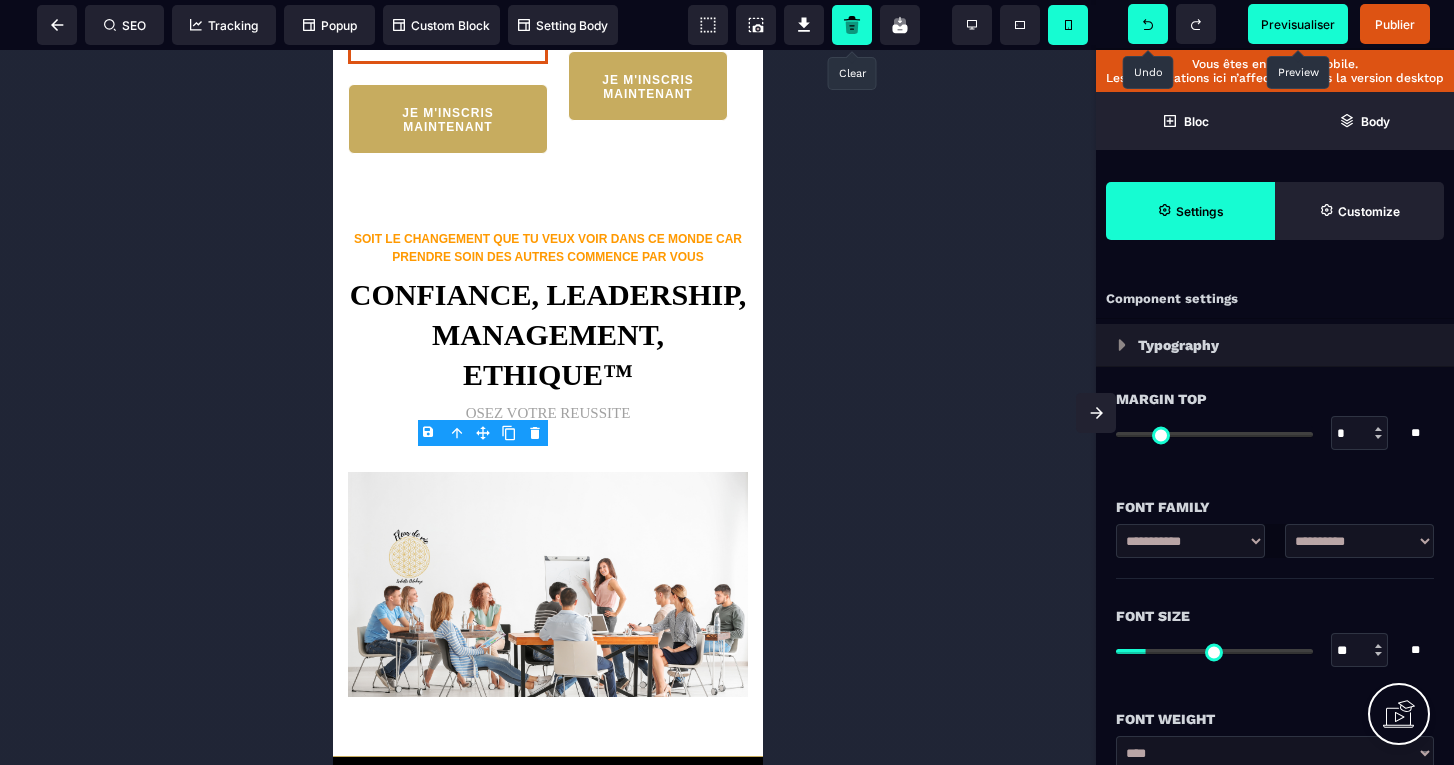 click at bounding box center (548, 407) 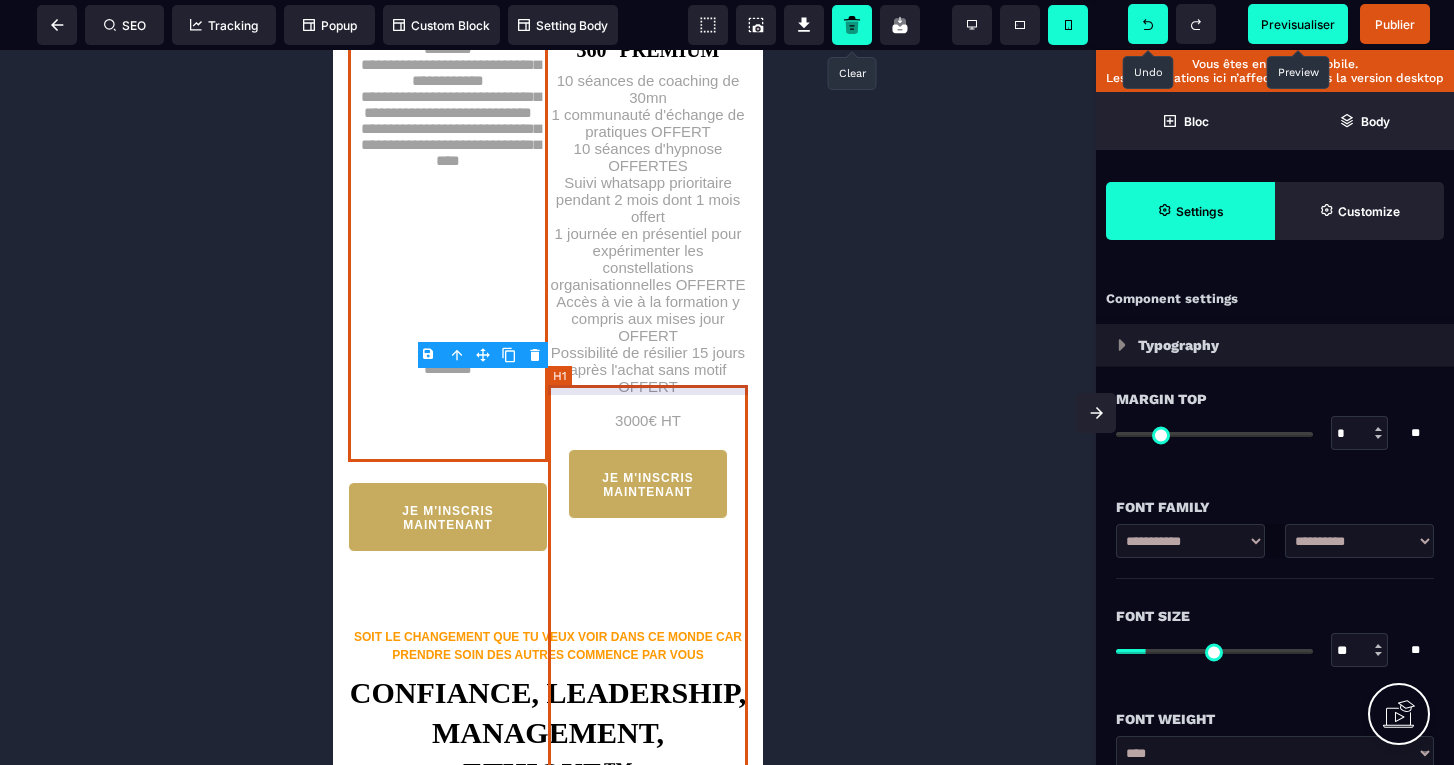 scroll, scrollTop: 5812, scrollLeft: 0, axis: vertical 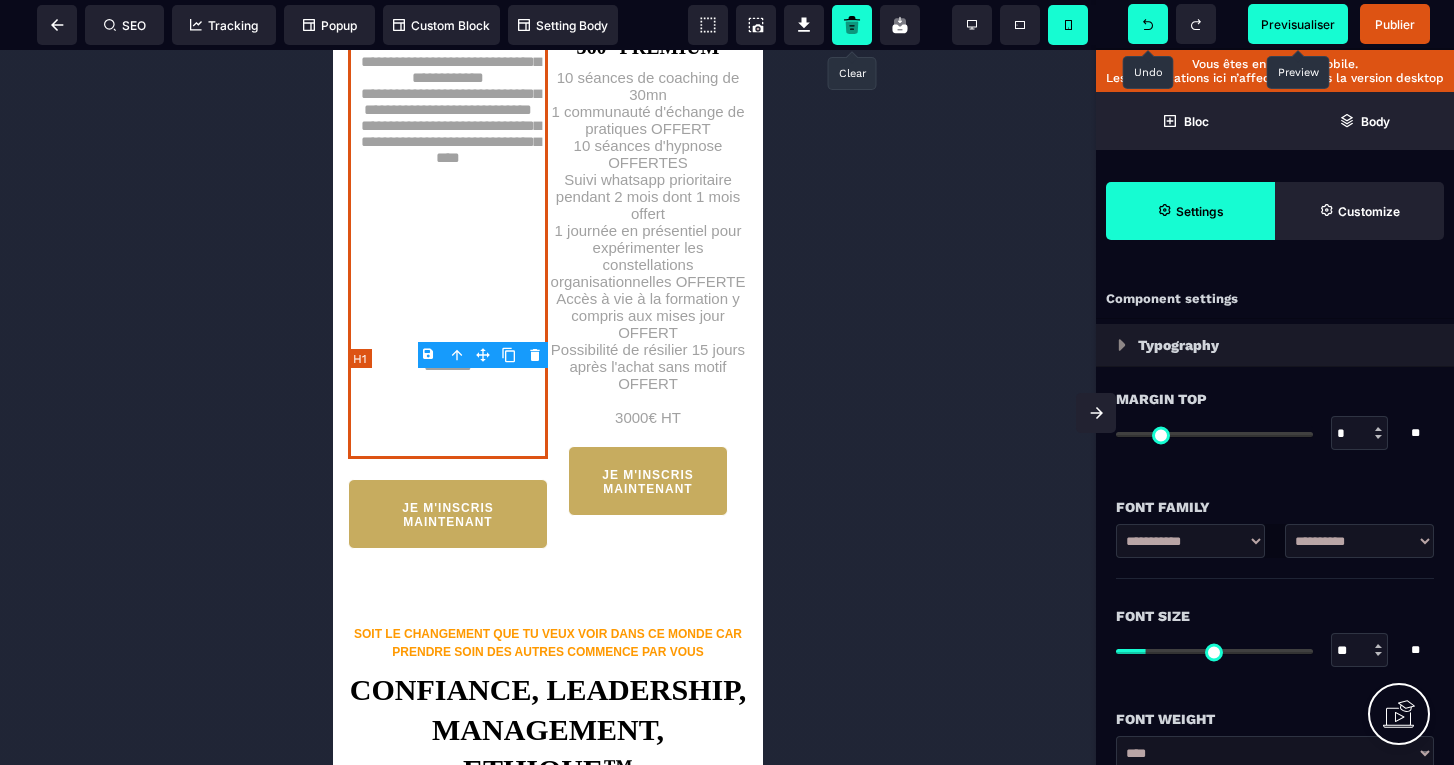 click on "**********" at bounding box center (448, 235) 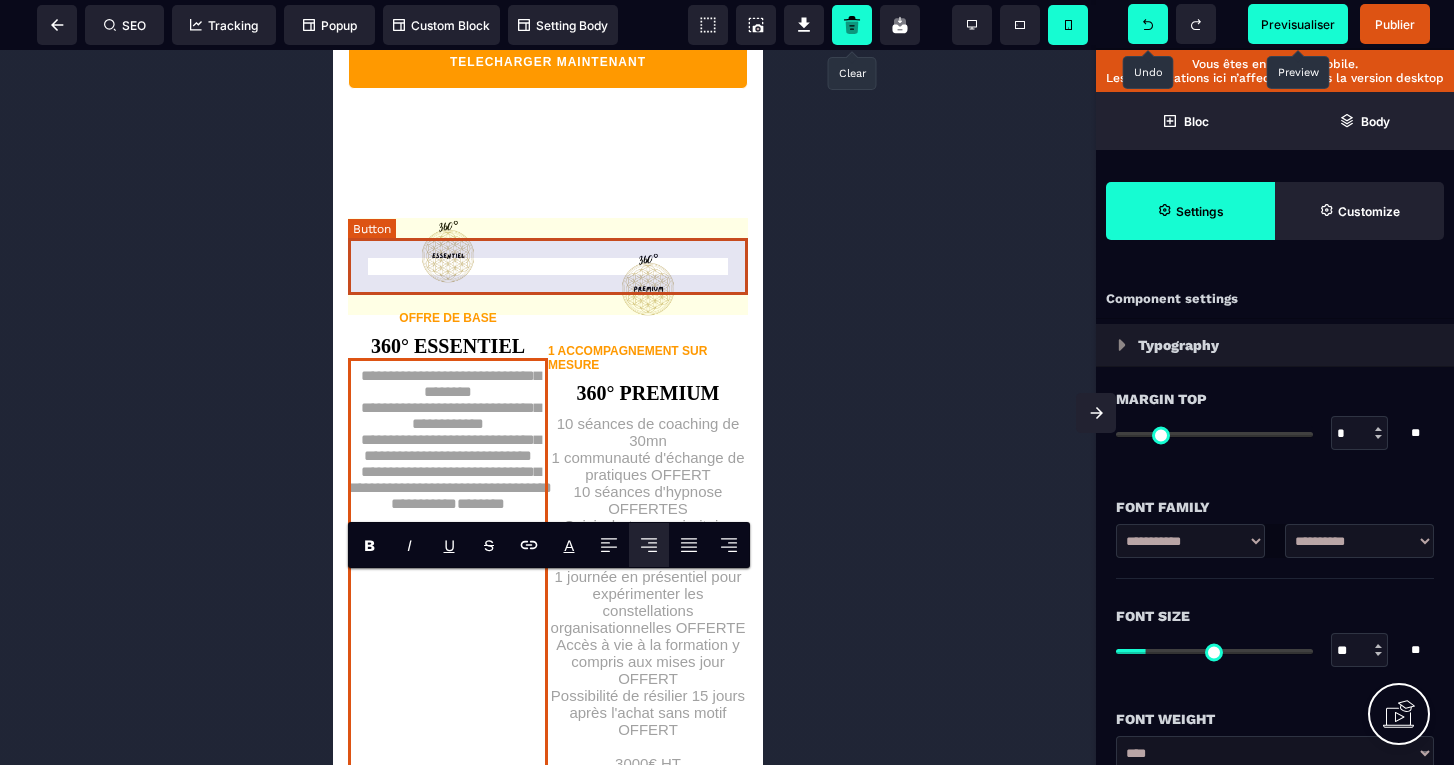 scroll, scrollTop: 5652, scrollLeft: 0, axis: vertical 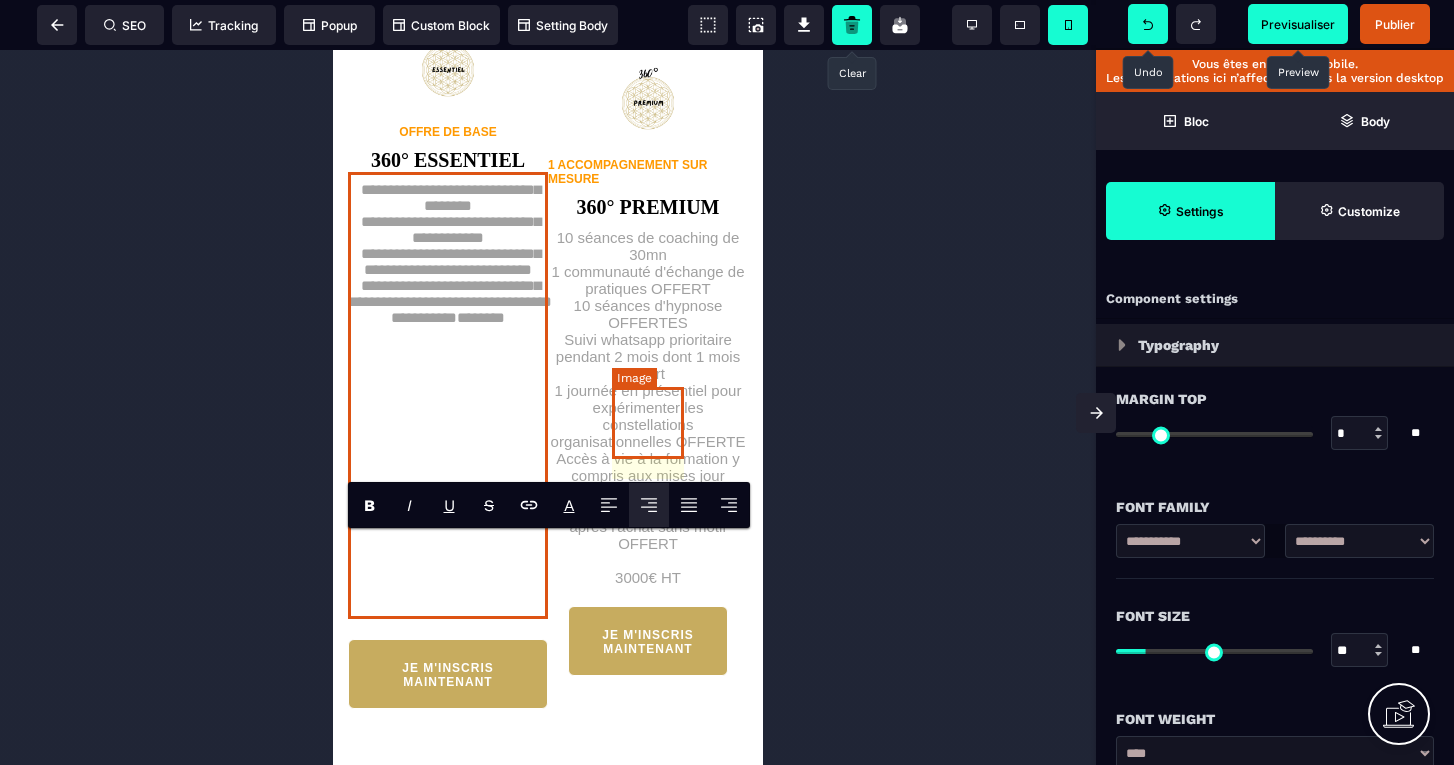 click at bounding box center [648, 102] 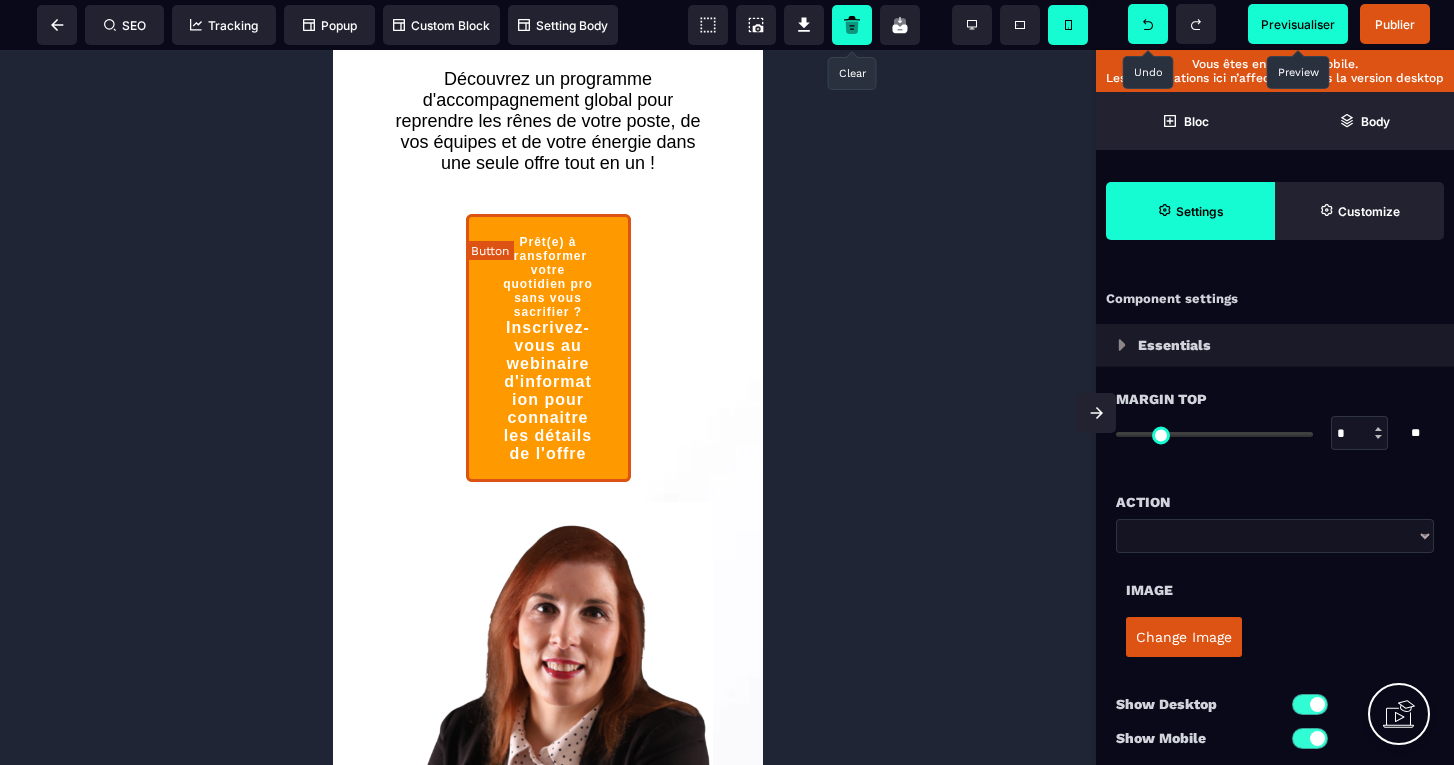scroll, scrollTop: 512, scrollLeft: 0, axis: vertical 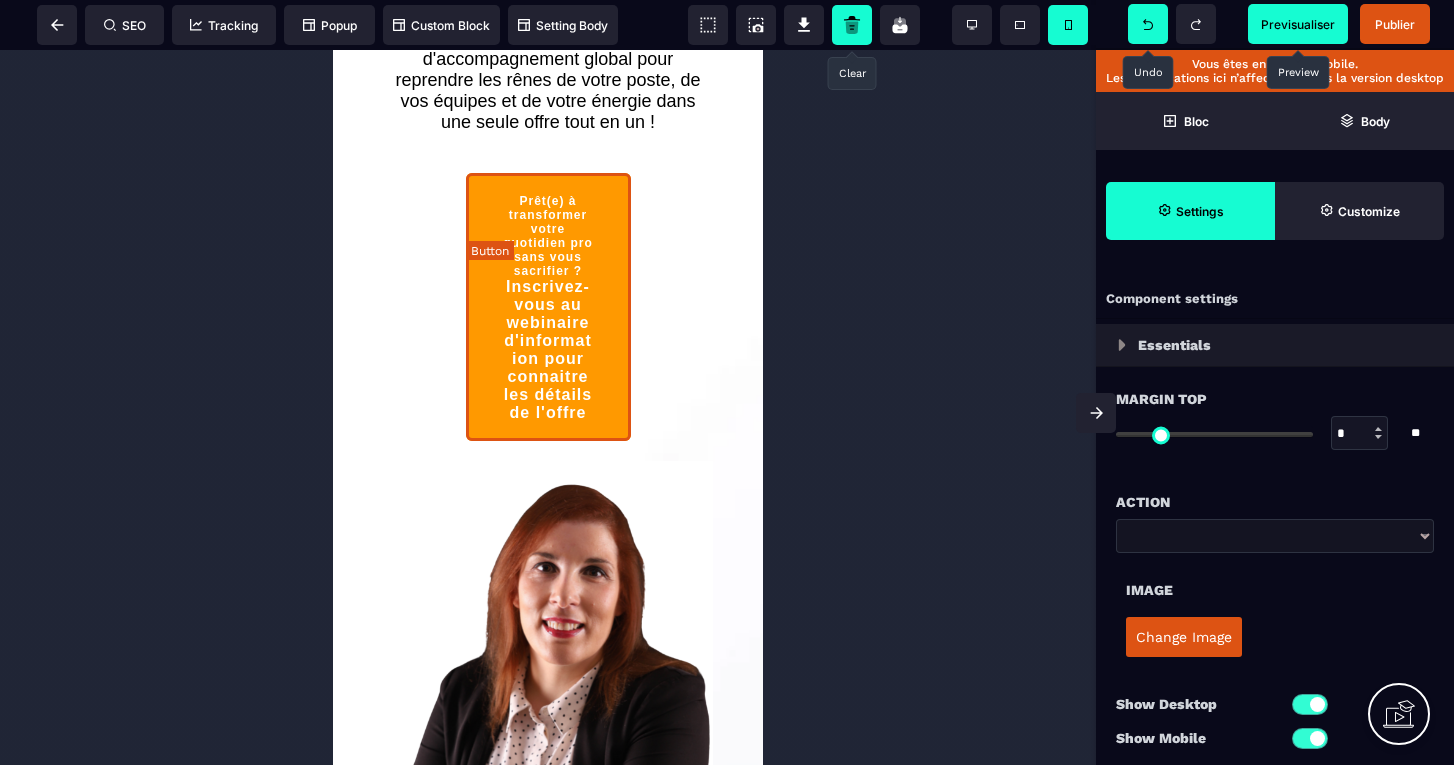 click on "Prêt(e) à transformer votre quotidien pro sans vous sacrifier ?  Inscrivez-vous au webinaire d'information pour connaitre les détails de l'offre" at bounding box center [548, 307] 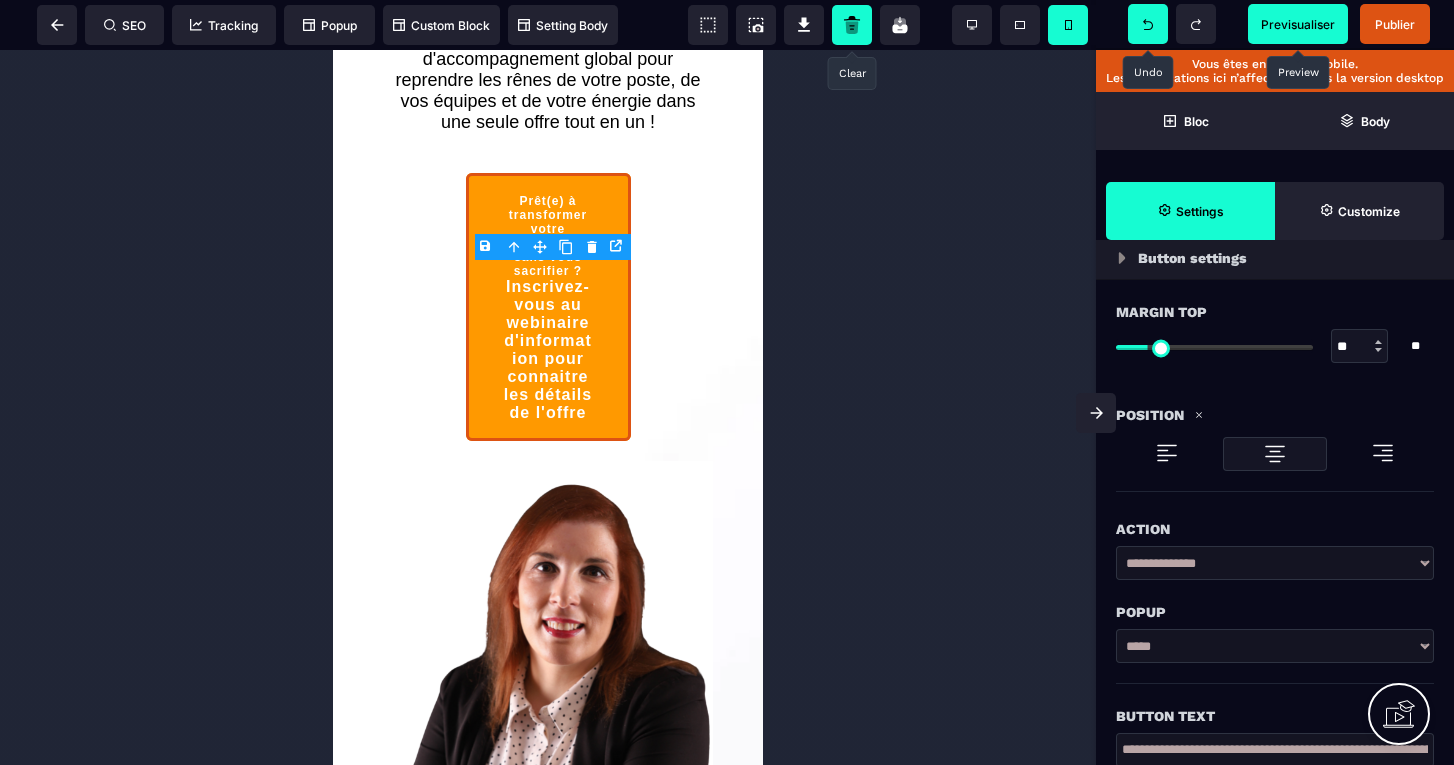 scroll, scrollTop: 95, scrollLeft: 0, axis: vertical 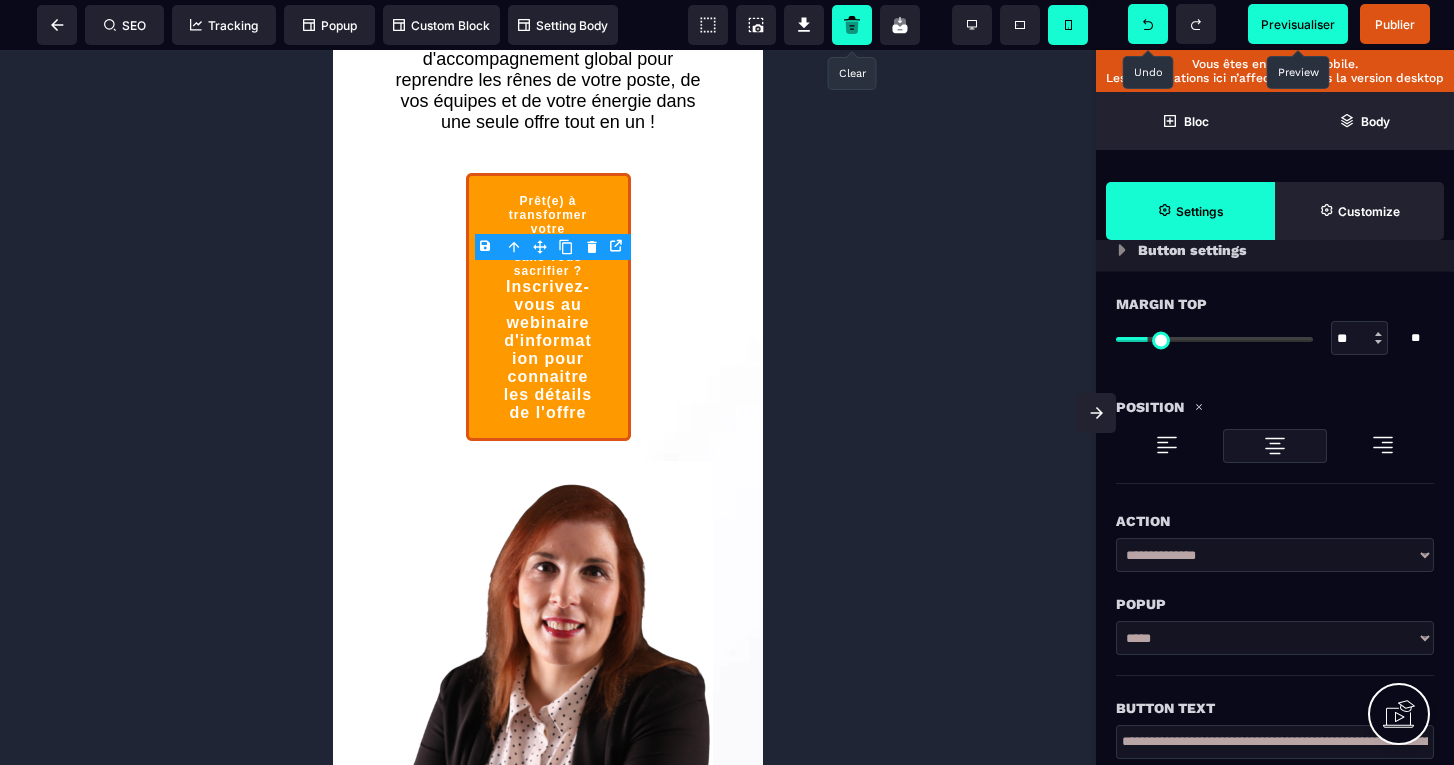 click at bounding box center (1214, 339) 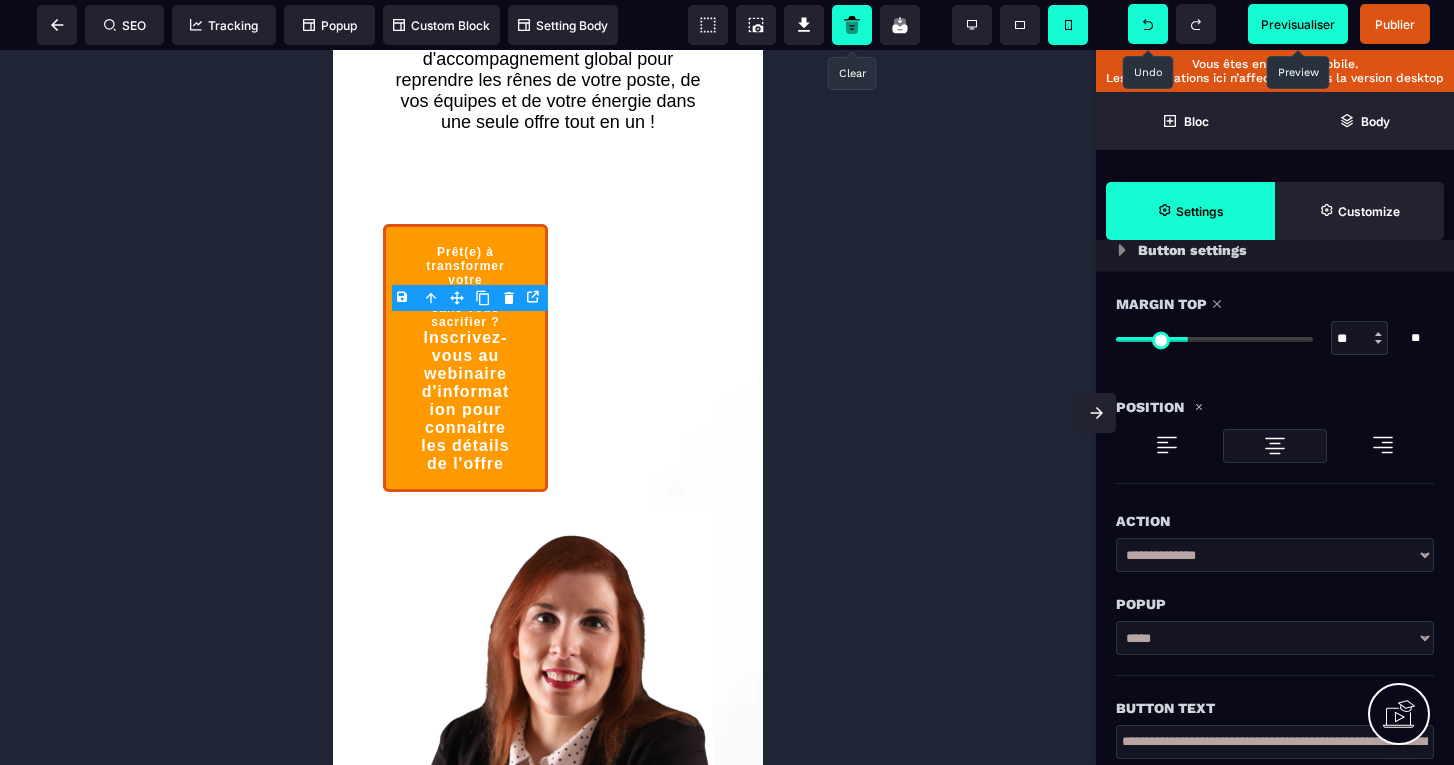 click at bounding box center [1148, 24] 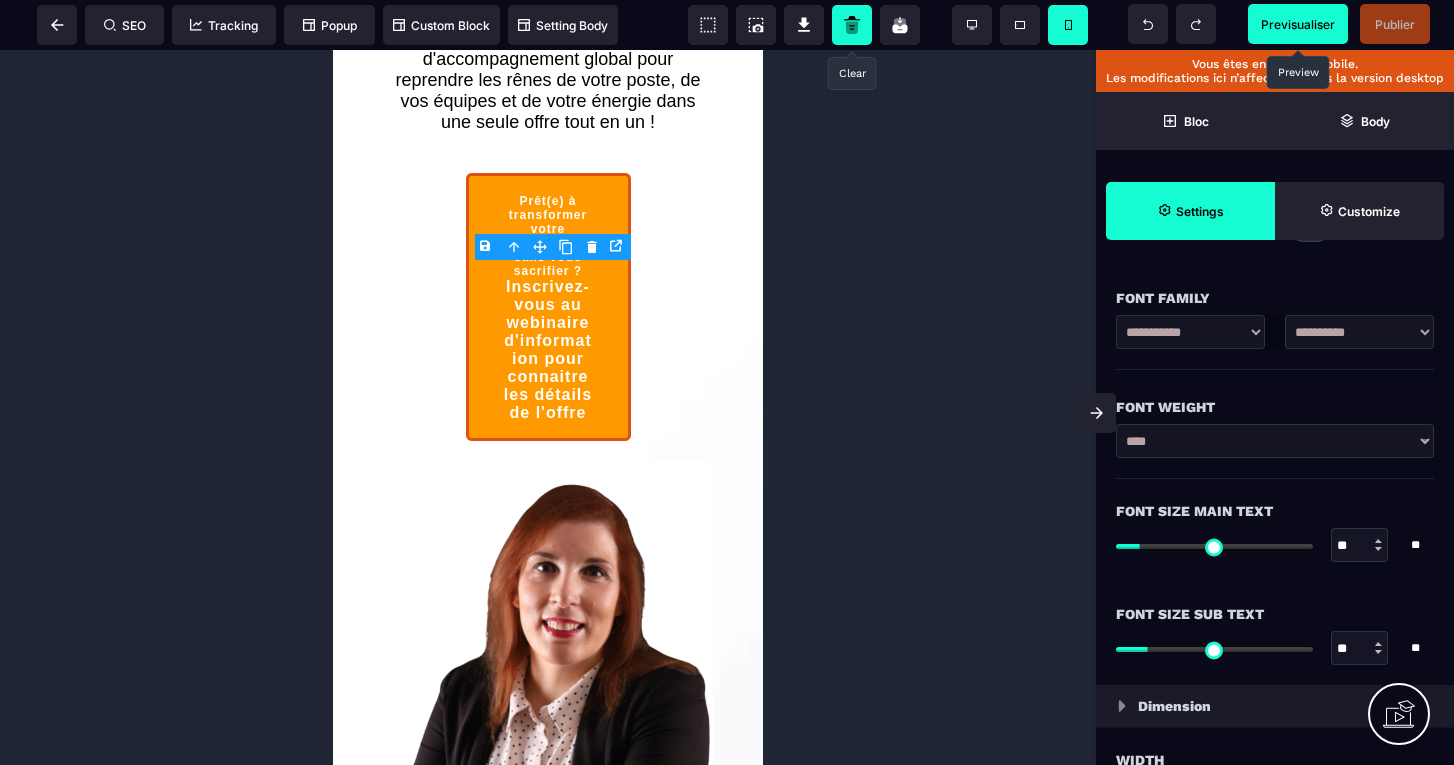 scroll, scrollTop: 1050, scrollLeft: 0, axis: vertical 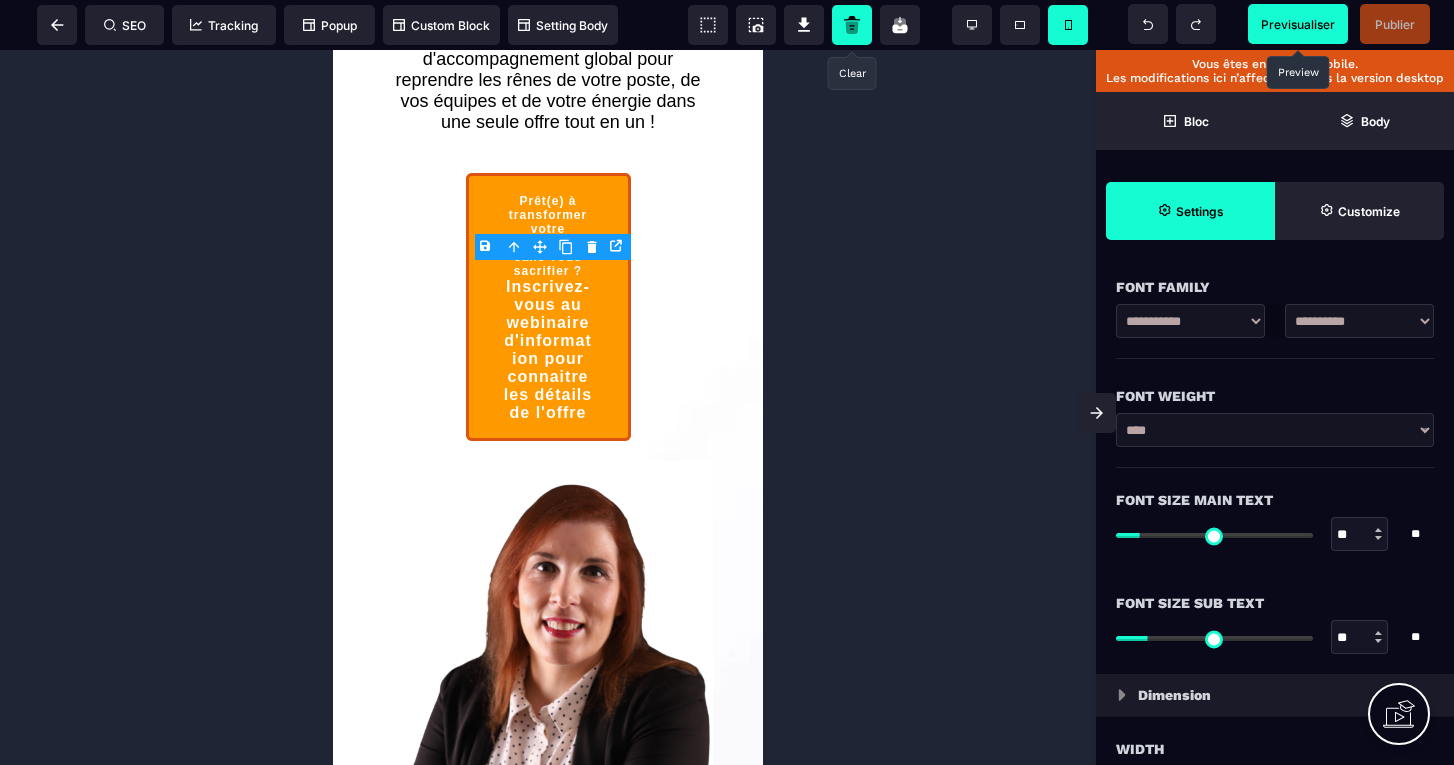 click at bounding box center [1214, 535] 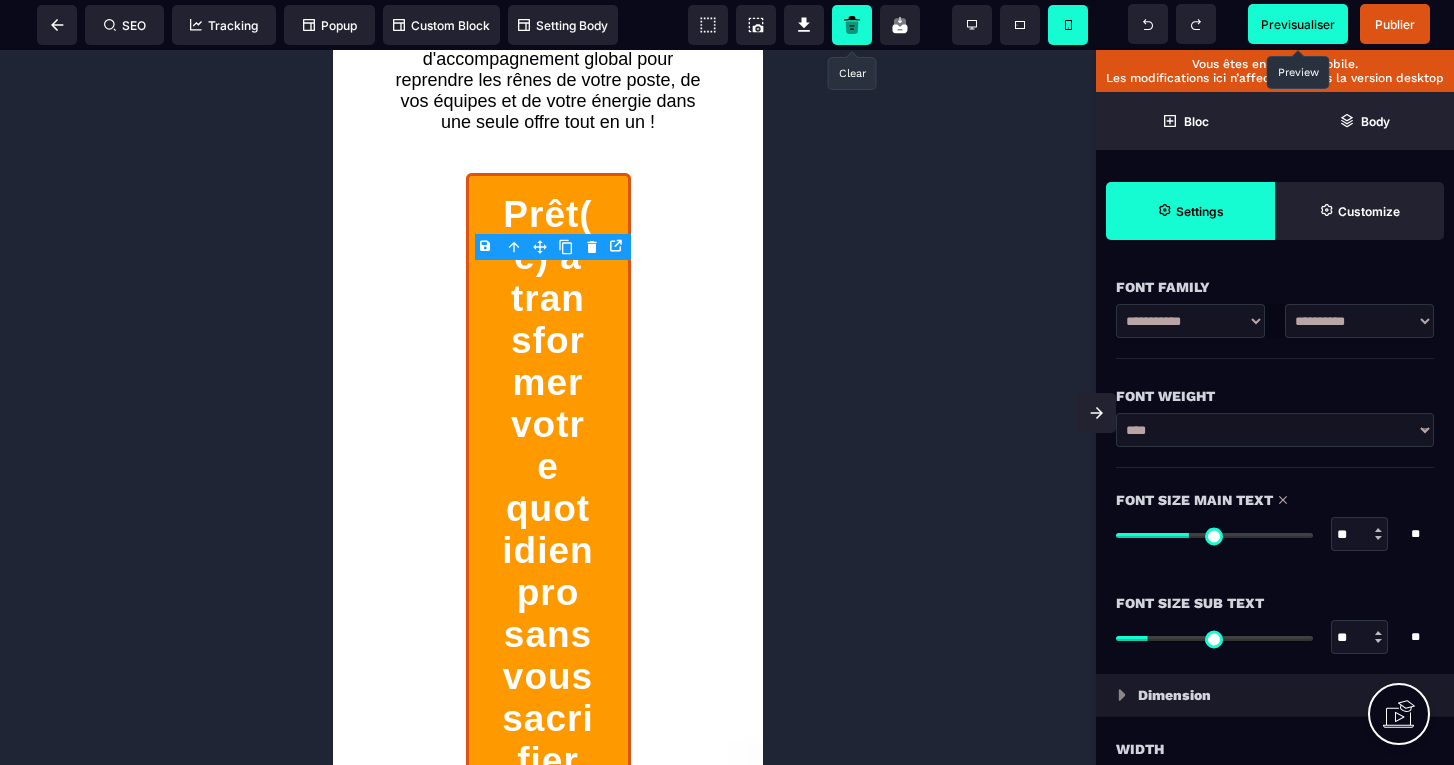 click at bounding box center (1214, 535) 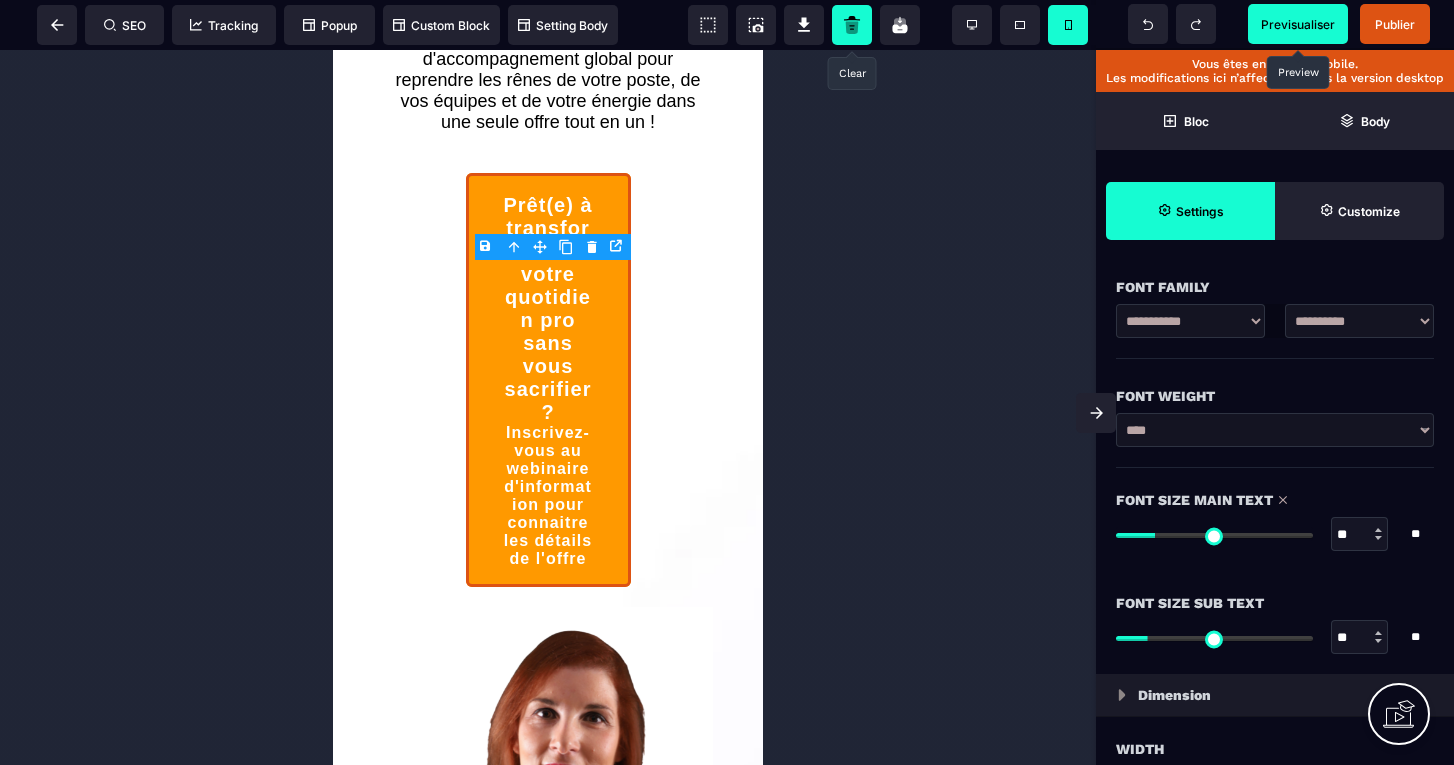 click at bounding box center (1214, 638) 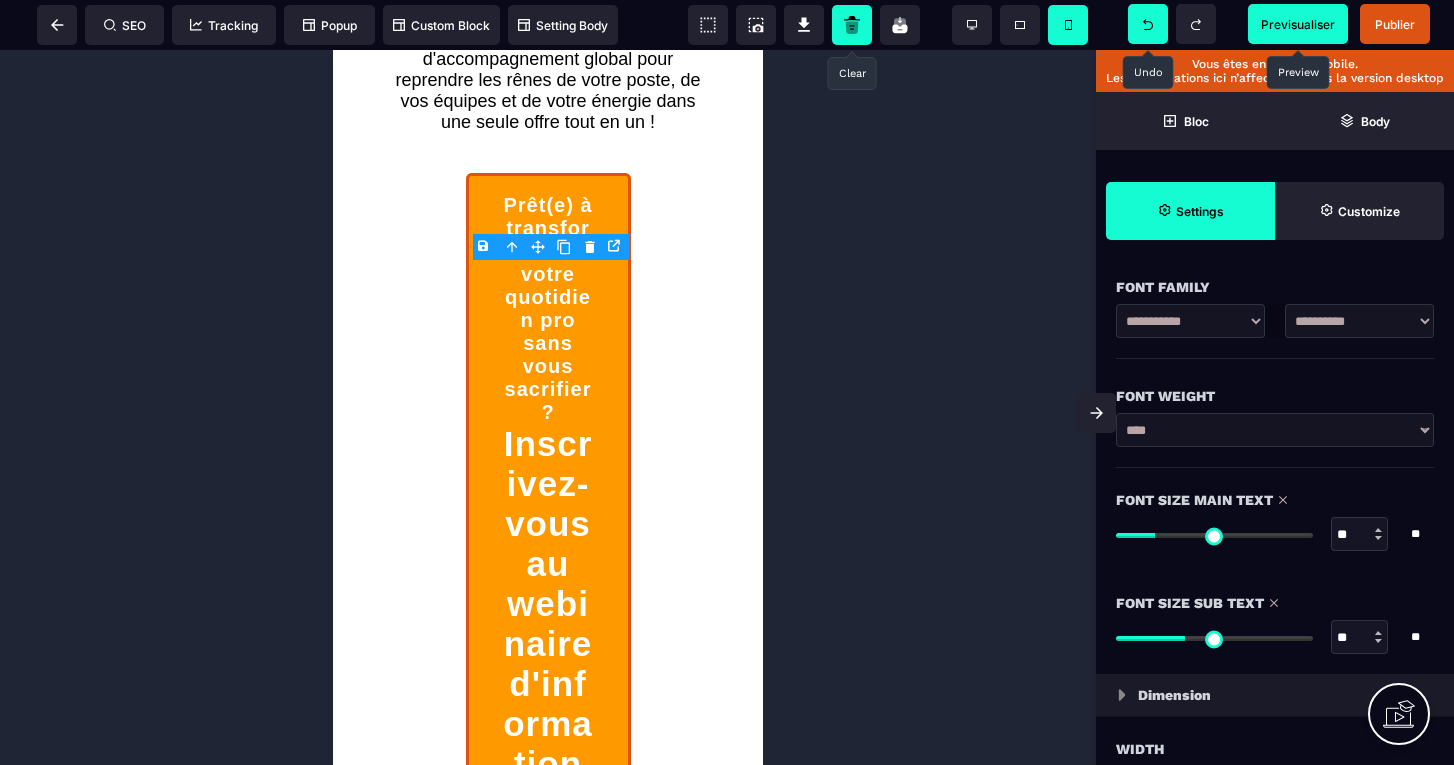 click at bounding box center [1148, 24] 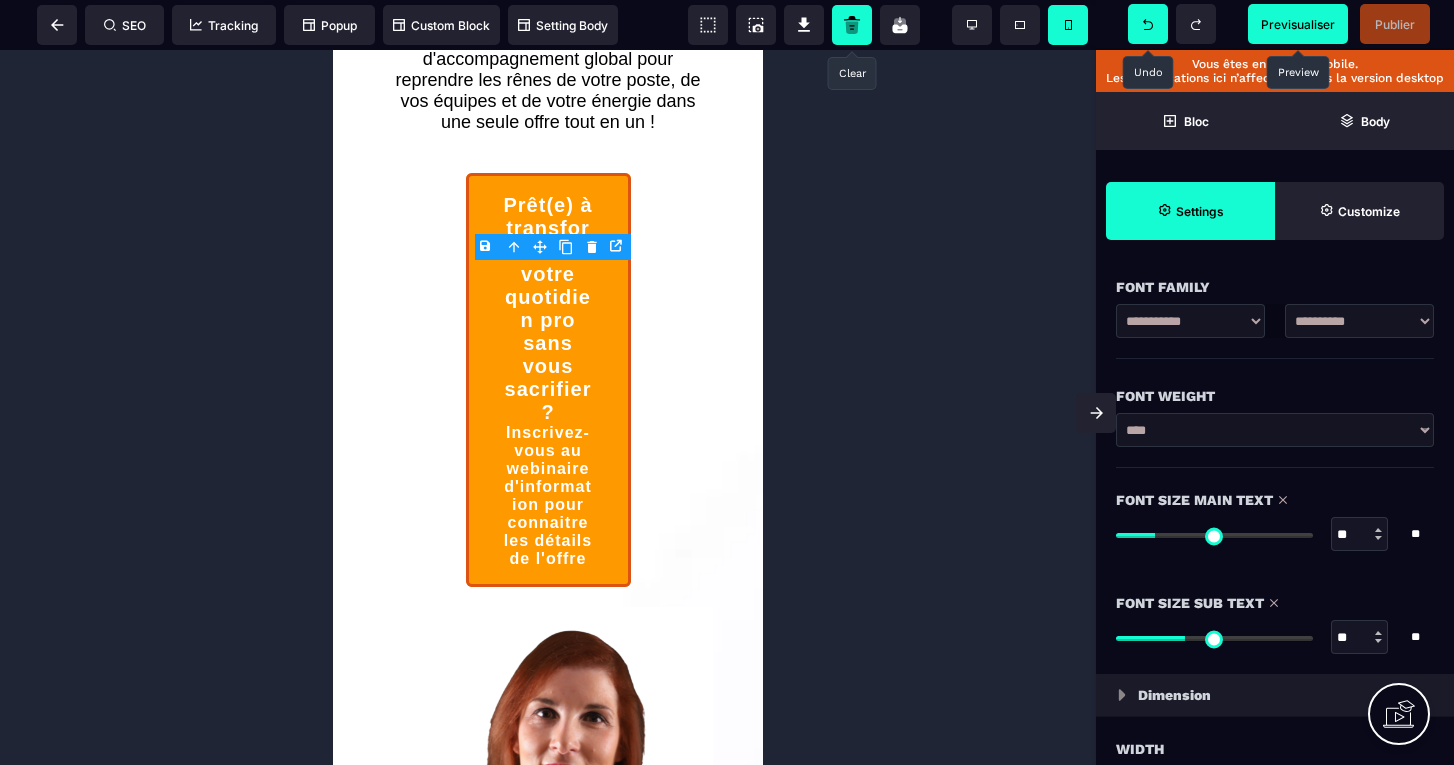 click at bounding box center [1148, 24] 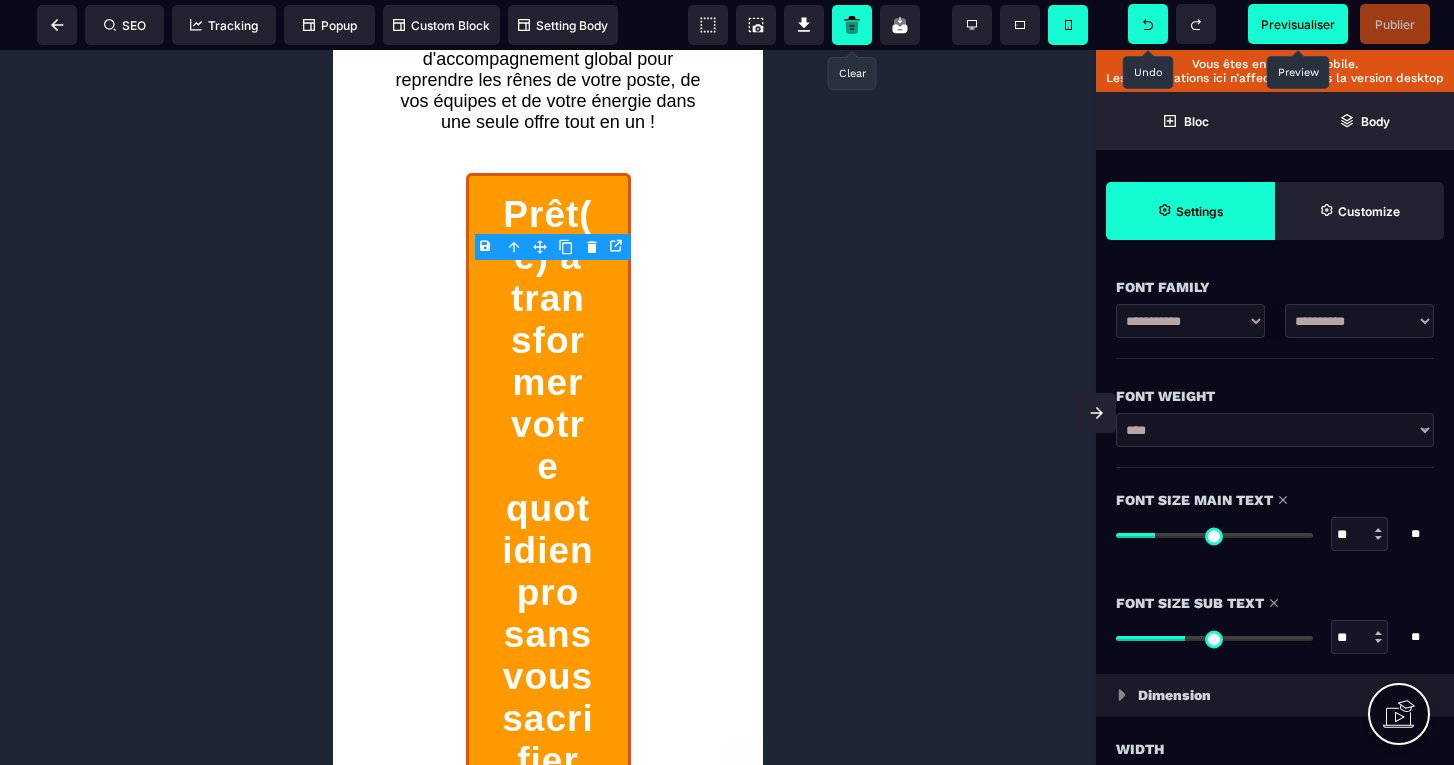 click at bounding box center (1148, 24) 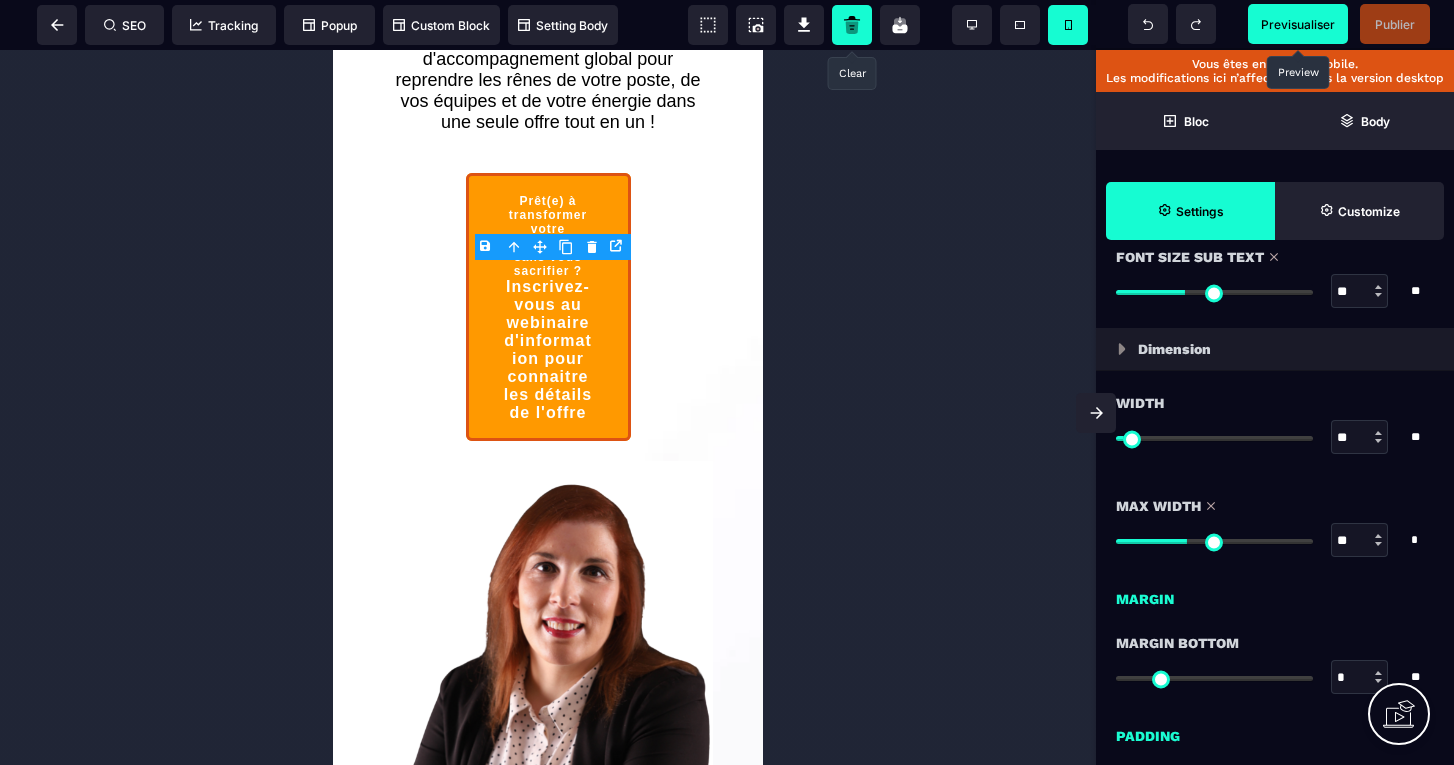 scroll, scrollTop: 1399, scrollLeft: 0, axis: vertical 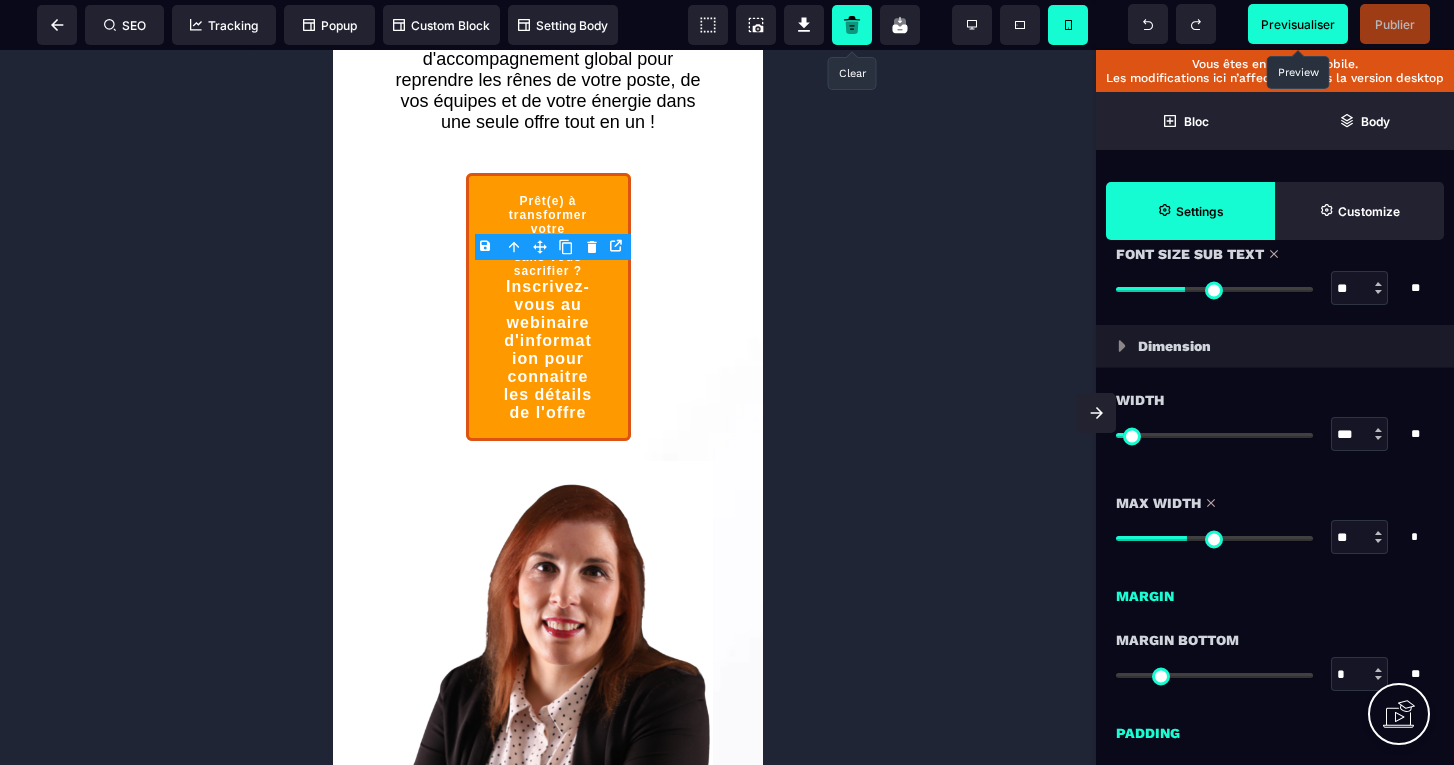 click at bounding box center (1214, 435) 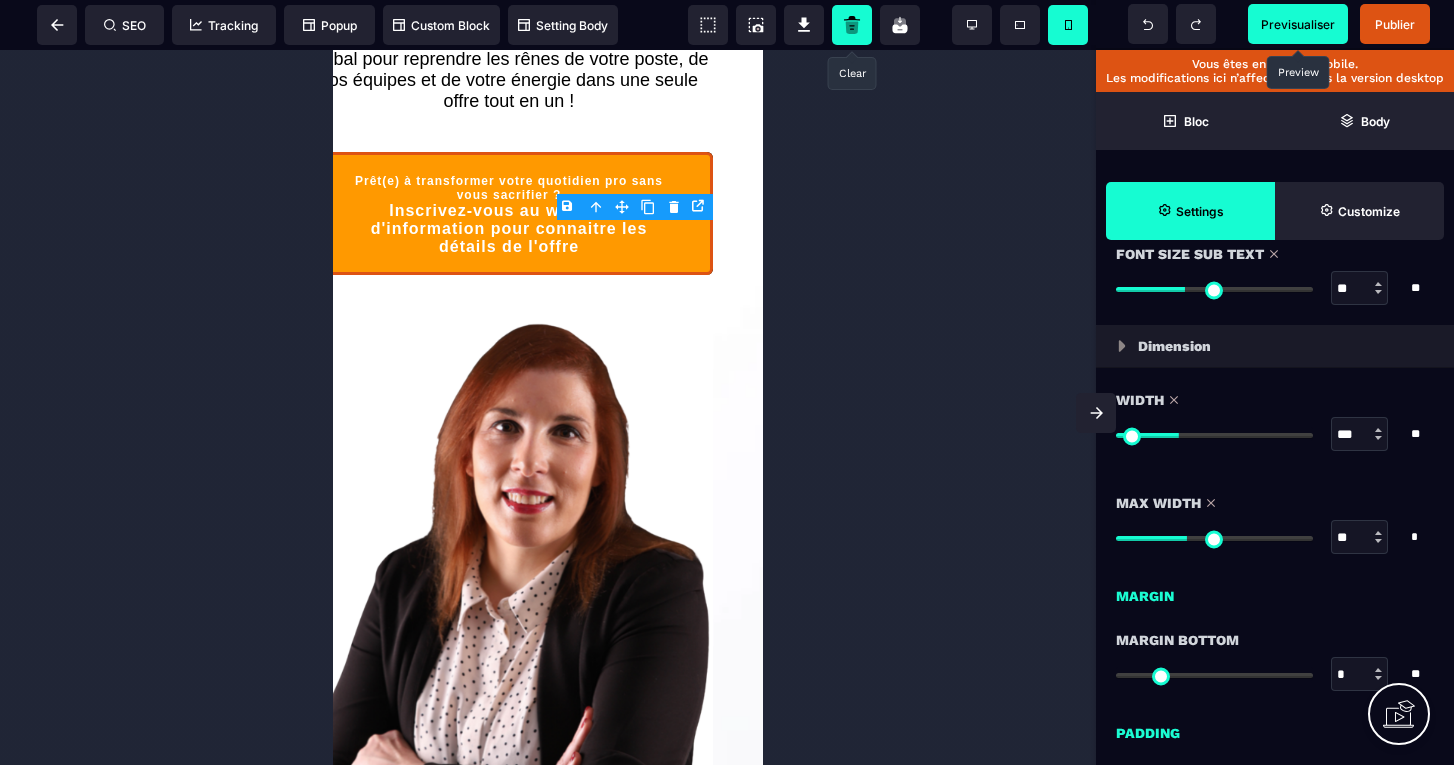 click at bounding box center (1214, 435) 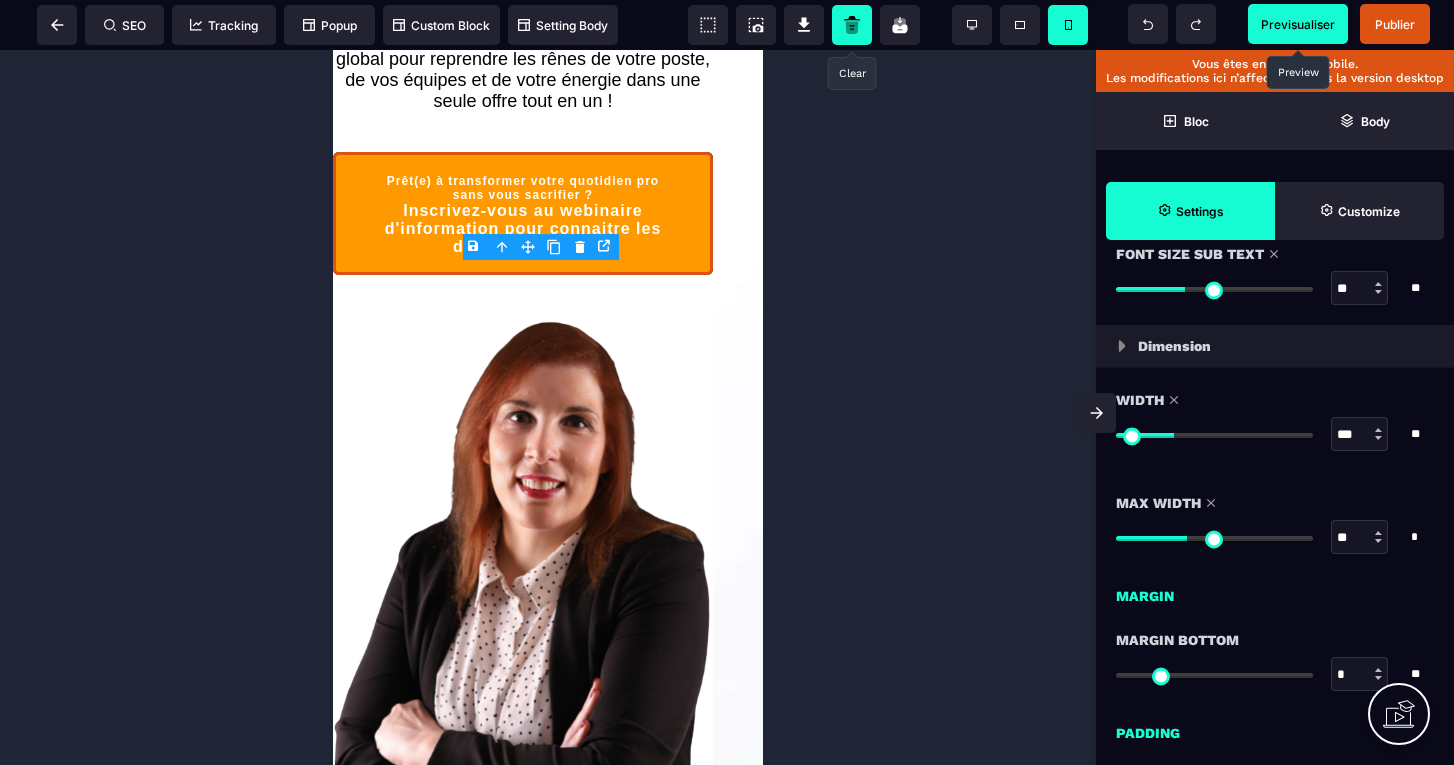 click at bounding box center [1214, 435] 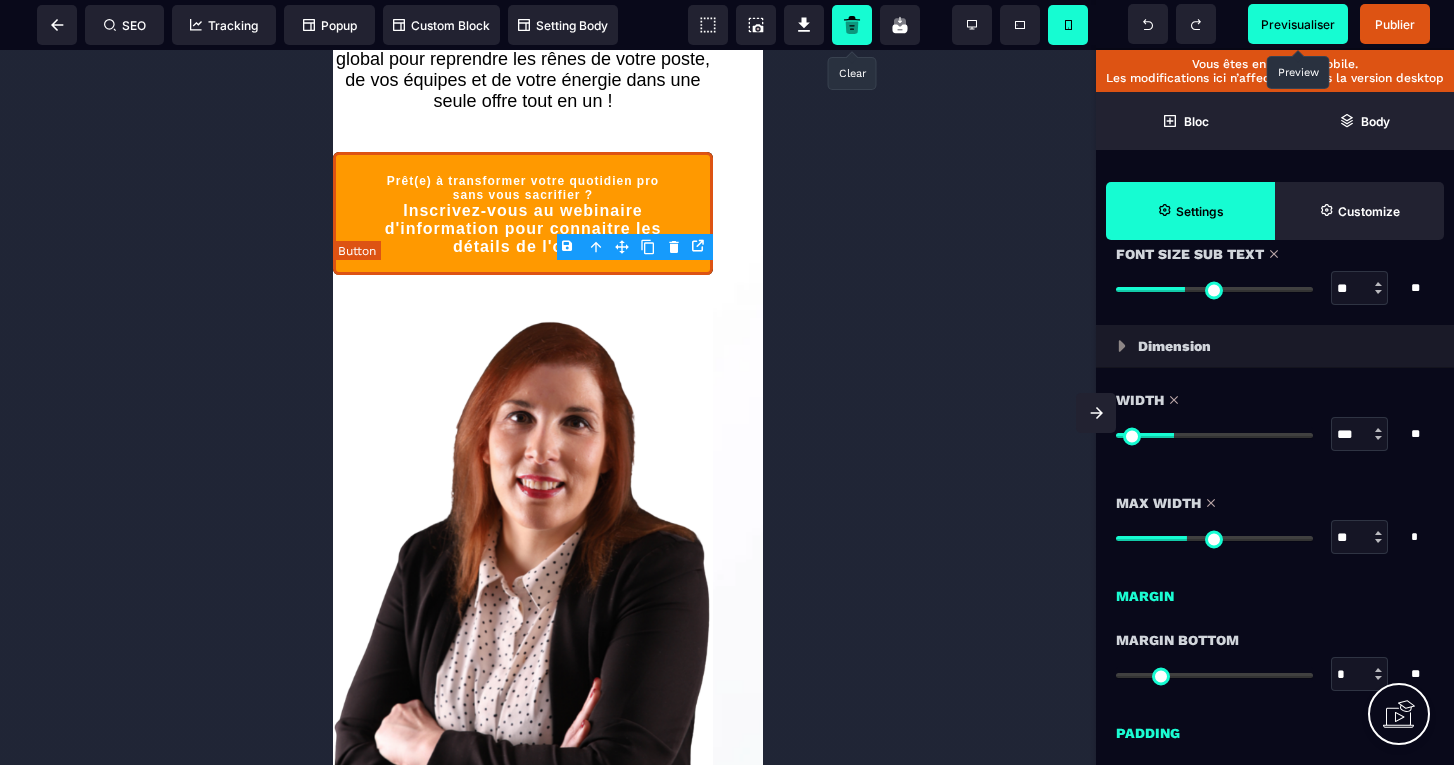 scroll, scrollTop: 450, scrollLeft: 0, axis: vertical 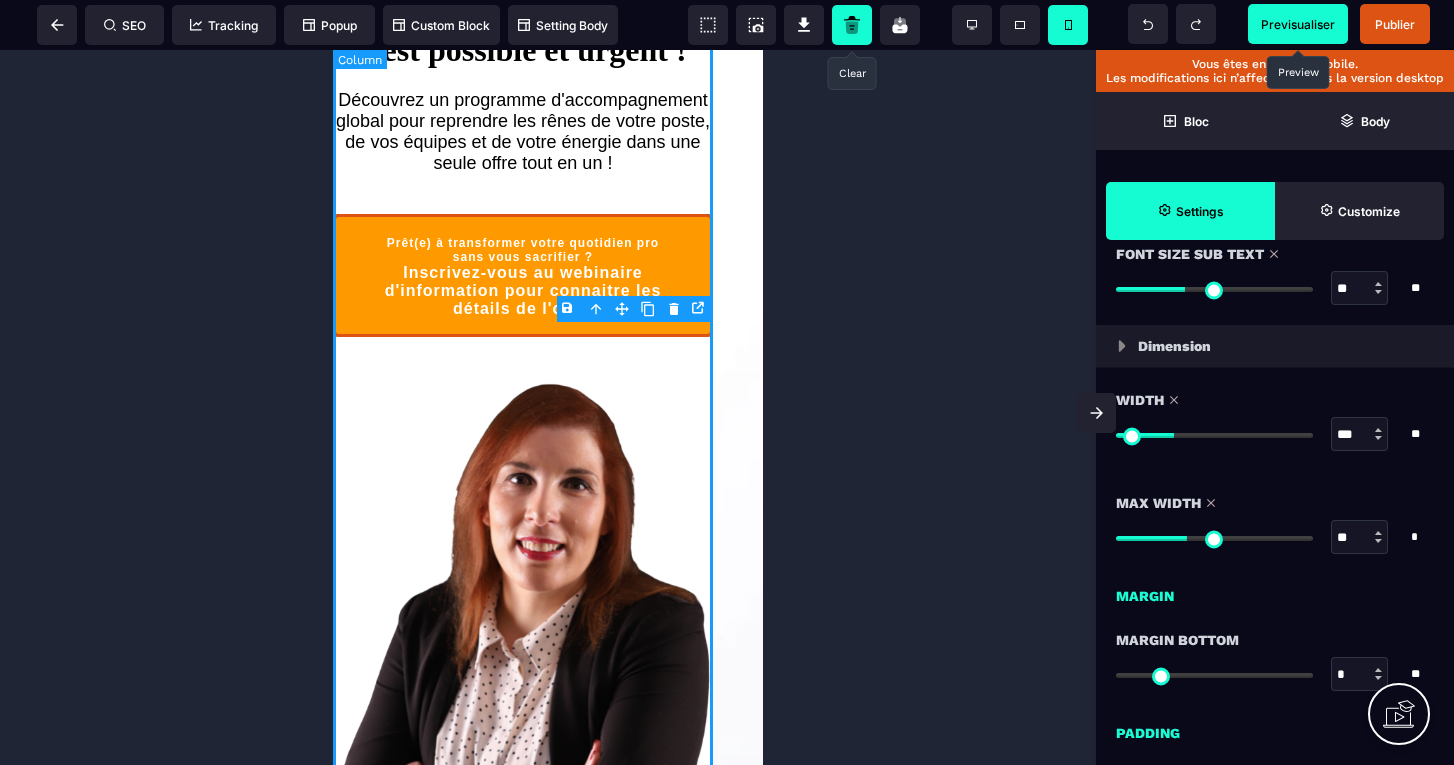 click at bounding box center (1214, 435) 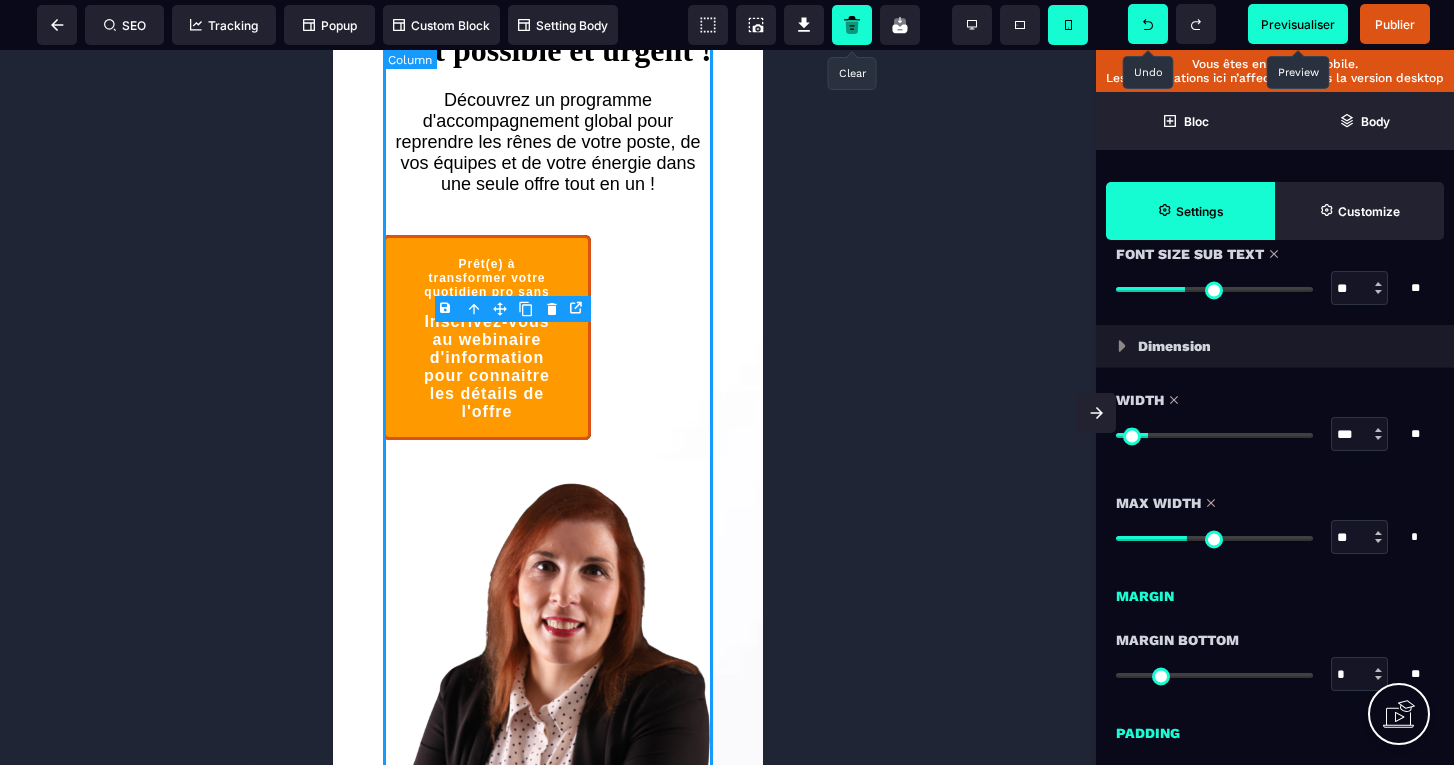 click at bounding box center (1148, 24) 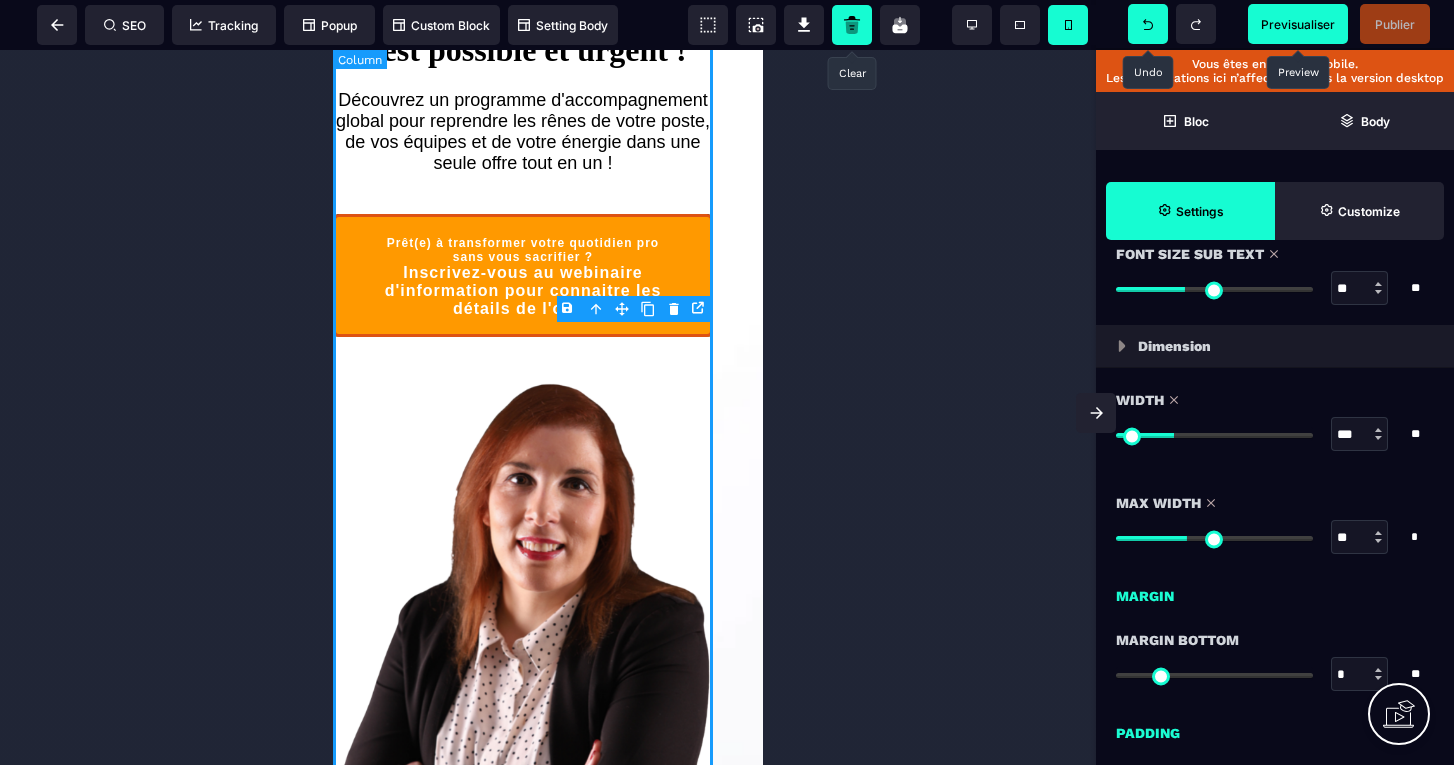 click at bounding box center (1148, 24) 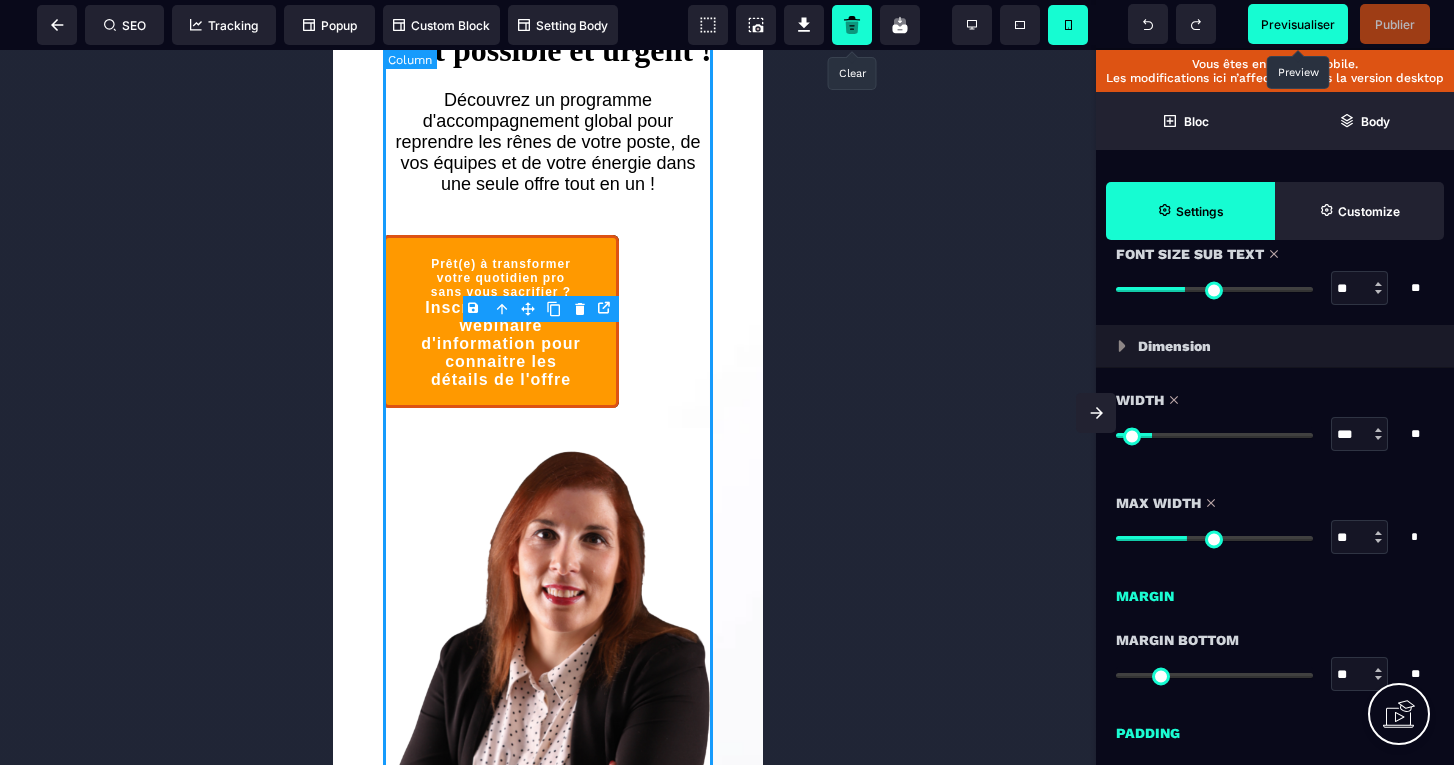 click at bounding box center [1214, 675] 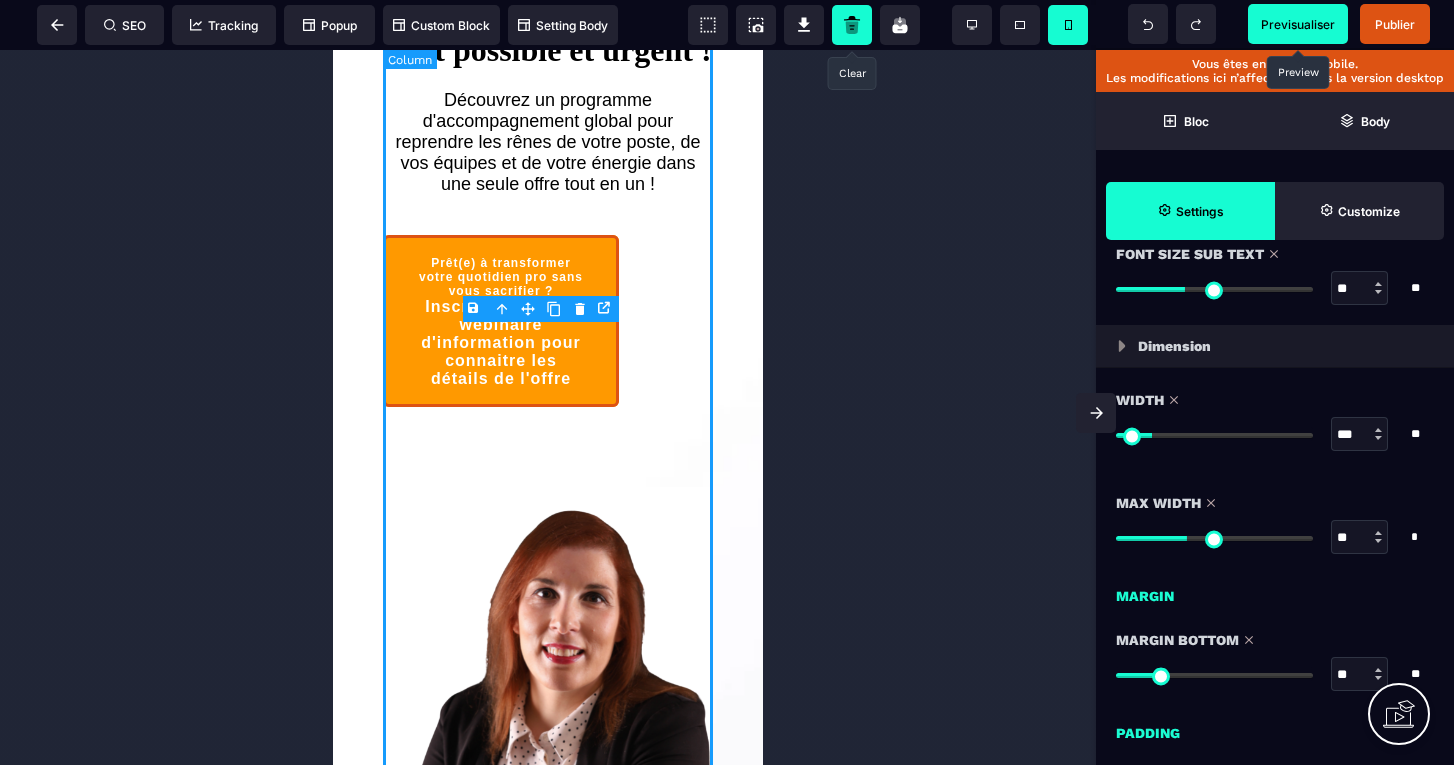 click at bounding box center [1214, 675] 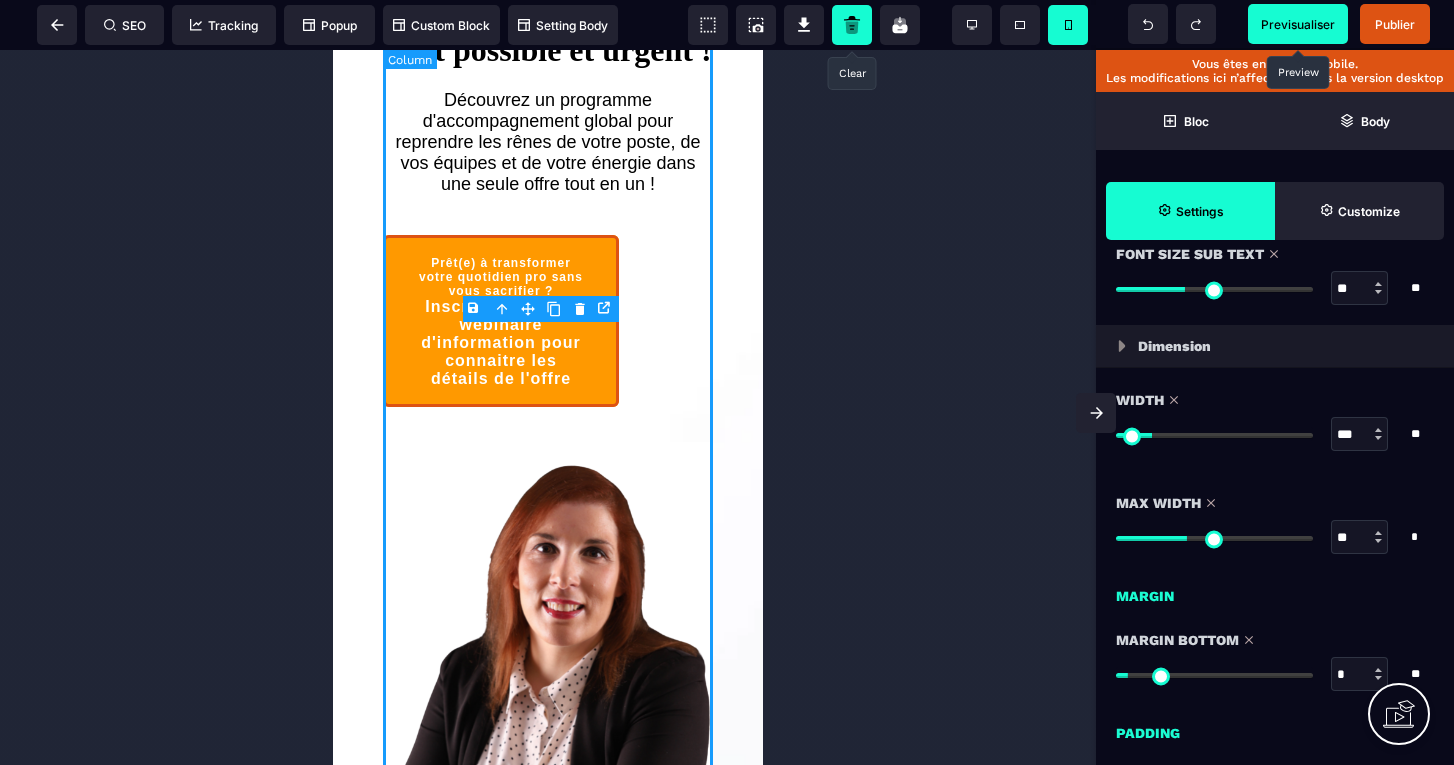 click at bounding box center (1214, 675) 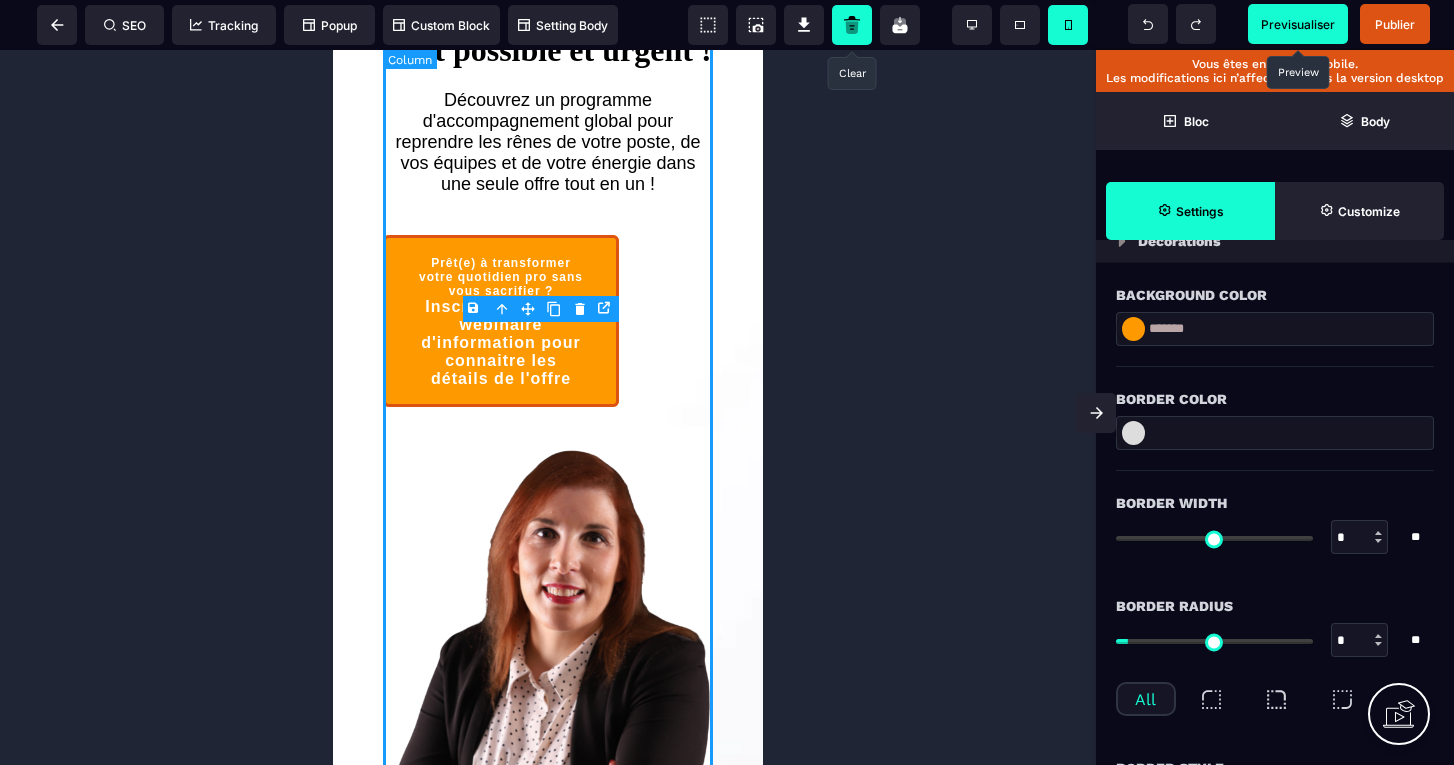 scroll, scrollTop: 2337, scrollLeft: 0, axis: vertical 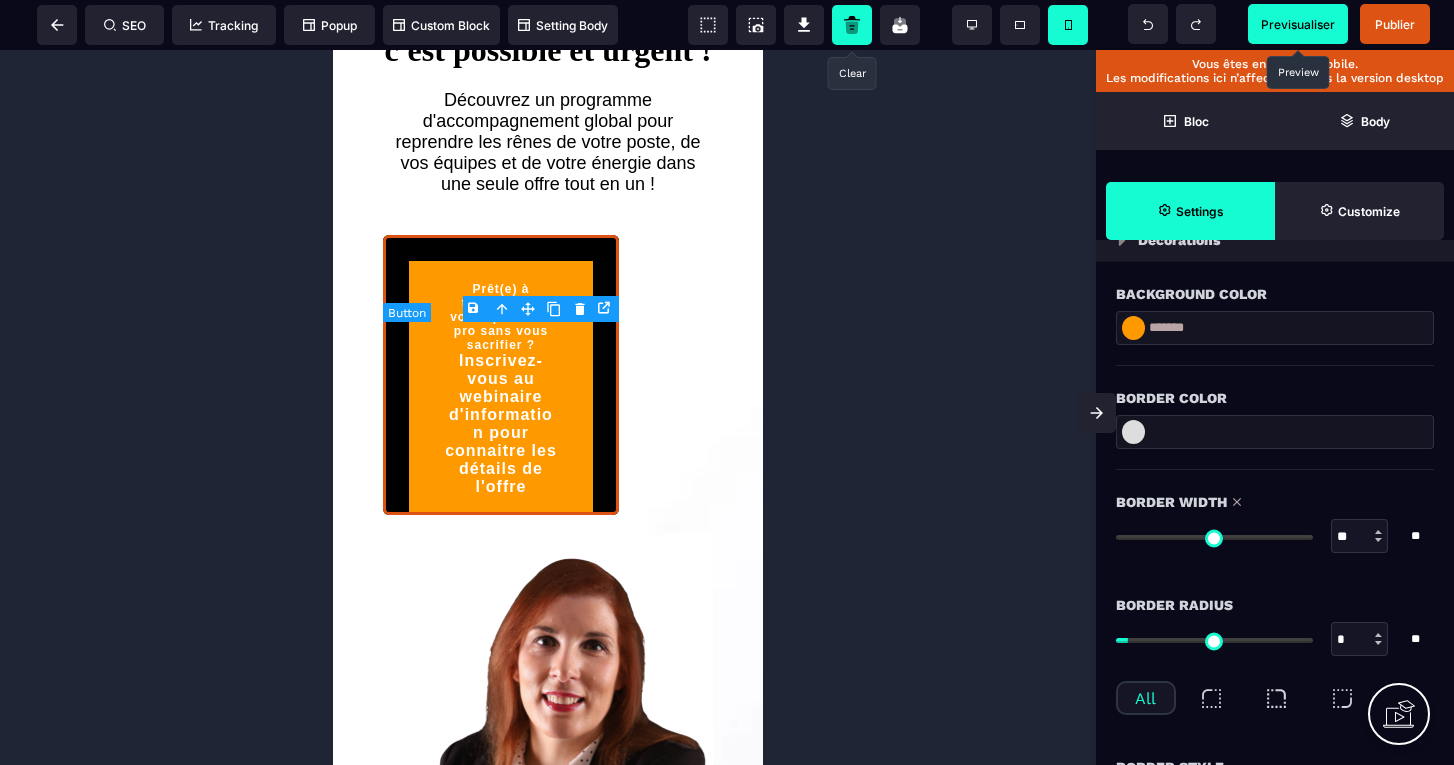 click at bounding box center (1214, 537) 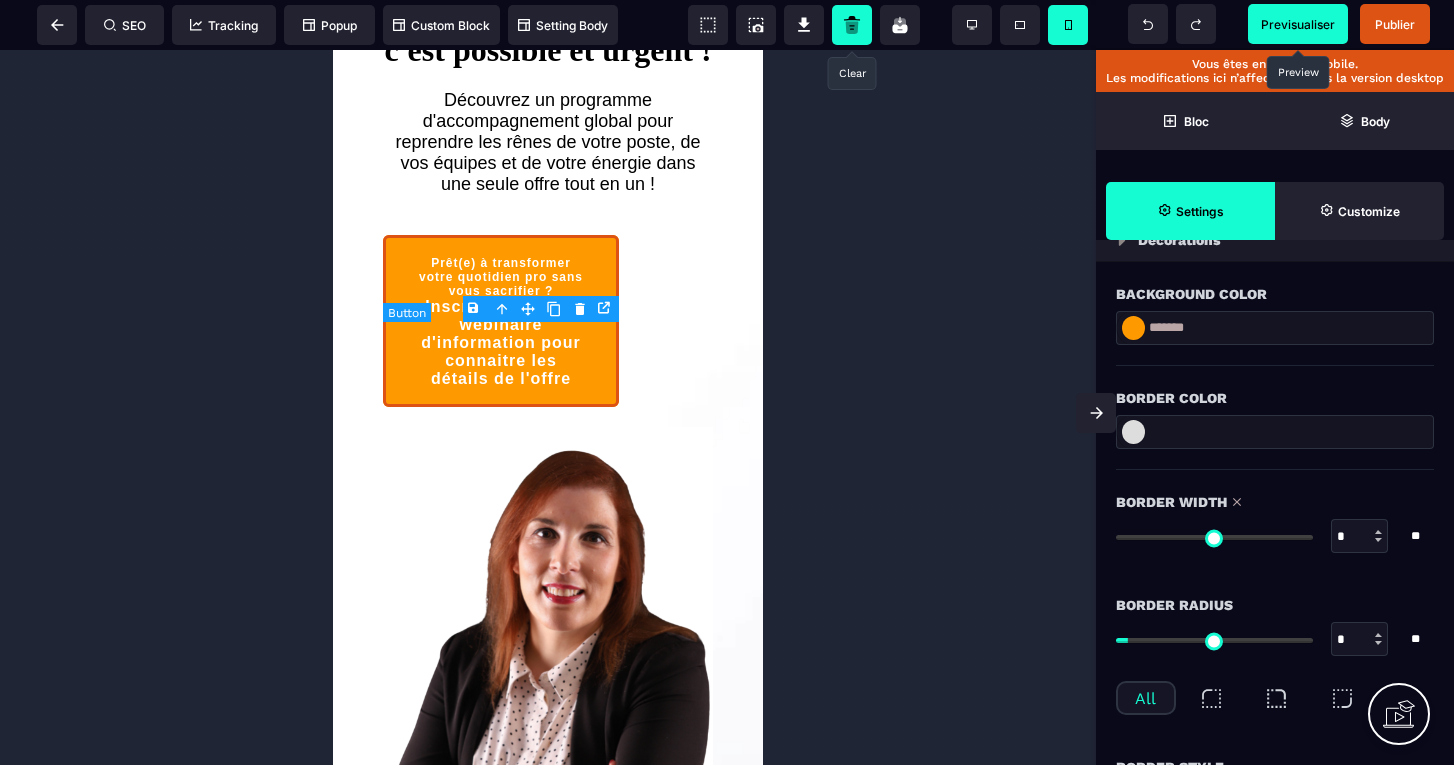 click at bounding box center [1214, 537] 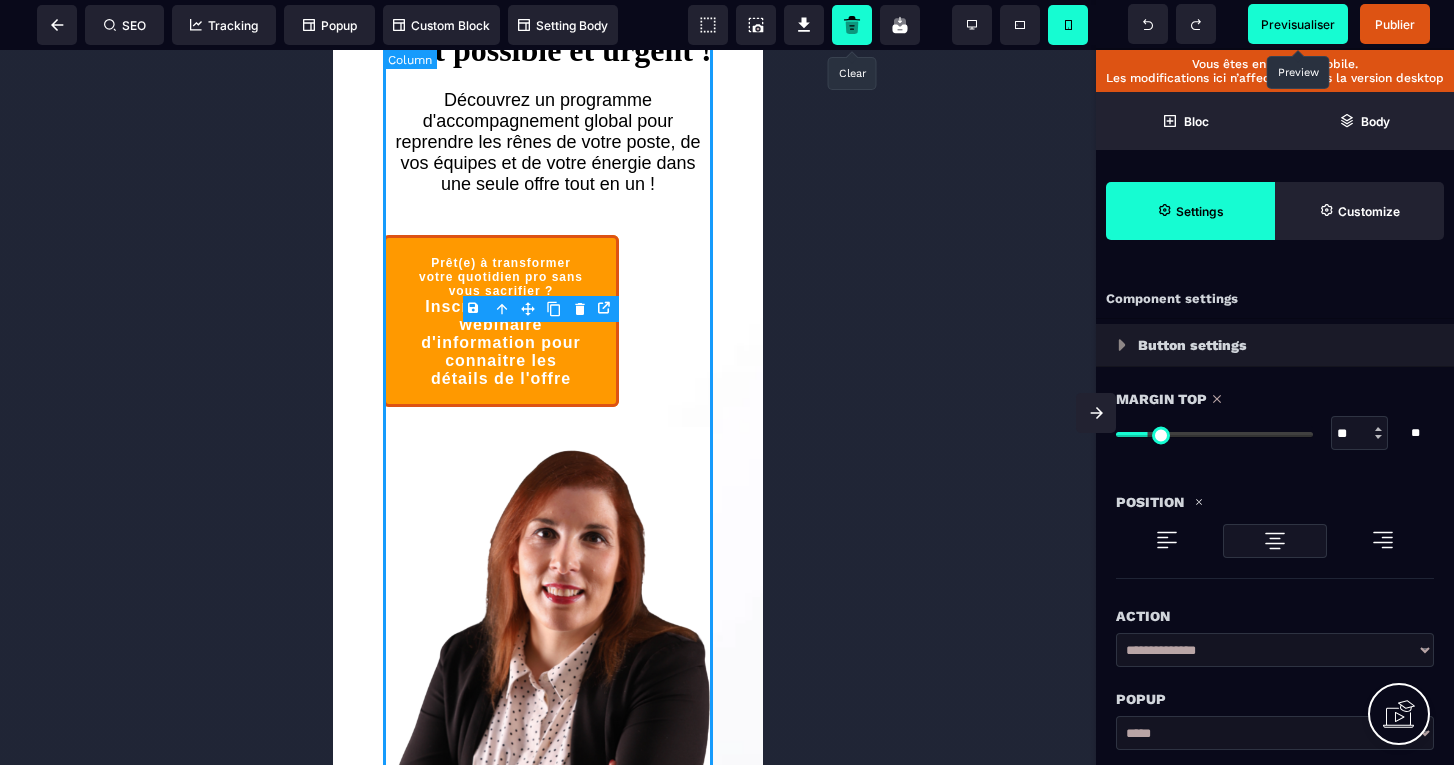 scroll, scrollTop: 0, scrollLeft: 0, axis: both 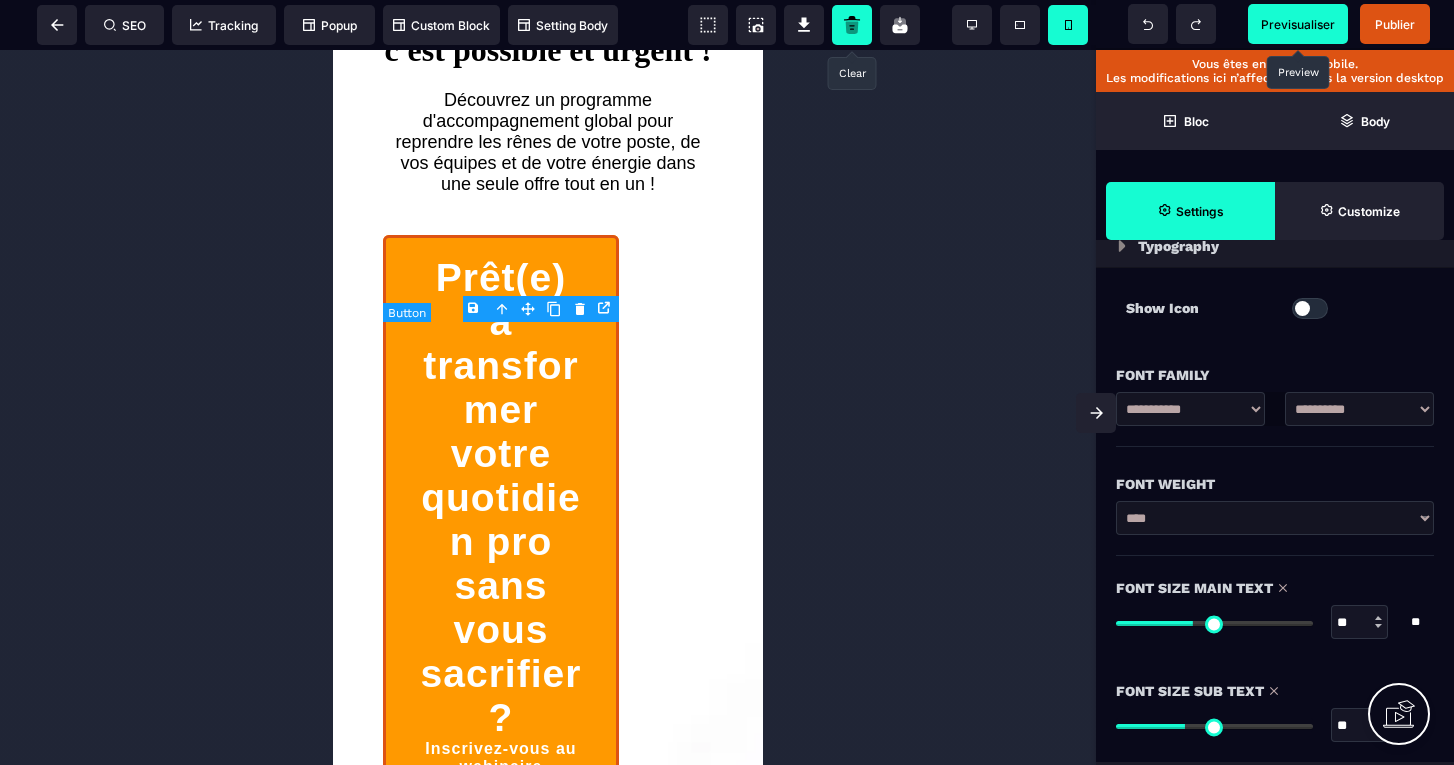 click at bounding box center [1214, 623] 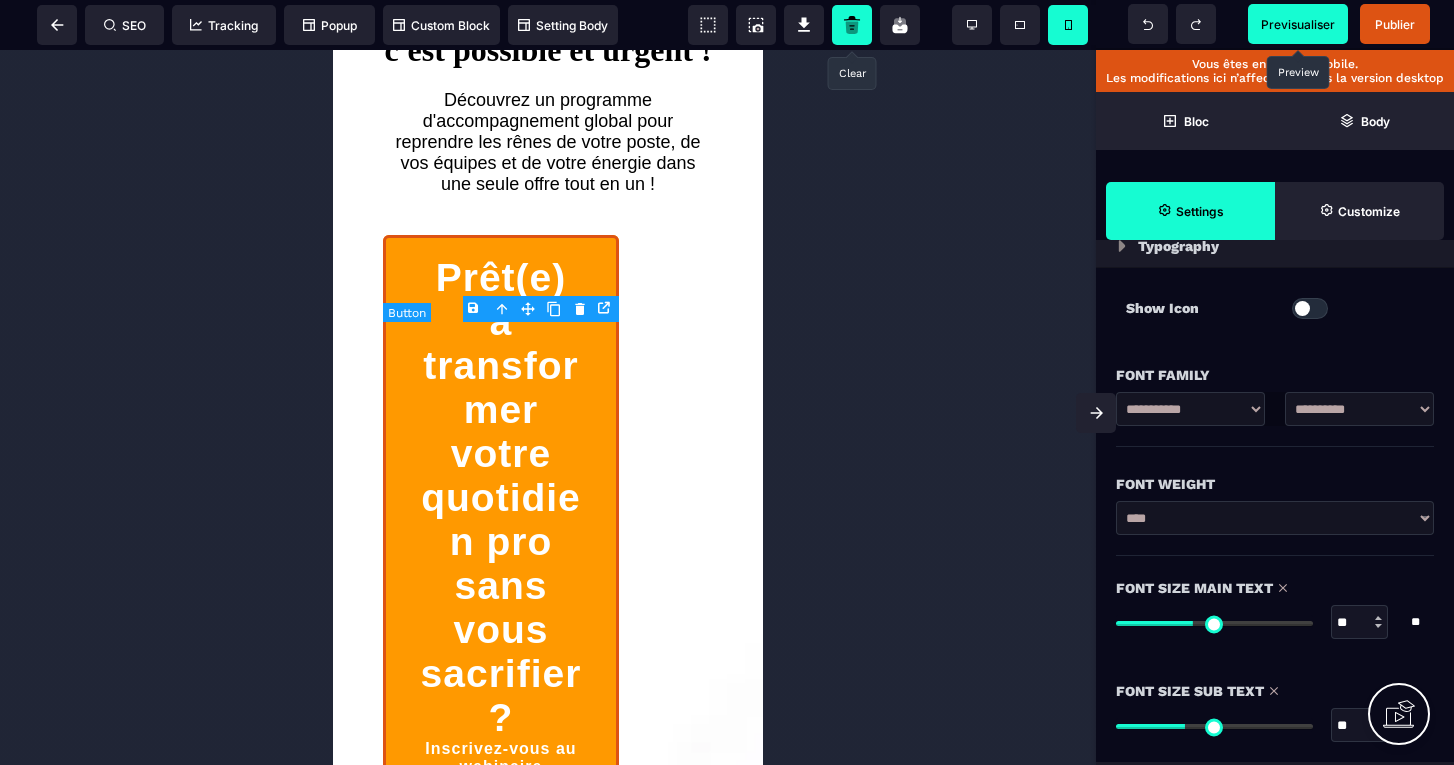 click at bounding box center (1214, 623) 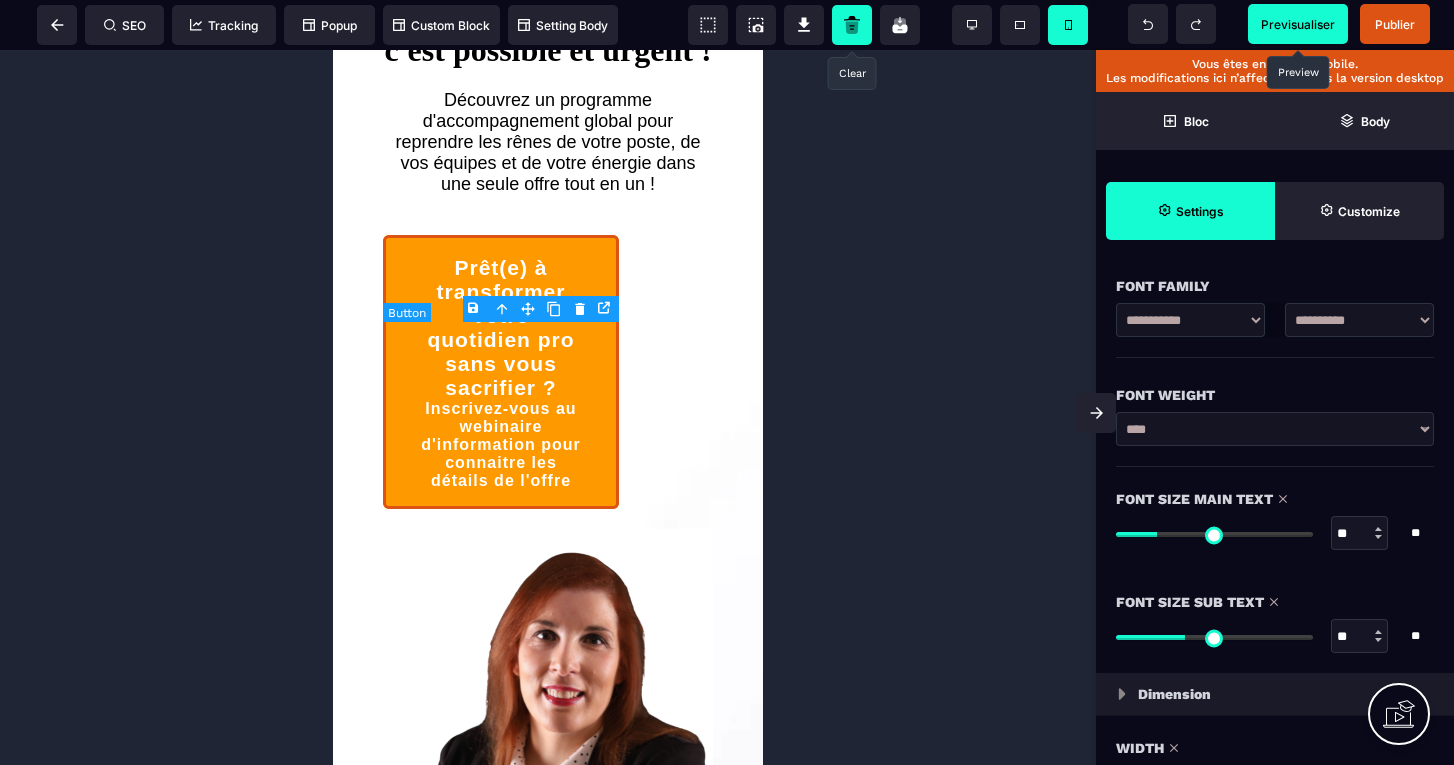 scroll, scrollTop: 259, scrollLeft: 0, axis: vertical 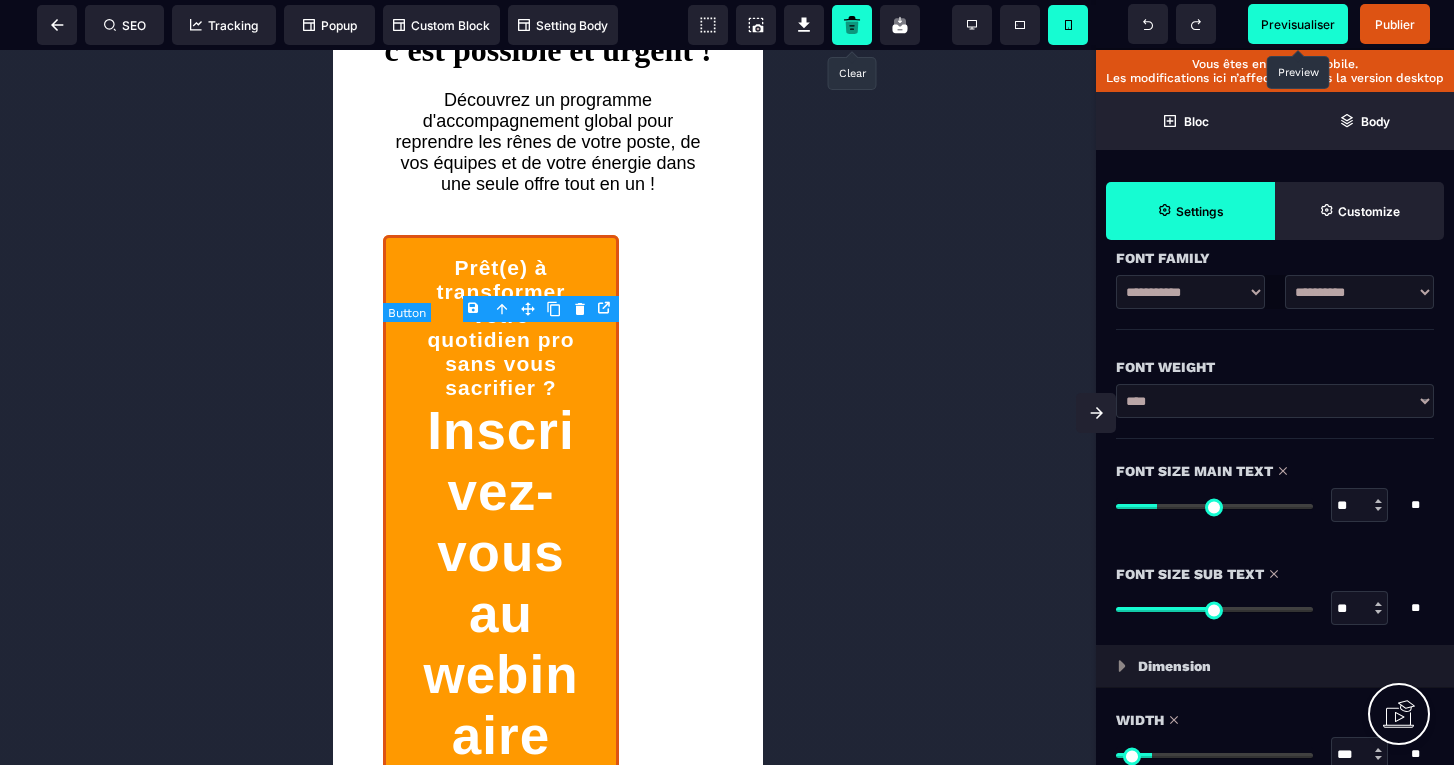 click at bounding box center [1214, 609] 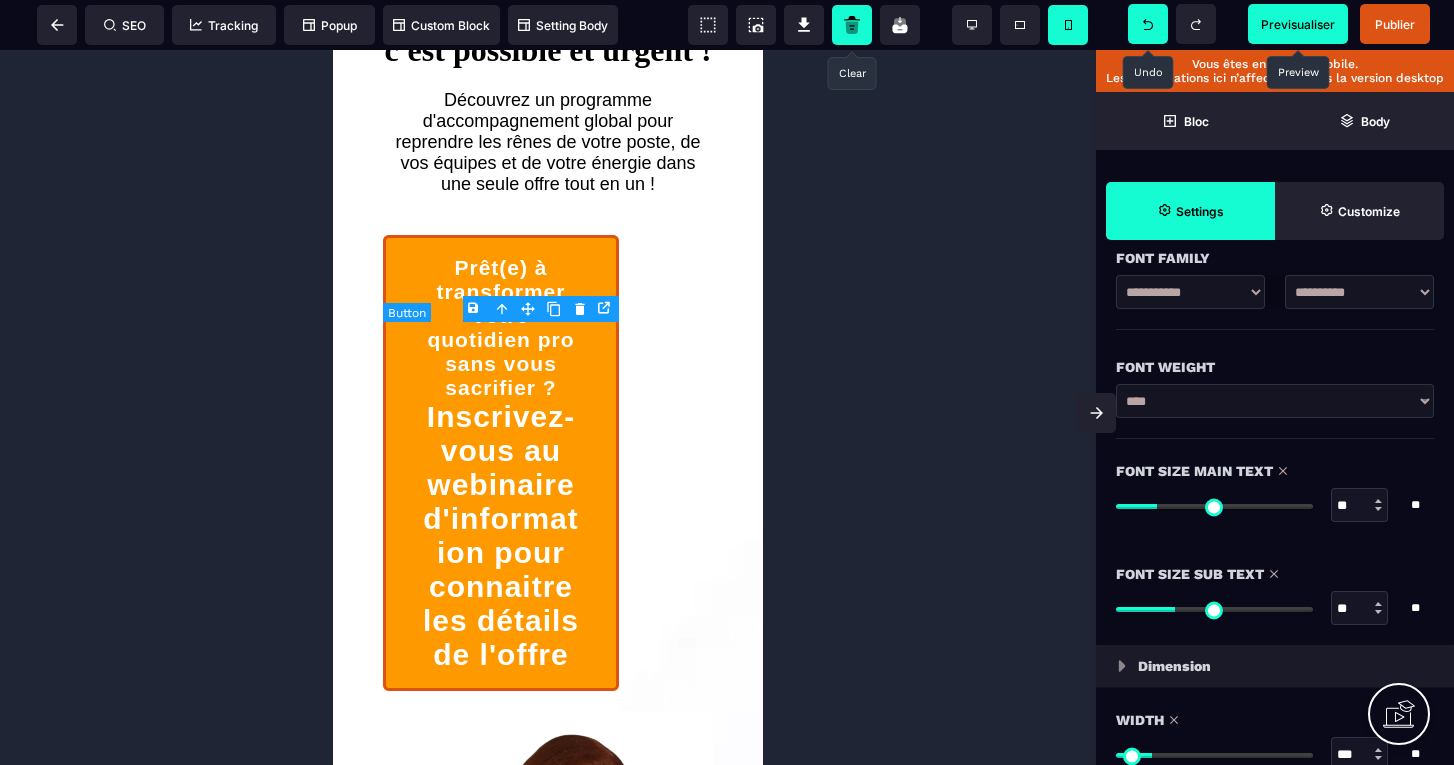 click at bounding box center [1148, 24] 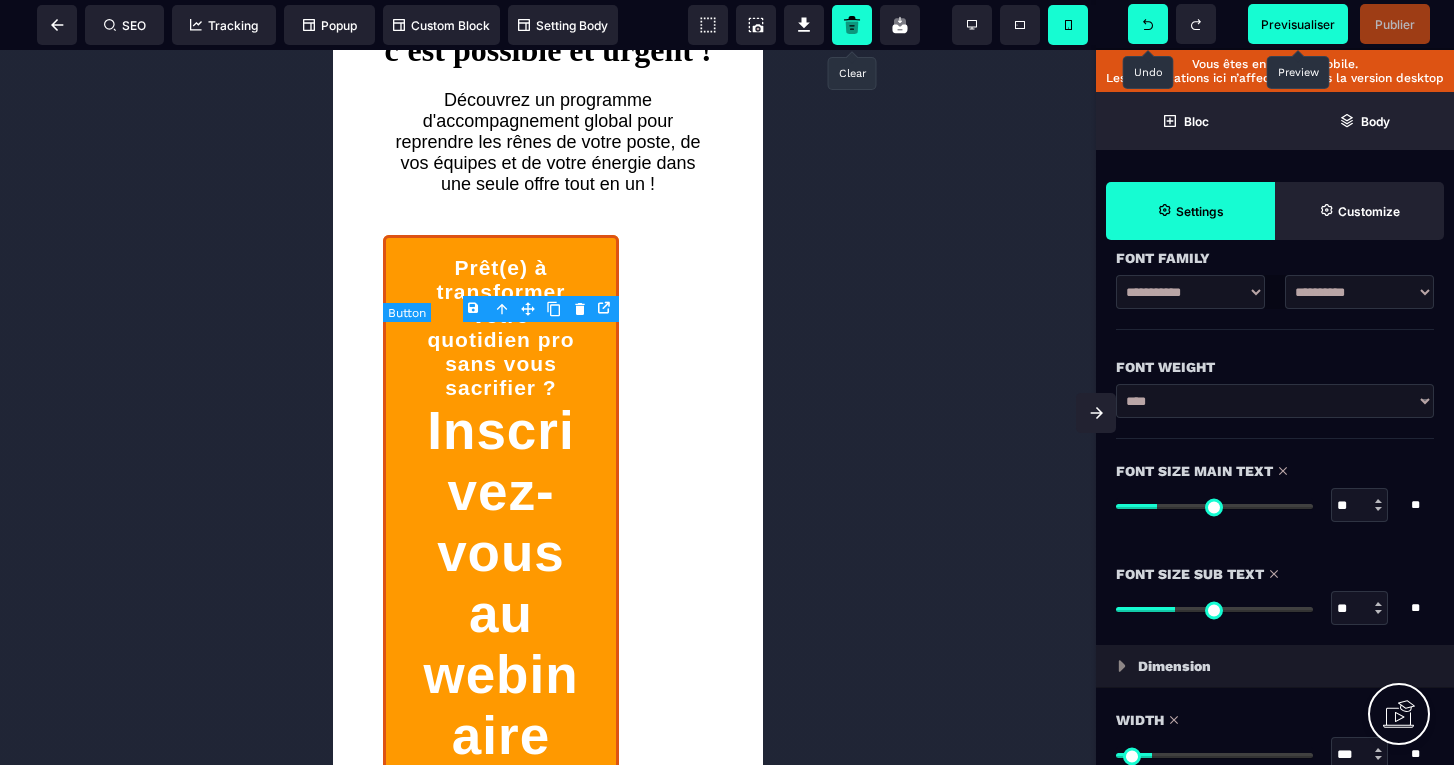 click at bounding box center (1148, 24) 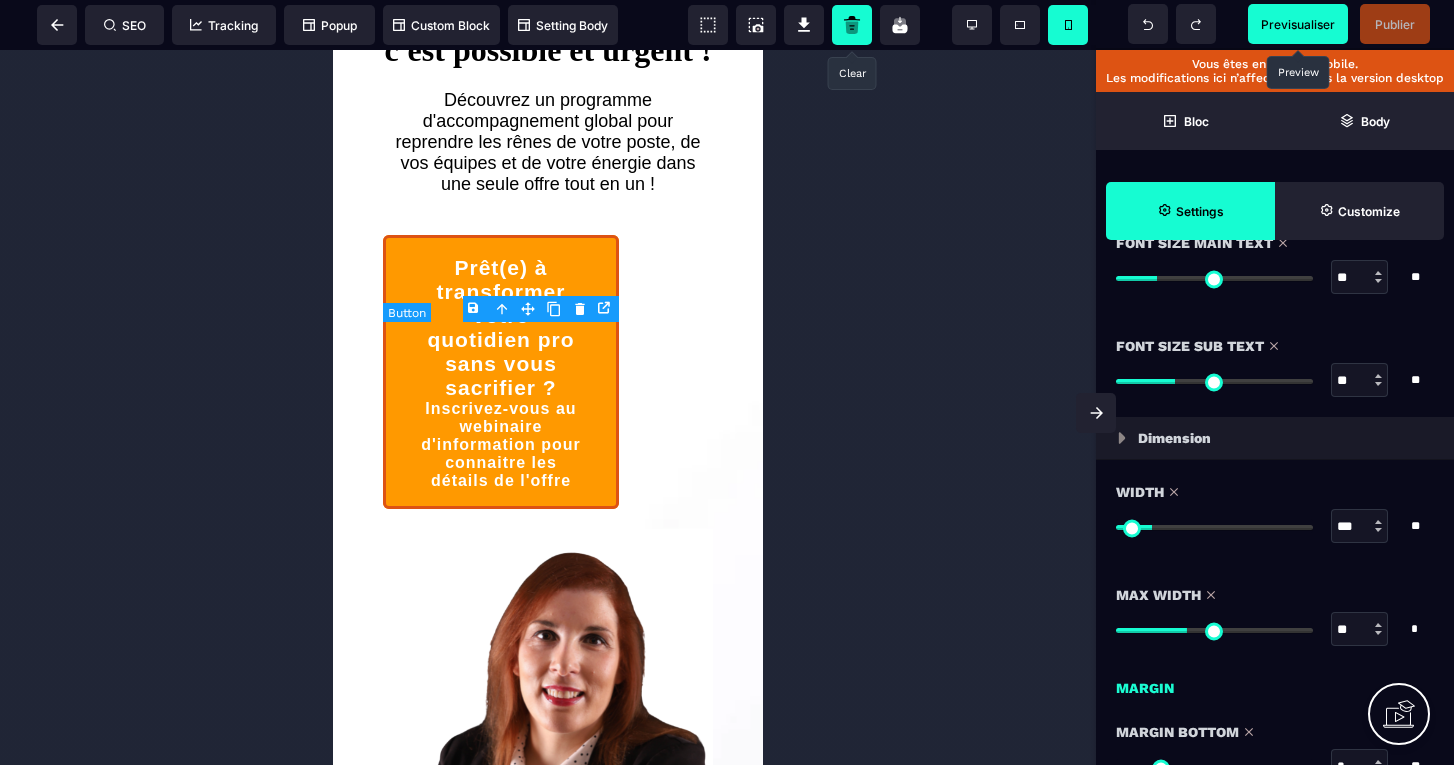 scroll, scrollTop: 493, scrollLeft: 0, axis: vertical 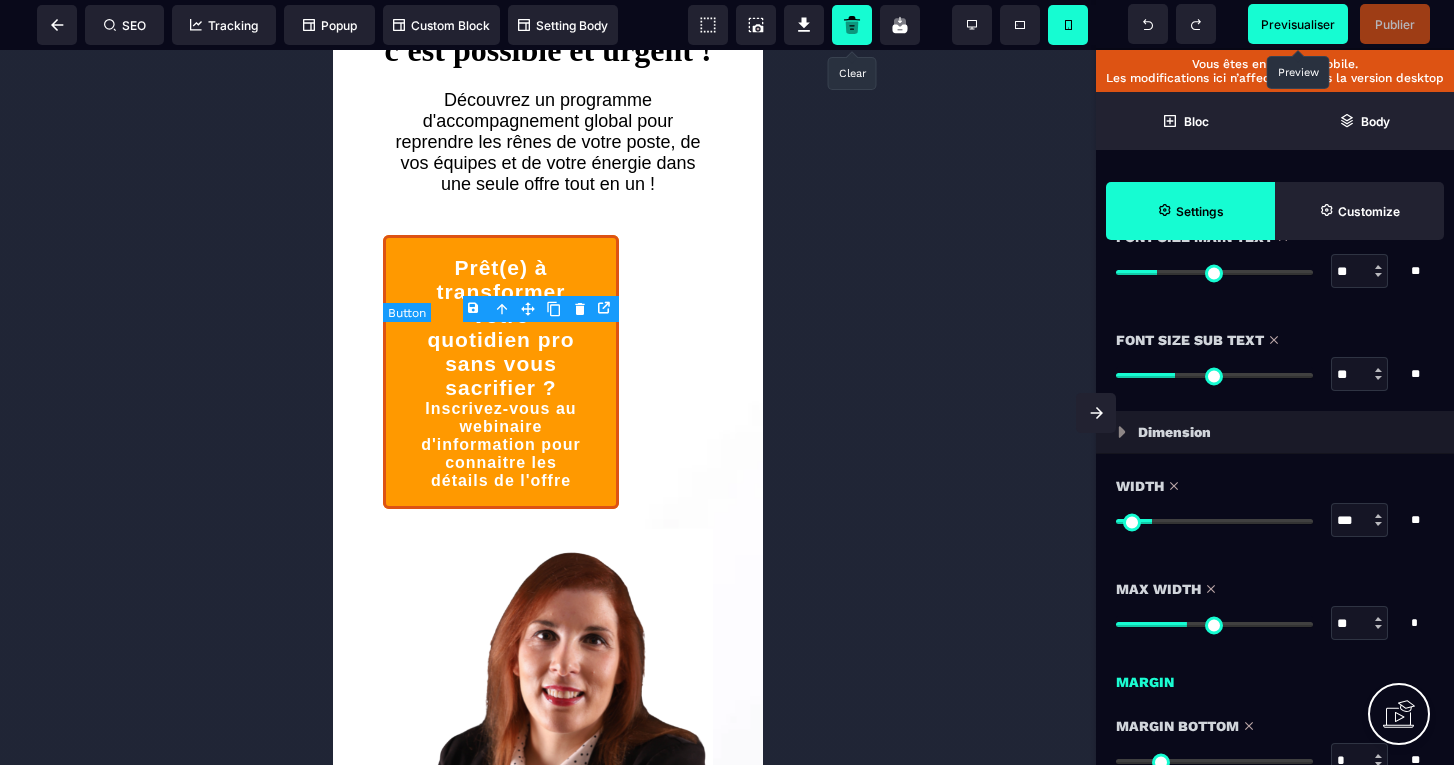 click at bounding box center [1214, 624] 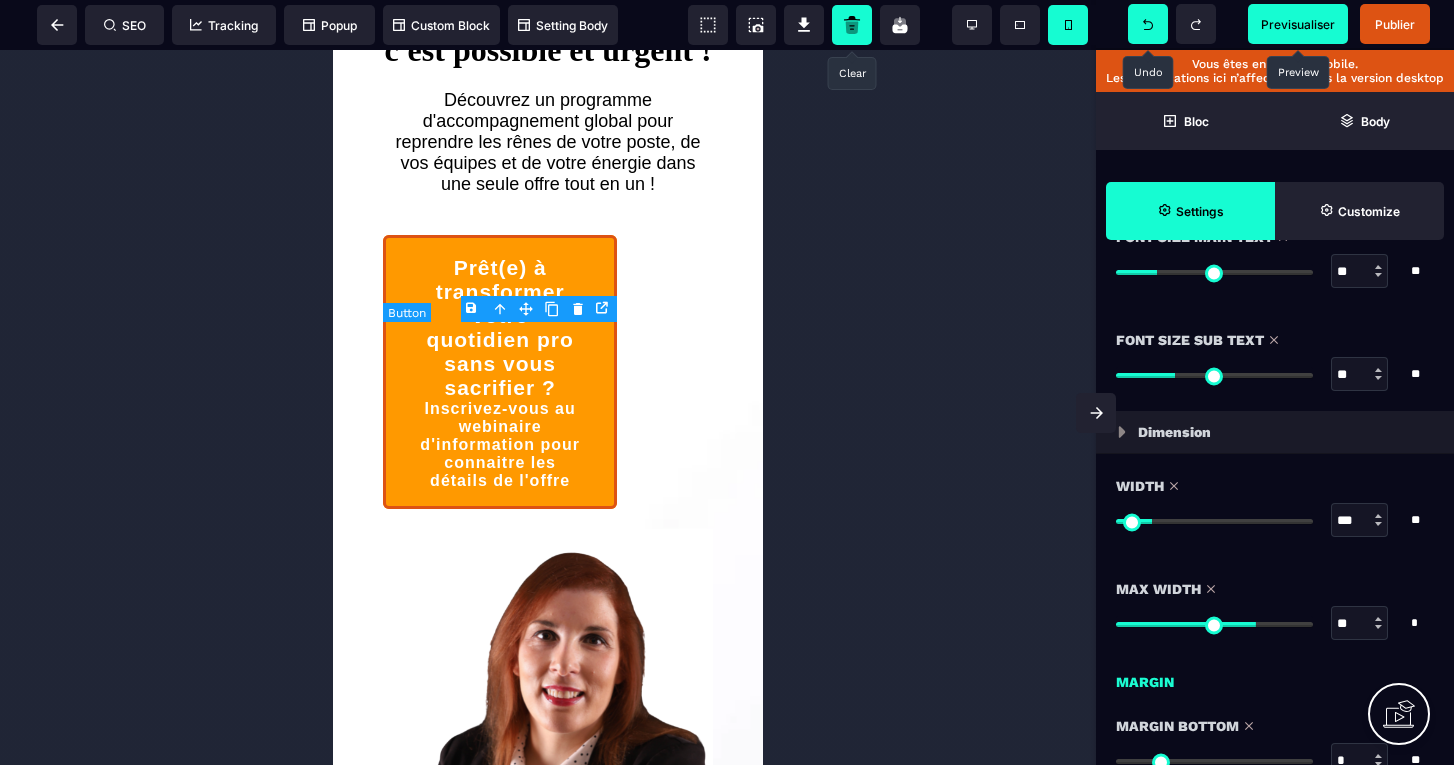 click at bounding box center (1148, 24) 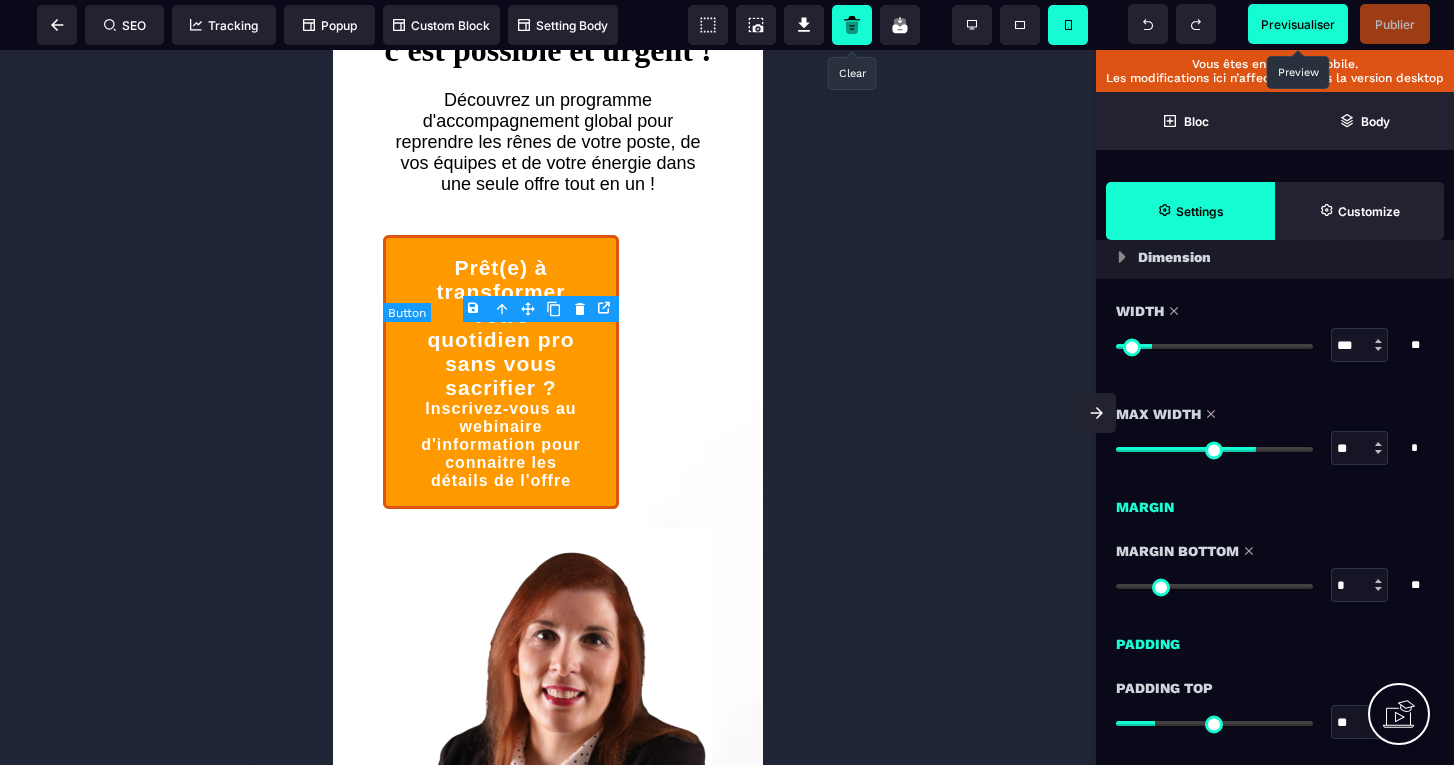 scroll, scrollTop: 710, scrollLeft: 0, axis: vertical 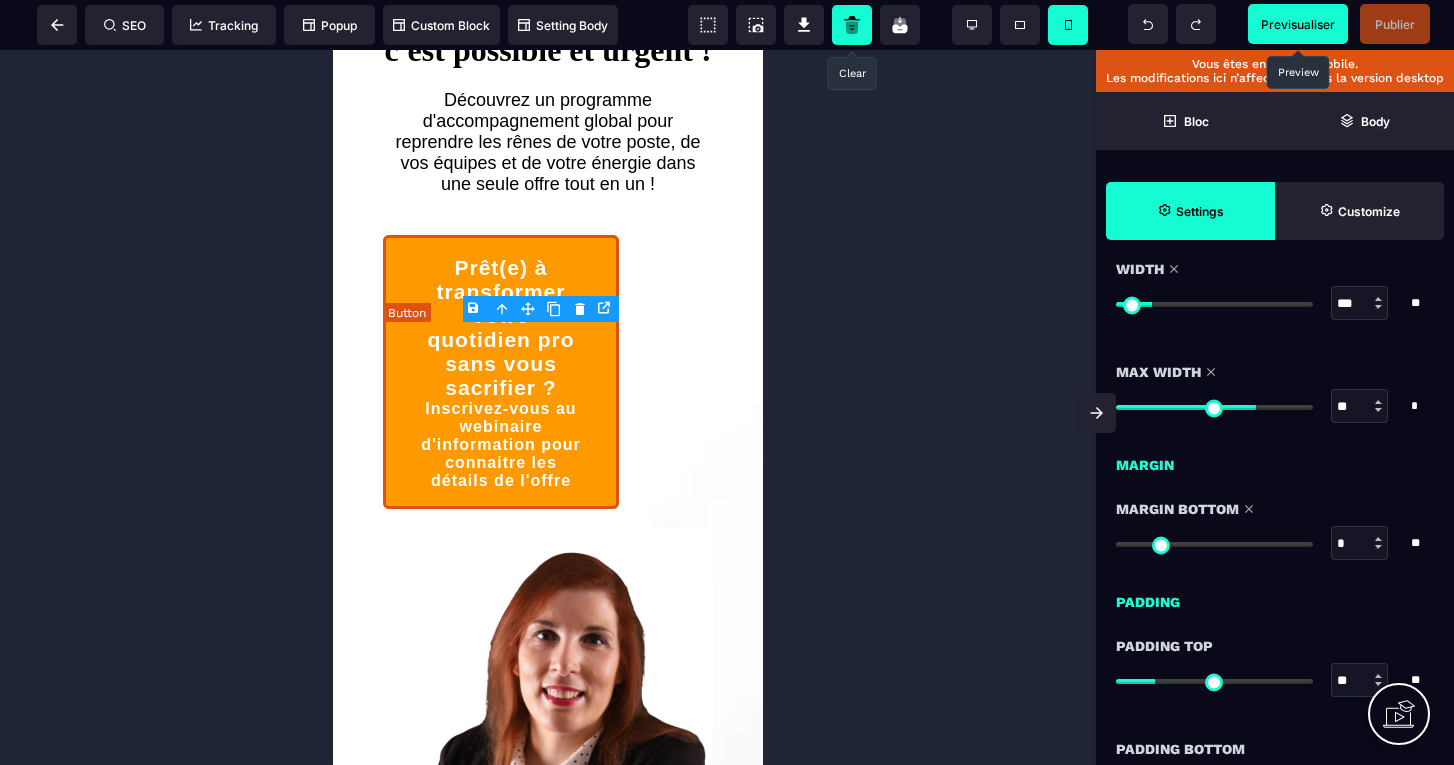 click on "Prêt(e) à transformer votre quotidien pro sans vous sacrifier ?  Inscrivez-vous au webinaire d'information pour connaitre les détails de l'offre" at bounding box center [501, 372] 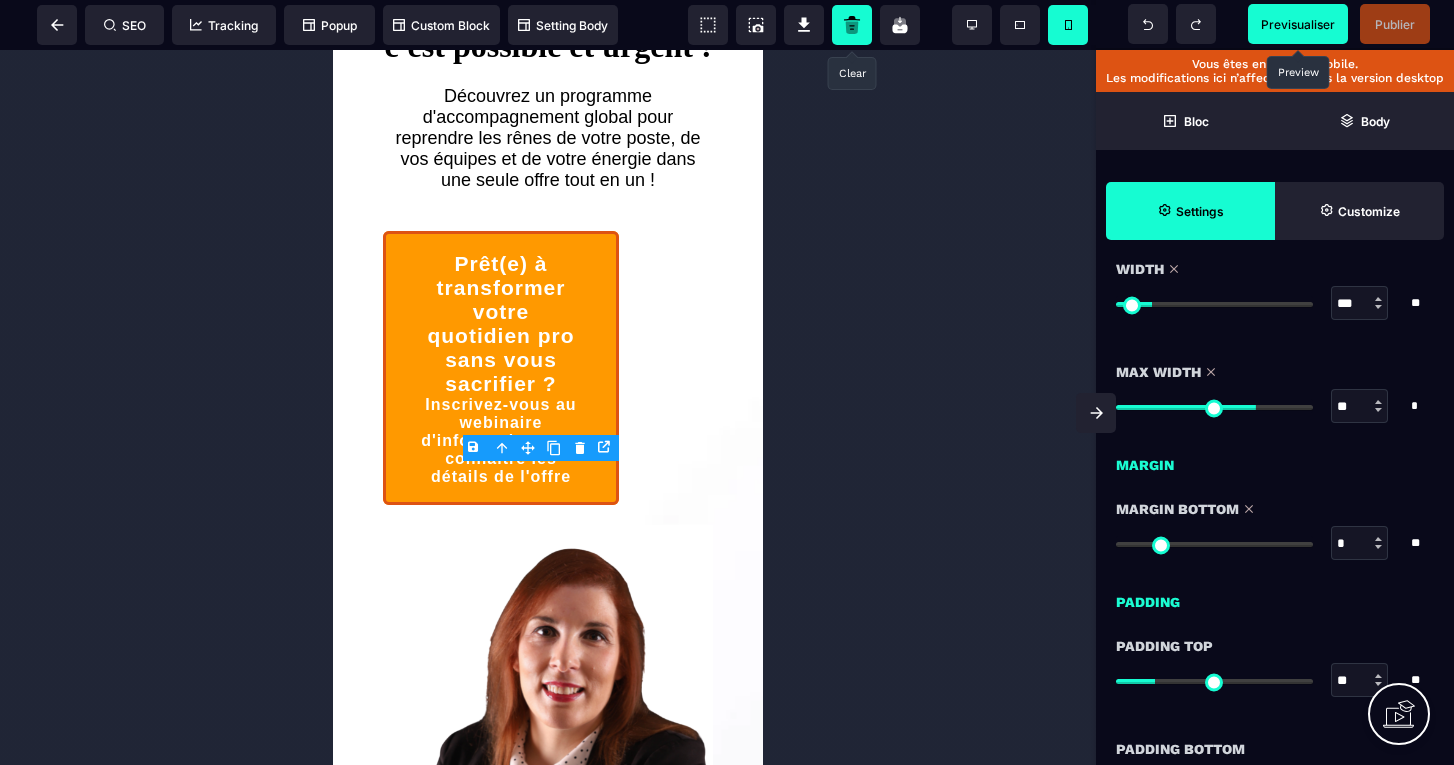 scroll, scrollTop: 466, scrollLeft: 0, axis: vertical 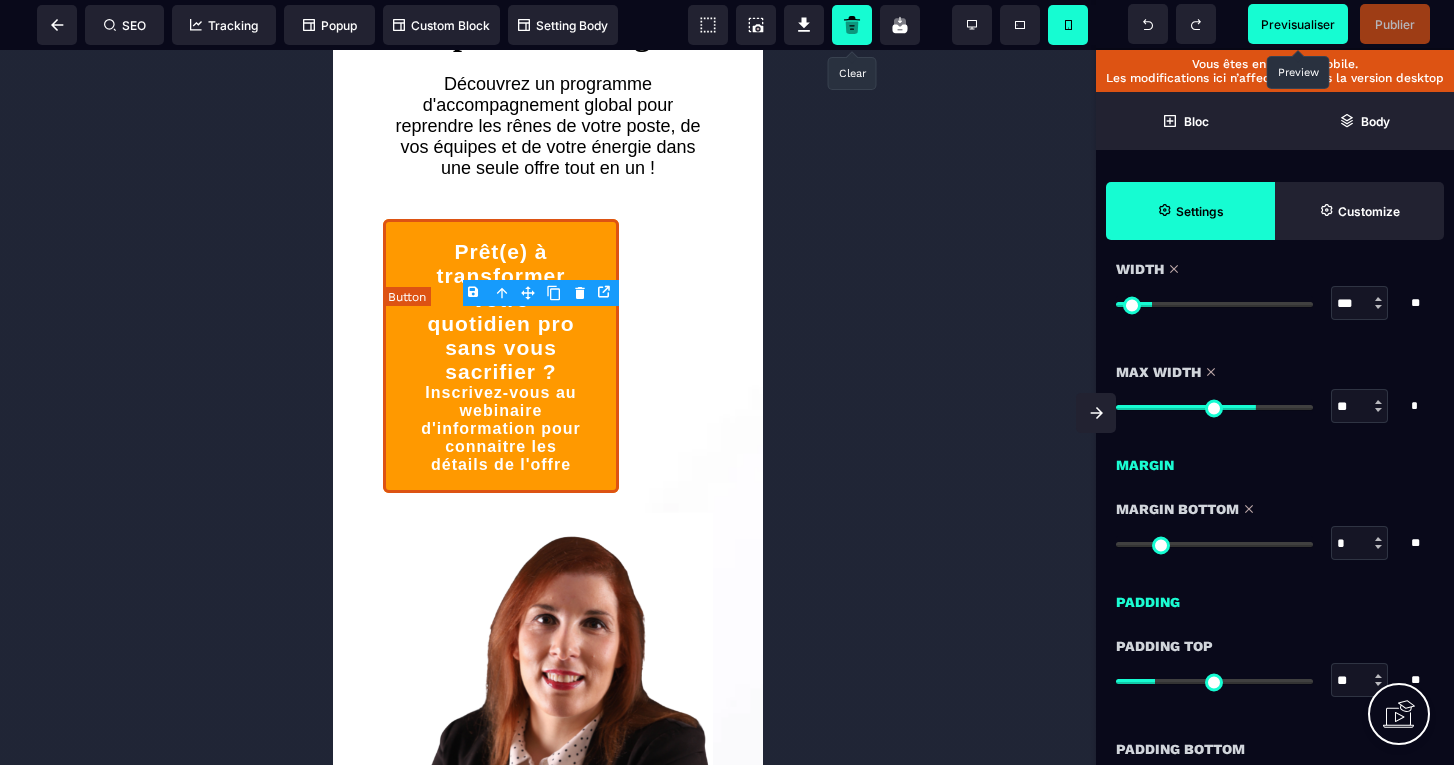 click on "Prêt(e) à transformer votre quotidien pro sans vous sacrifier ?  Inscrivez-vous au webinaire d'information pour connaitre les détails de l'offre" at bounding box center (501, 356) 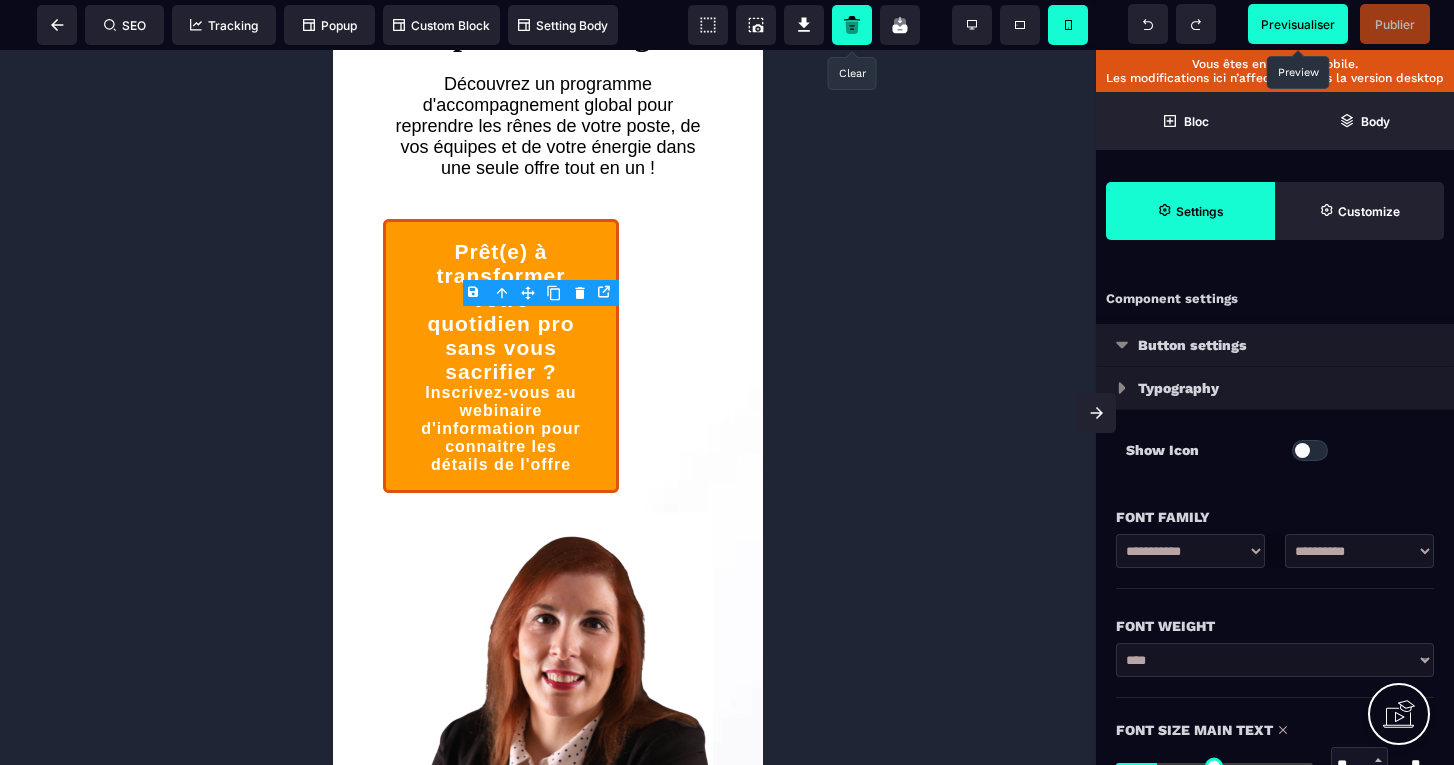 scroll, scrollTop: 0, scrollLeft: 0, axis: both 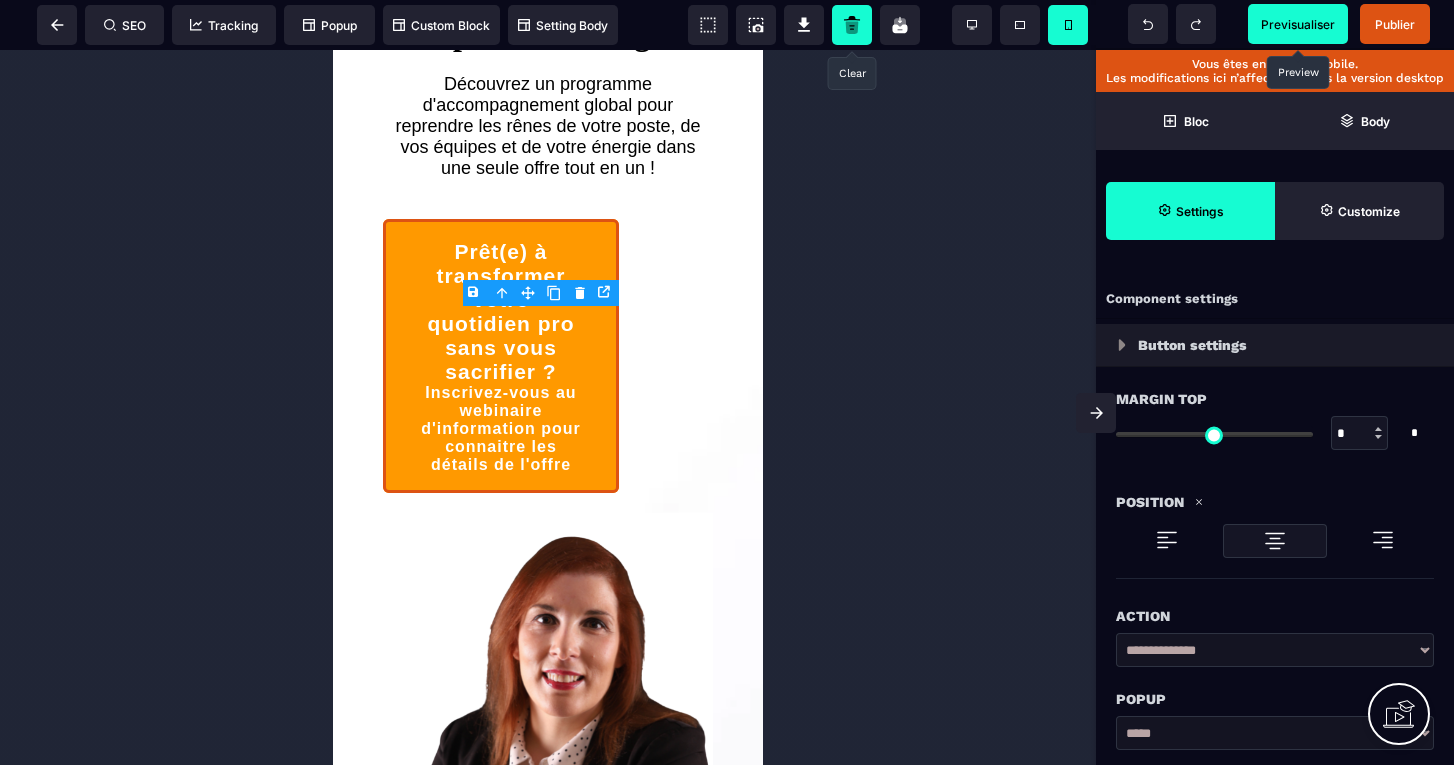 click at bounding box center [1275, 541] 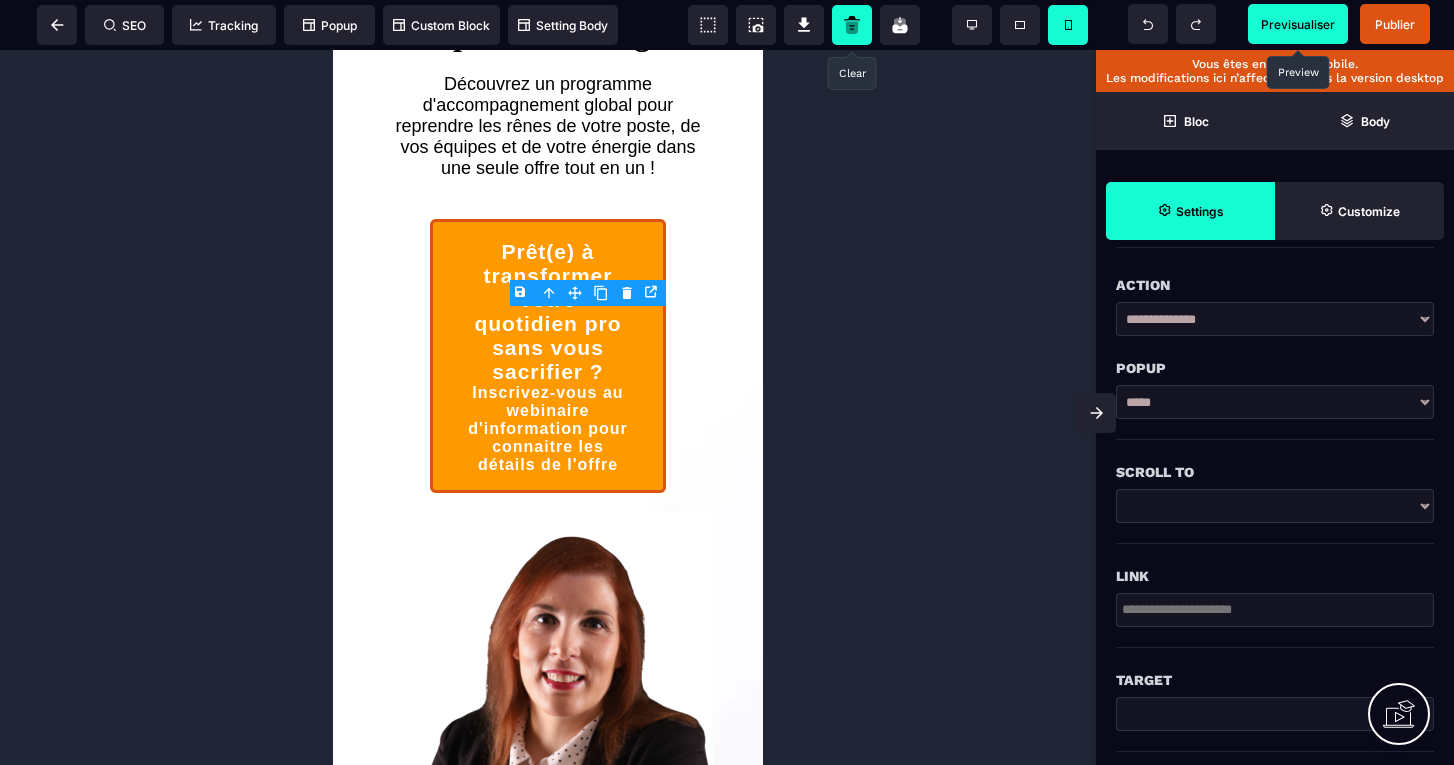 scroll, scrollTop: 335, scrollLeft: 0, axis: vertical 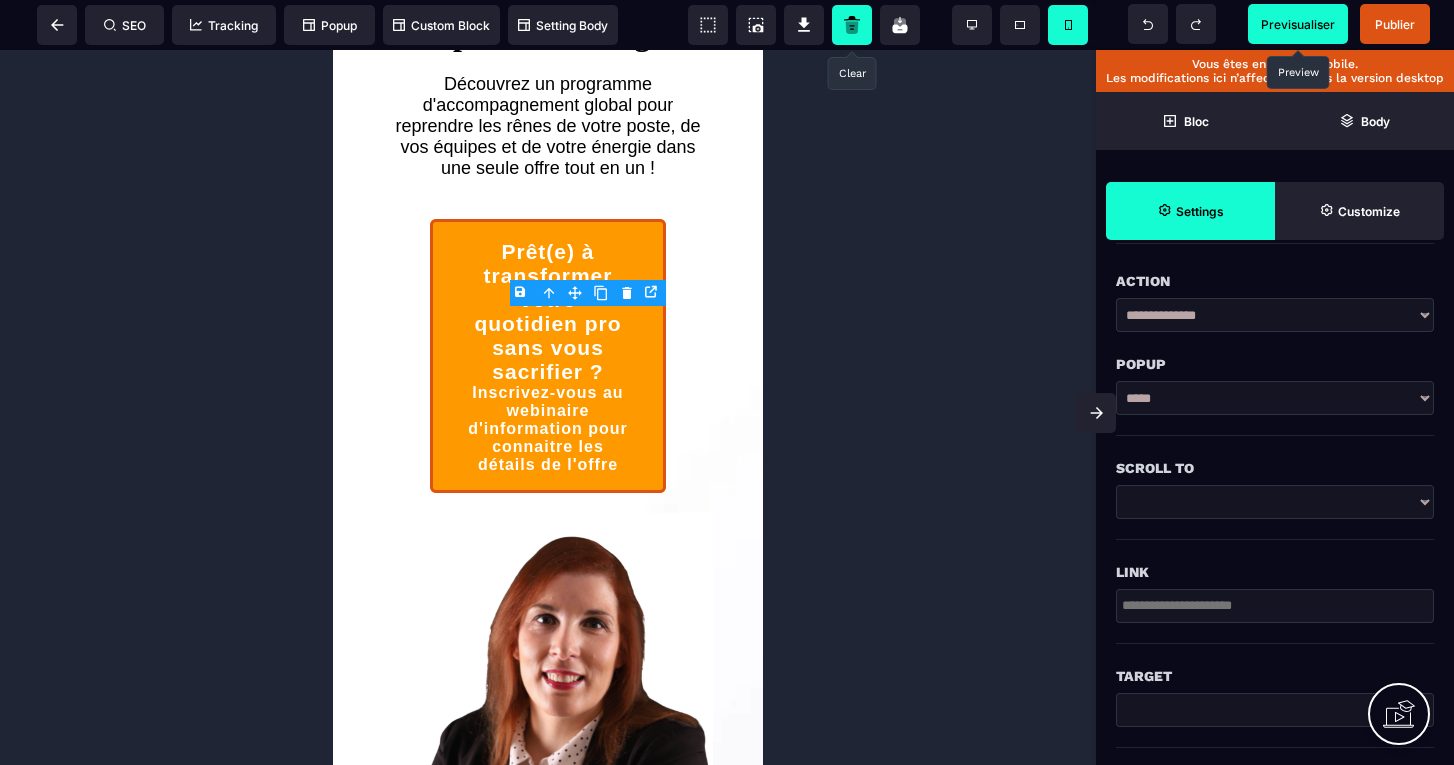 click at bounding box center [1275, 502] 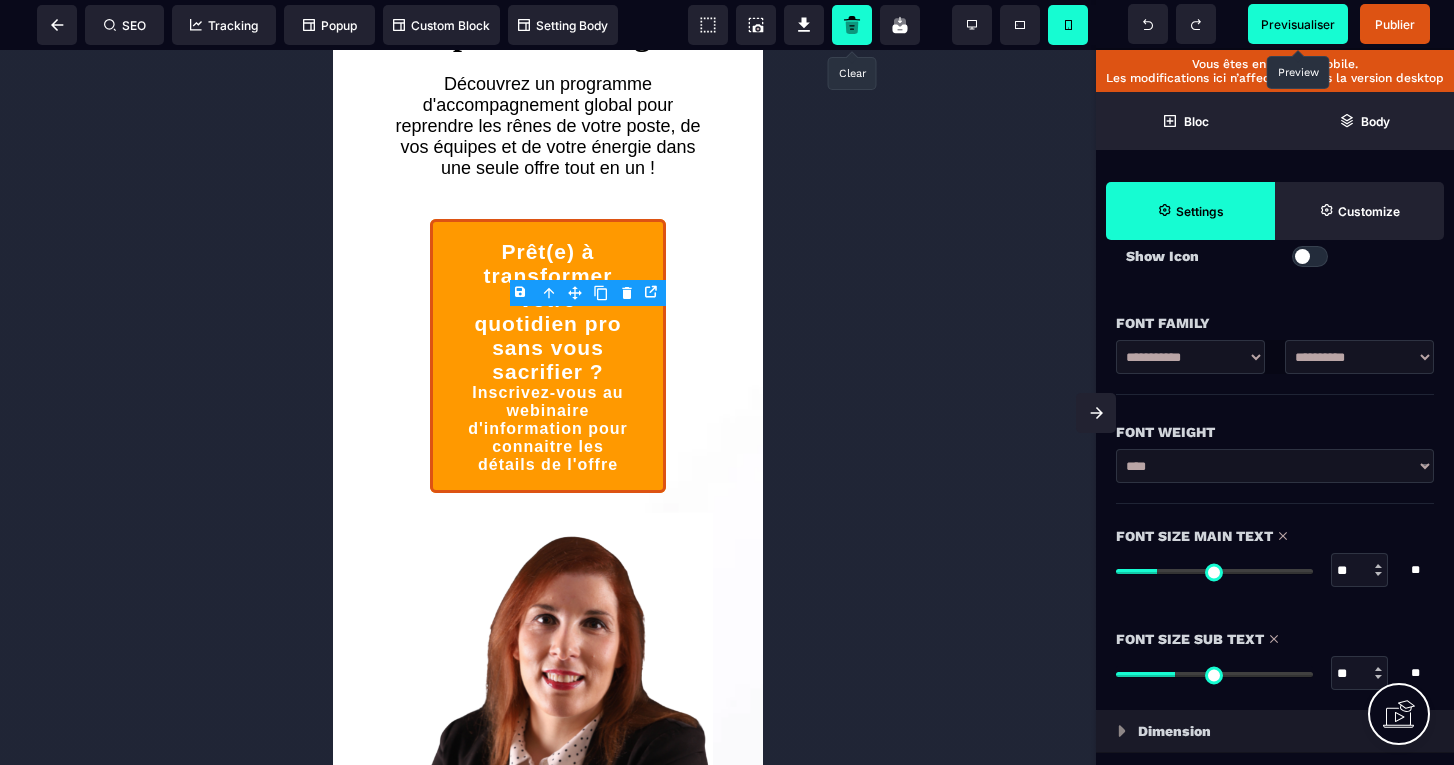 scroll, scrollTop: 1331, scrollLeft: 0, axis: vertical 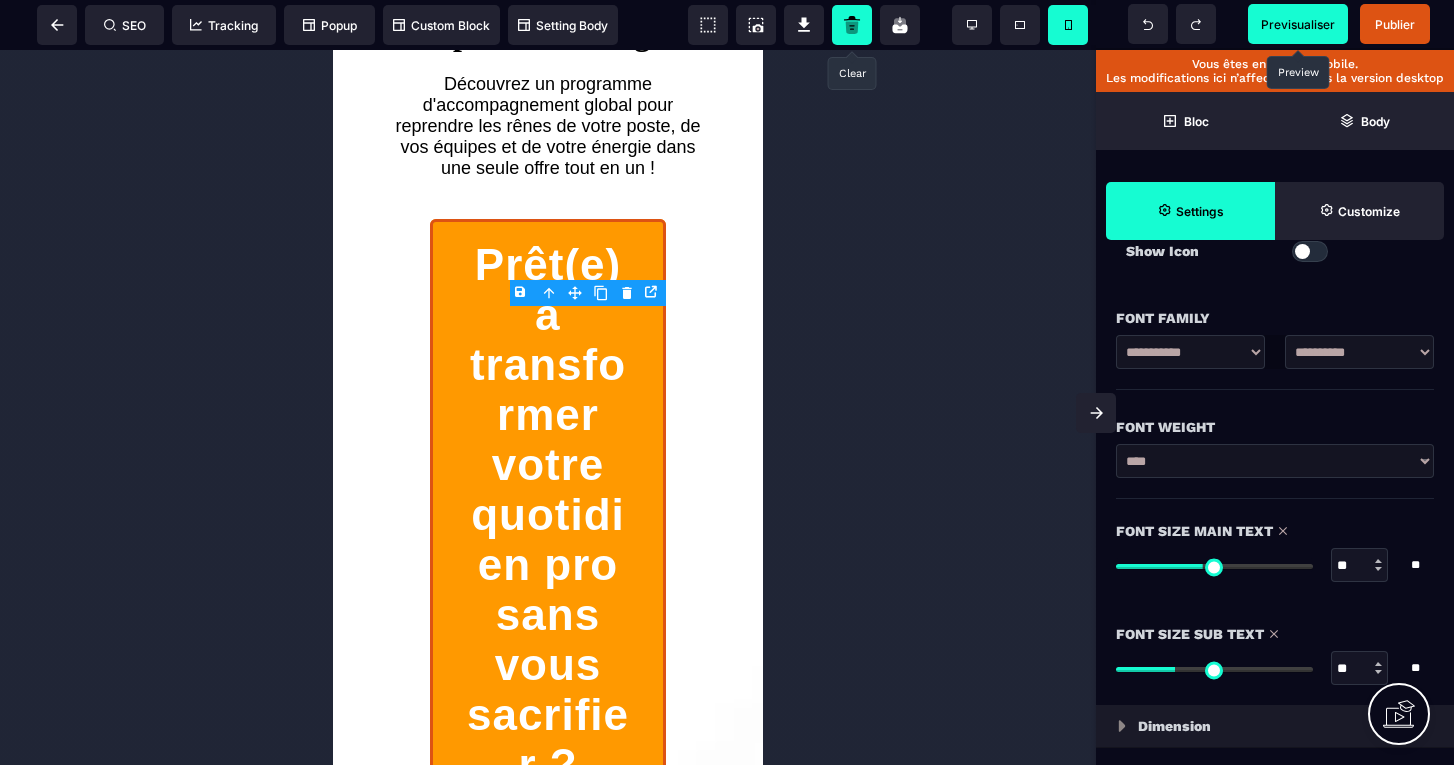 click at bounding box center [1214, 566] 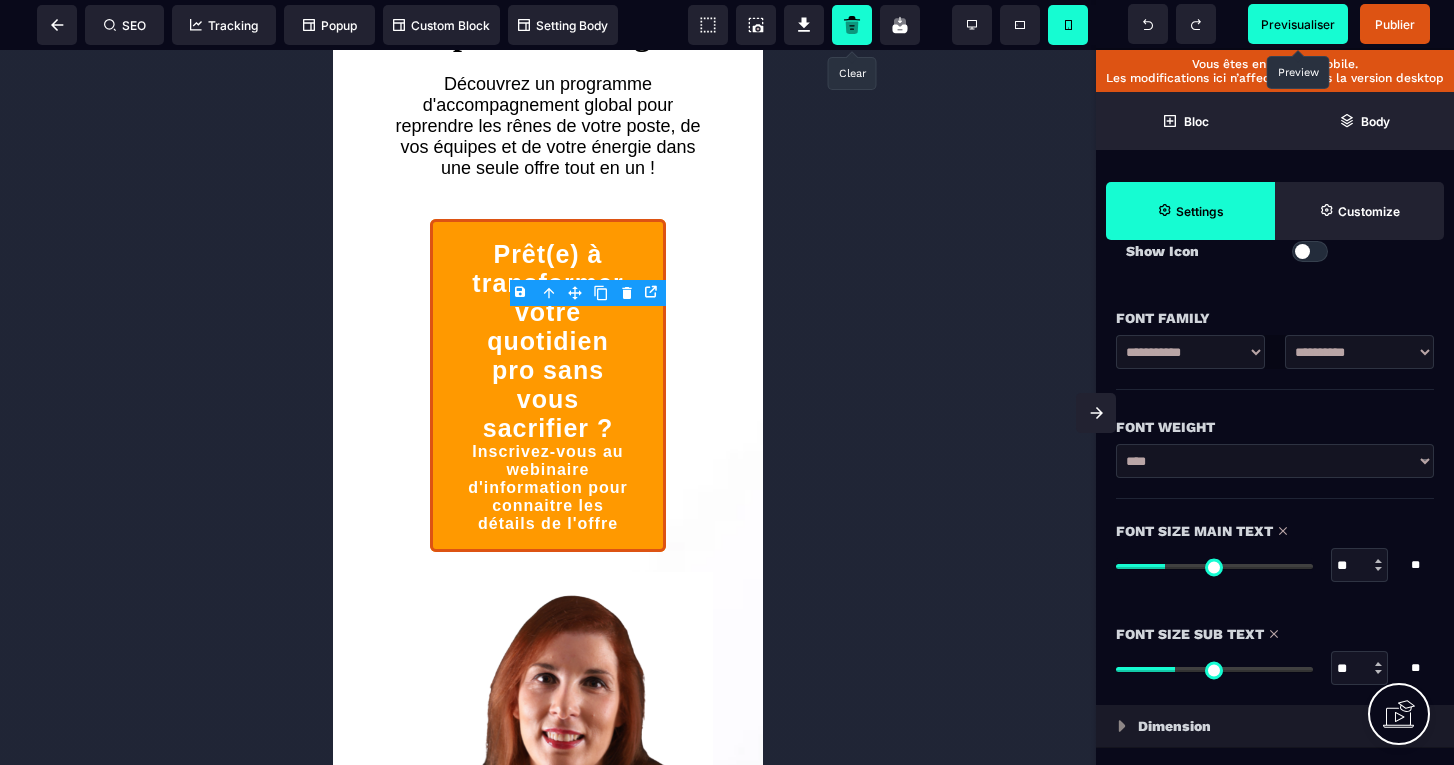 click at bounding box center [1214, 566] 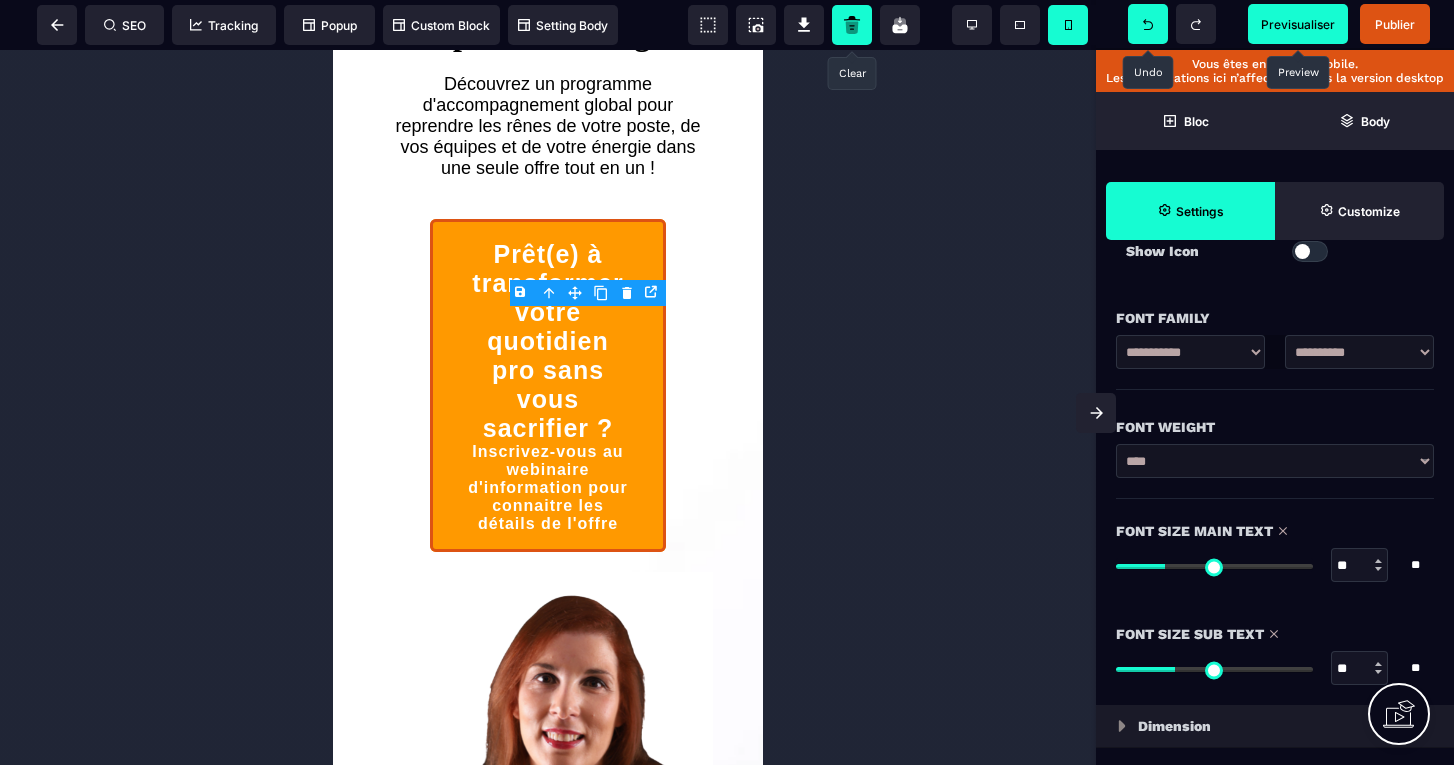 click at bounding box center [1148, 24] 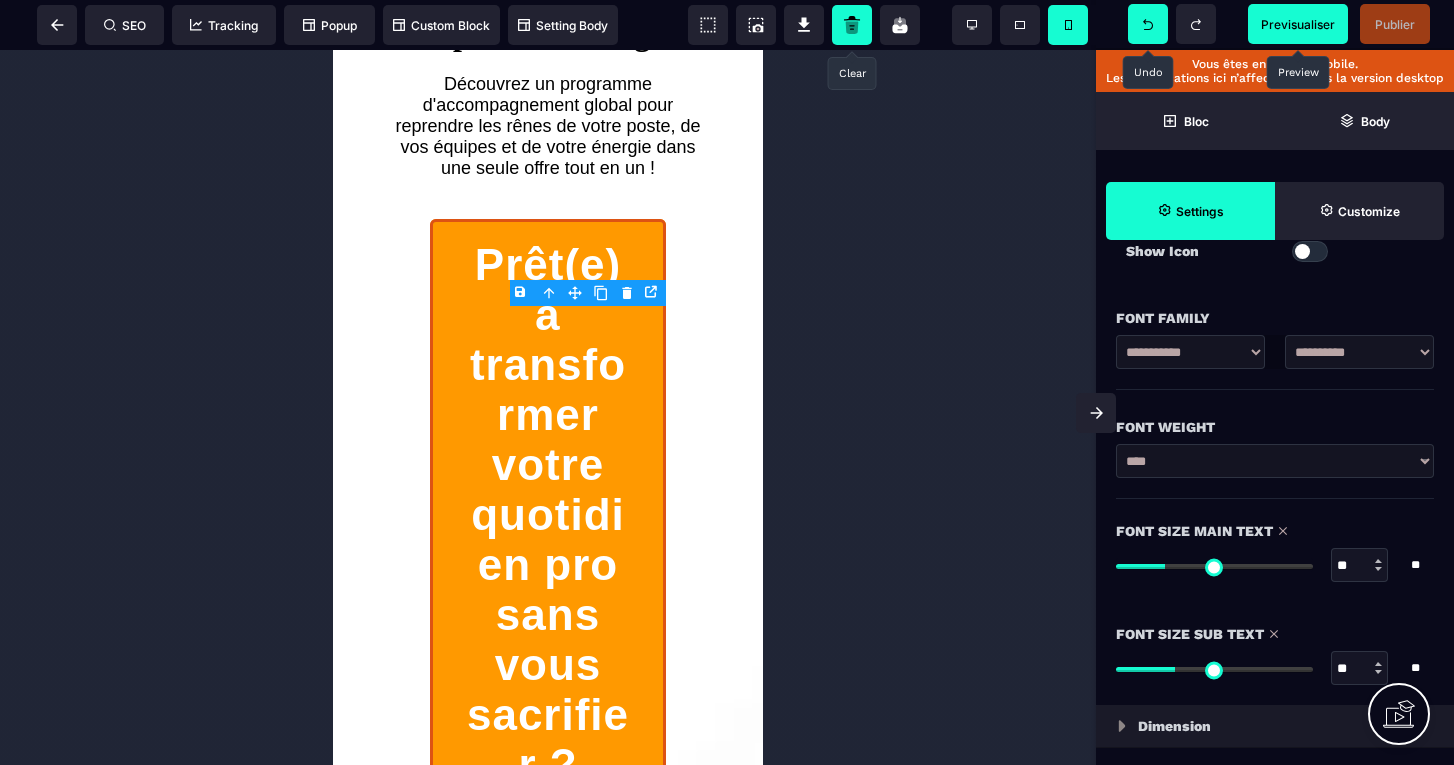 click at bounding box center (1148, 24) 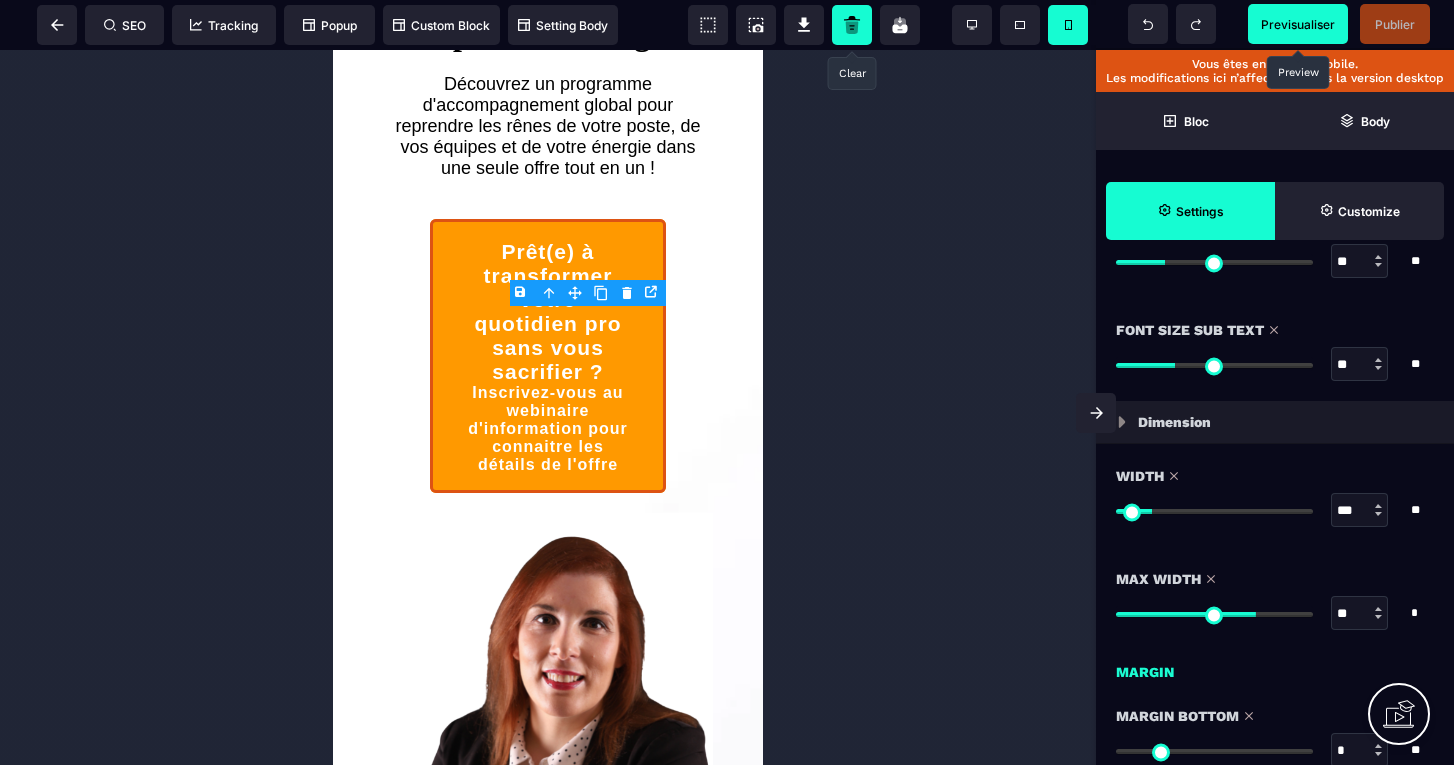 scroll, scrollTop: 1649, scrollLeft: 0, axis: vertical 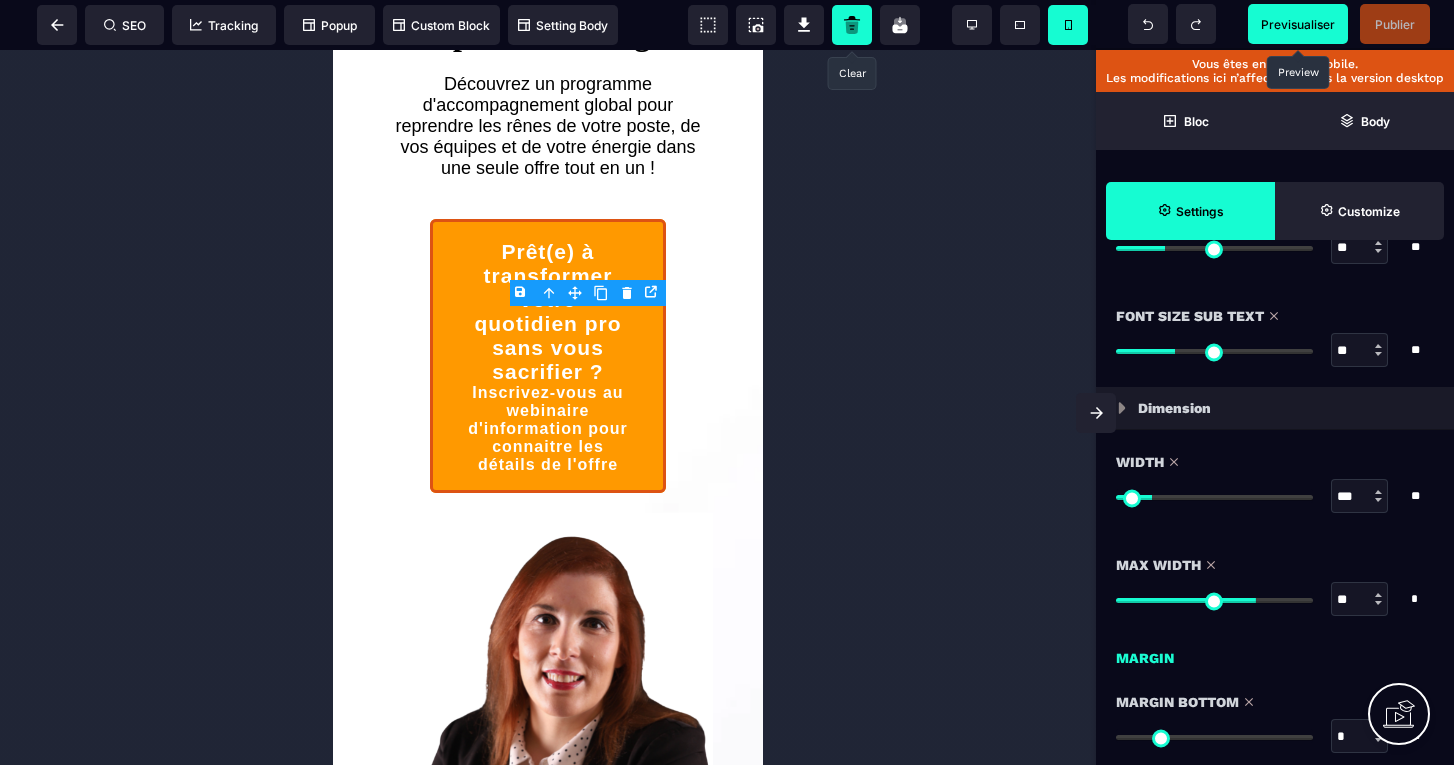 click on "Dimension" at bounding box center (1275, 408) 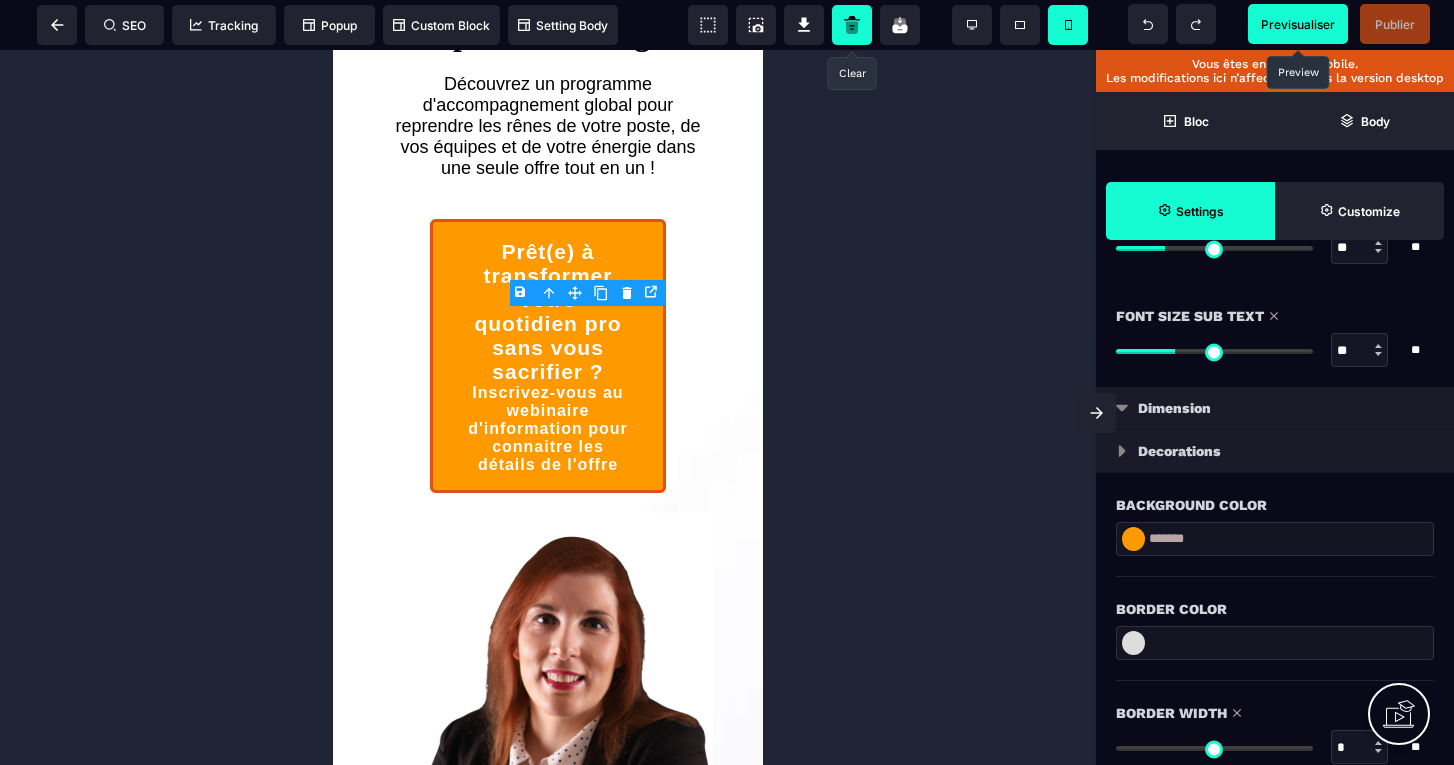 click on "Decorations" at bounding box center [1275, 451] 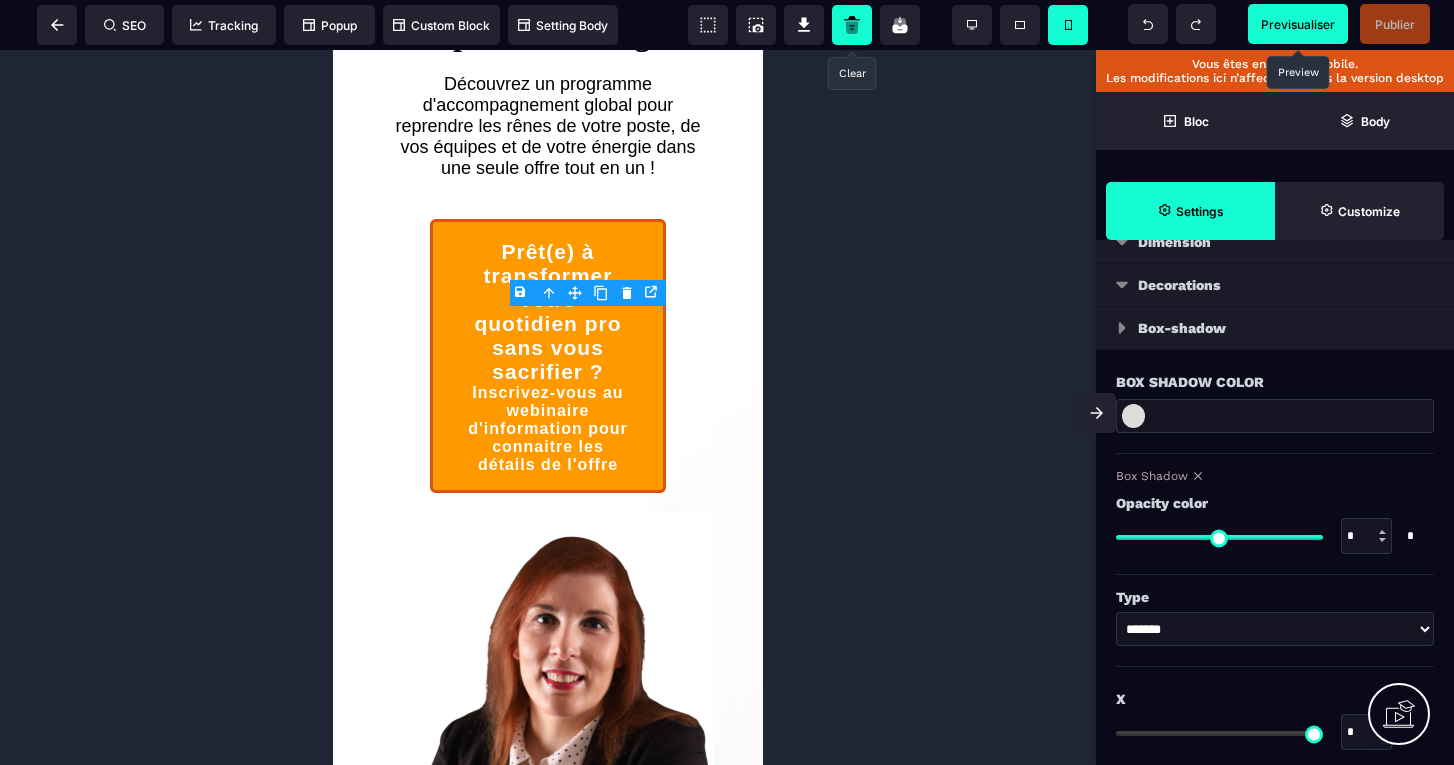 scroll, scrollTop: 1830, scrollLeft: 0, axis: vertical 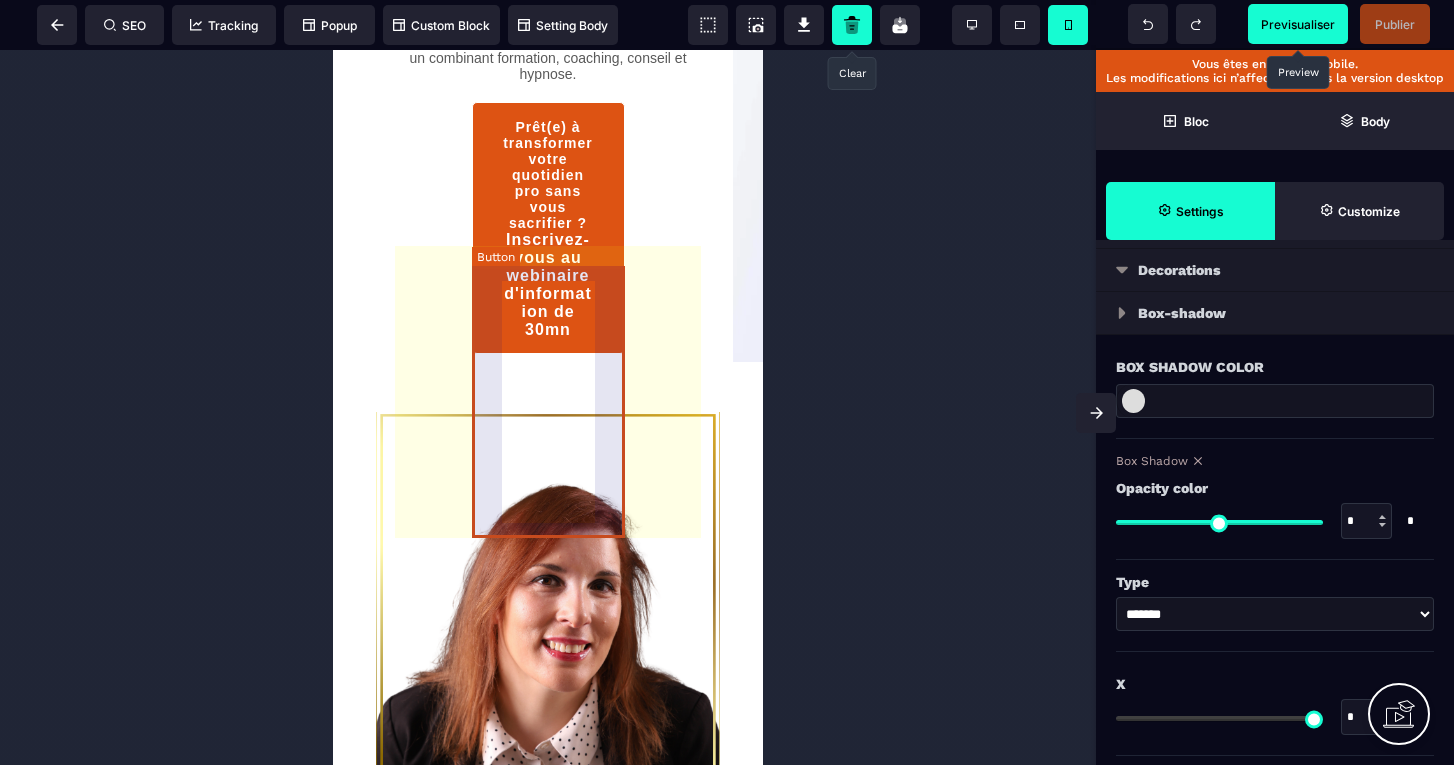 click on "Prêt(e) à transformer votre quotidien pro sans vous sacrifier ?  Inscrivez-vous au webinaire d'information de 30mn" at bounding box center (548, 228) 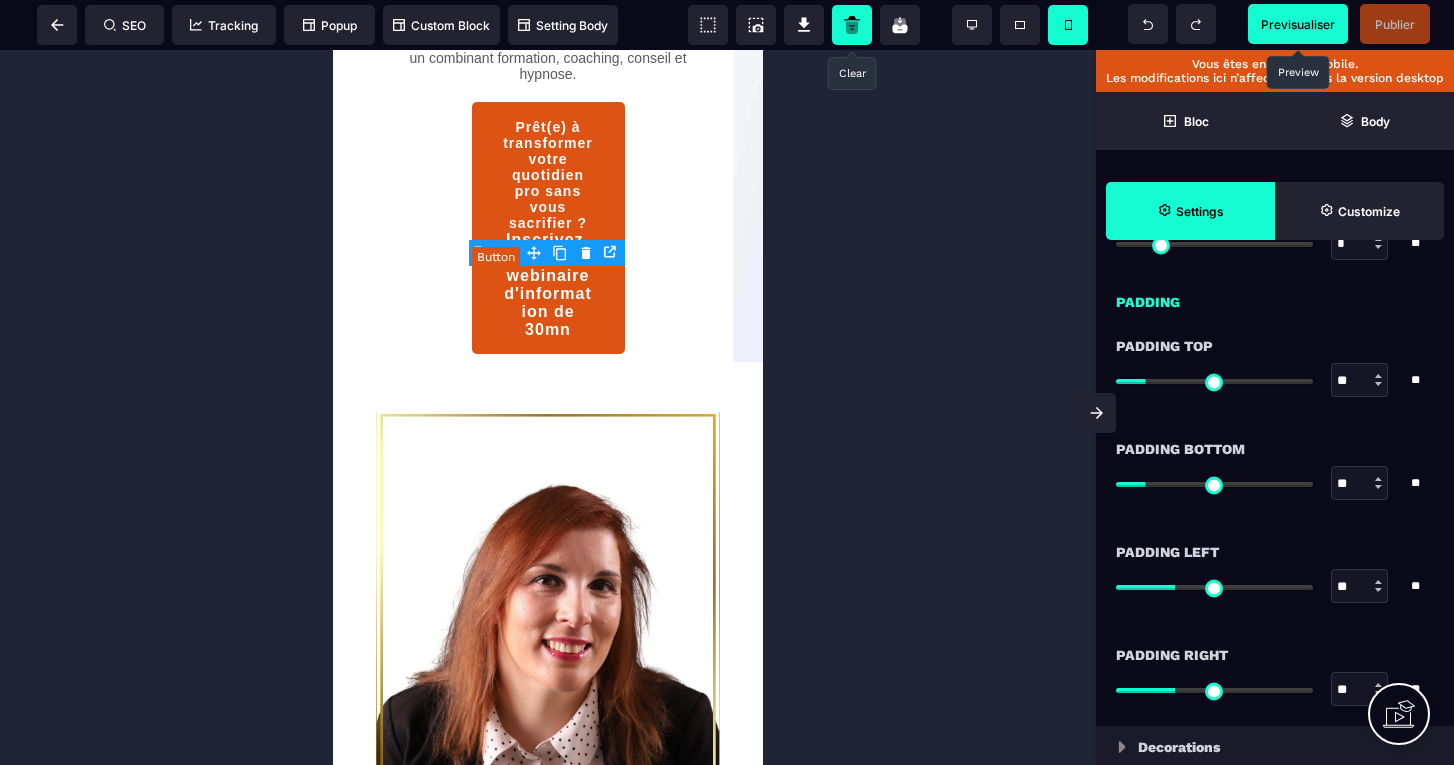 scroll, scrollTop: 0, scrollLeft: 0, axis: both 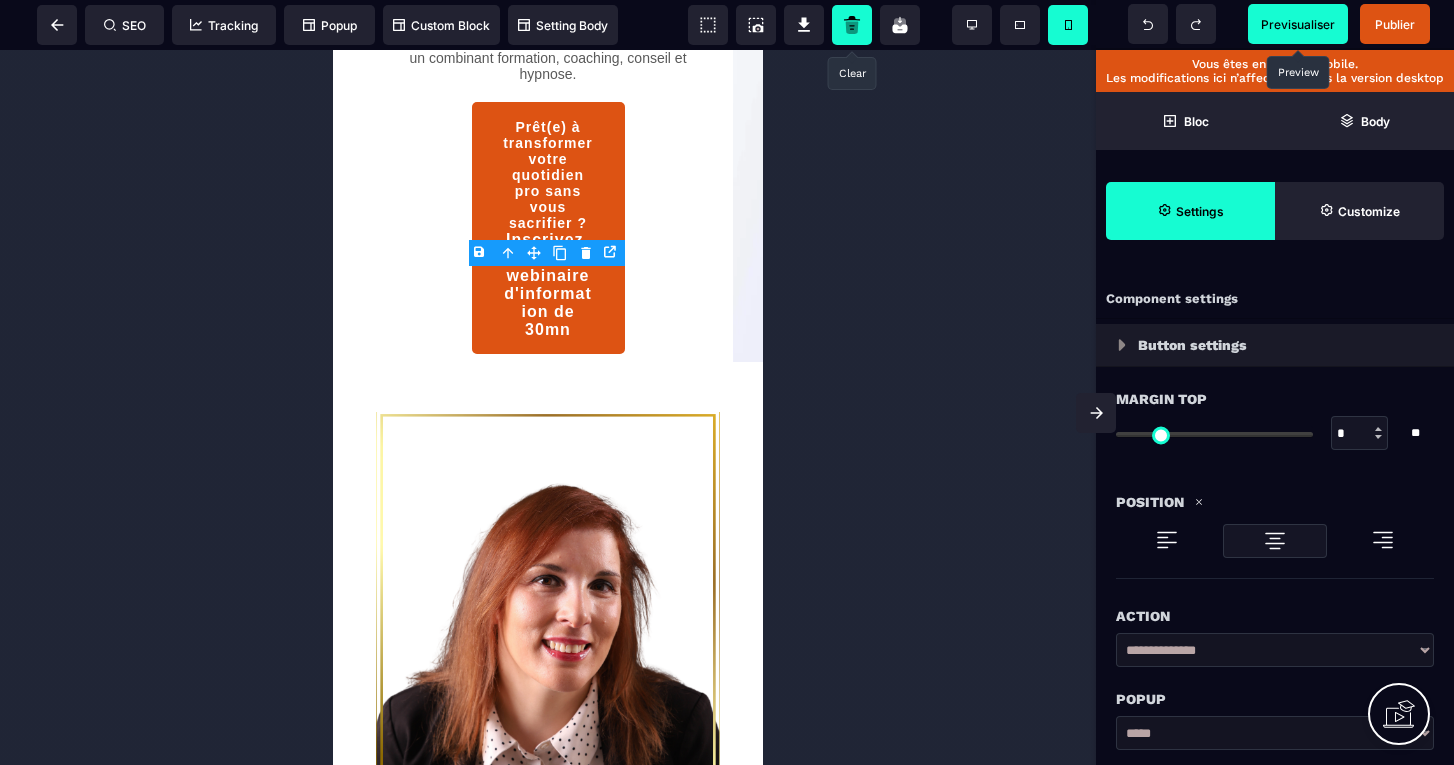 click at bounding box center [1275, 541] 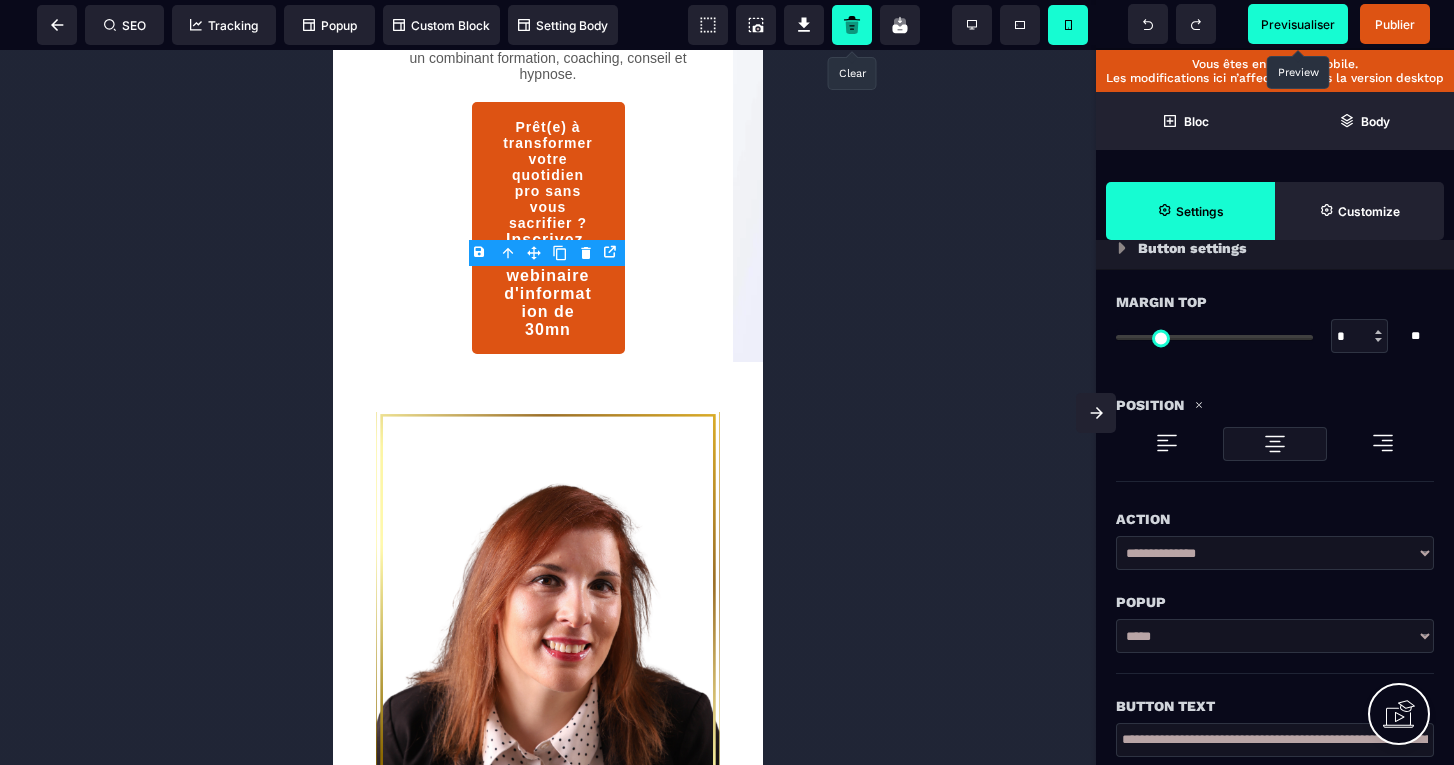 scroll, scrollTop: 103, scrollLeft: 0, axis: vertical 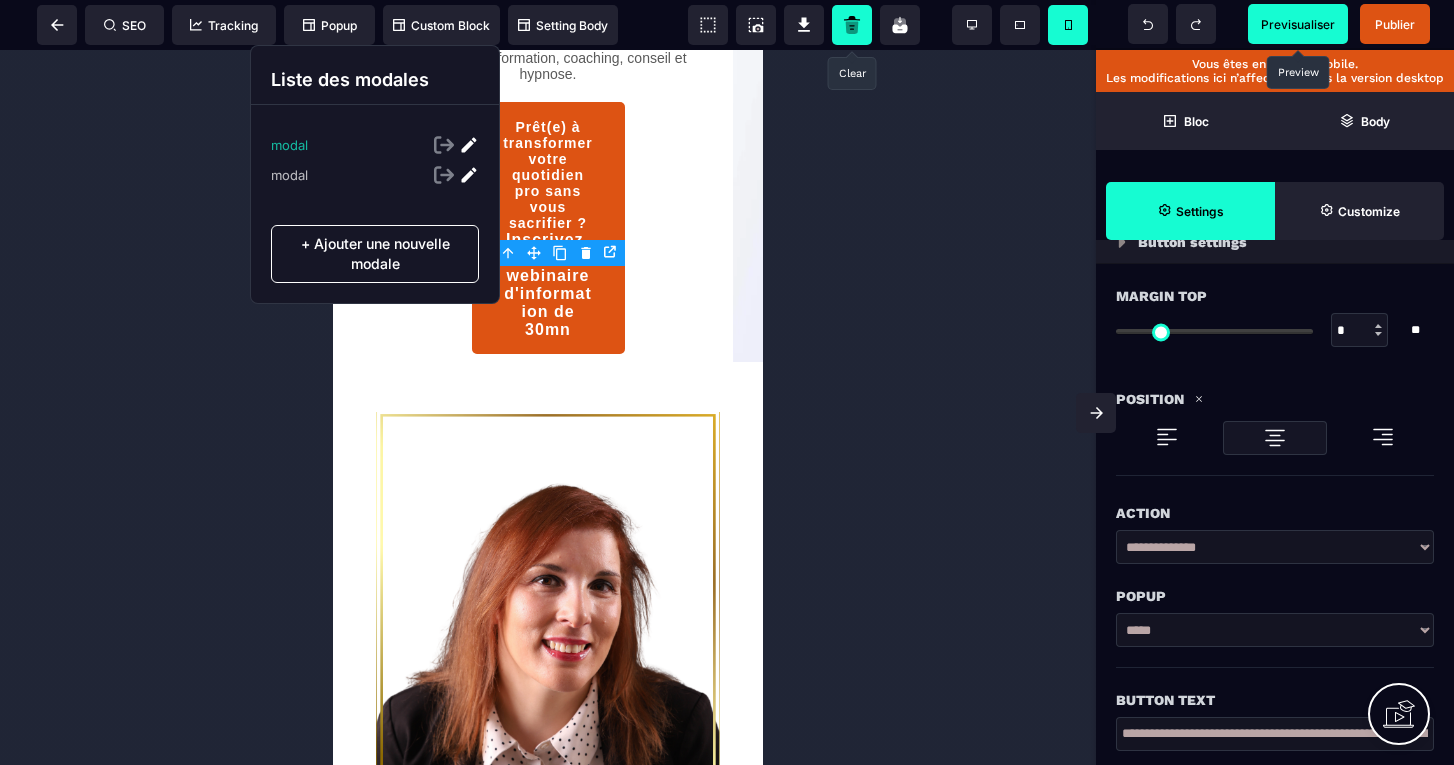 click at bounding box center [469, 145] 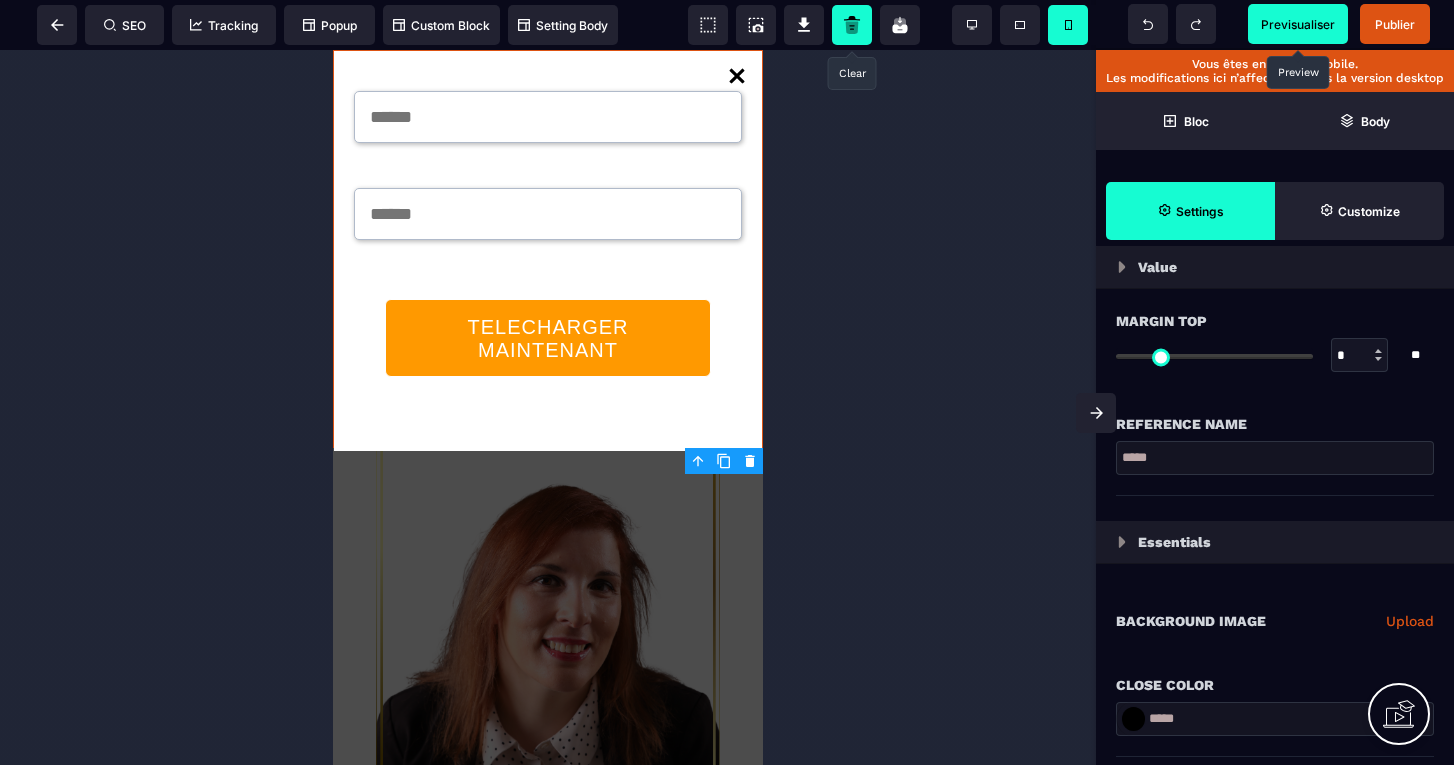 scroll, scrollTop: 0, scrollLeft: 0, axis: both 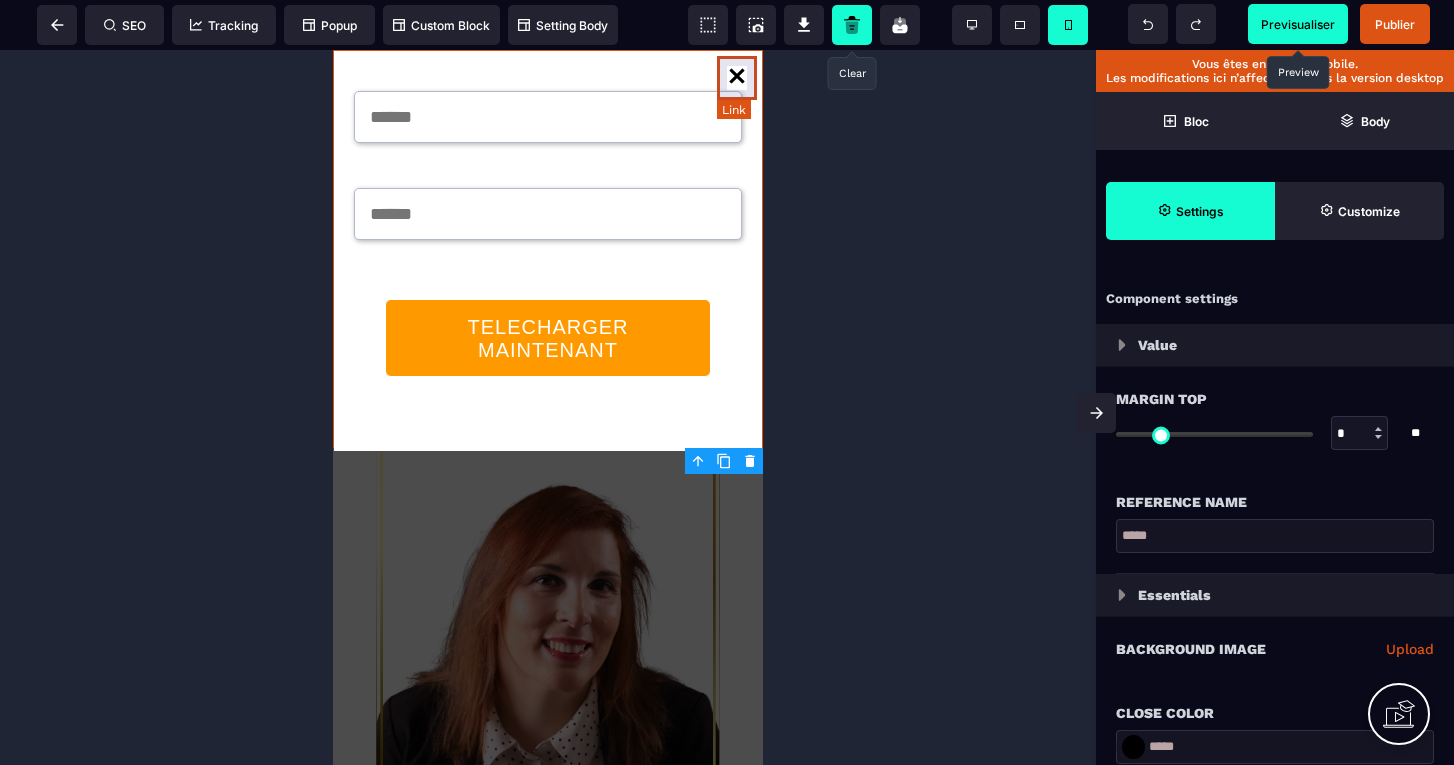 click at bounding box center (737, 78) 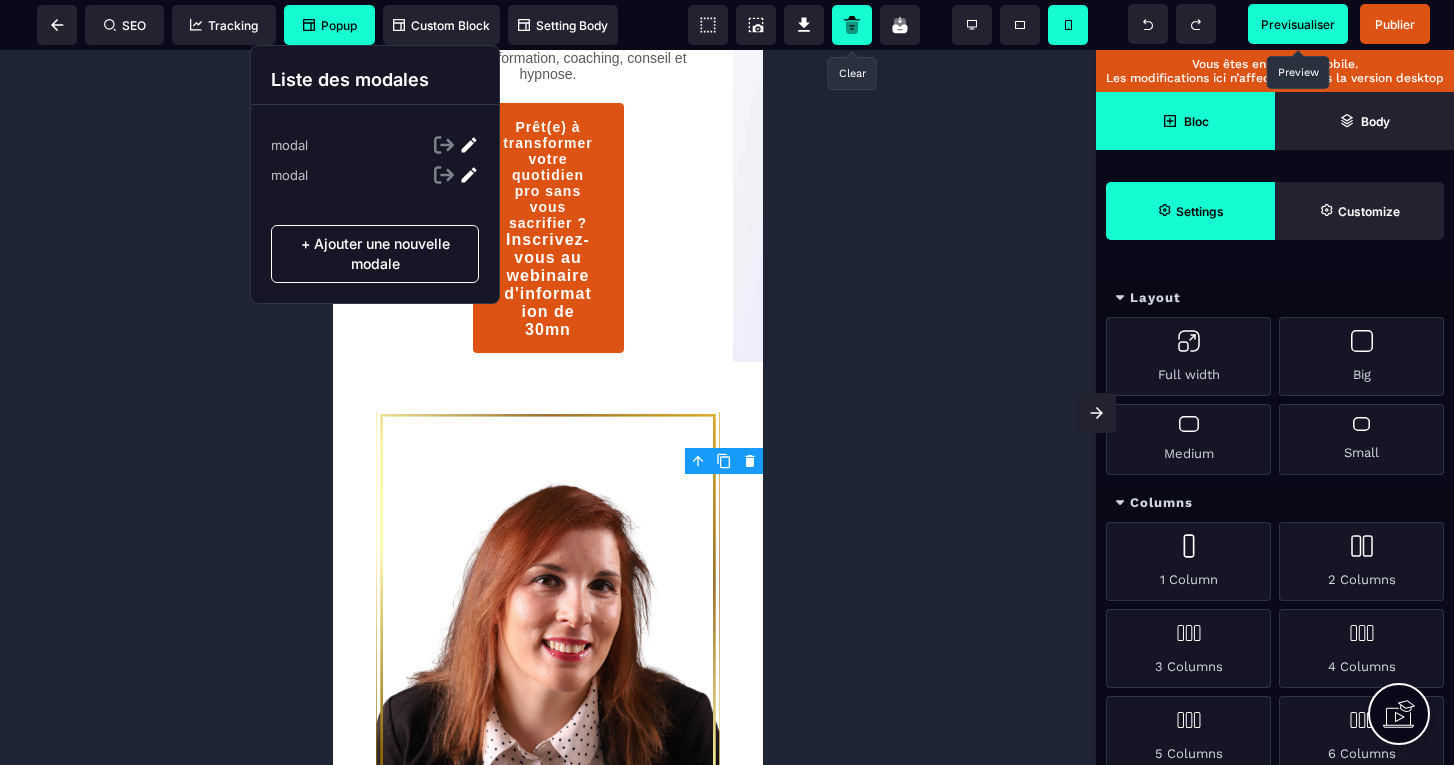 click on "Popup" at bounding box center [330, 25] 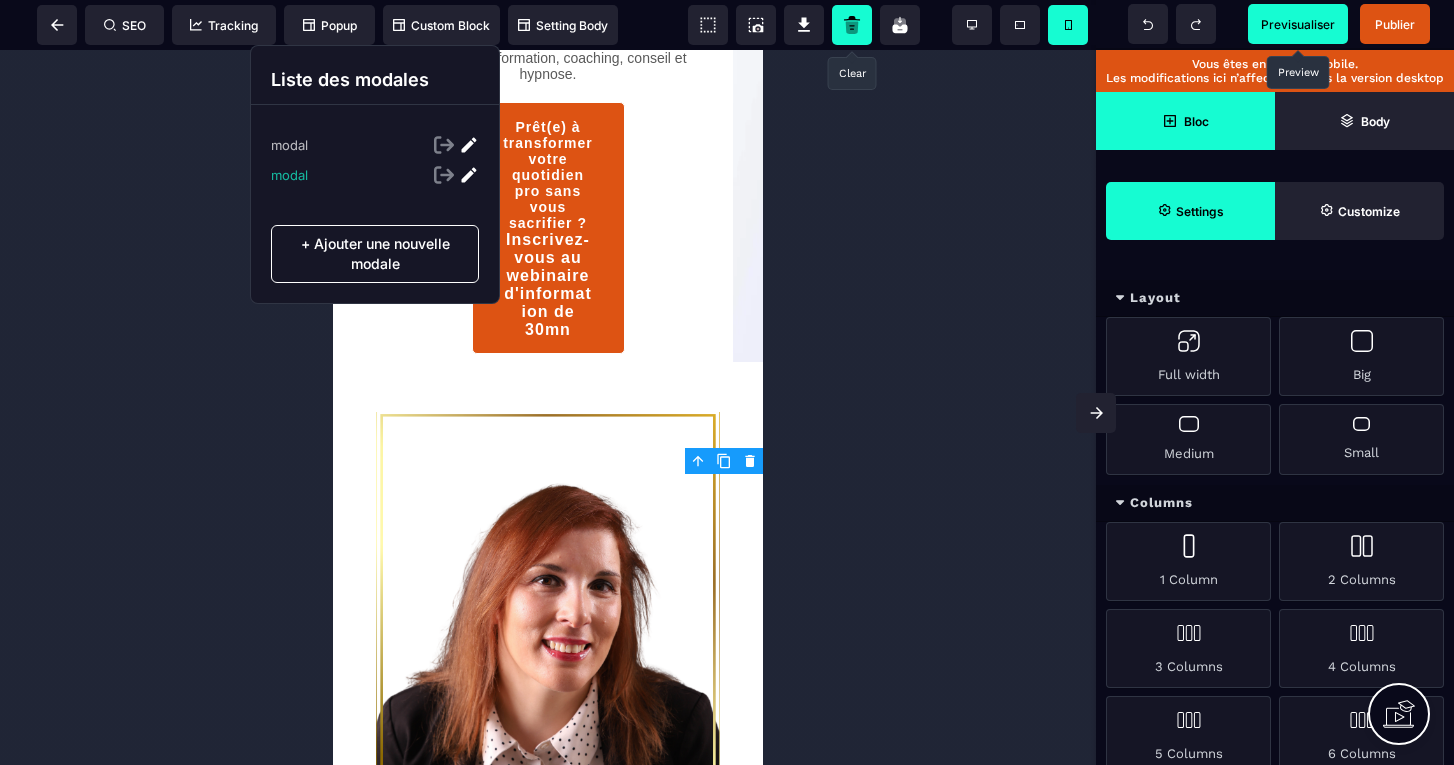click on "modal" at bounding box center (289, 175) 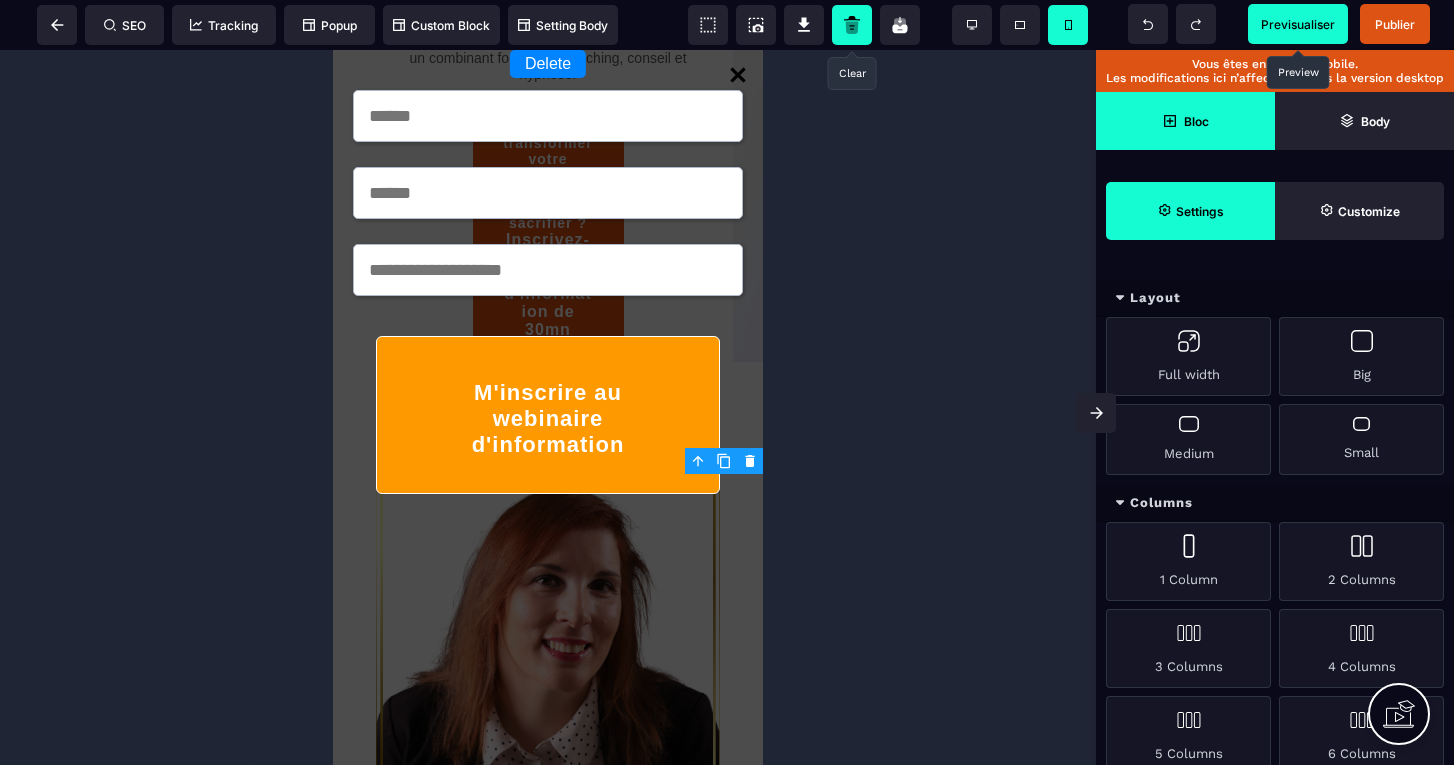 click at bounding box center [548, 407] 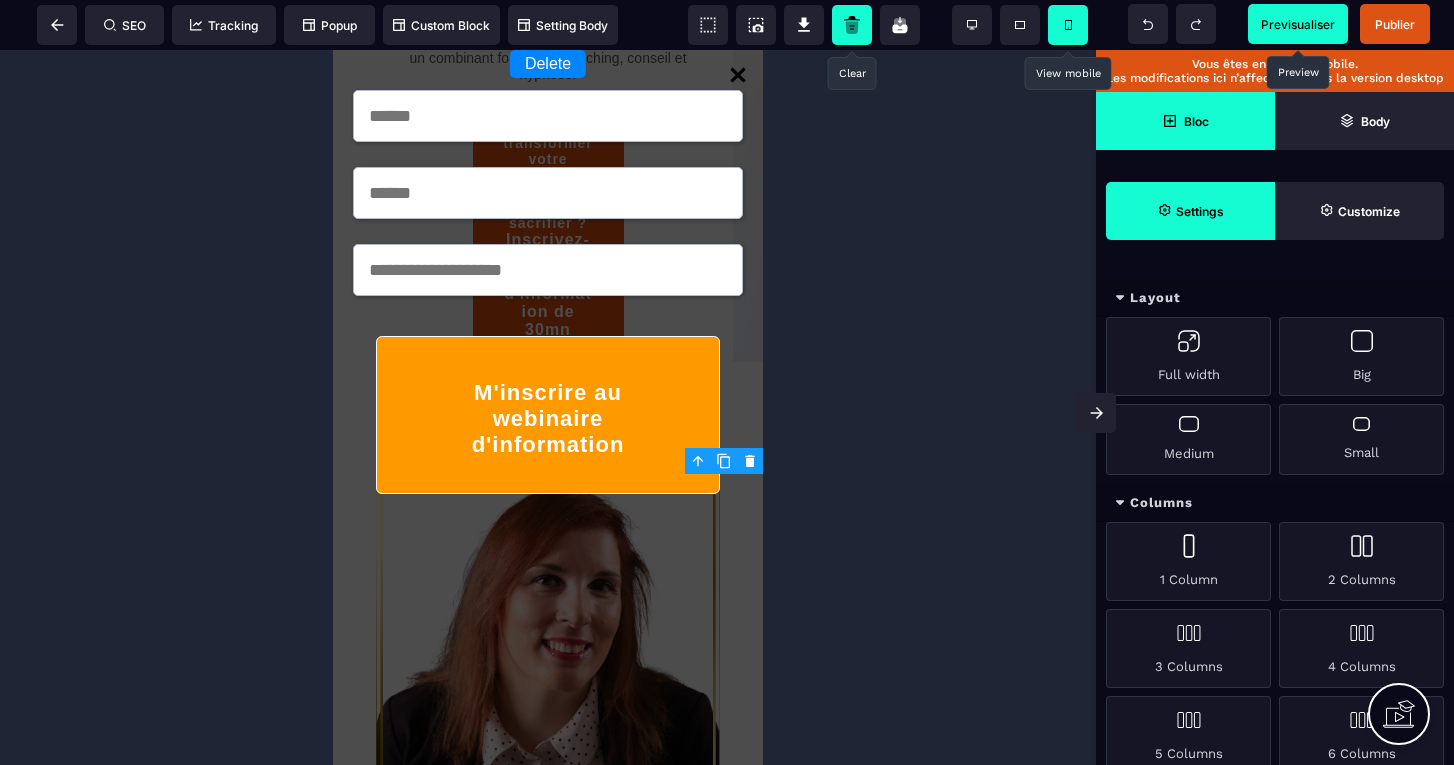 click 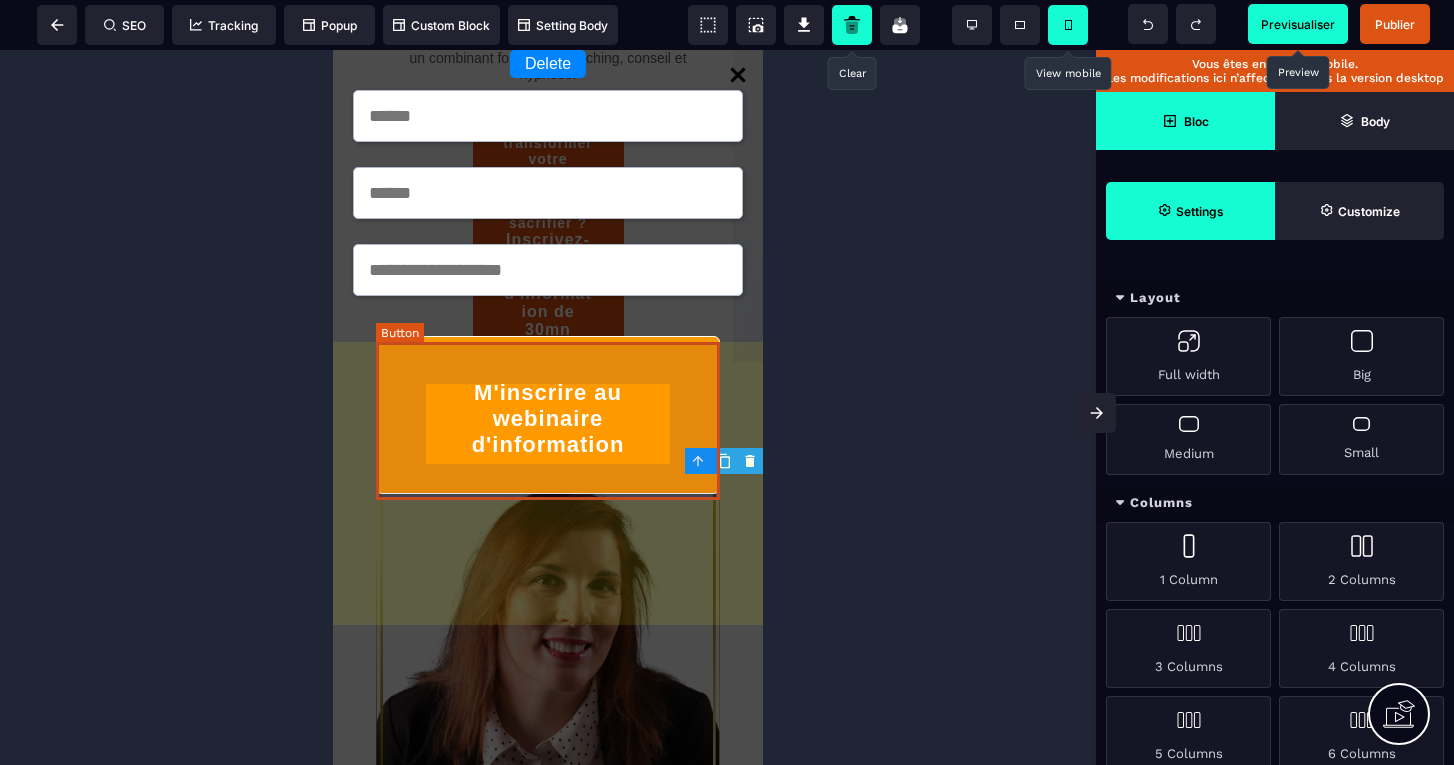 click at bounding box center [548, 407] 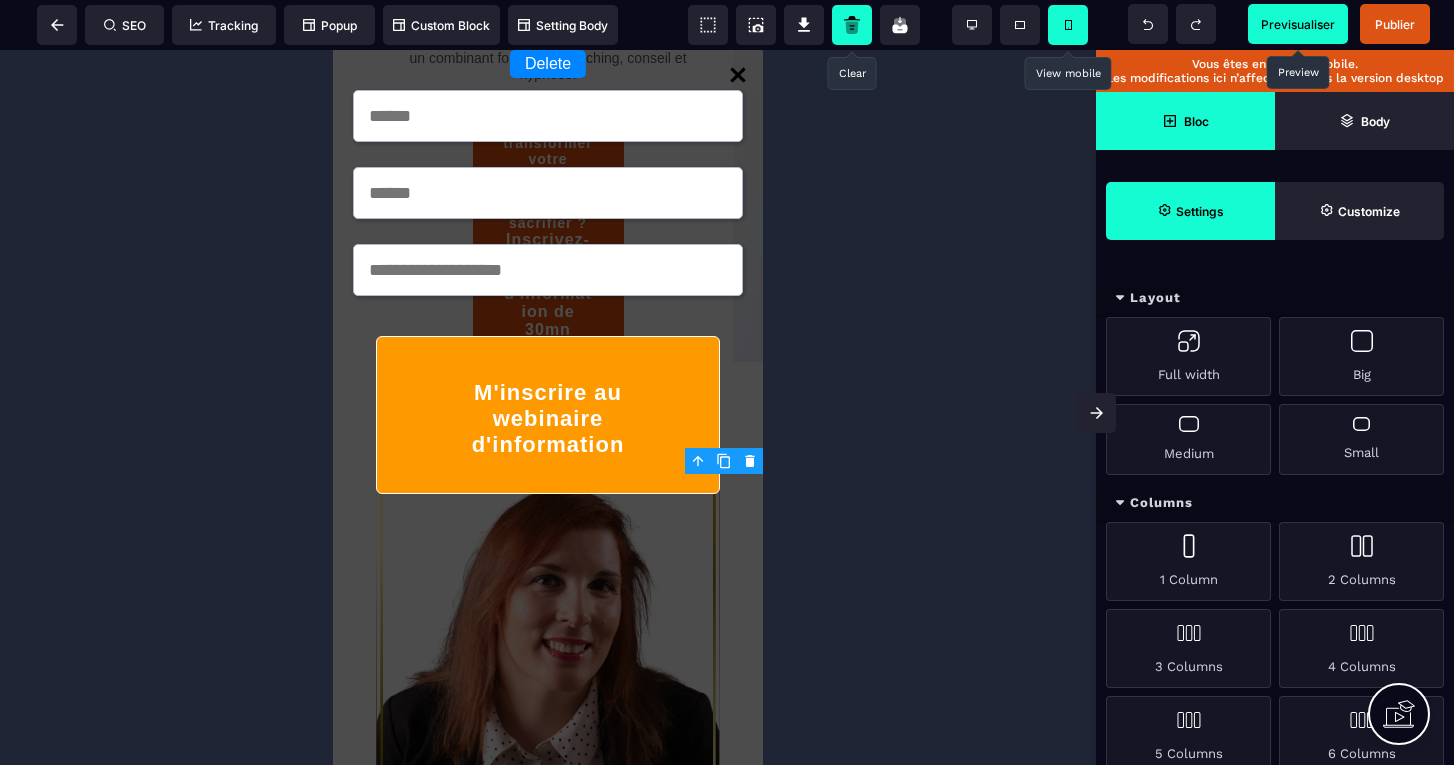 click at bounding box center (548, 407) 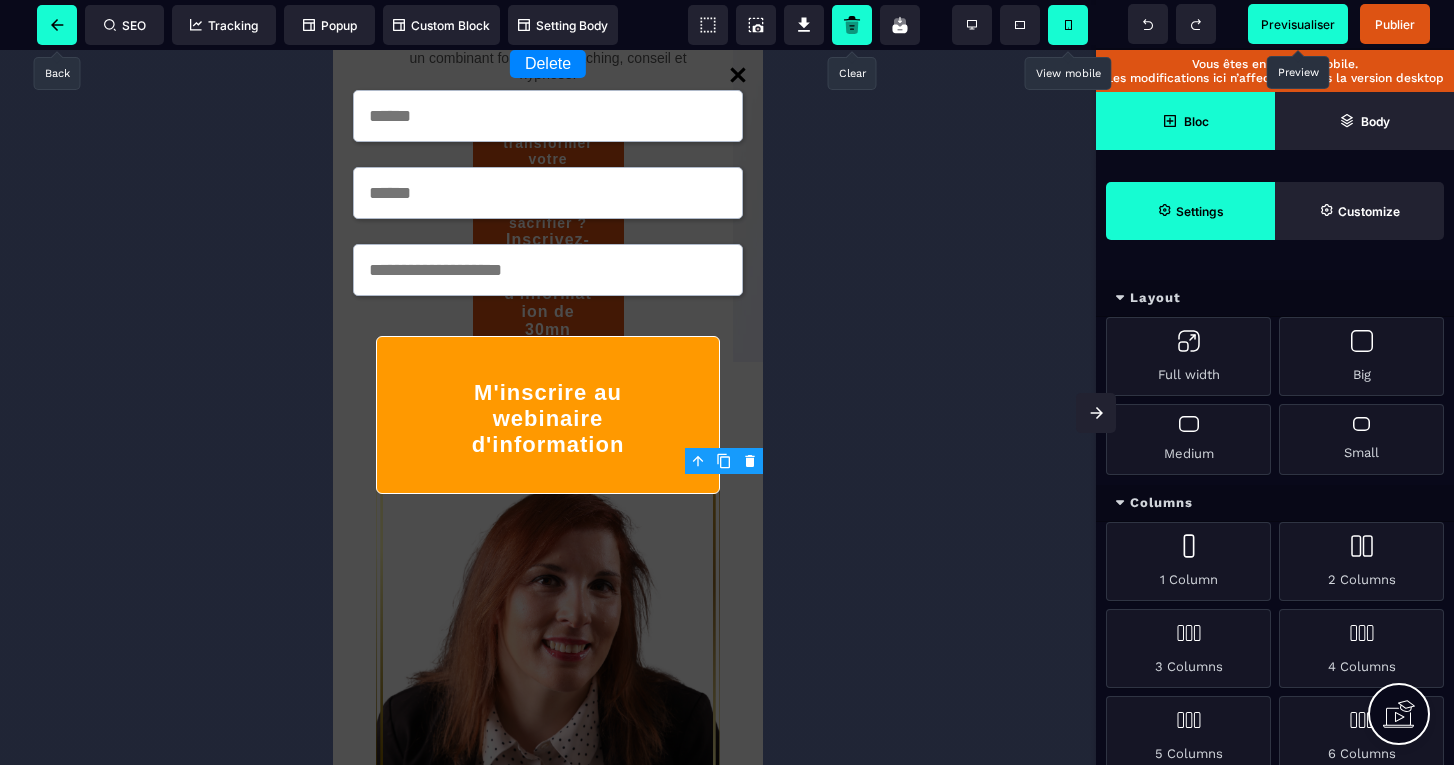 click at bounding box center [57, 25] 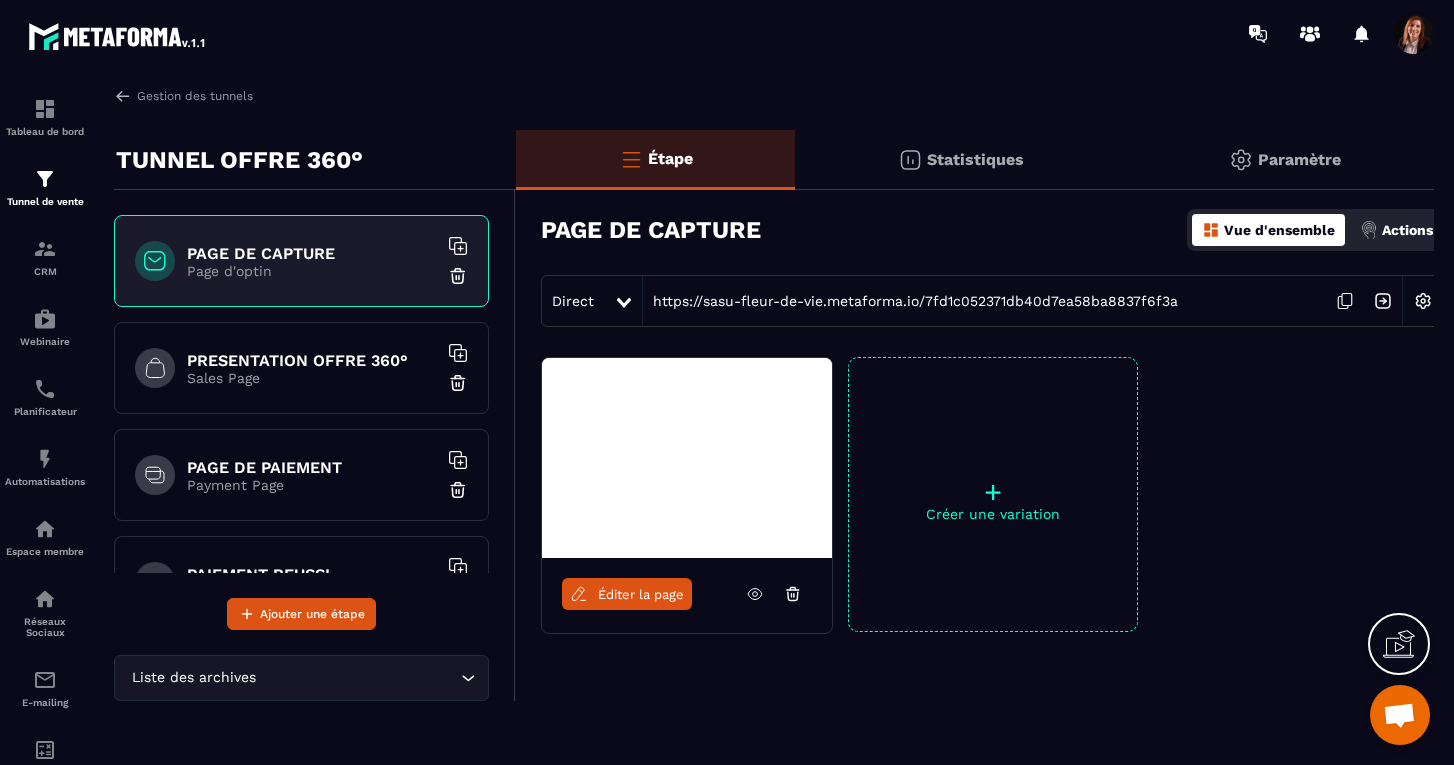 click on "Éditer la page" at bounding box center (641, 594) 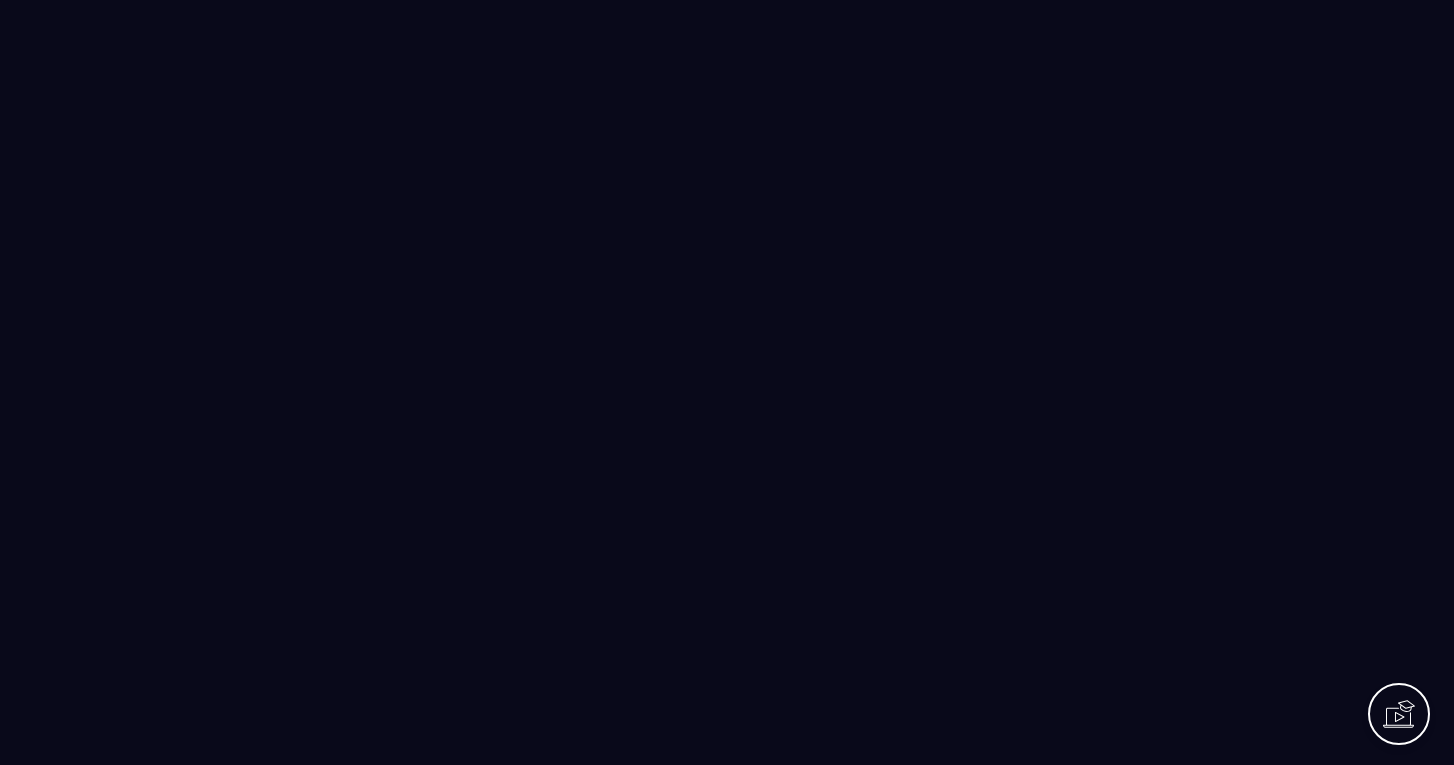 scroll, scrollTop: 0, scrollLeft: 0, axis: both 